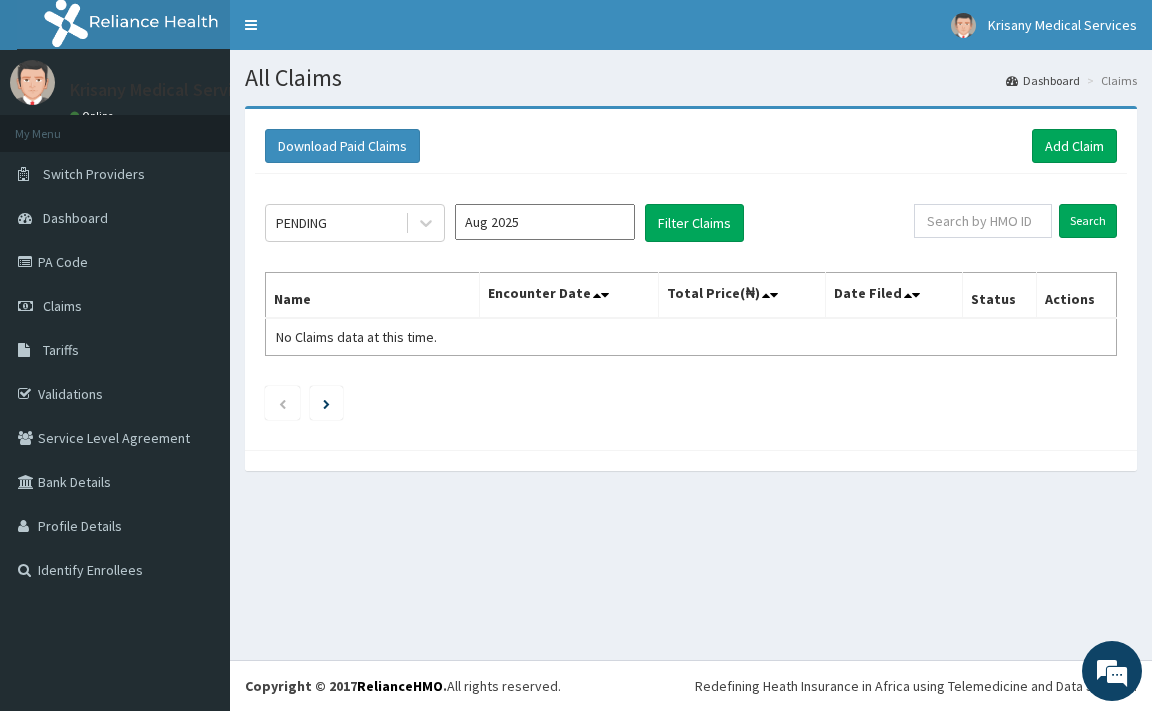 click on "Add Claim" at bounding box center (1074, 146) 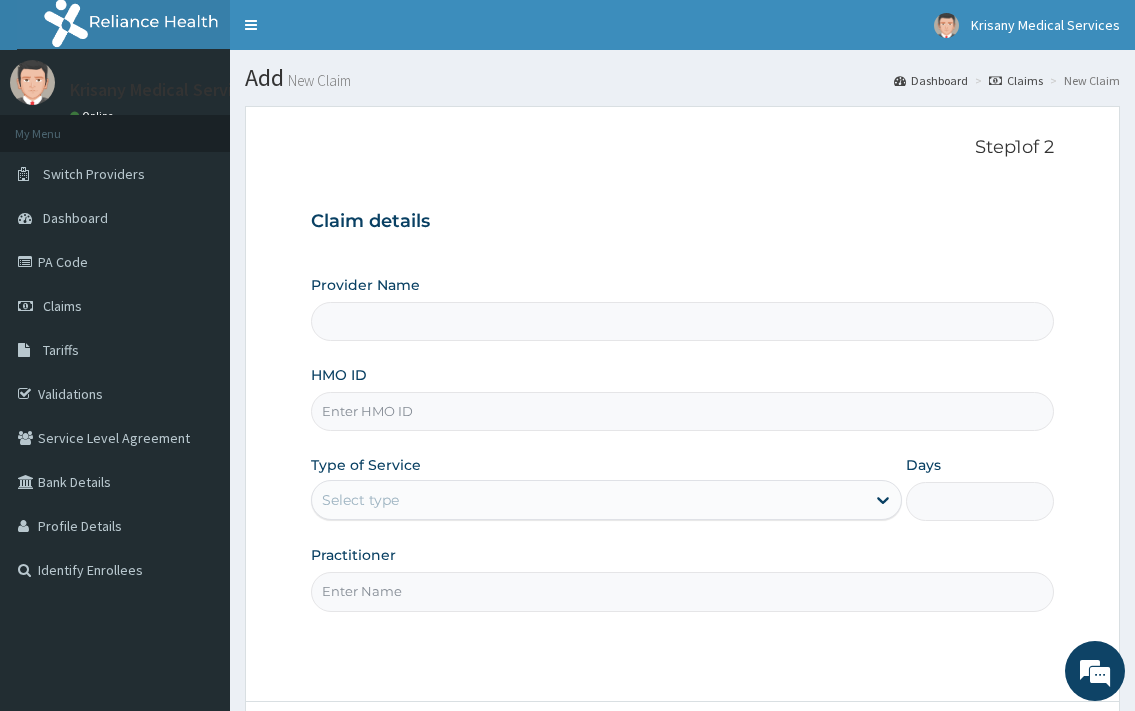 scroll, scrollTop: 0, scrollLeft: 0, axis: both 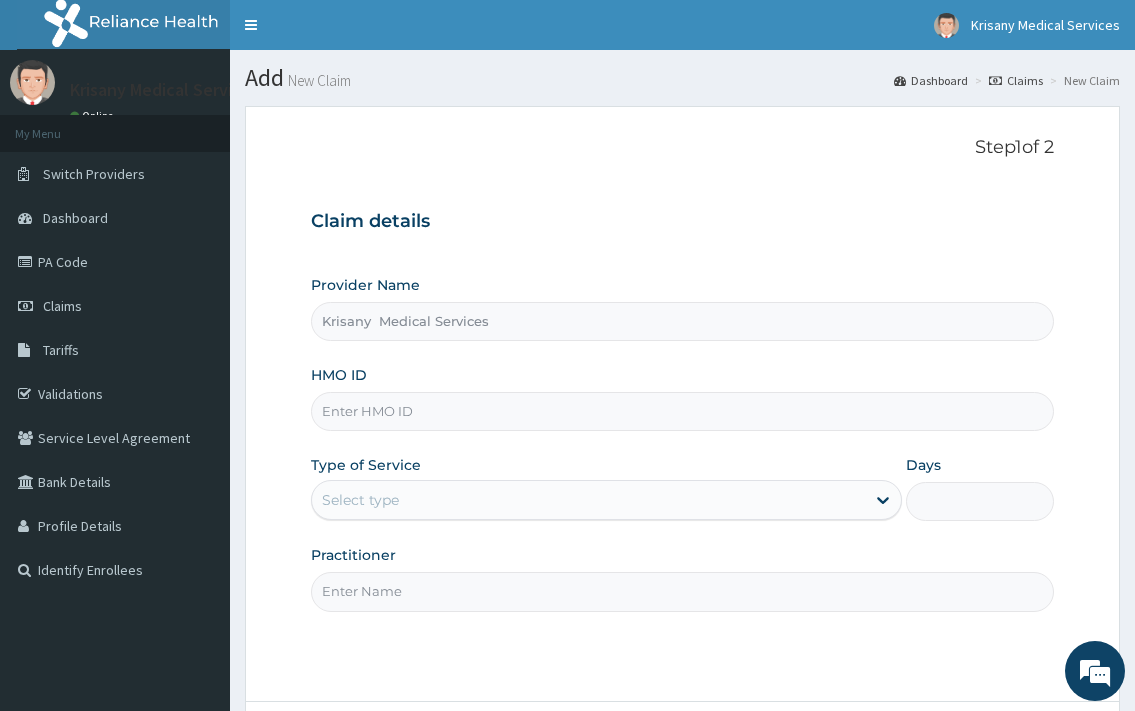 click on "HMO ID" at bounding box center (682, 411) 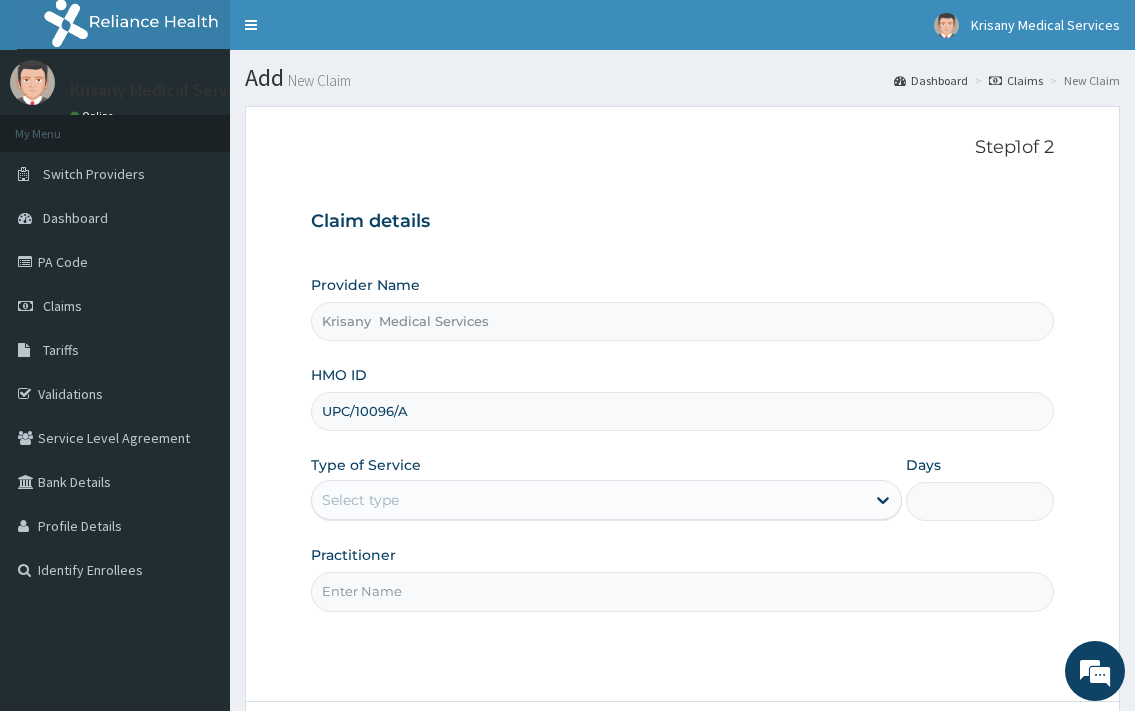 type on "UPC/10096/A" 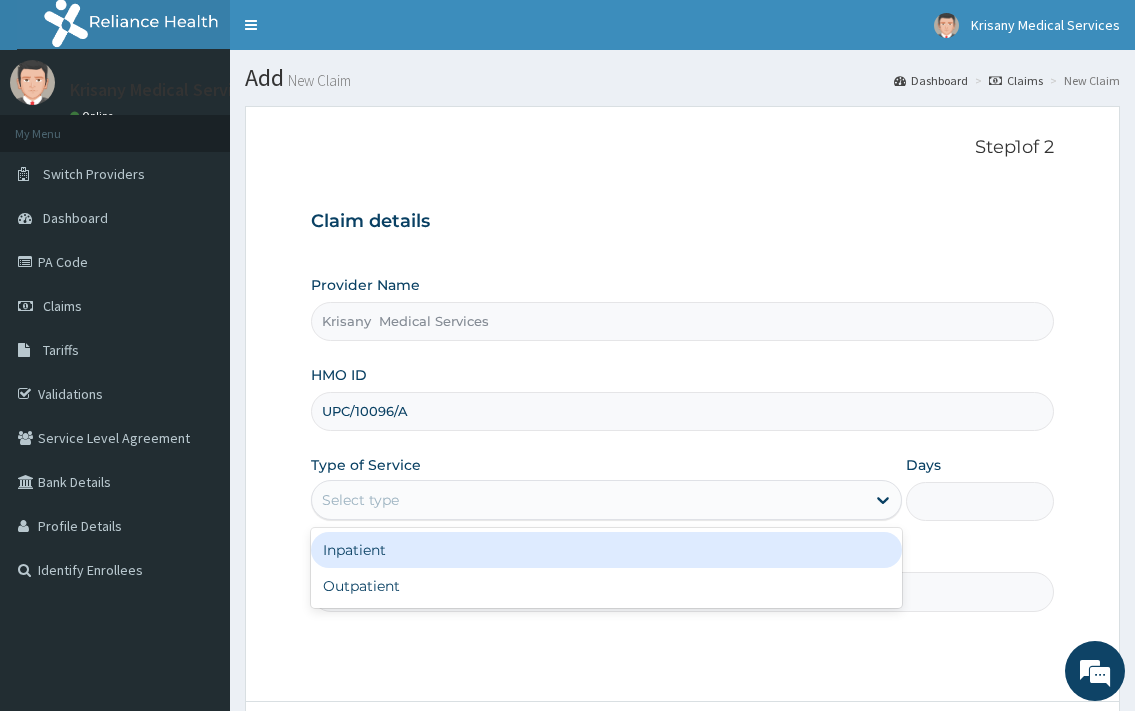 click on "Select type" at bounding box center [588, 500] 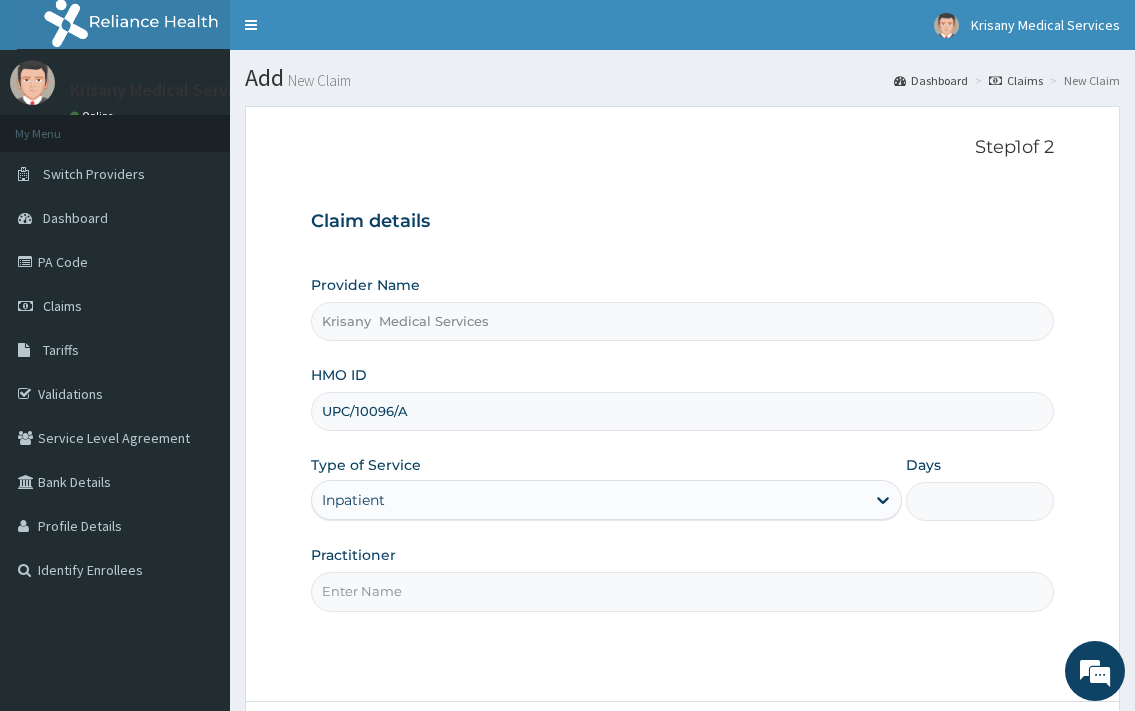 click on "Days" at bounding box center [980, 501] 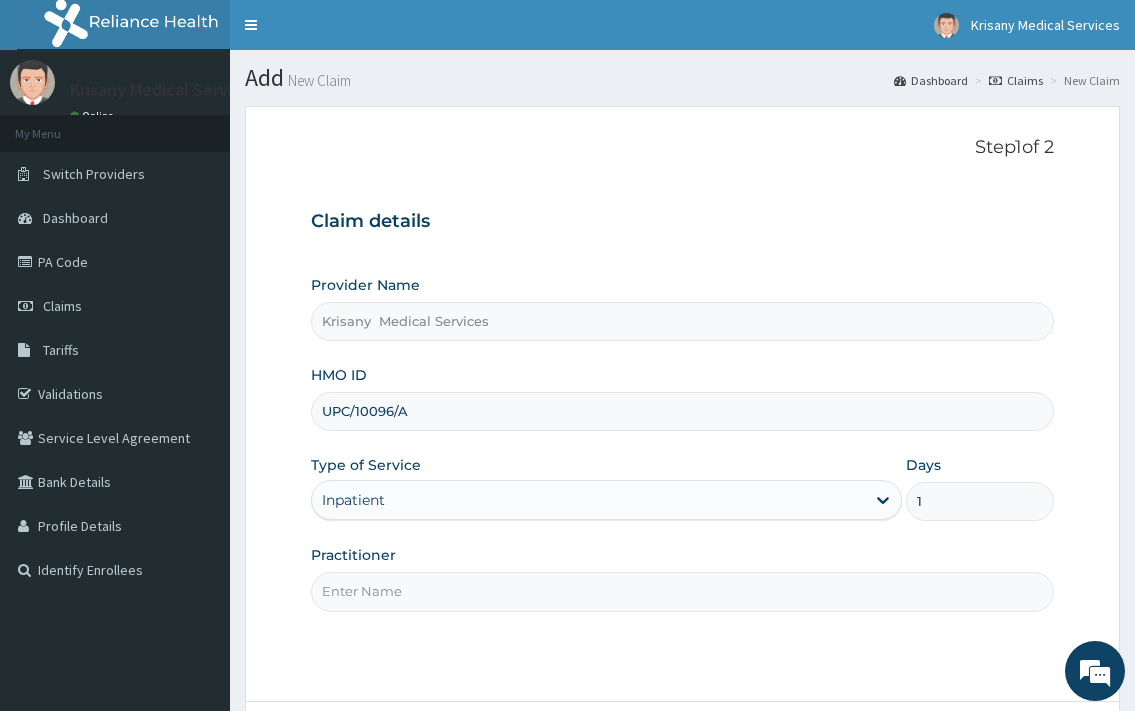 type on "1" 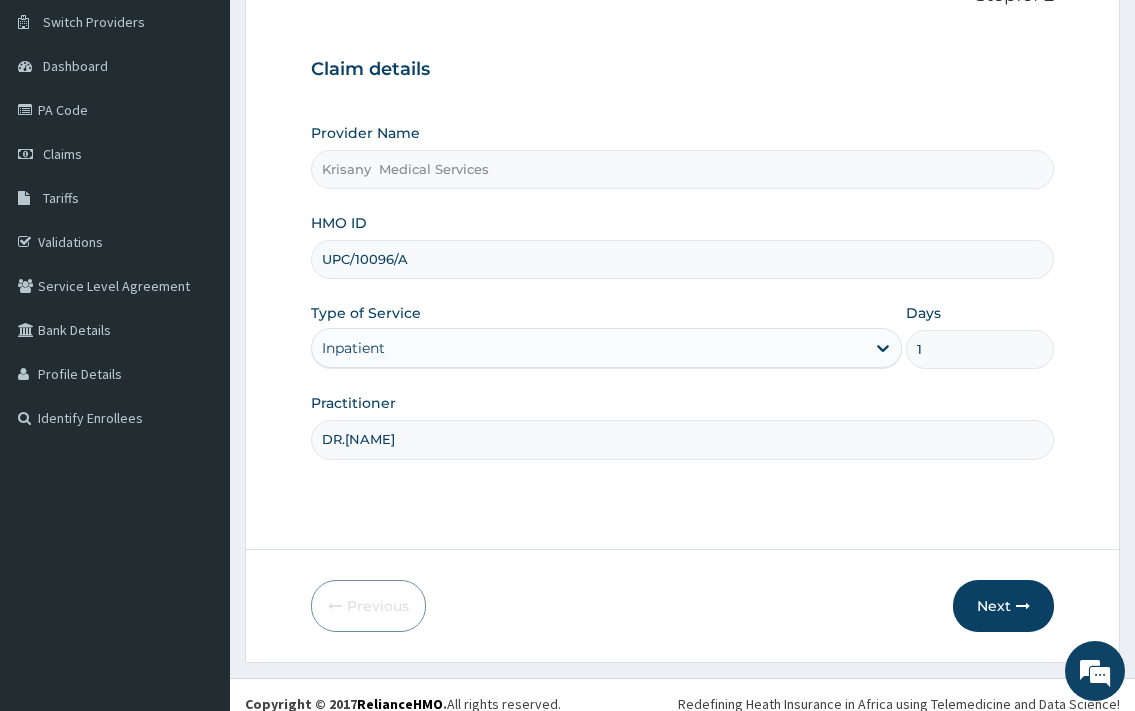 scroll, scrollTop: 170, scrollLeft: 0, axis: vertical 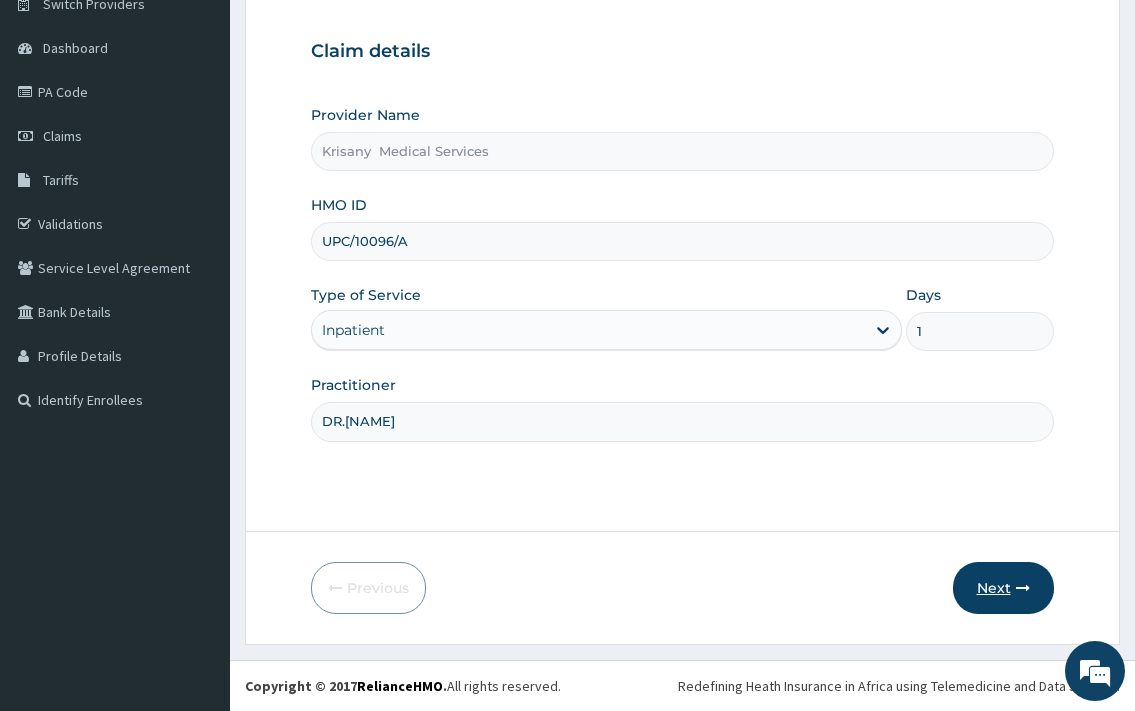 type on "DR.MCKAY" 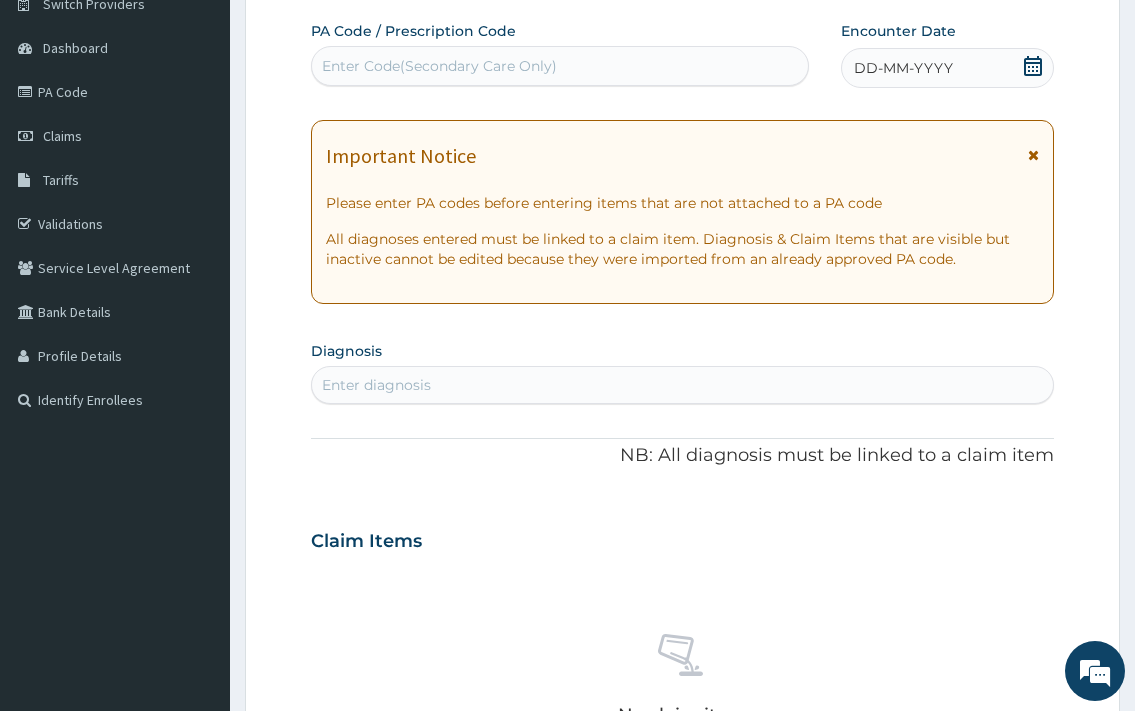 scroll, scrollTop: 0, scrollLeft: 0, axis: both 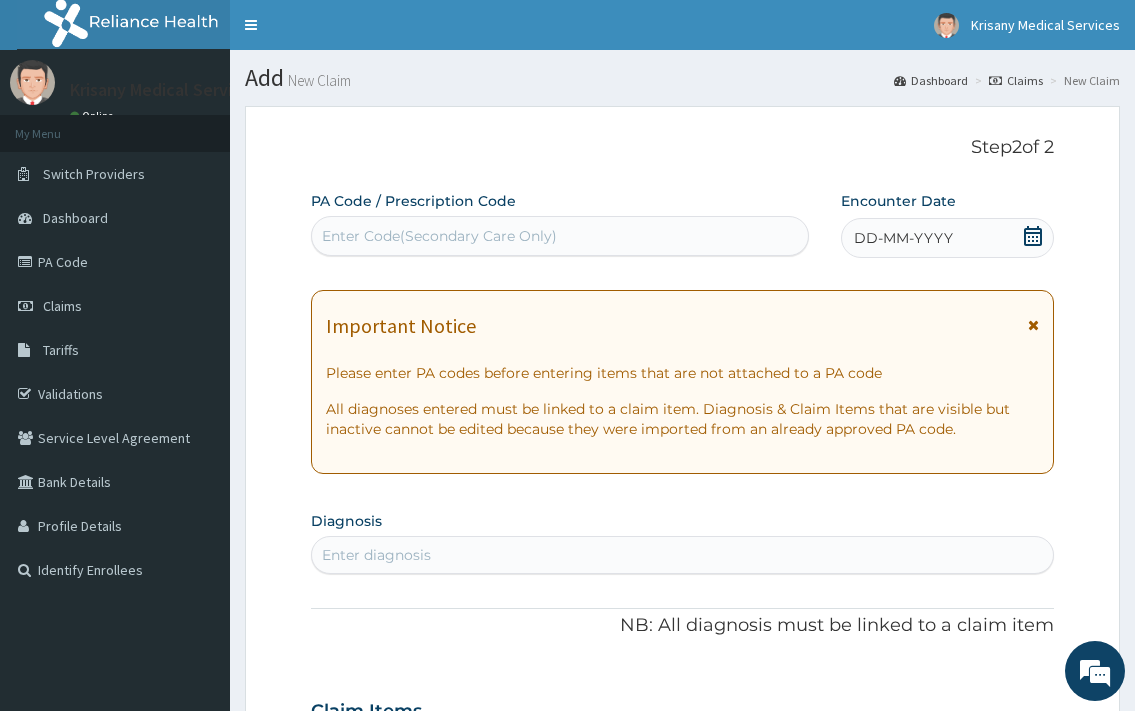 click on "Enter Code(Secondary Care Only)" at bounding box center [559, 236] 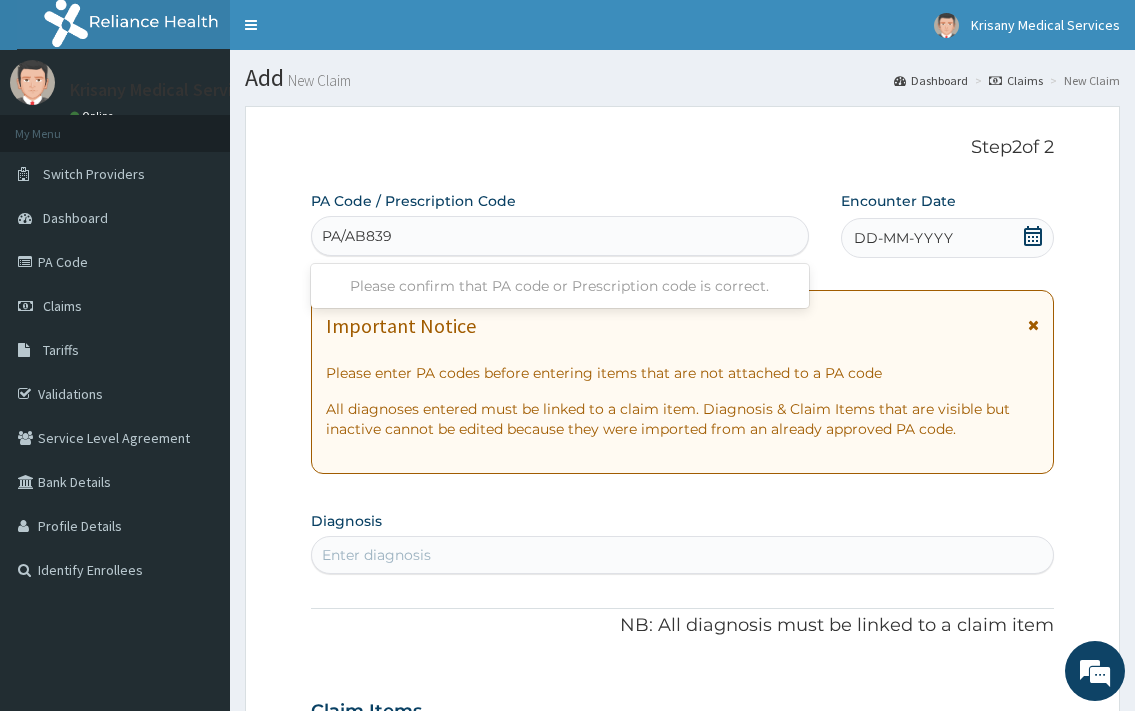 type on "PA/AB8398" 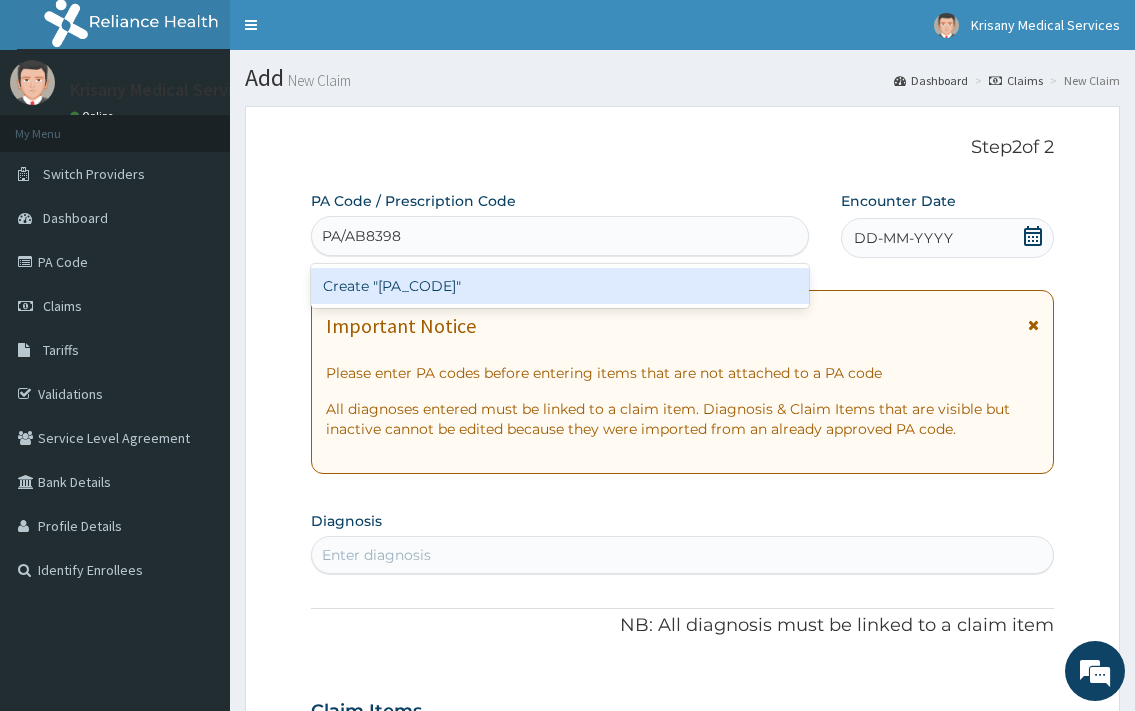 click on "Create "PA/AB8398"" at bounding box center (559, 286) 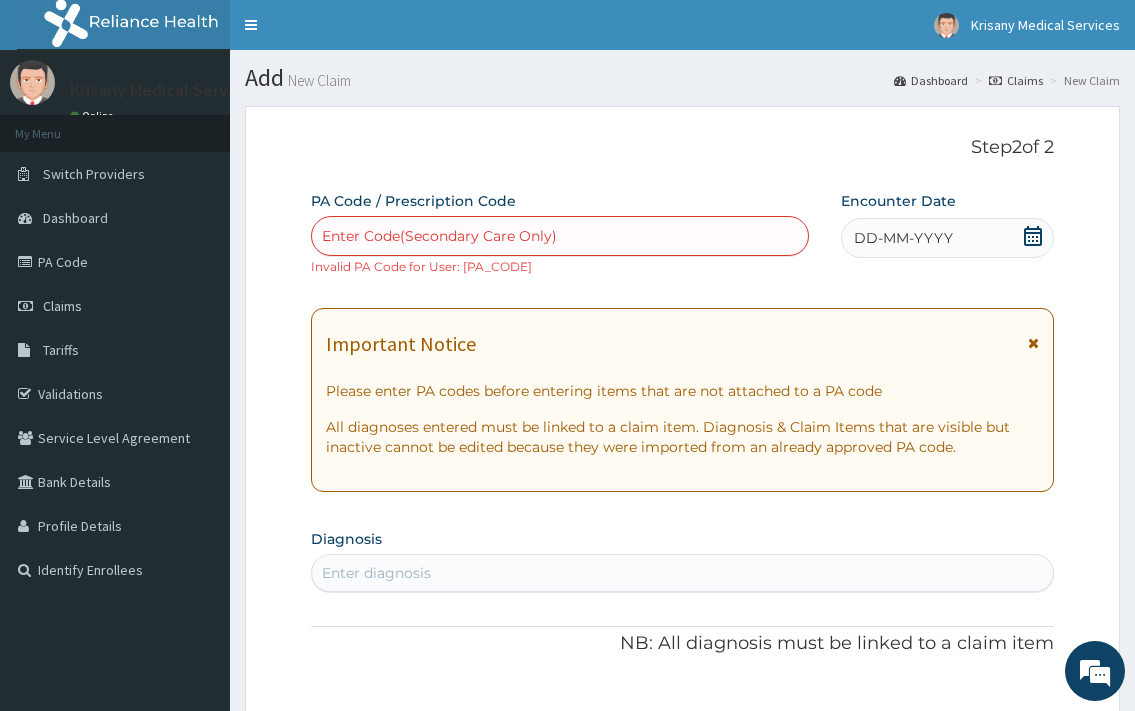 click 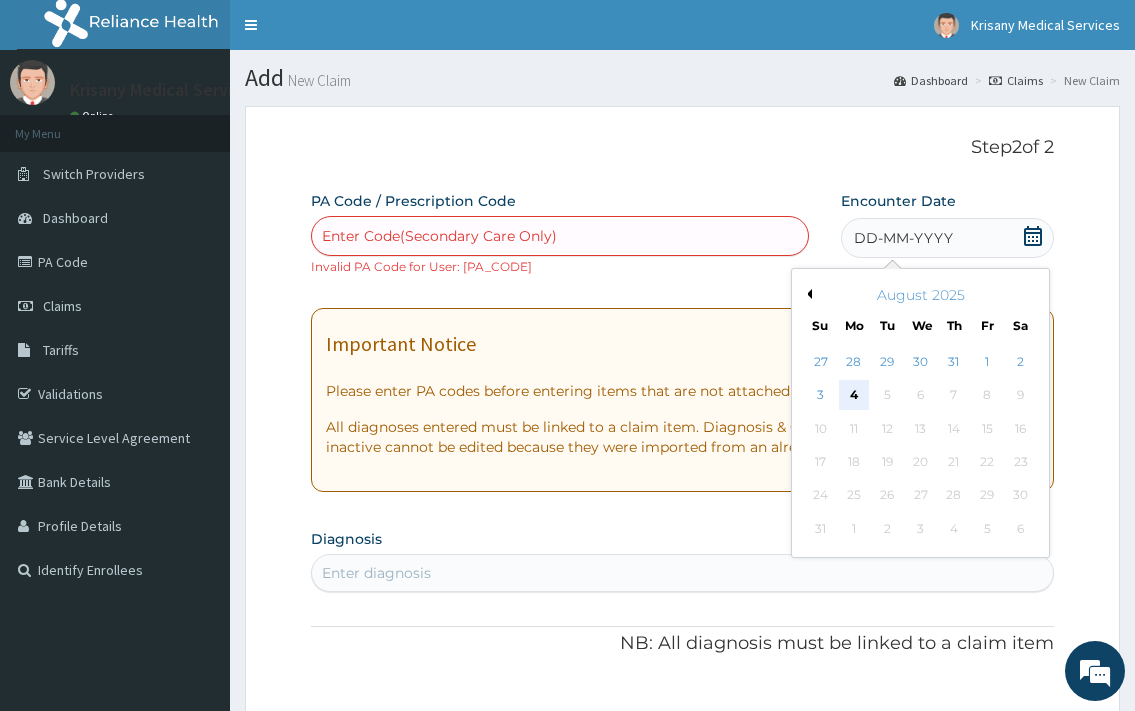 click on "4" at bounding box center [853, 396] 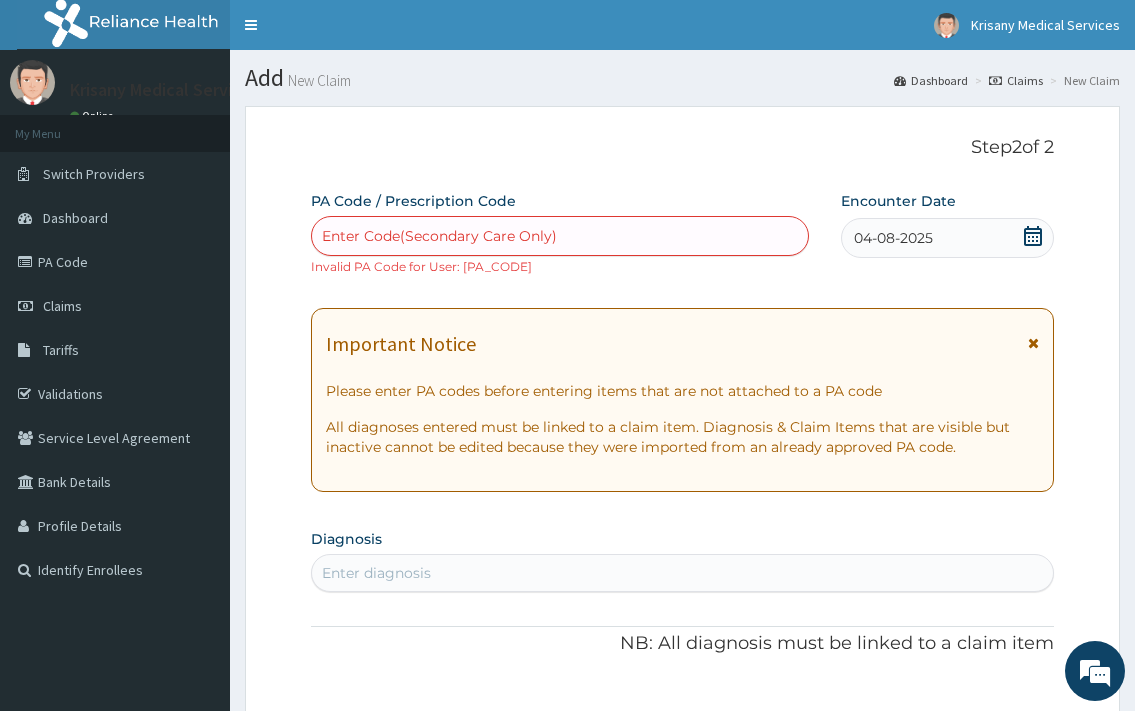 click on "Enter Code(Secondary Care Only)" at bounding box center [439, 236] 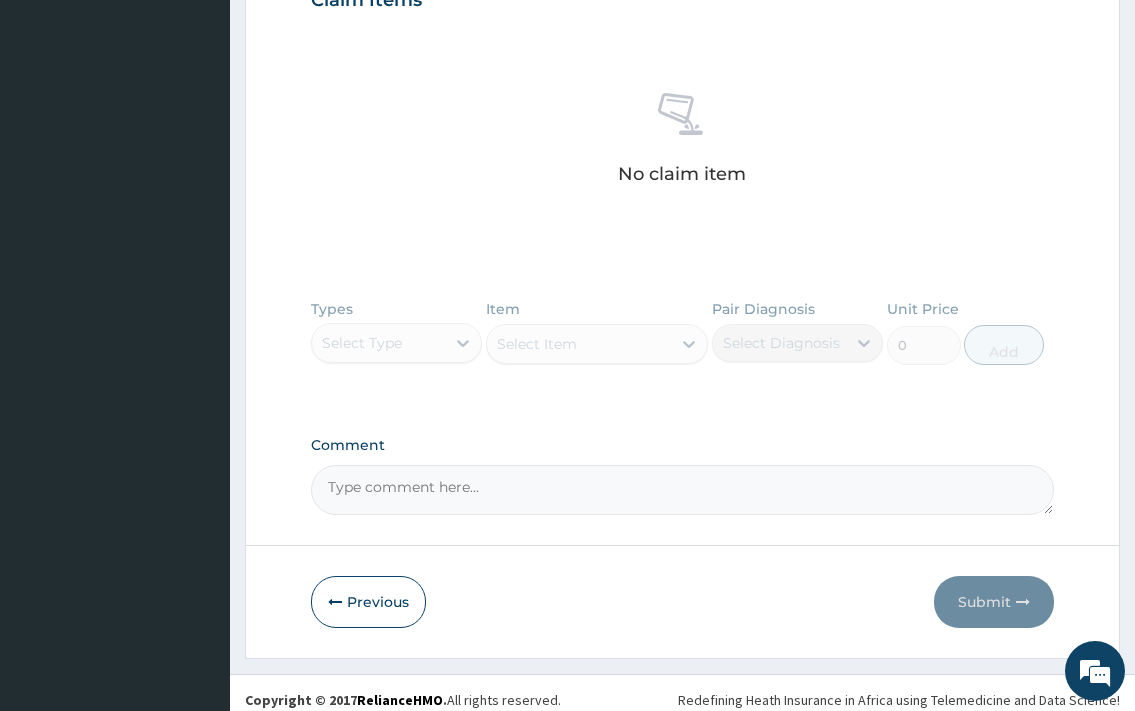 scroll, scrollTop: 743, scrollLeft: 0, axis: vertical 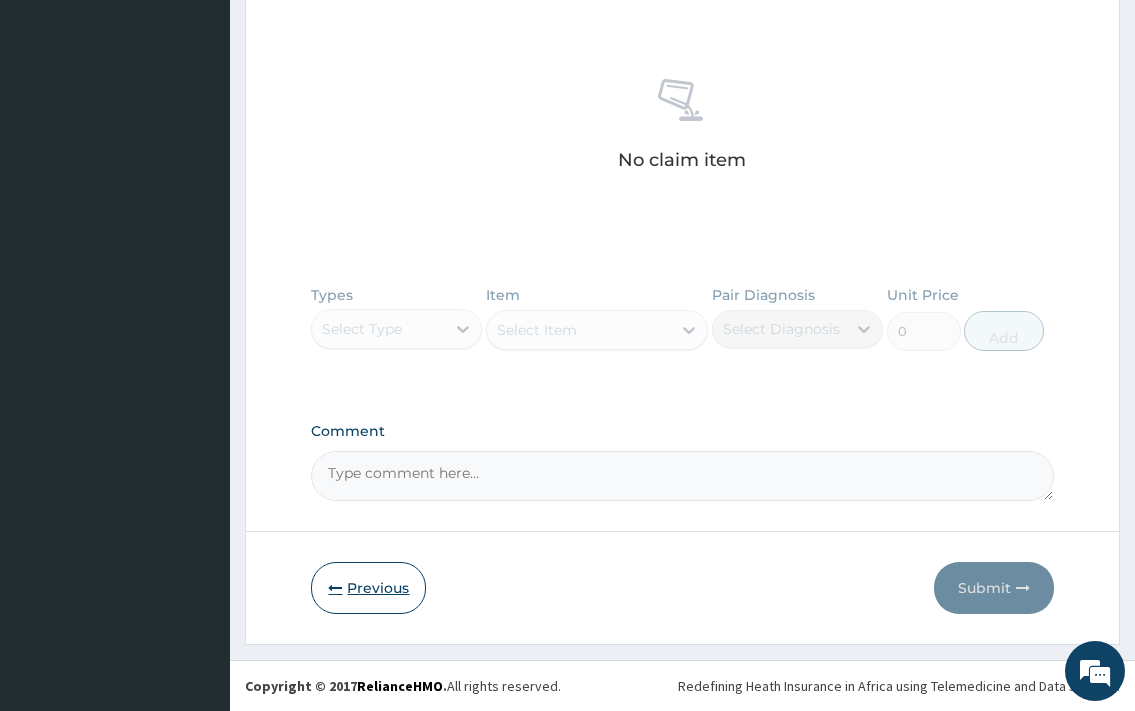 click on "Previous" at bounding box center [368, 588] 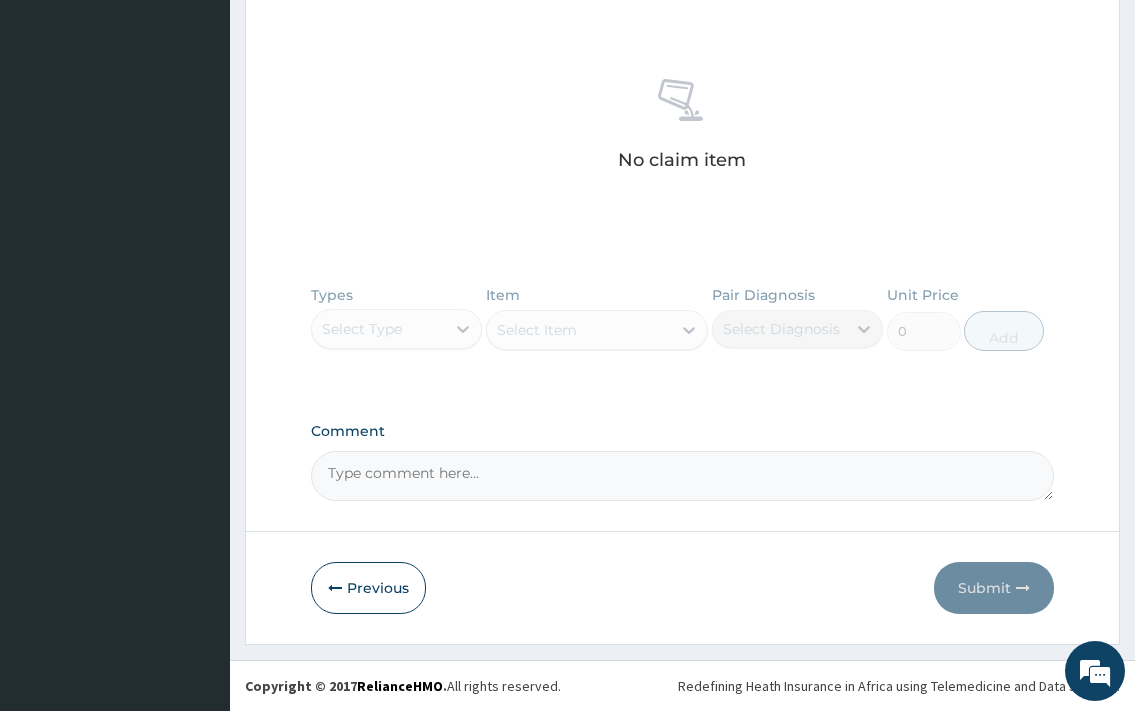 scroll, scrollTop: 170, scrollLeft: 0, axis: vertical 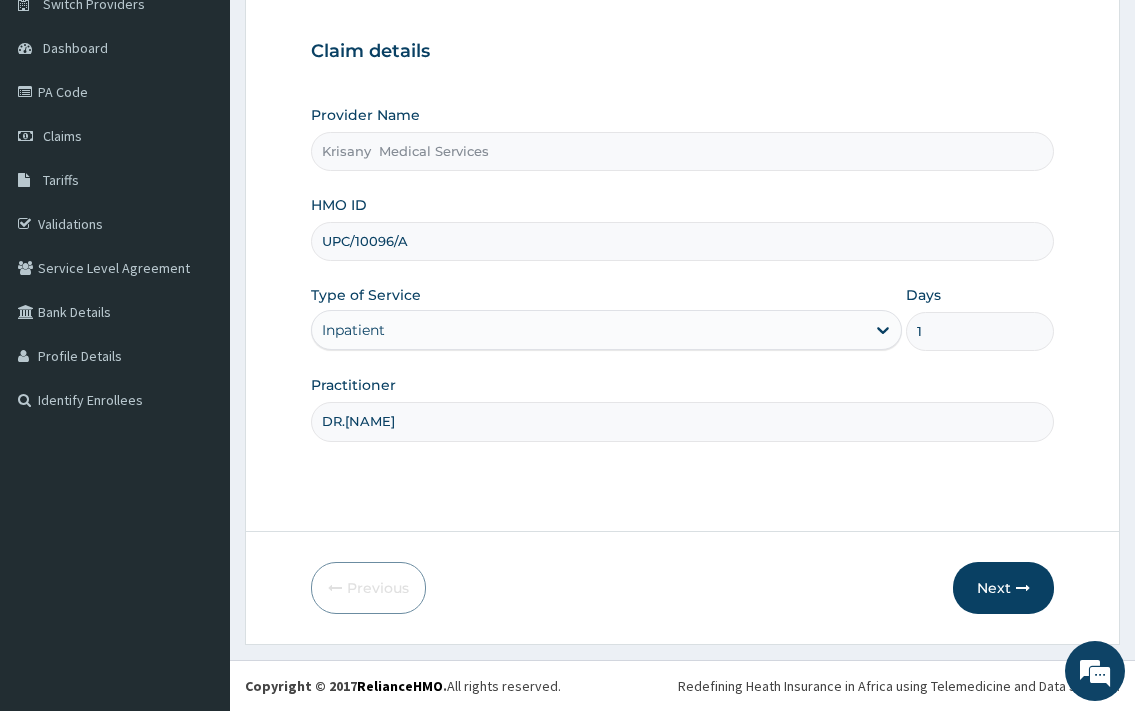 click on "UPC/10096/A" at bounding box center (682, 241) 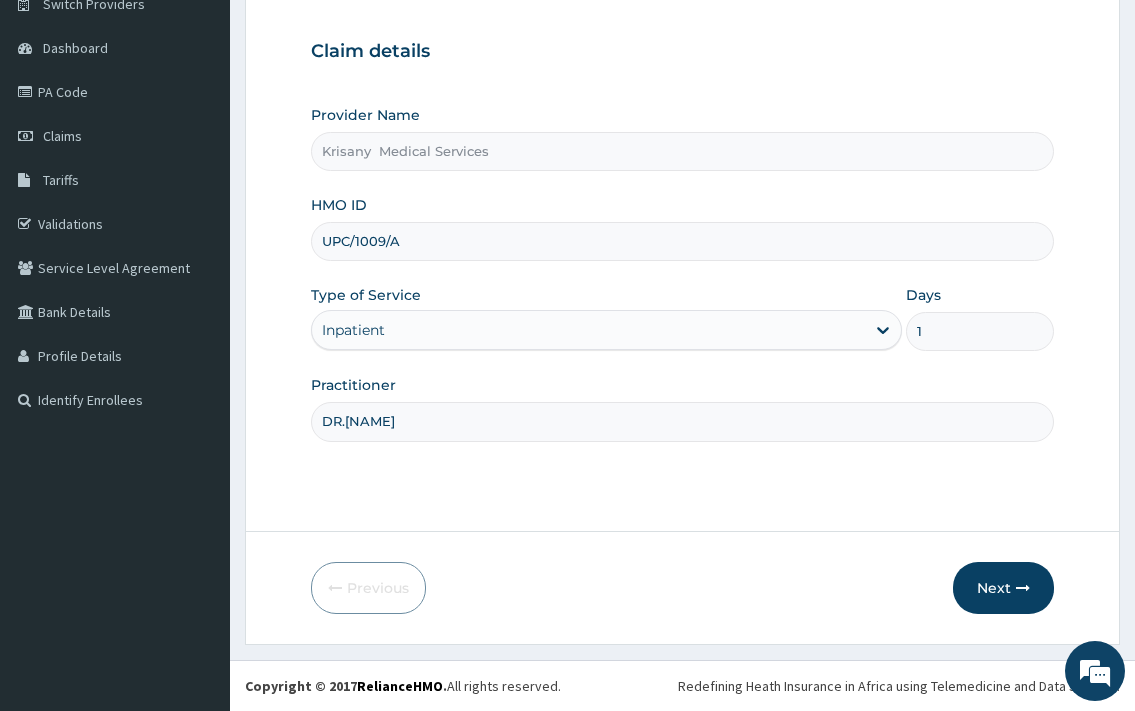 type on "UPC/10097/A" 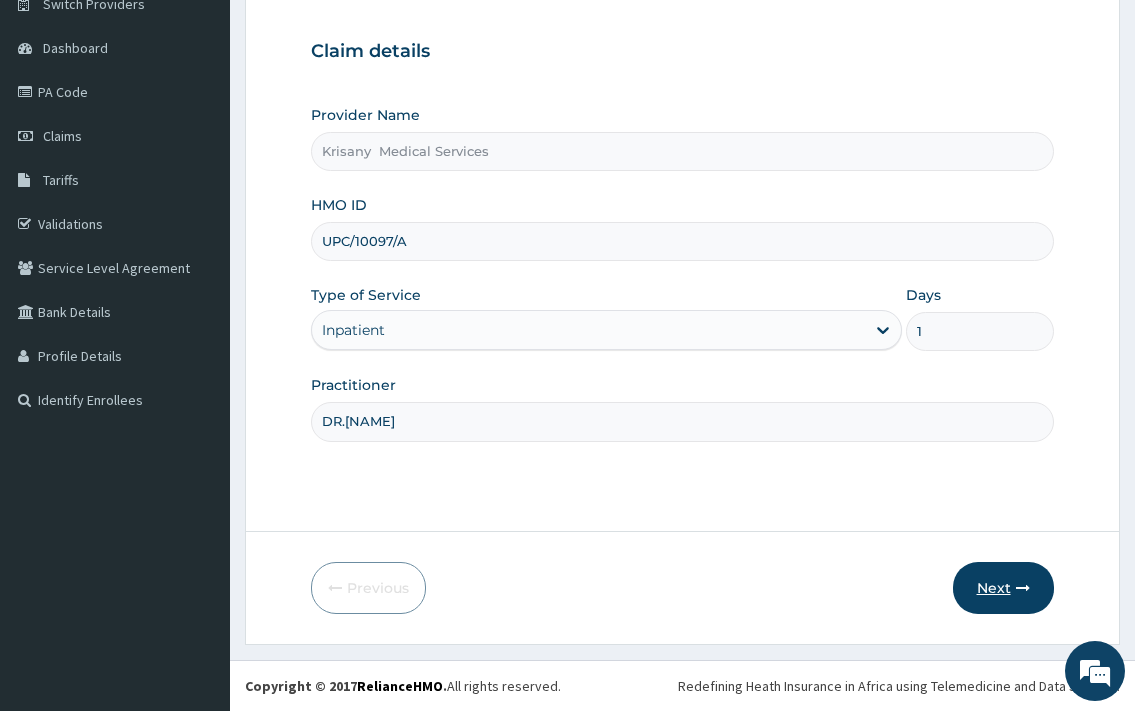 click on "Next" at bounding box center (1003, 588) 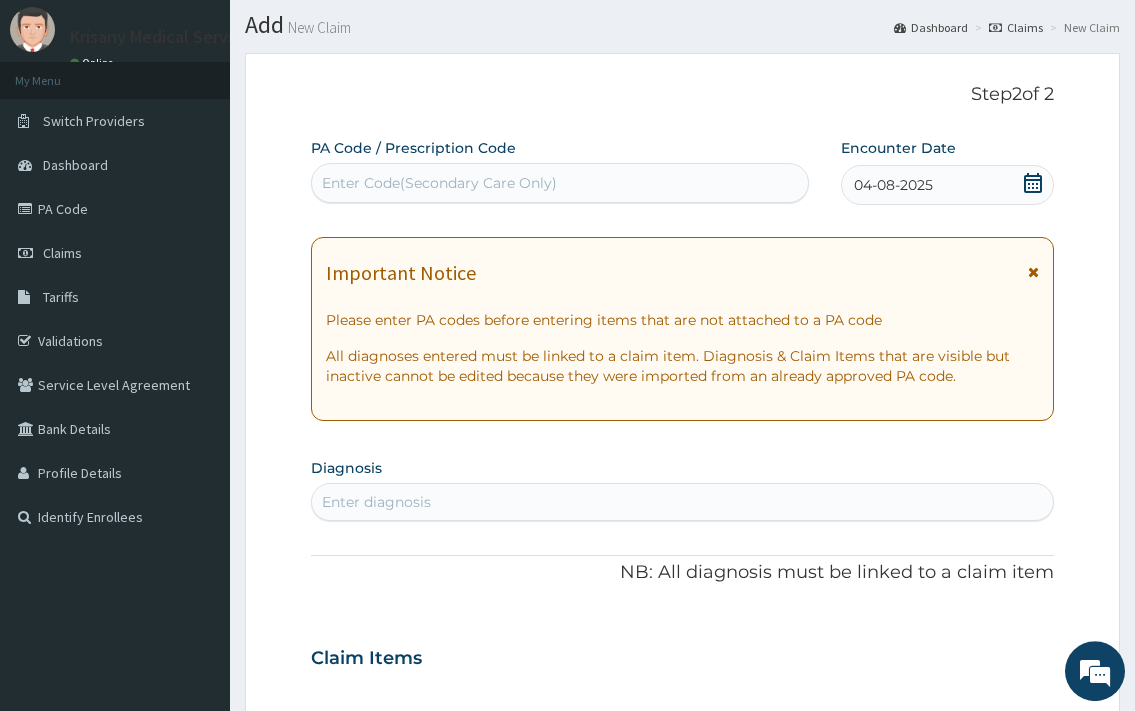 scroll, scrollTop: 0, scrollLeft: 0, axis: both 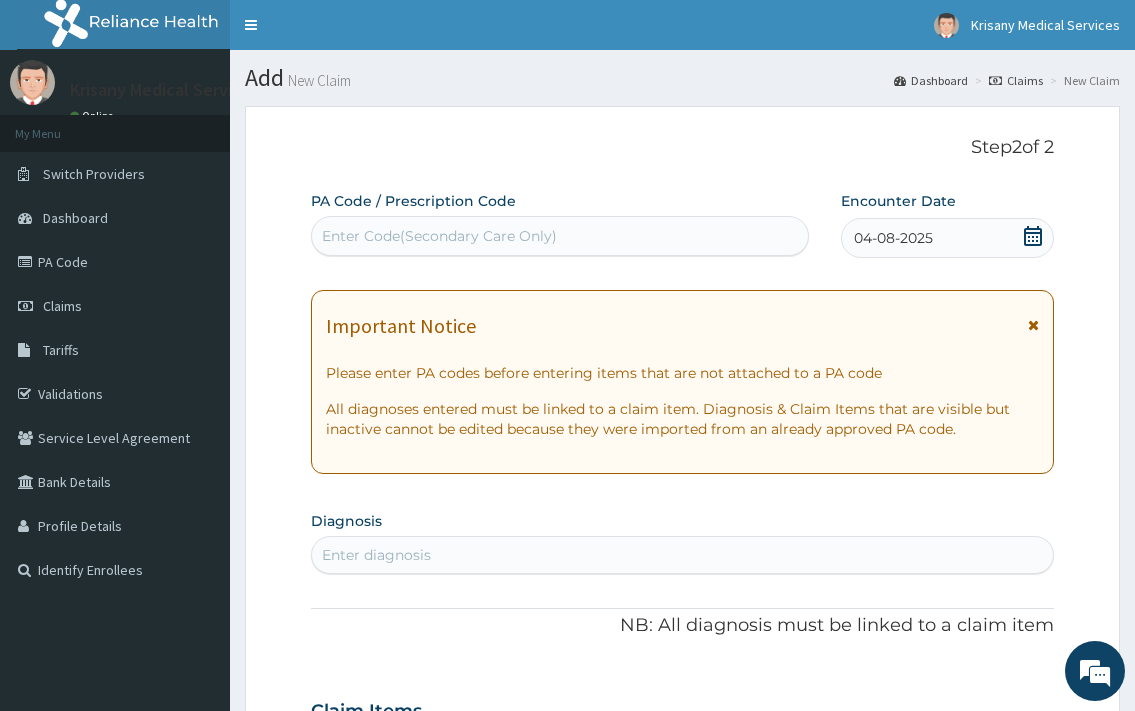 click on "Enter Code(Secondary Care Only)" at bounding box center (559, 236) 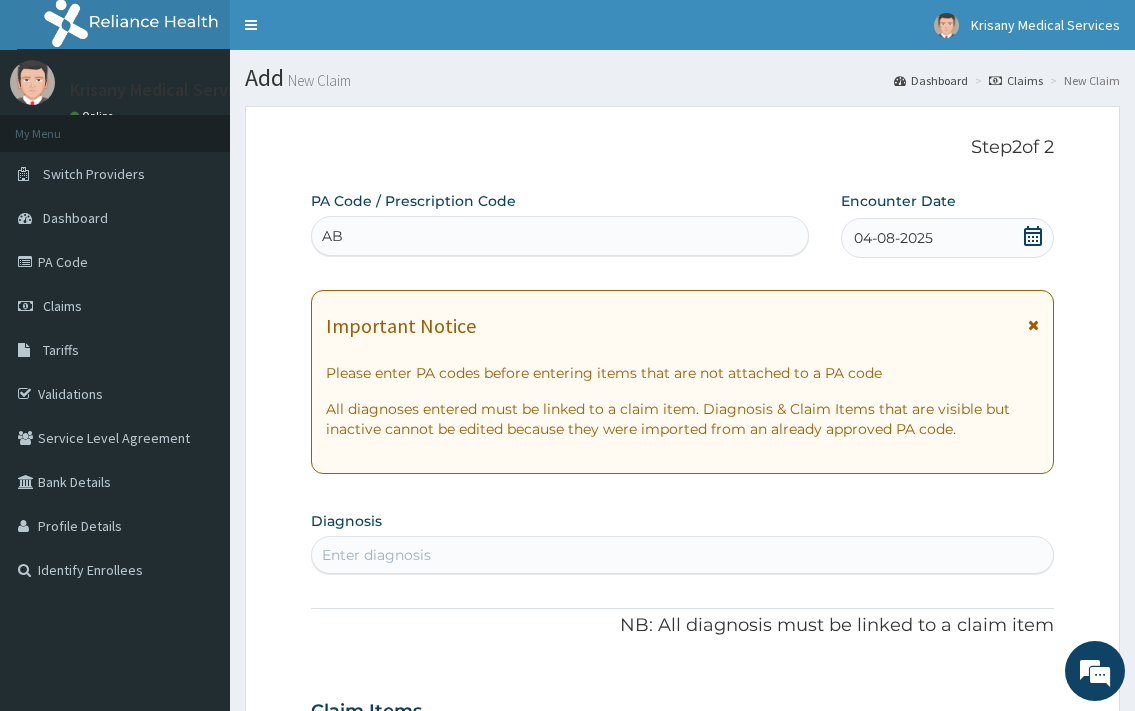 type on "A" 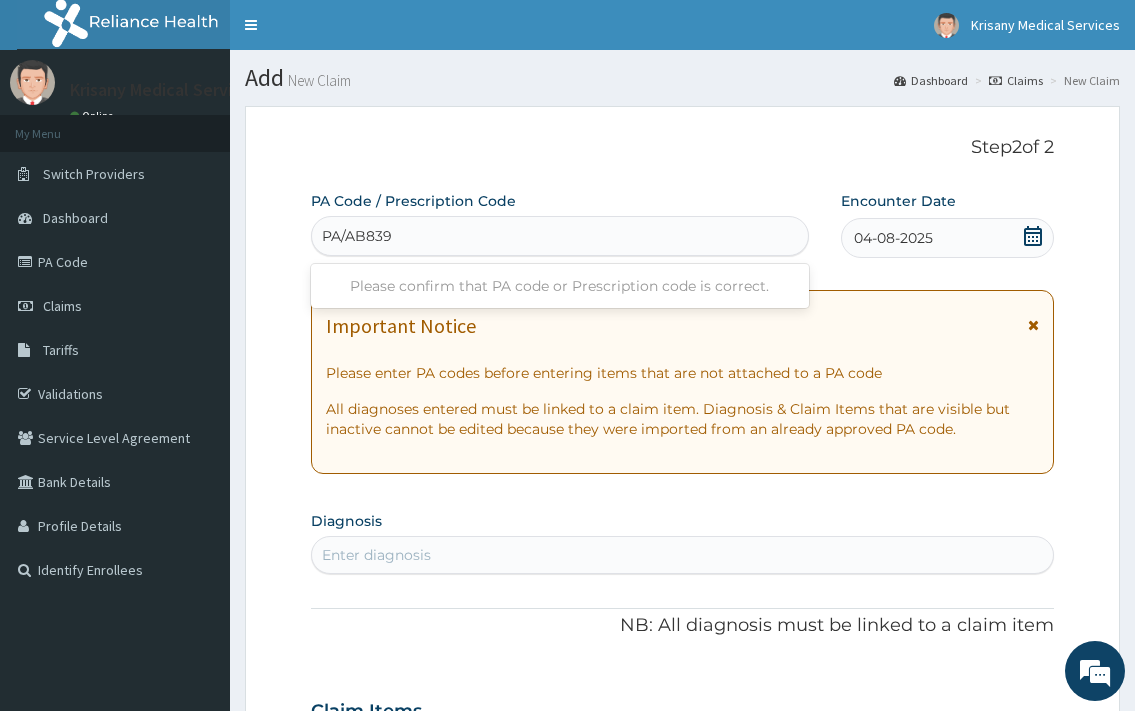 type on "PA/AB8398" 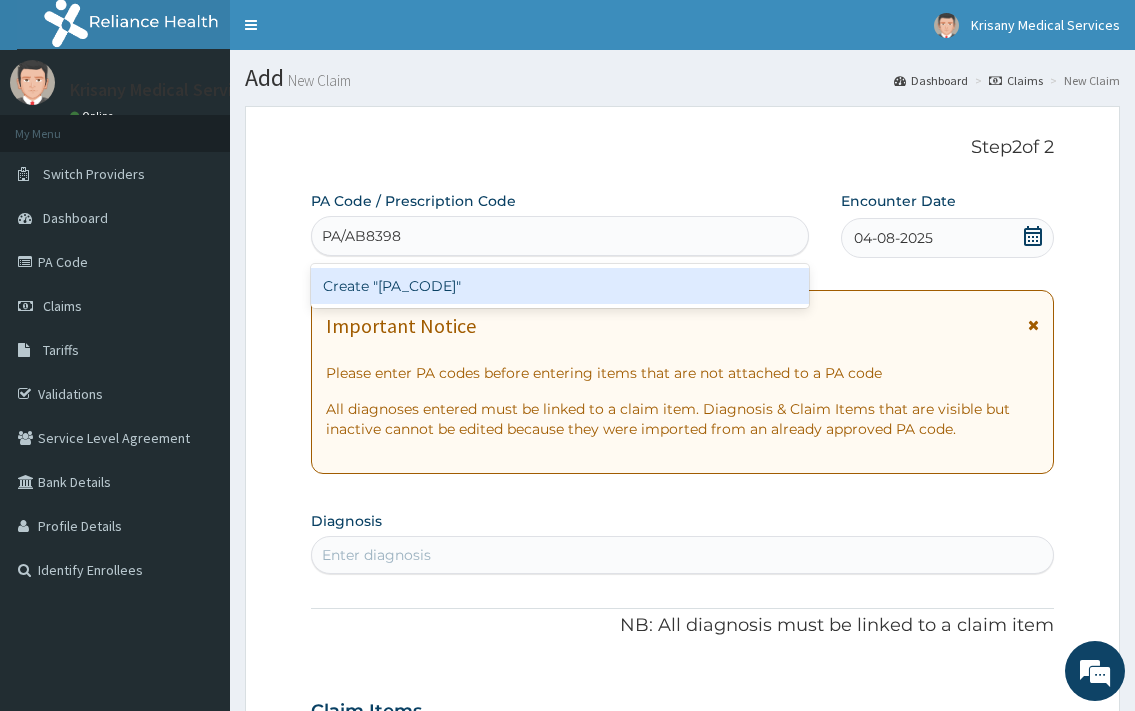 click on "Create "PA/AB8398"" at bounding box center (559, 286) 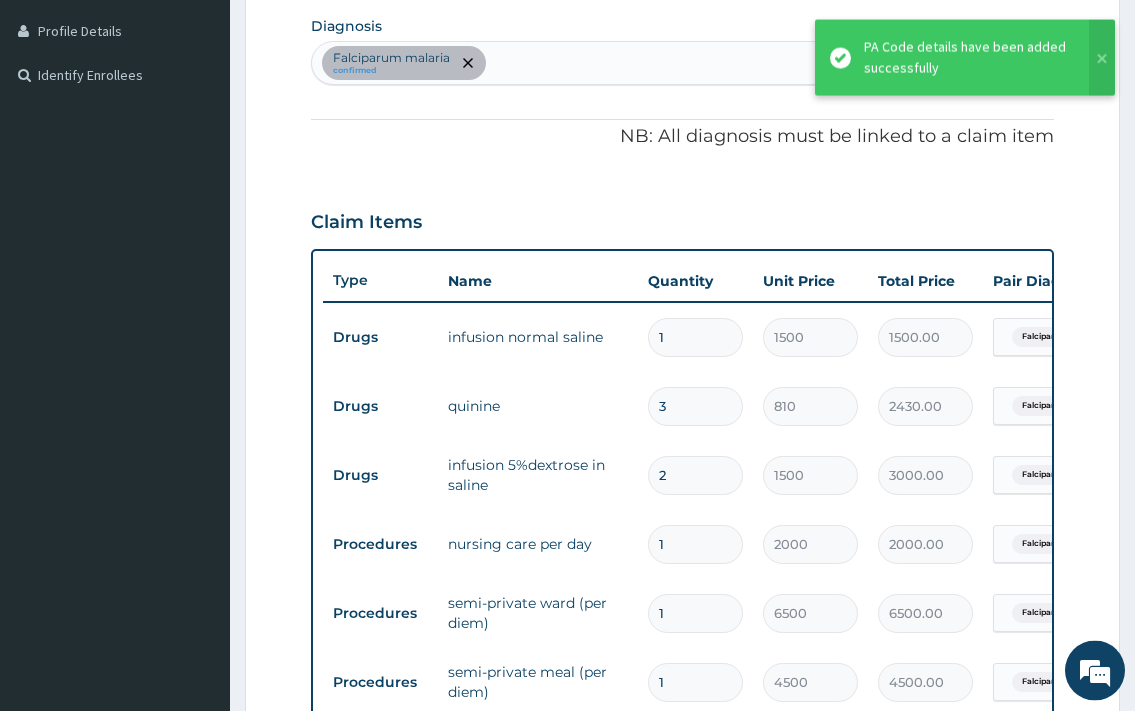 scroll, scrollTop: 896, scrollLeft: 0, axis: vertical 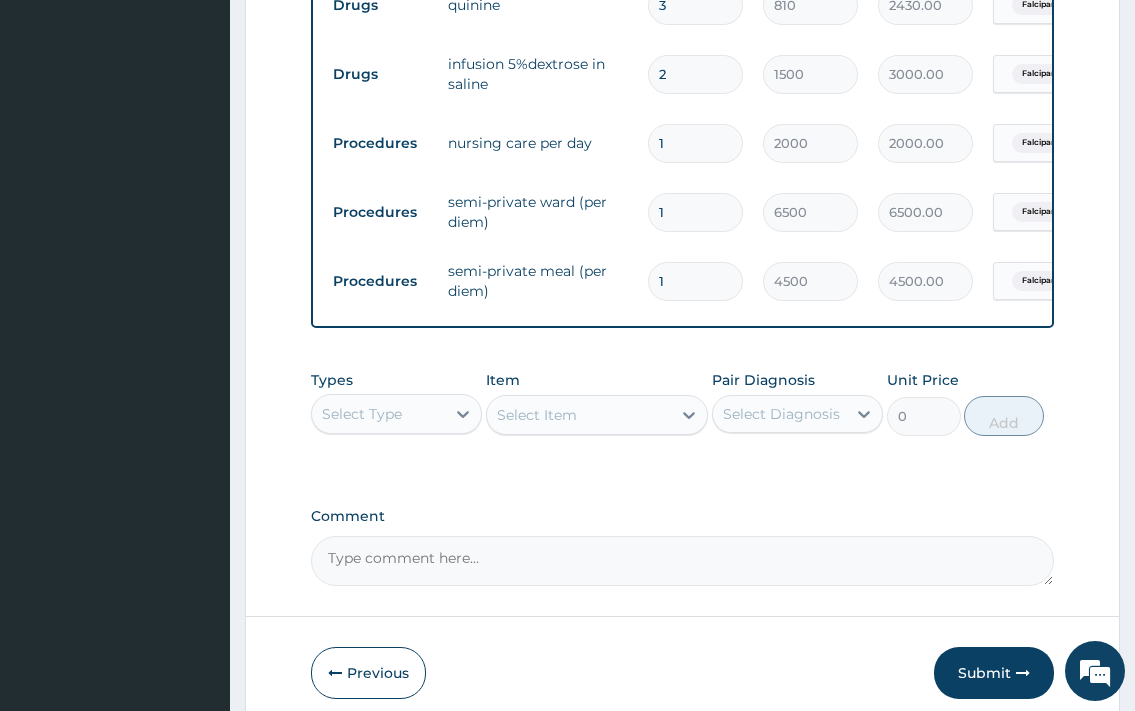 click on "Select Type" at bounding box center (362, 414) 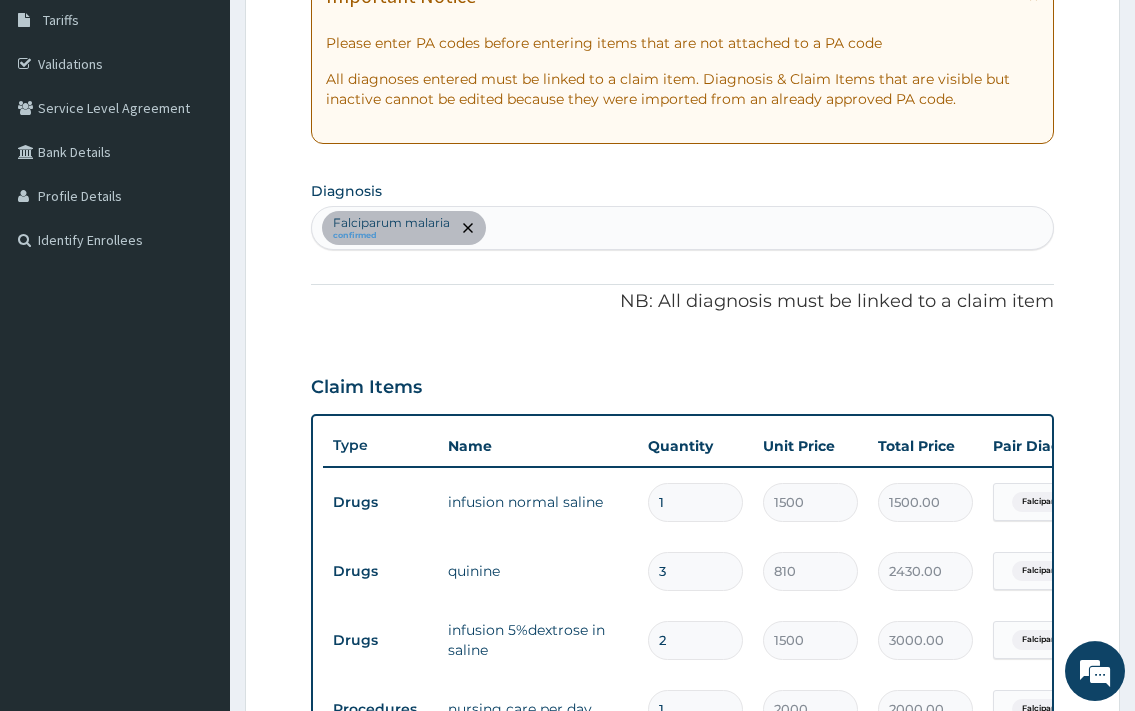 scroll, scrollTop: 284, scrollLeft: 0, axis: vertical 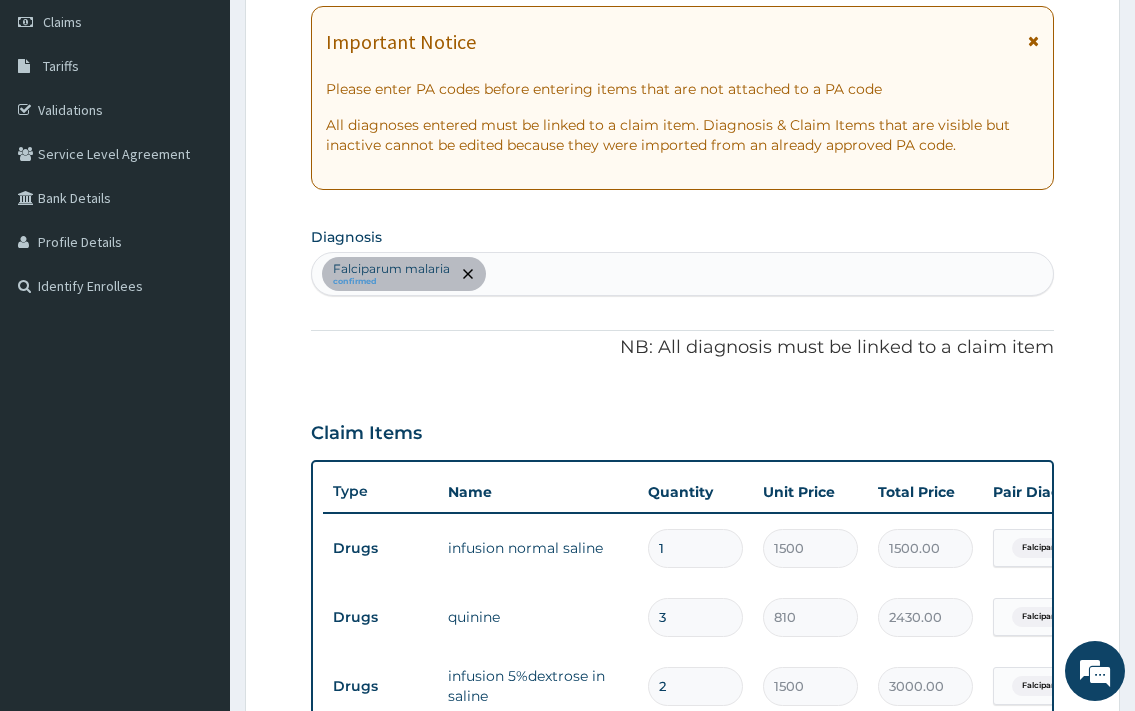 click on "Falciparum malaria confirmed" at bounding box center (682, 274) 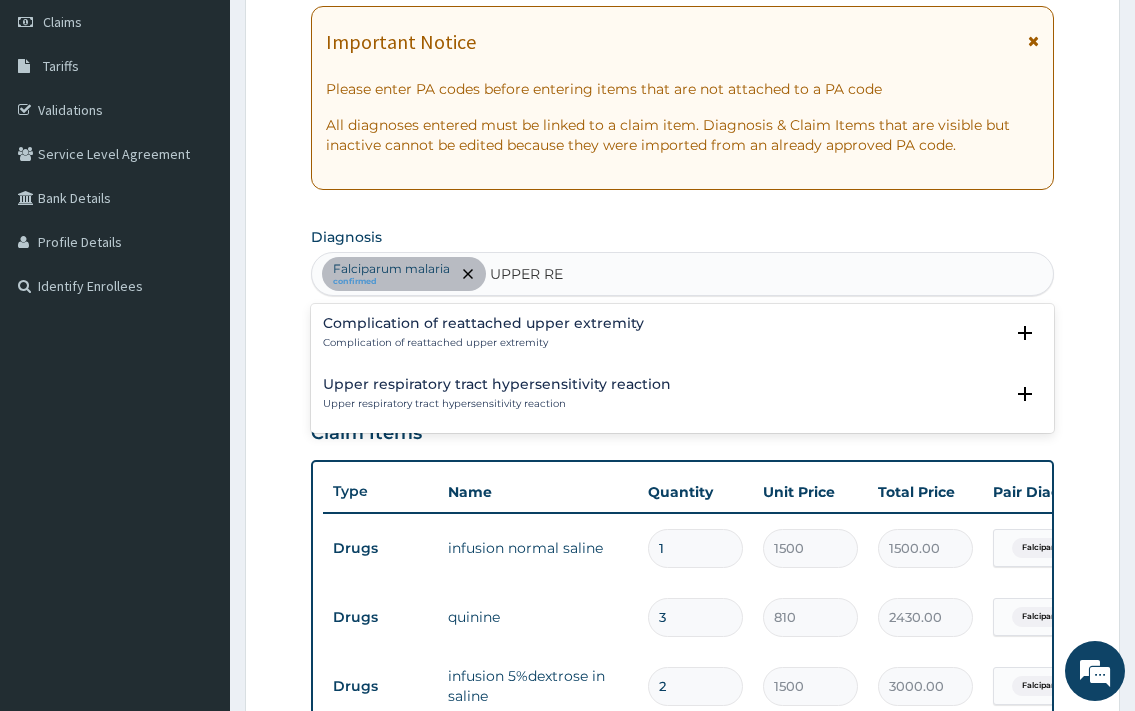 type on "UPPER RES" 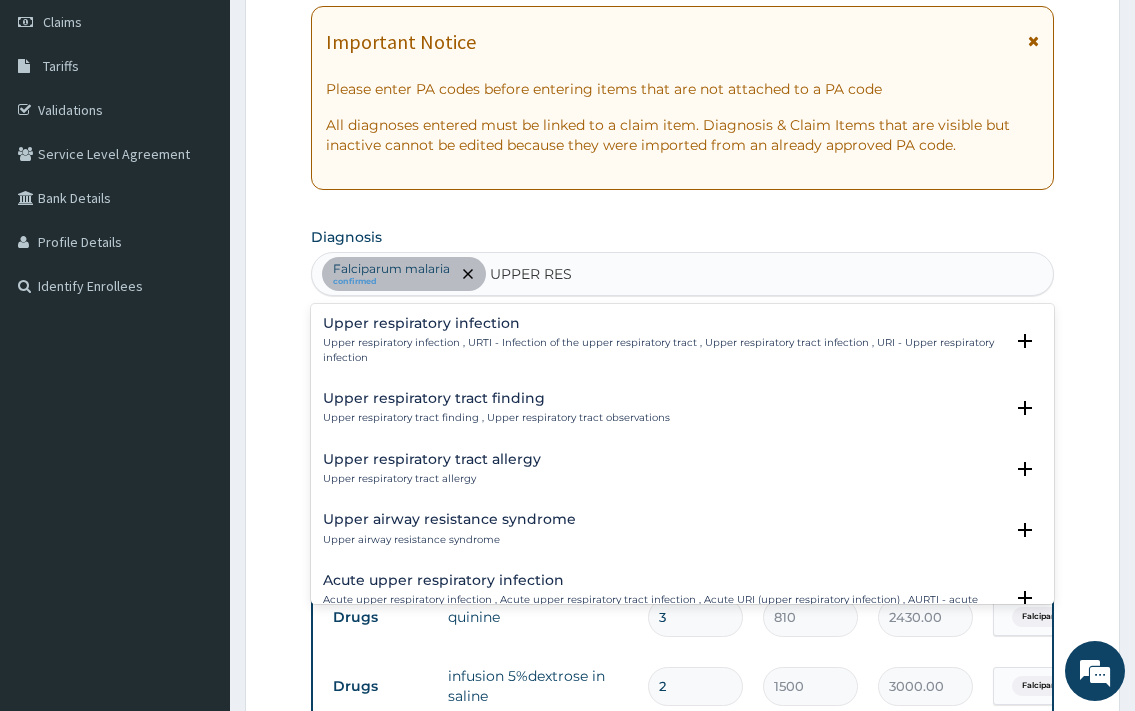 click on "Upper respiratory infection Upper respiratory infection , URTI - Infection of the upper respiratory tract , Upper respiratory tract infection , URI - Upper respiratory infection" at bounding box center (662, 340) 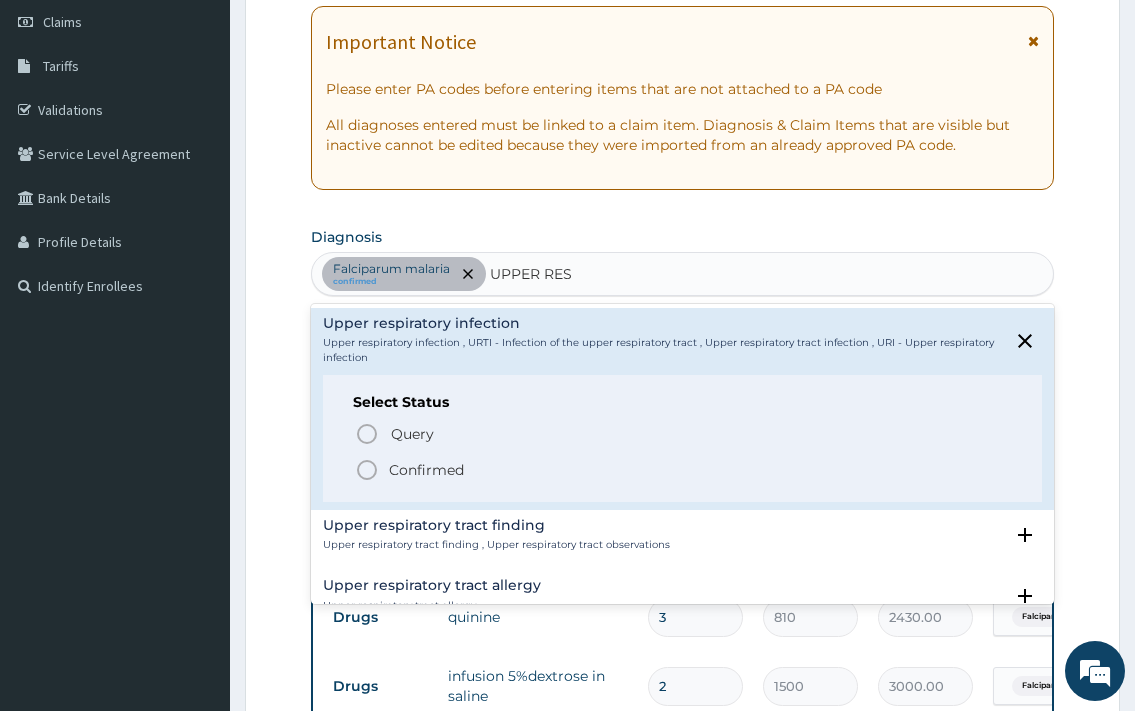 click on "Confirmed" at bounding box center [683, 470] 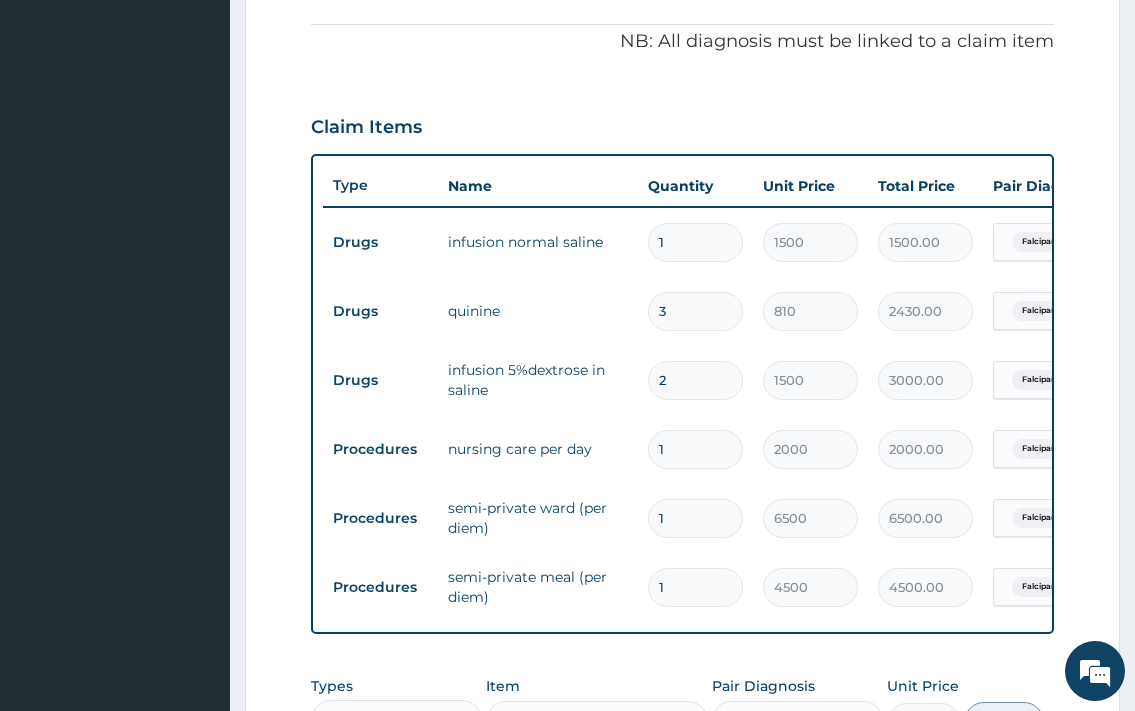 scroll, scrollTop: 998, scrollLeft: 0, axis: vertical 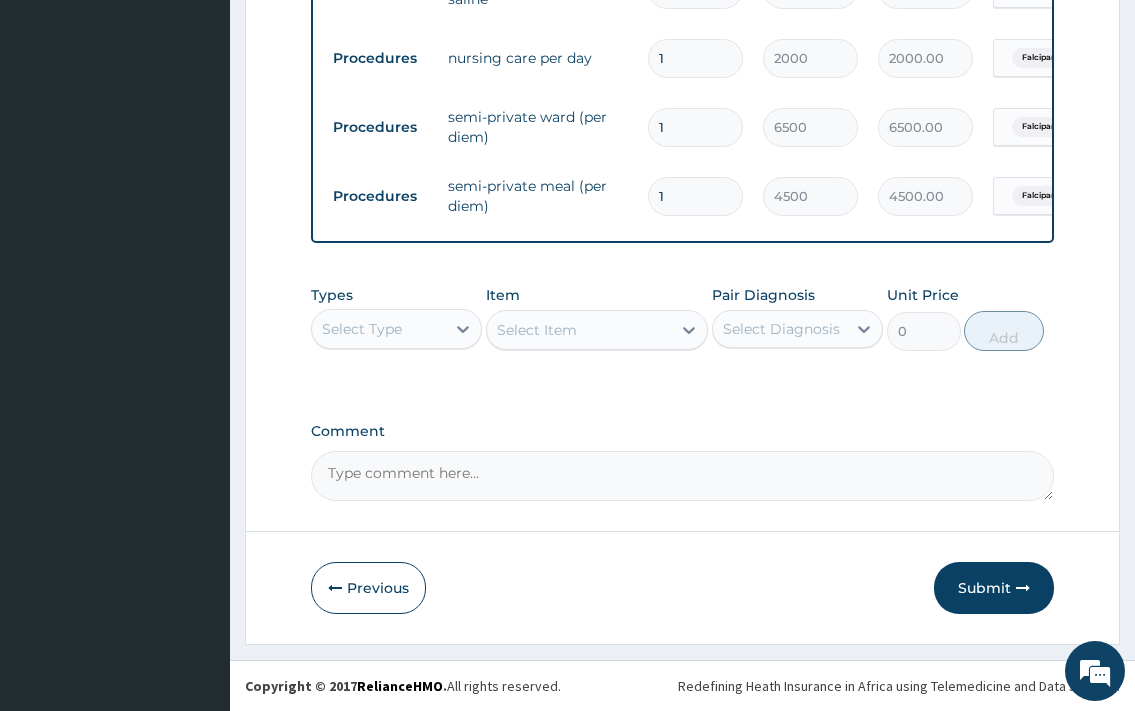 click on "Select Type" at bounding box center (378, 329) 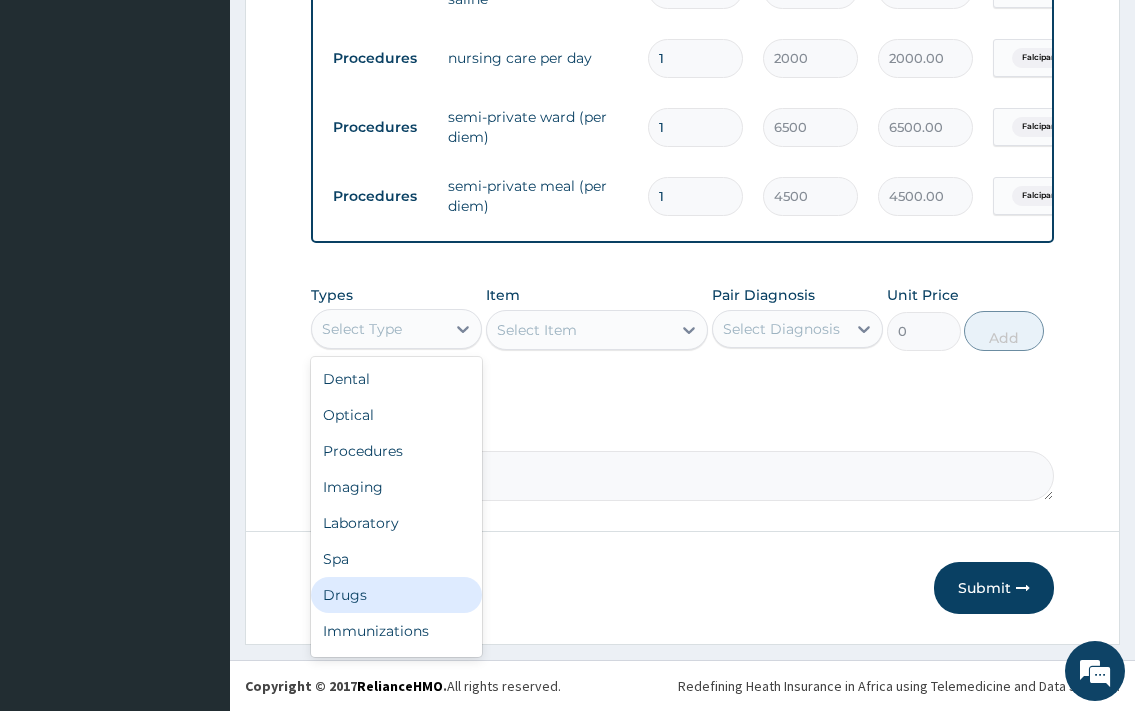 drag, startPoint x: 374, startPoint y: 586, endPoint x: 424, endPoint y: 521, distance: 82.006096 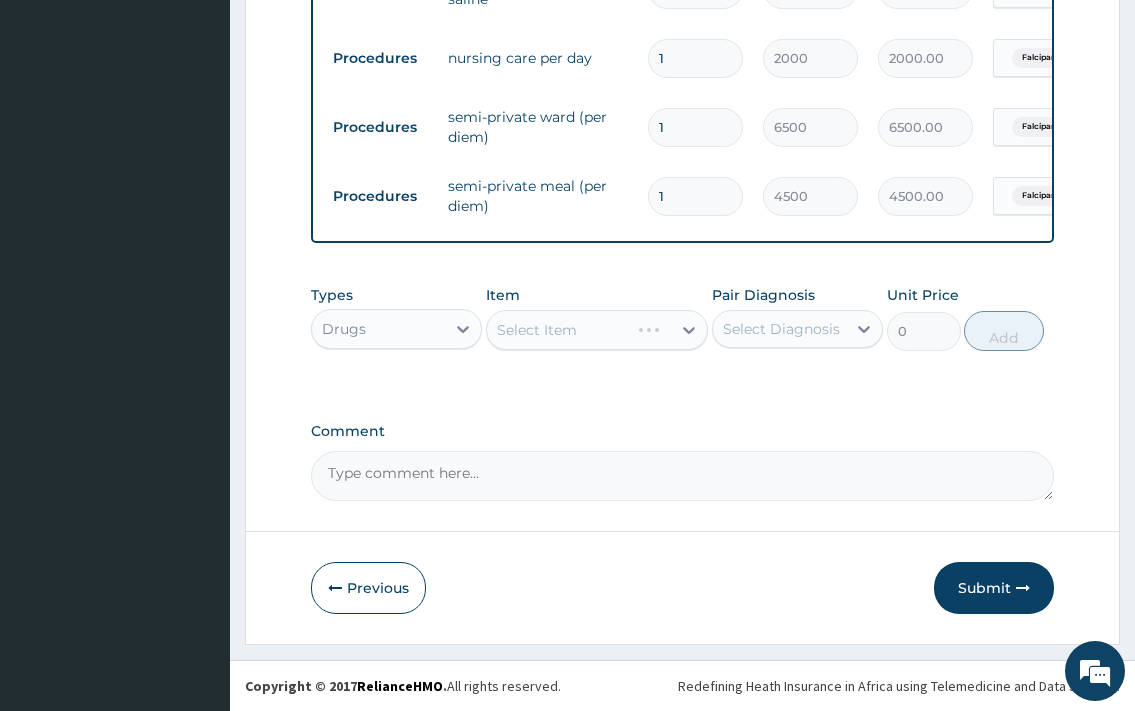 click on "Select Item" at bounding box center (597, 330) 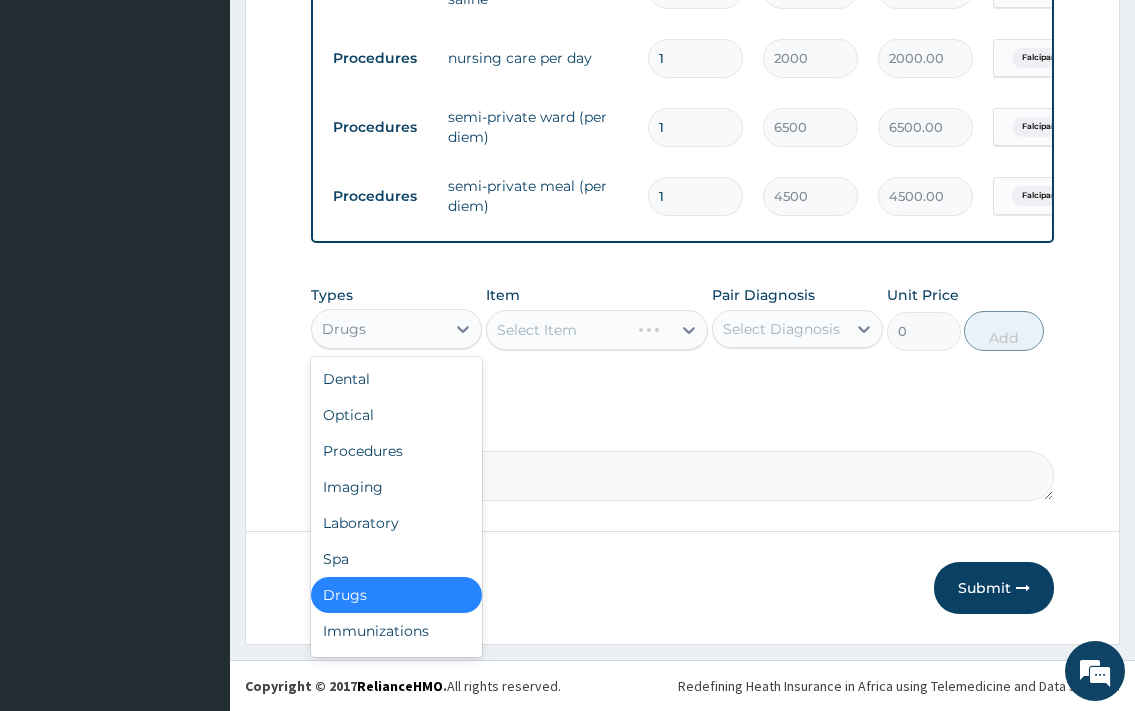 click on "Drugs" at bounding box center [378, 329] 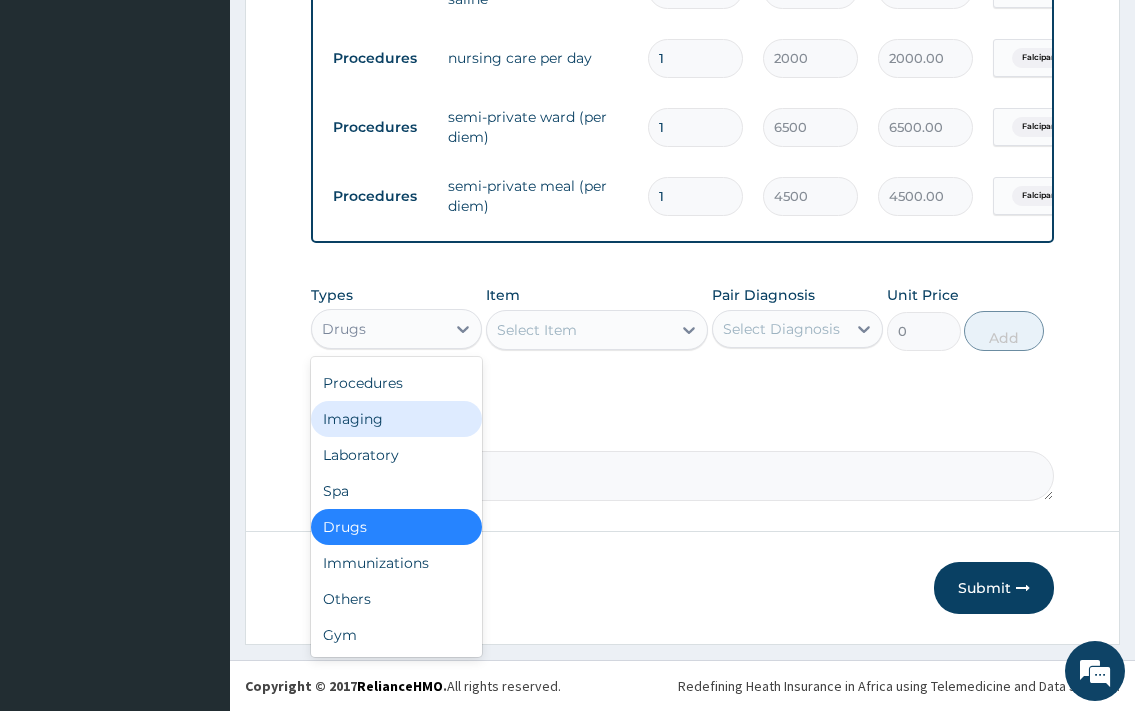 scroll, scrollTop: 0, scrollLeft: 0, axis: both 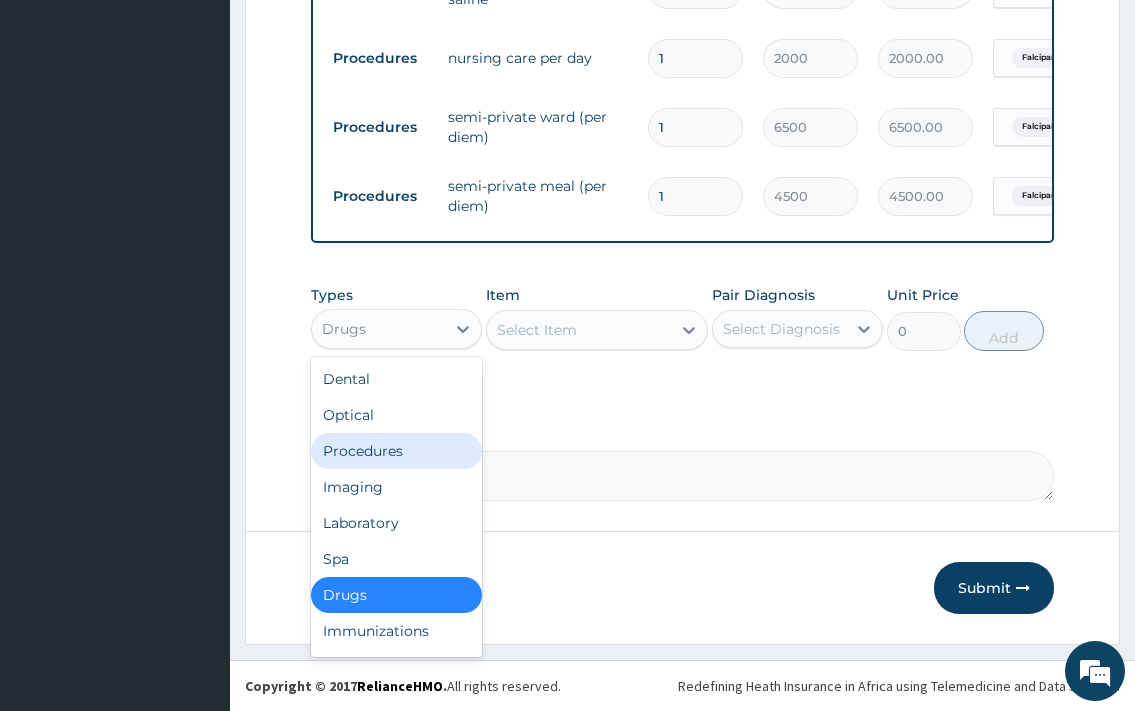 click on "Procedures" at bounding box center (396, 451) 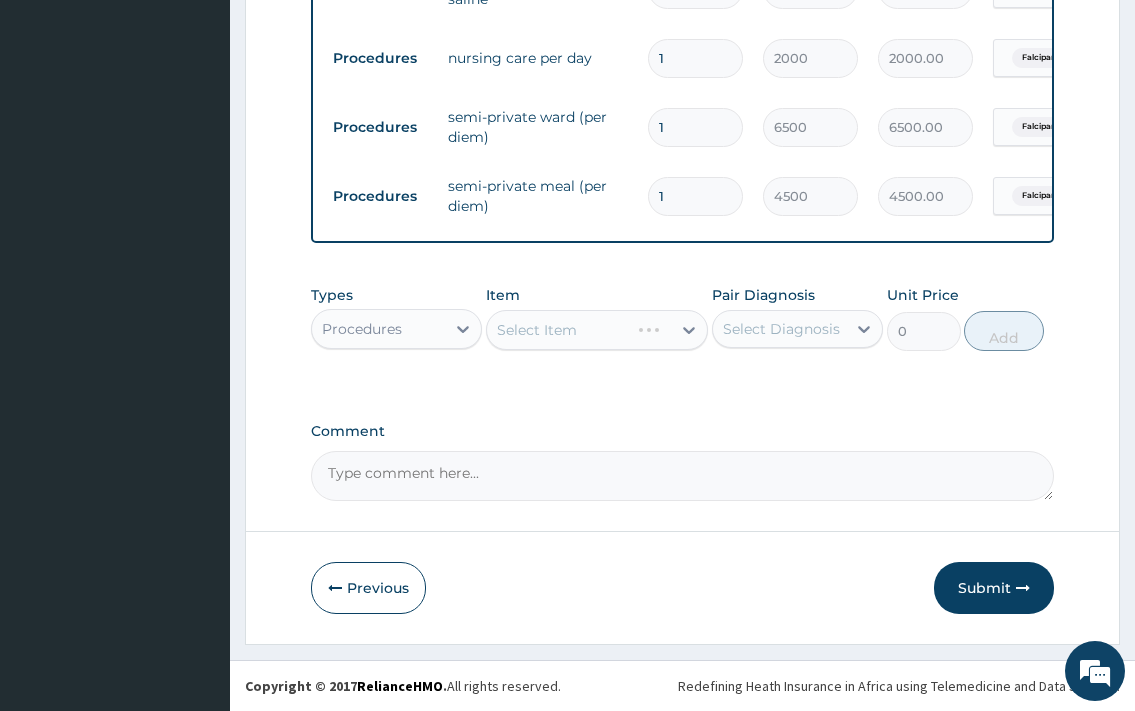 click on "Select Item" at bounding box center (597, 330) 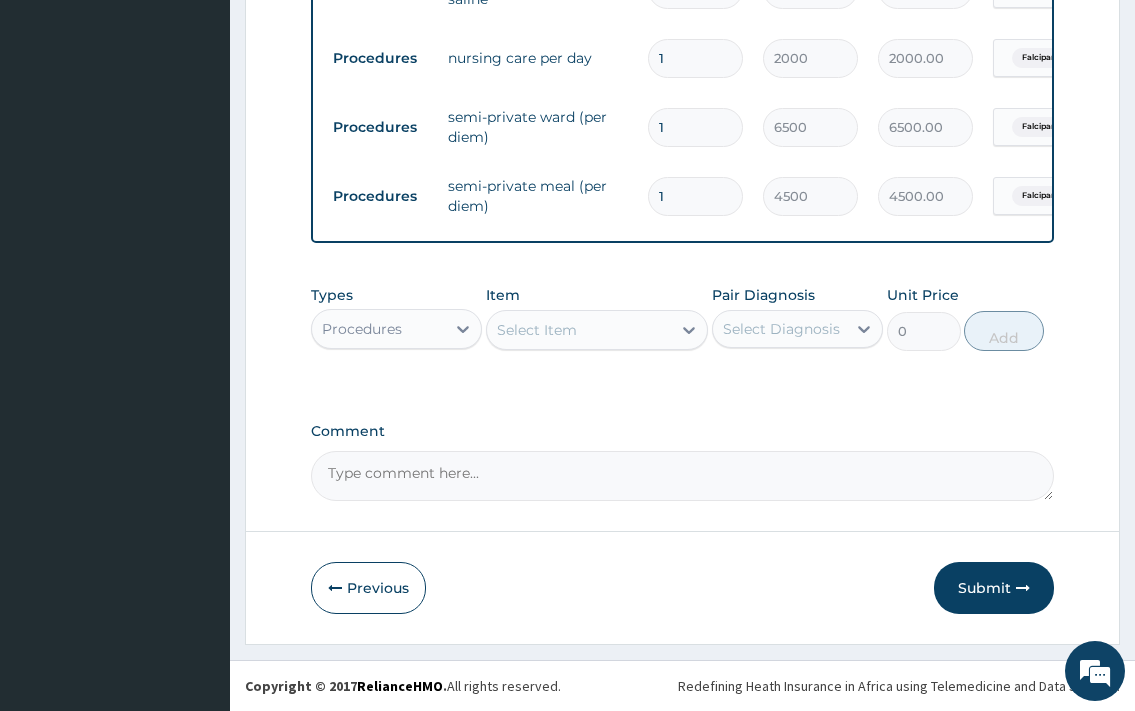 click on "Select Item" at bounding box center [579, 330] 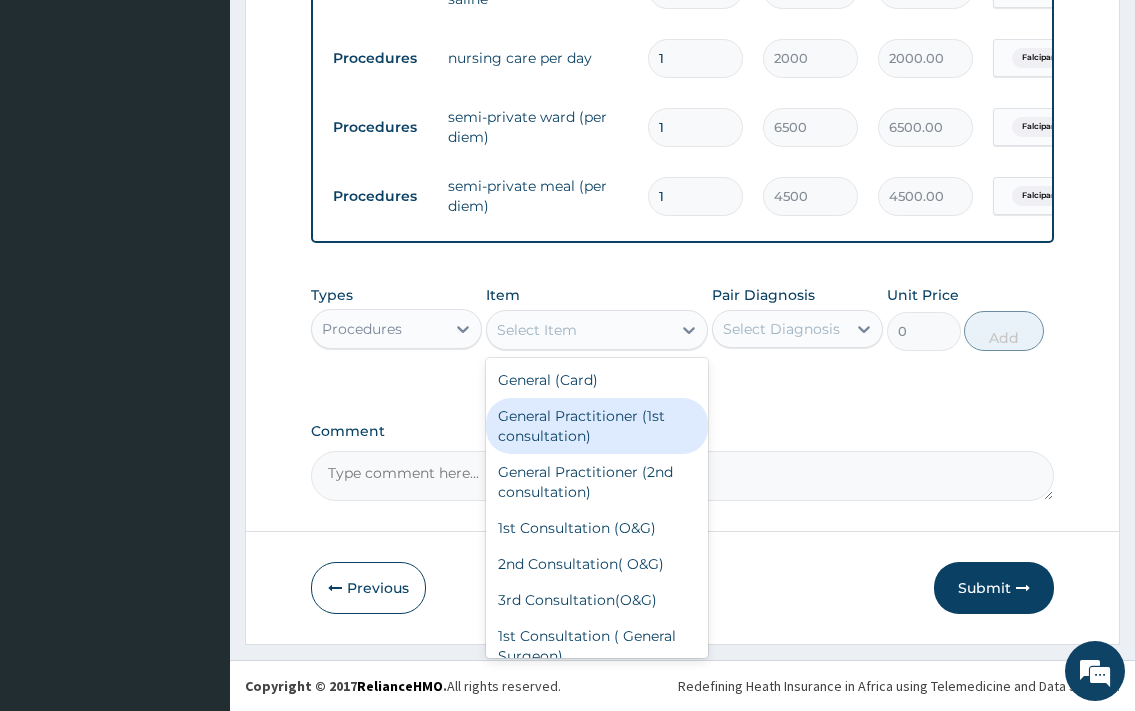 drag, startPoint x: 588, startPoint y: 410, endPoint x: 767, endPoint y: 329, distance: 196.47392 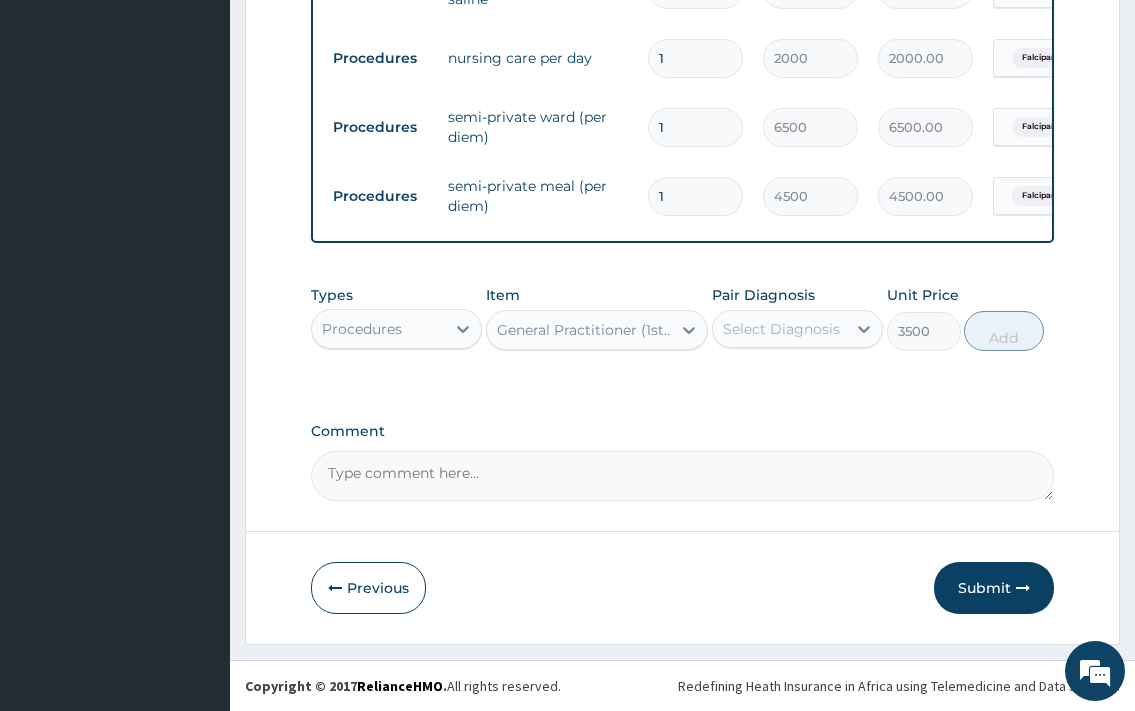click on "Select Diagnosis" at bounding box center [781, 329] 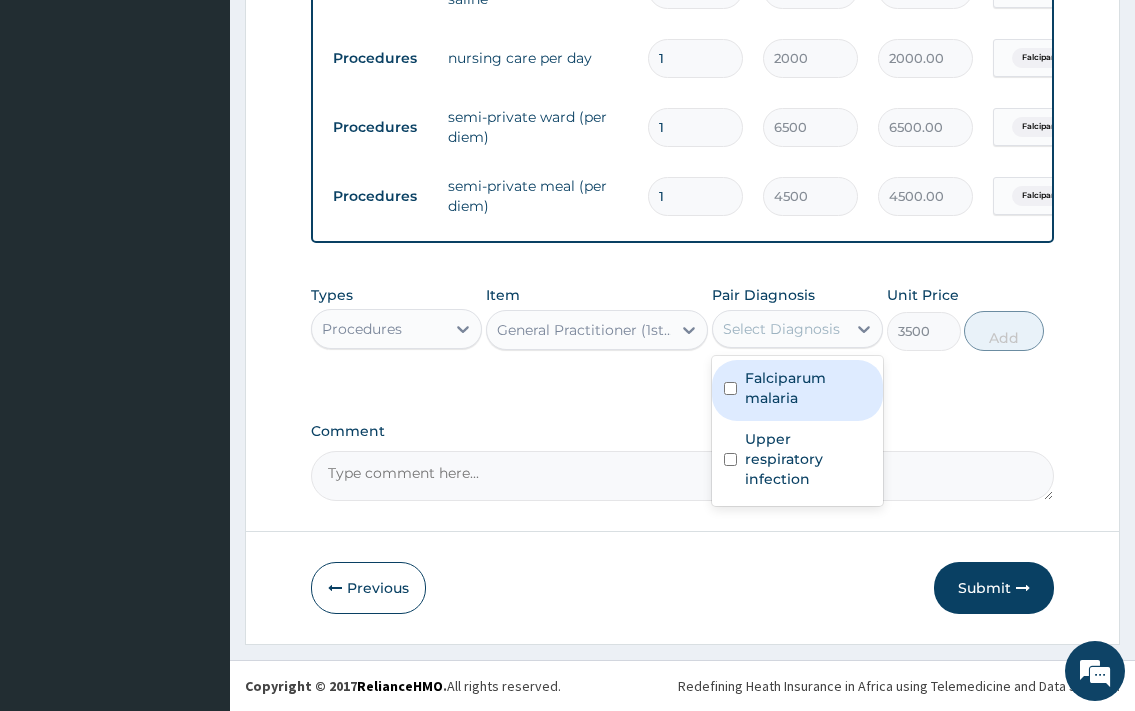 drag, startPoint x: 776, startPoint y: 370, endPoint x: 1011, endPoint y: 356, distance: 235.41666 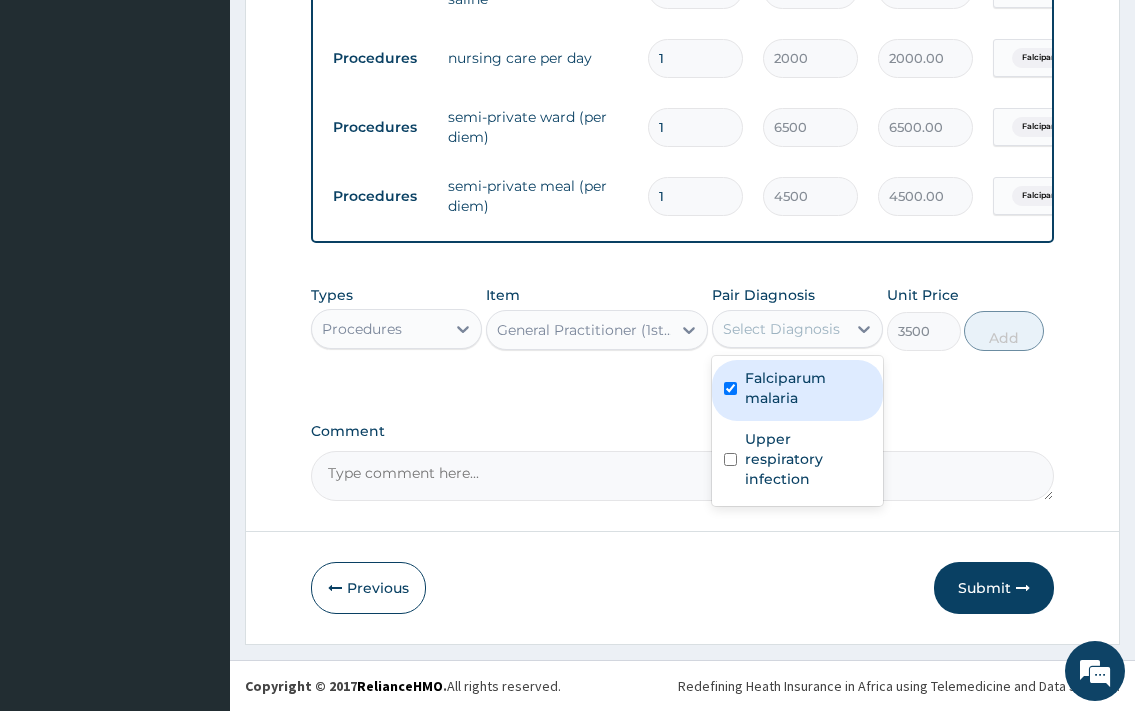 checkbox on "true" 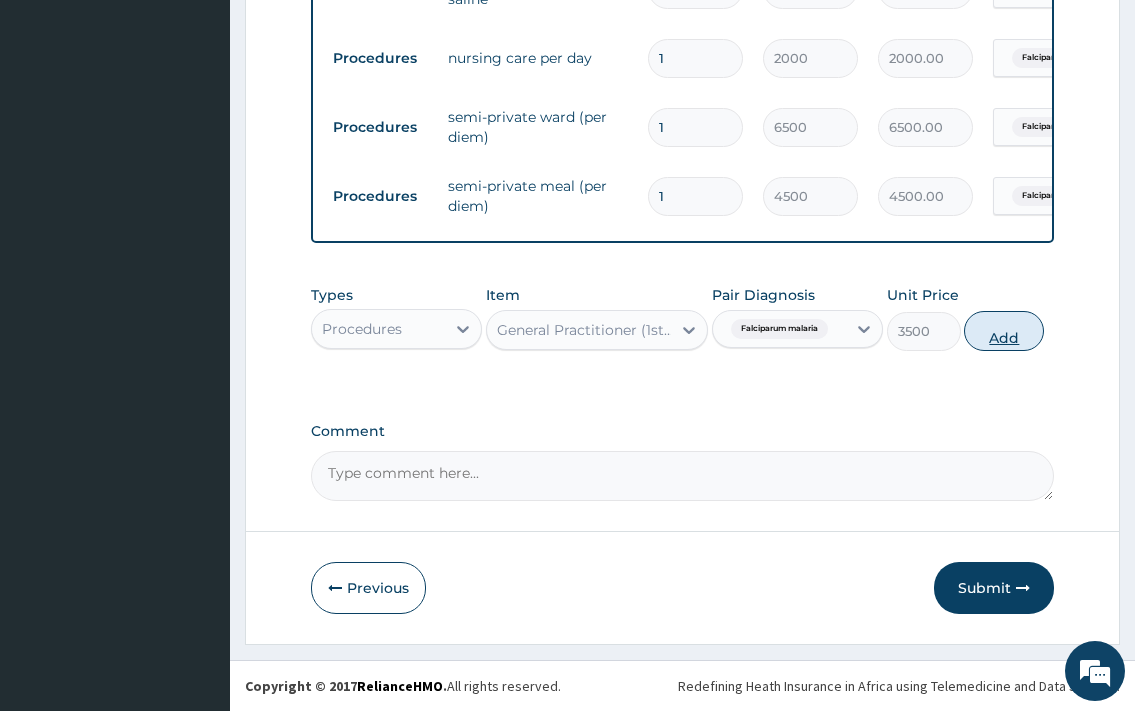 click on "Add" at bounding box center [1004, 331] 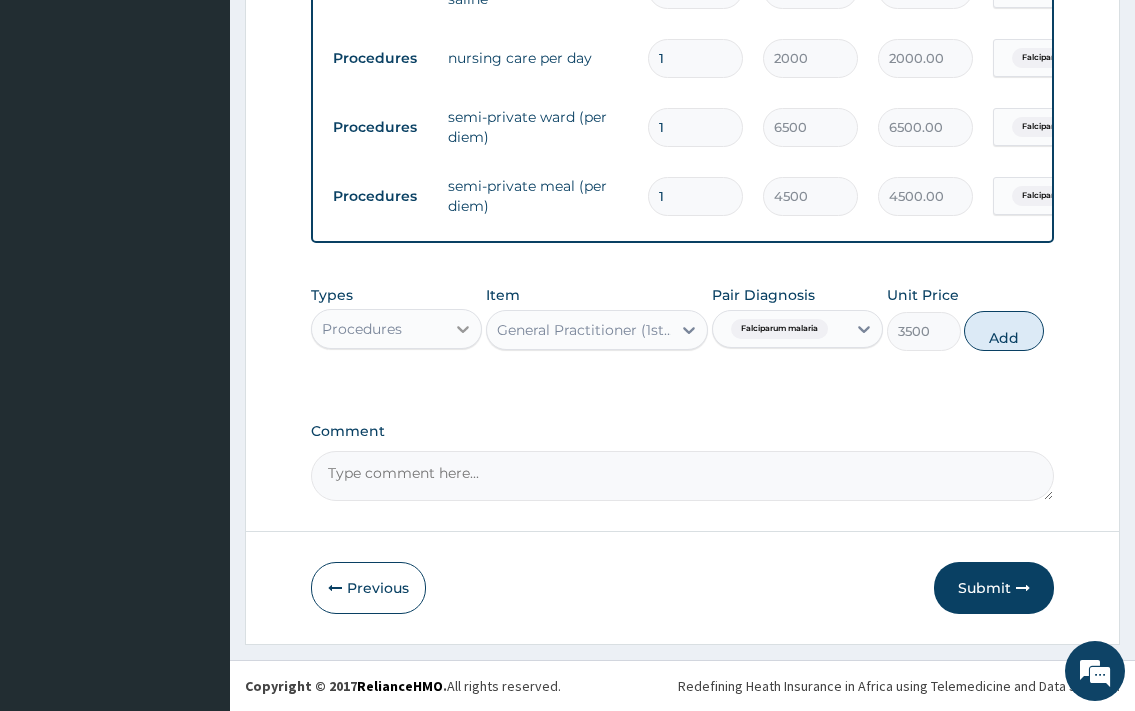 type on "0" 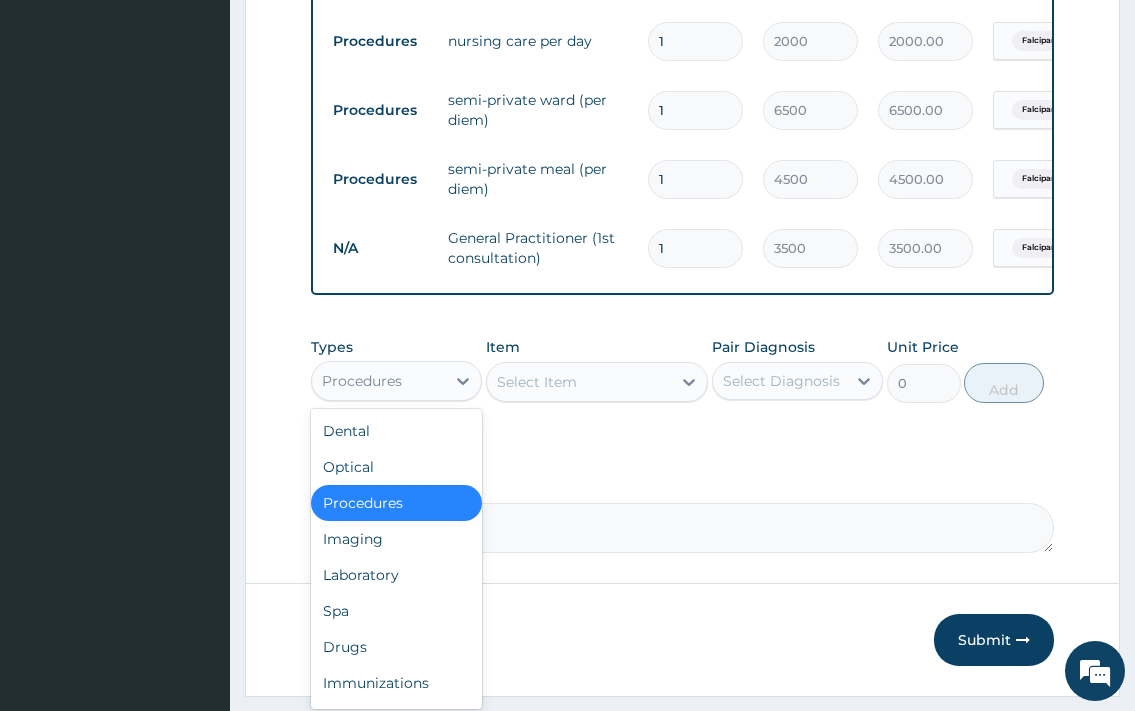 click on "Procedures" at bounding box center (378, 381) 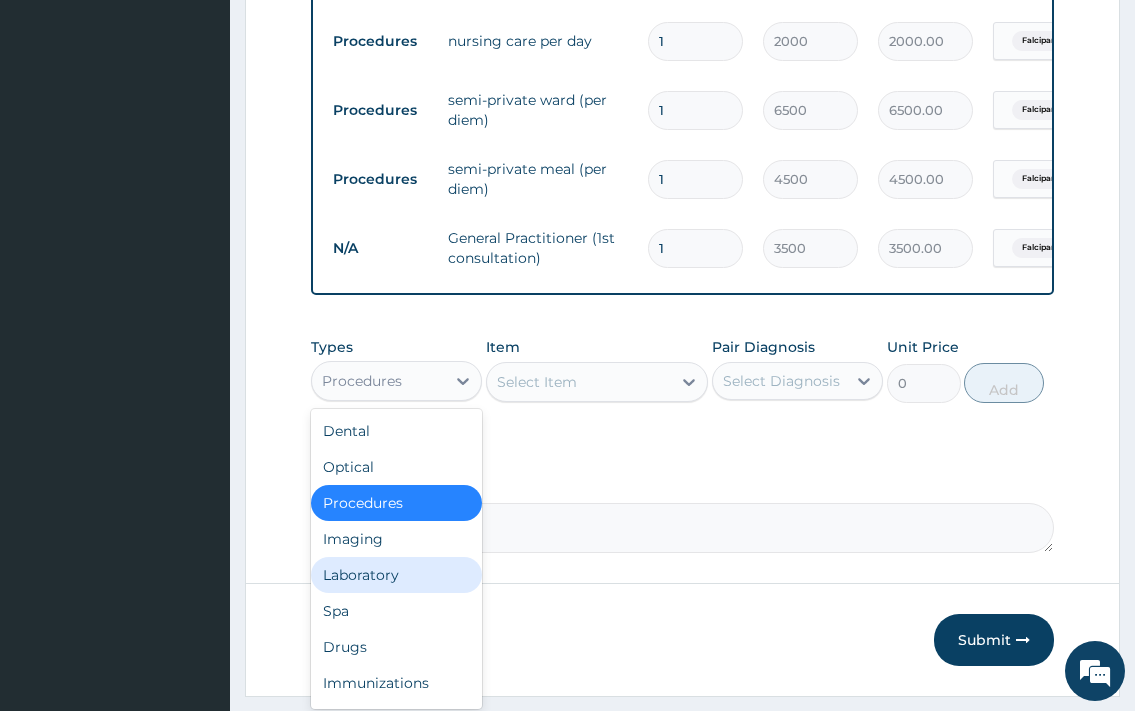 drag, startPoint x: 396, startPoint y: 588, endPoint x: 500, endPoint y: 415, distance: 201.85391 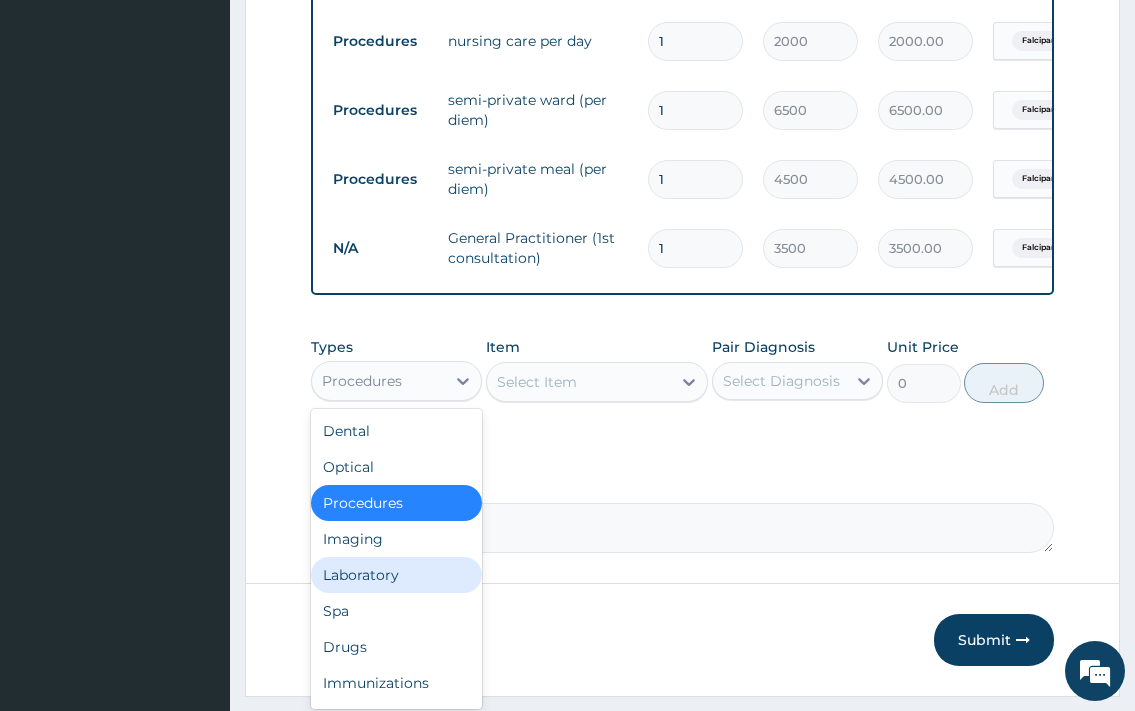 click on "Laboratory" at bounding box center [396, 575] 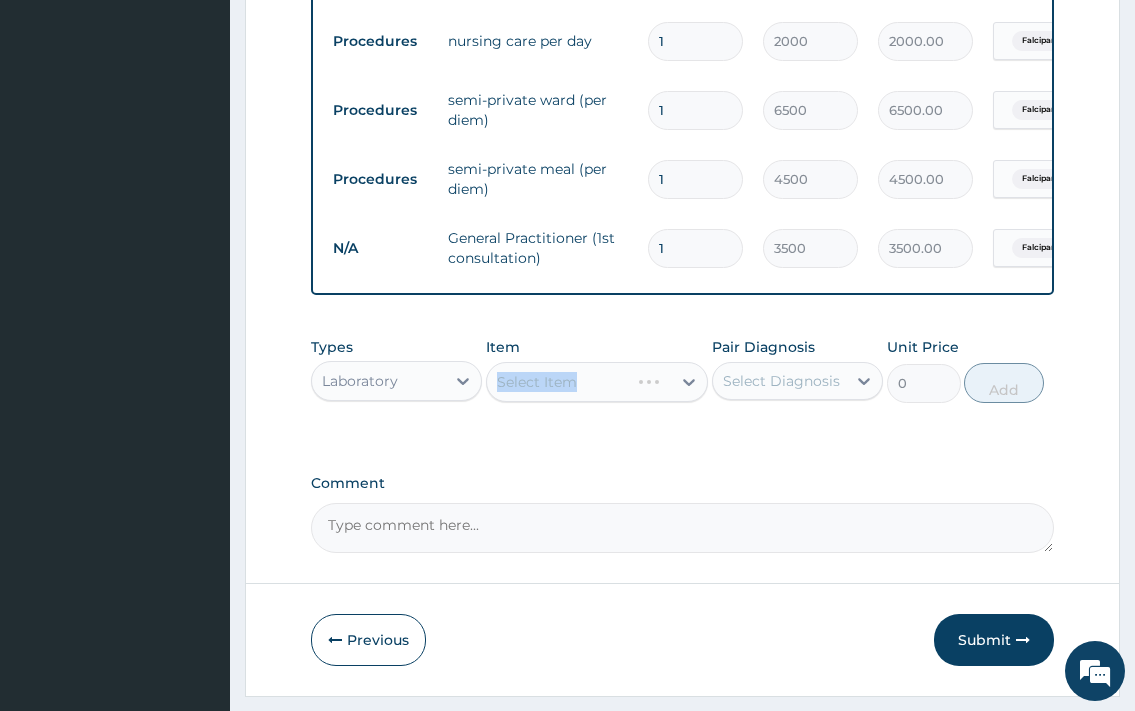 click on "Select Item" at bounding box center (597, 382) 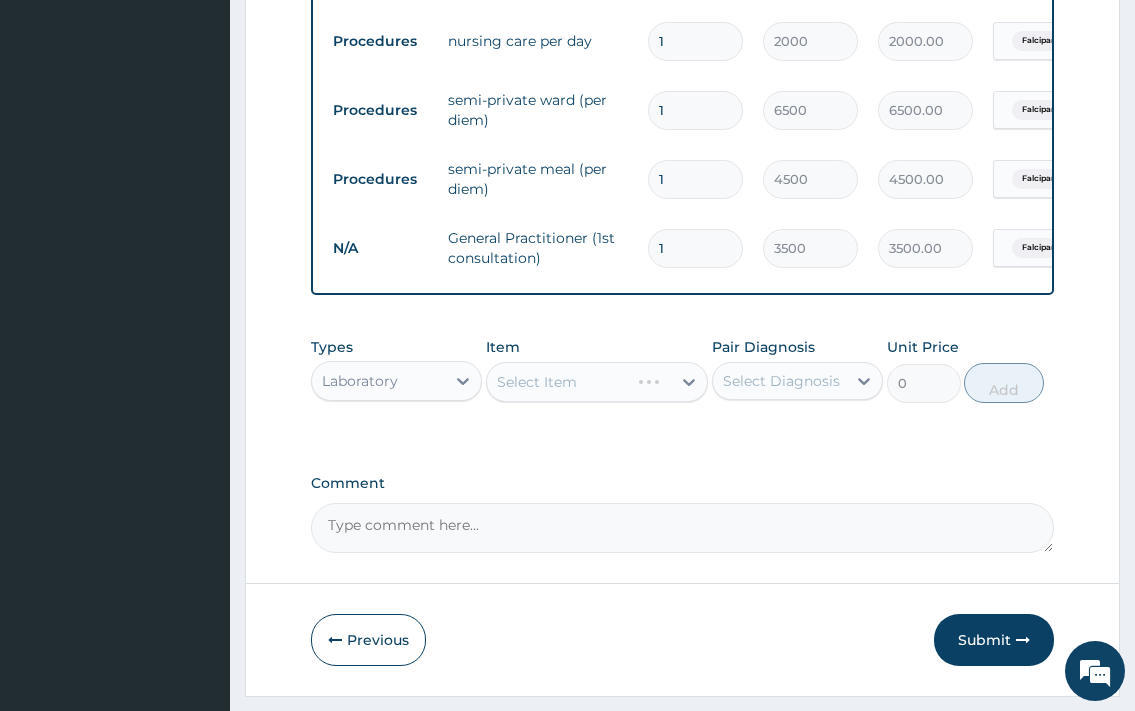 click on "Select Item" at bounding box center [597, 382] 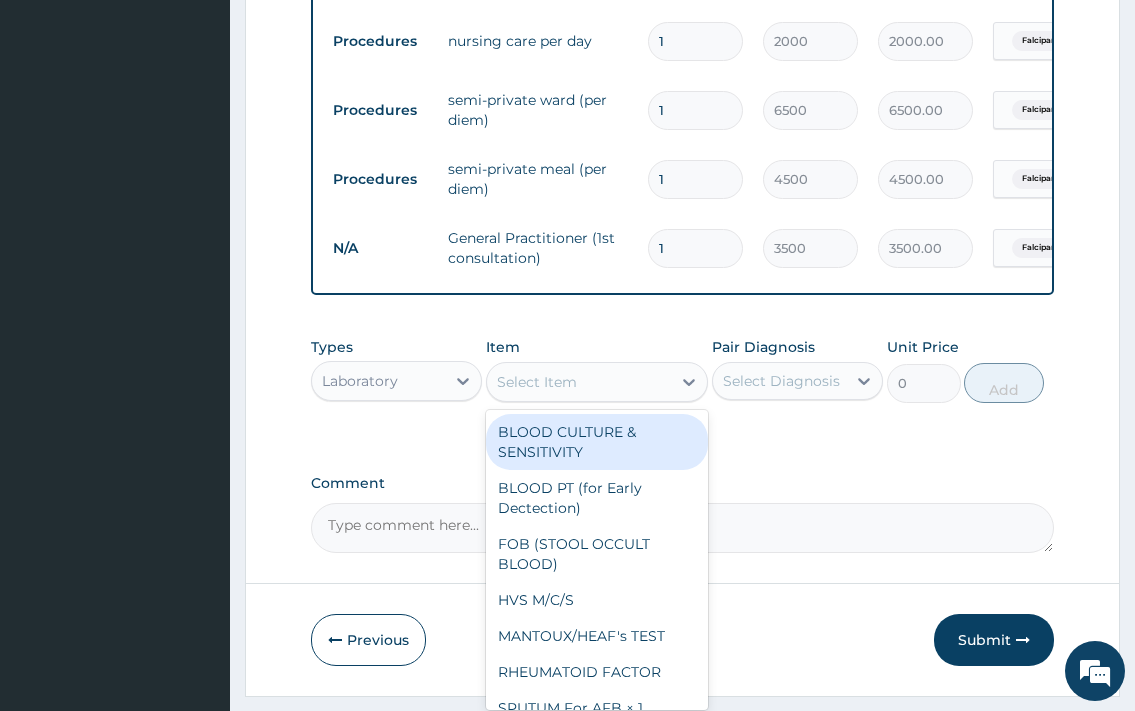 click on "Select Item" at bounding box center [579, 382] 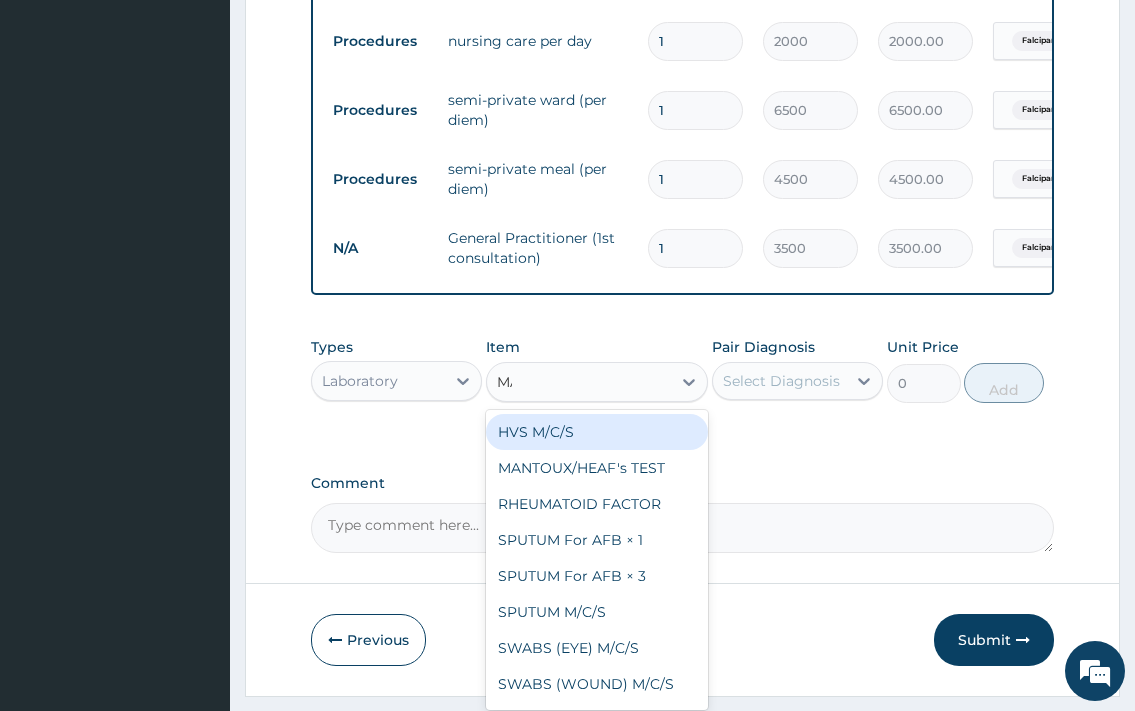 type on "MALA" 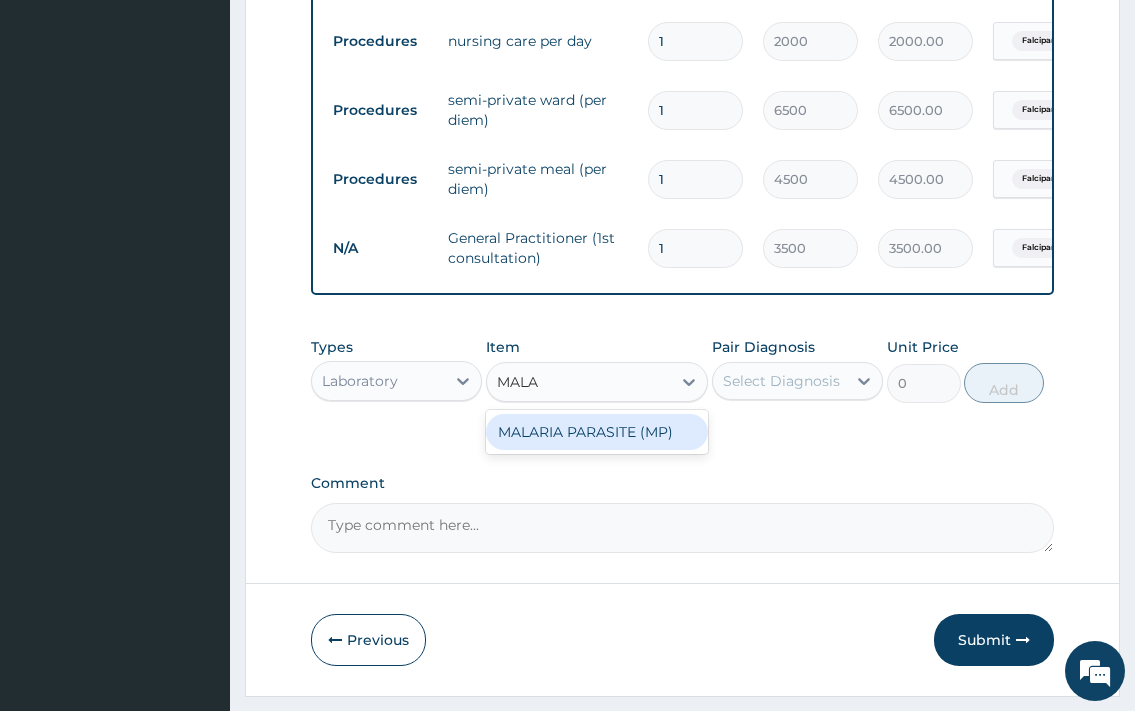 drag, startPoint x: 625, startPoint y: 450, endPoint x: 753, endPoint y: 411, distance: 133.80957 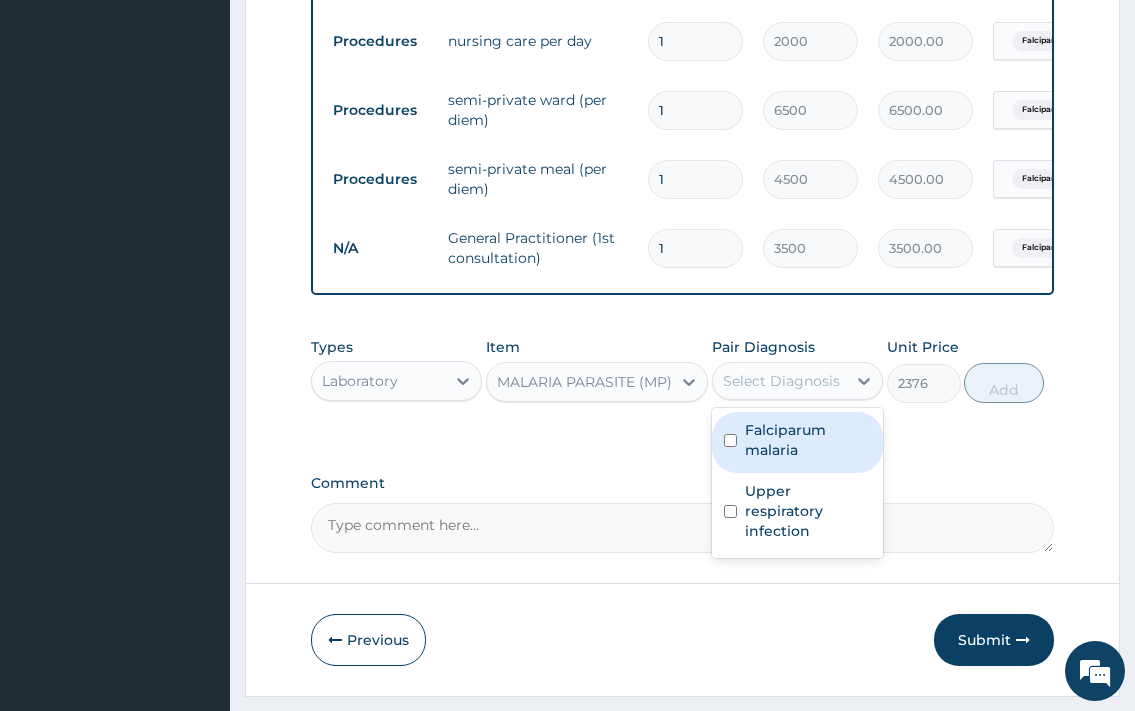 click on "Select Diagnosis" at bounding box center [781, 381] 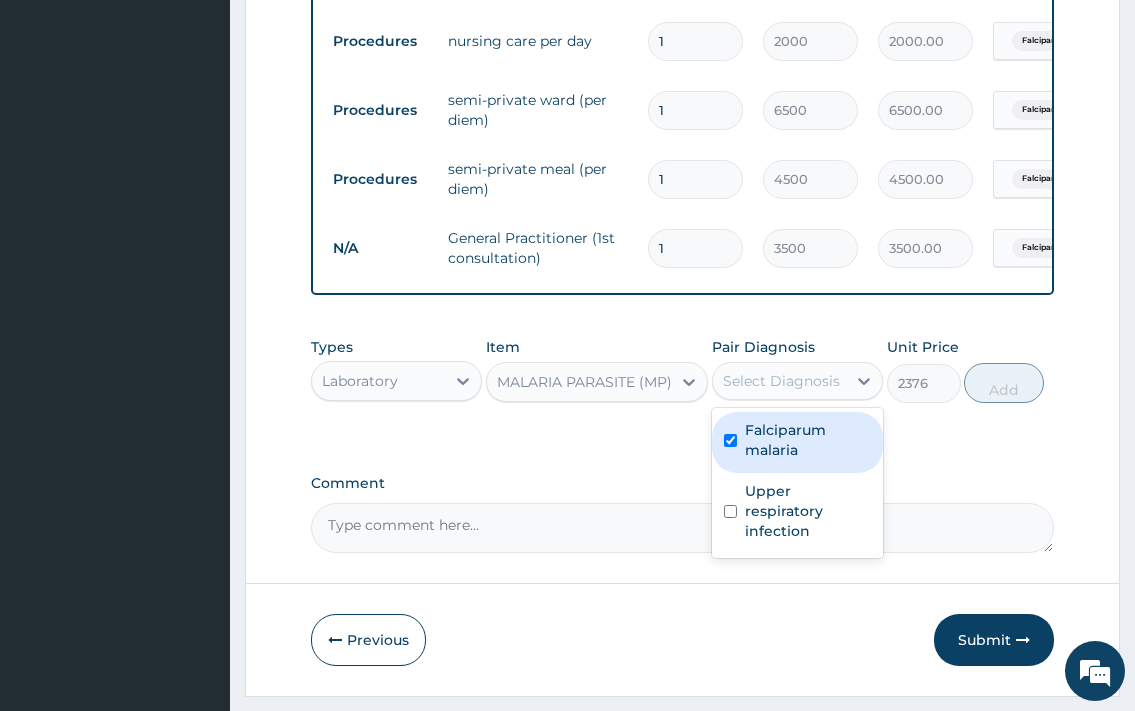 checkbox on "true" 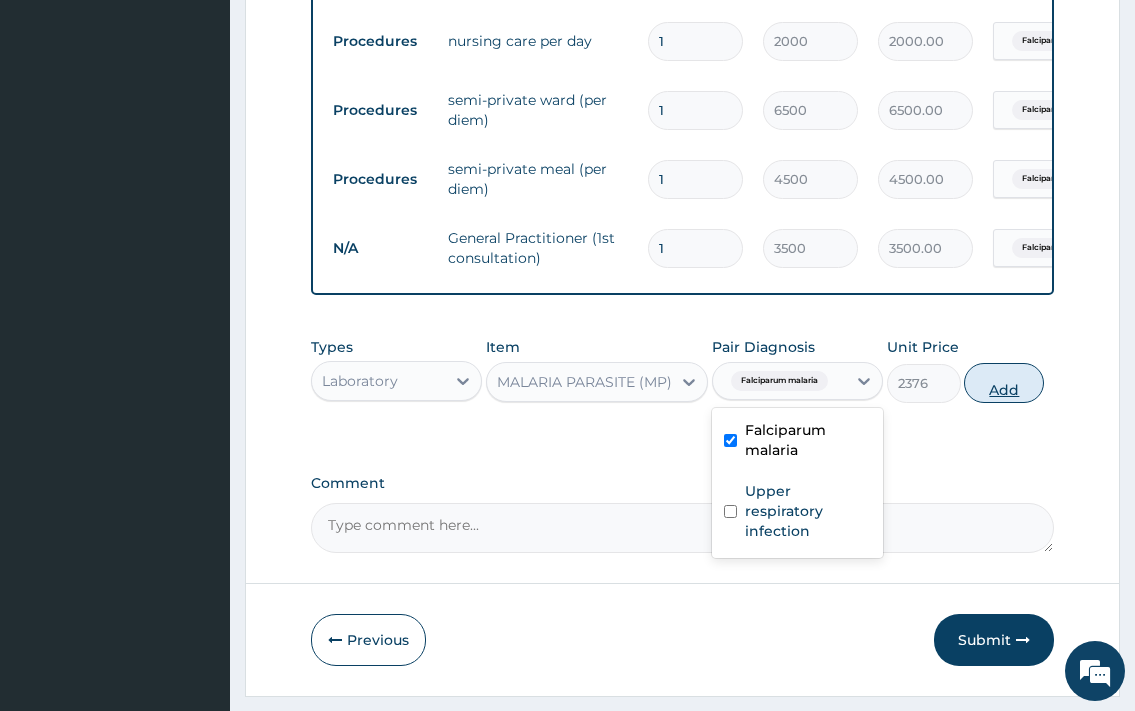 click on "Add" at bounding box center [1004, 383] 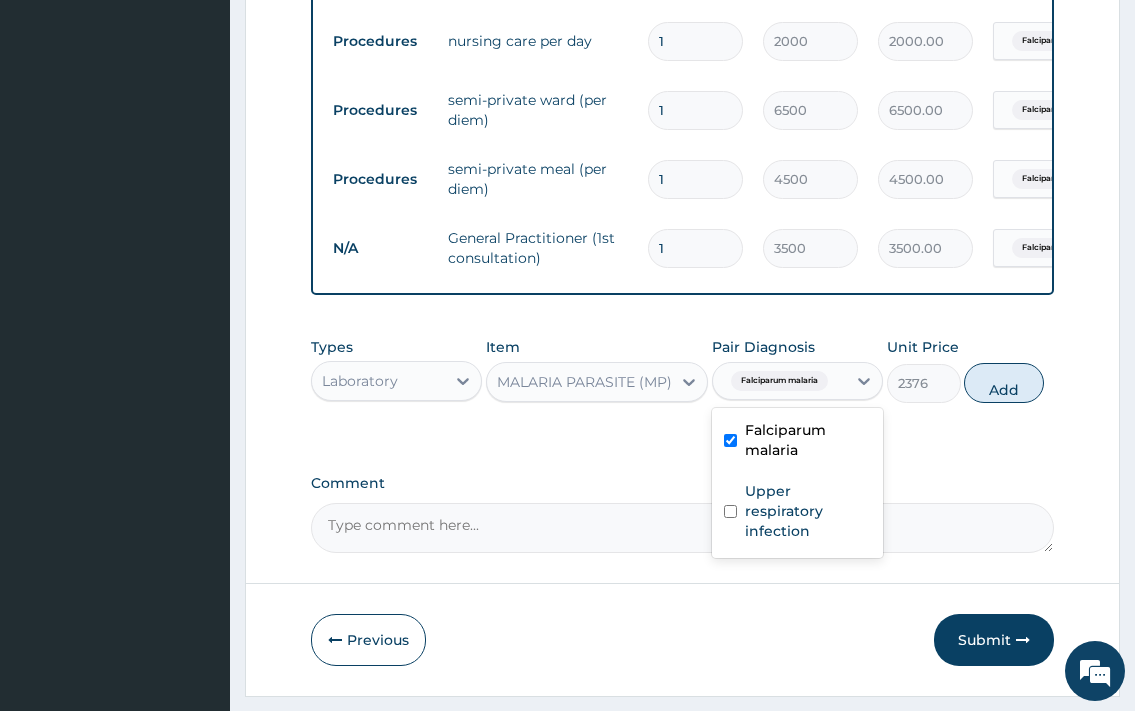 type on "0" 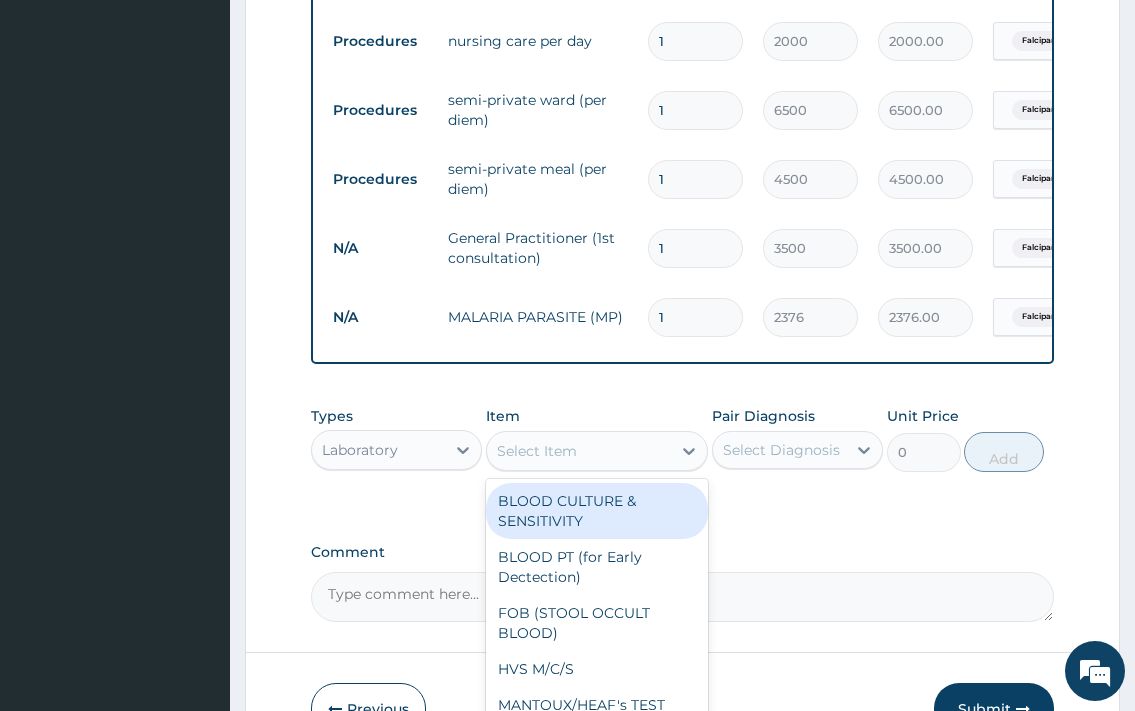 click on "Select Item" at bounding box center (537, 451) 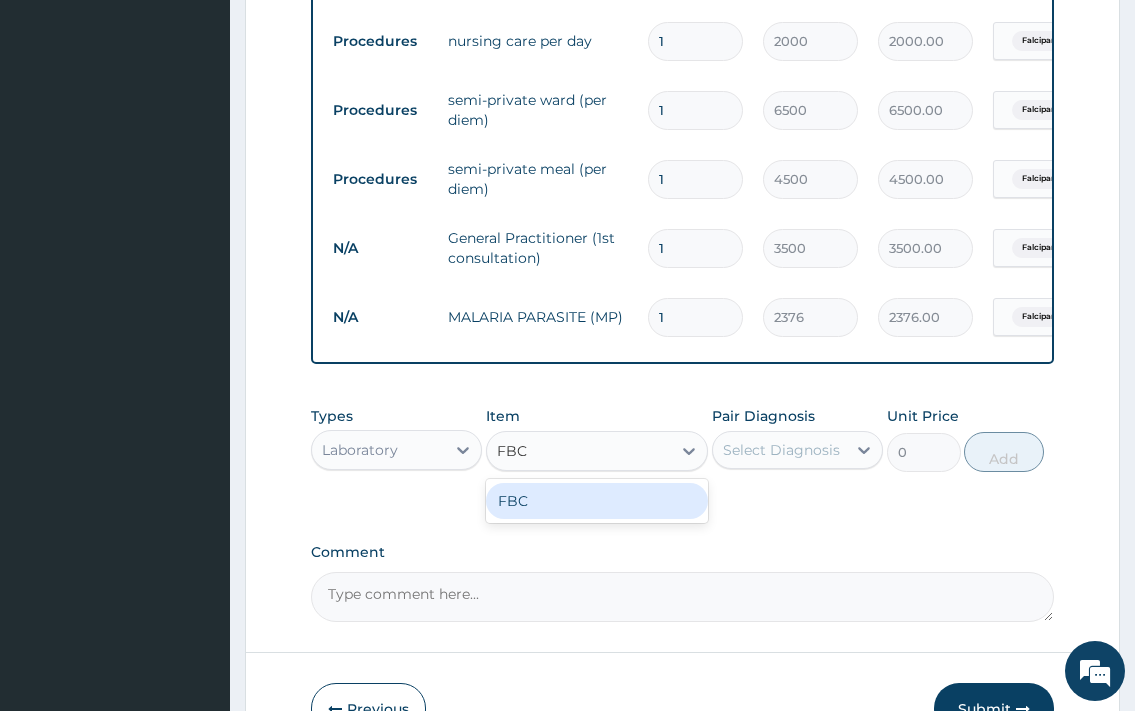 drag, startPoint x: 612, startPoint y: 537, endPoint x: 790, endPoint y: 446, distance: 199.91248 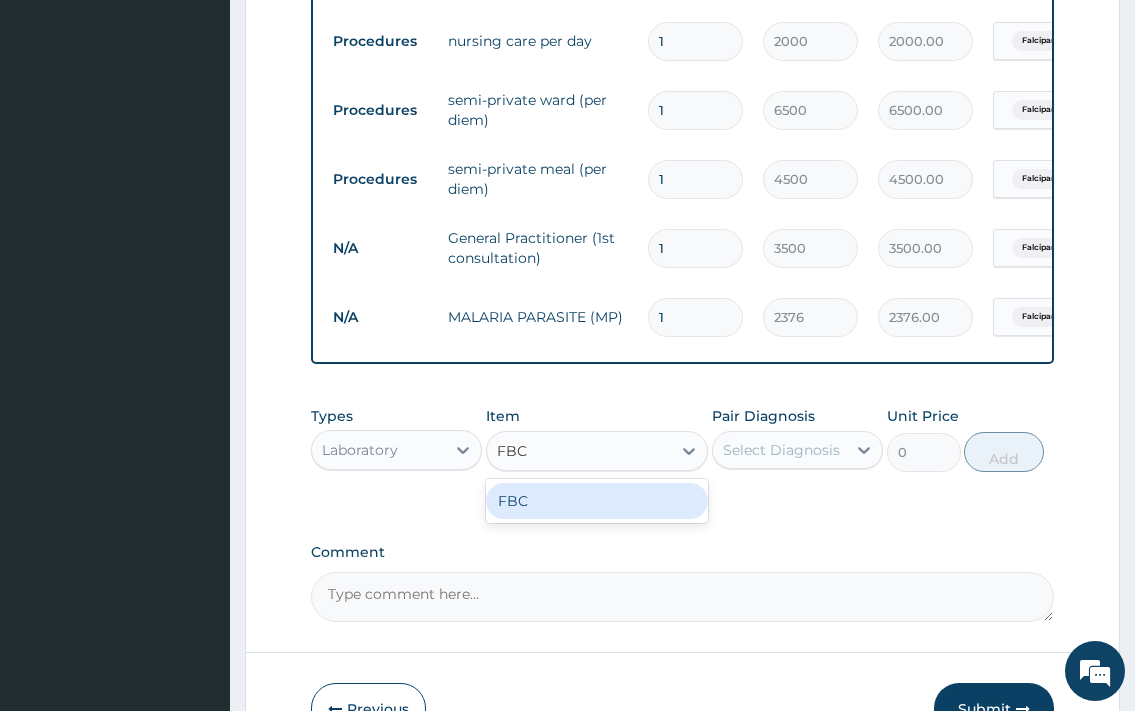 click on "FBC" at bounding box center [597, 501] 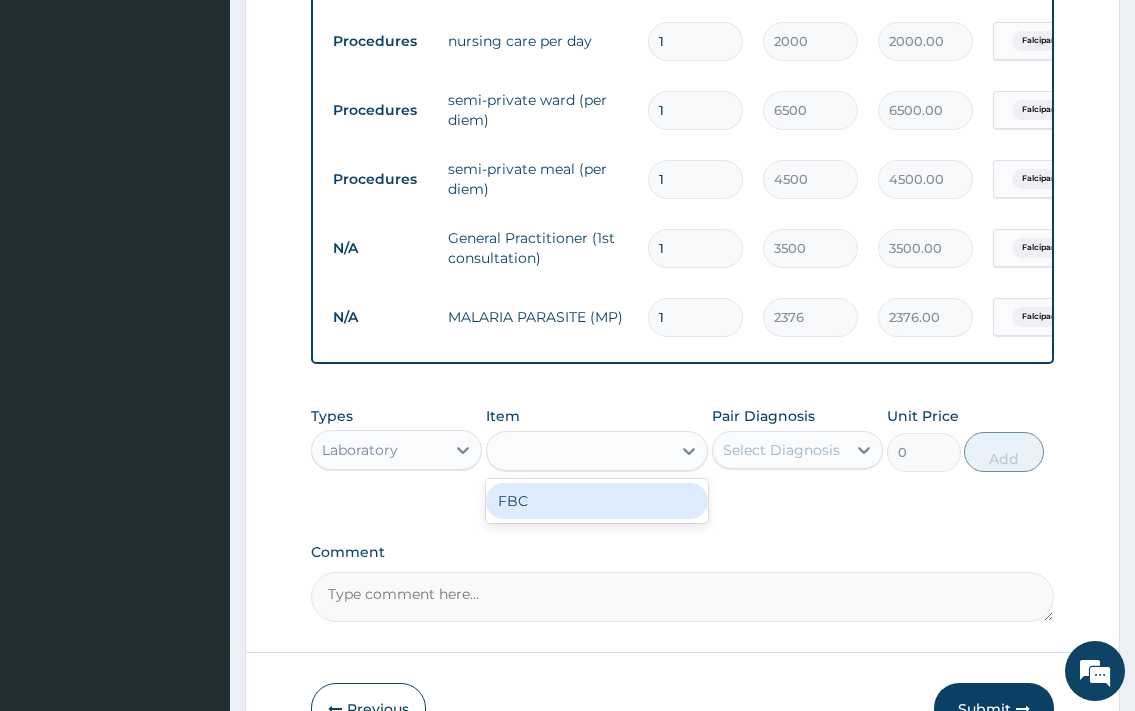 click on "Select Diagnosis" at bounding box center [781, 450] 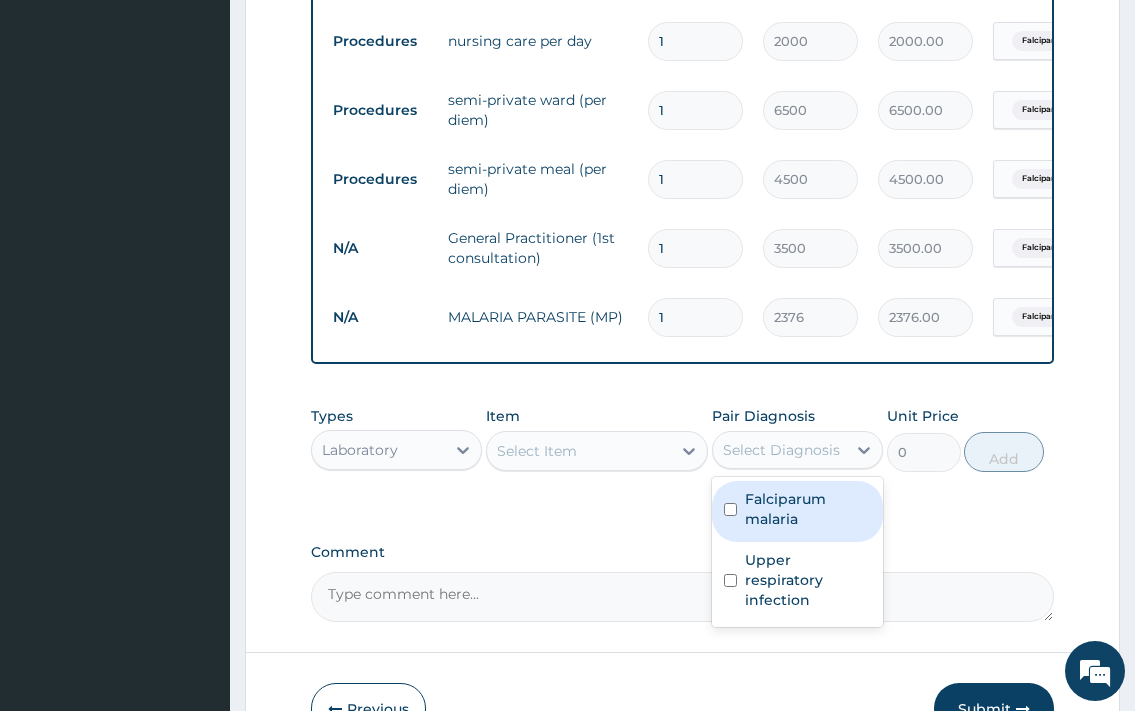 click on "Select Item" at bounding box center [579, 451] 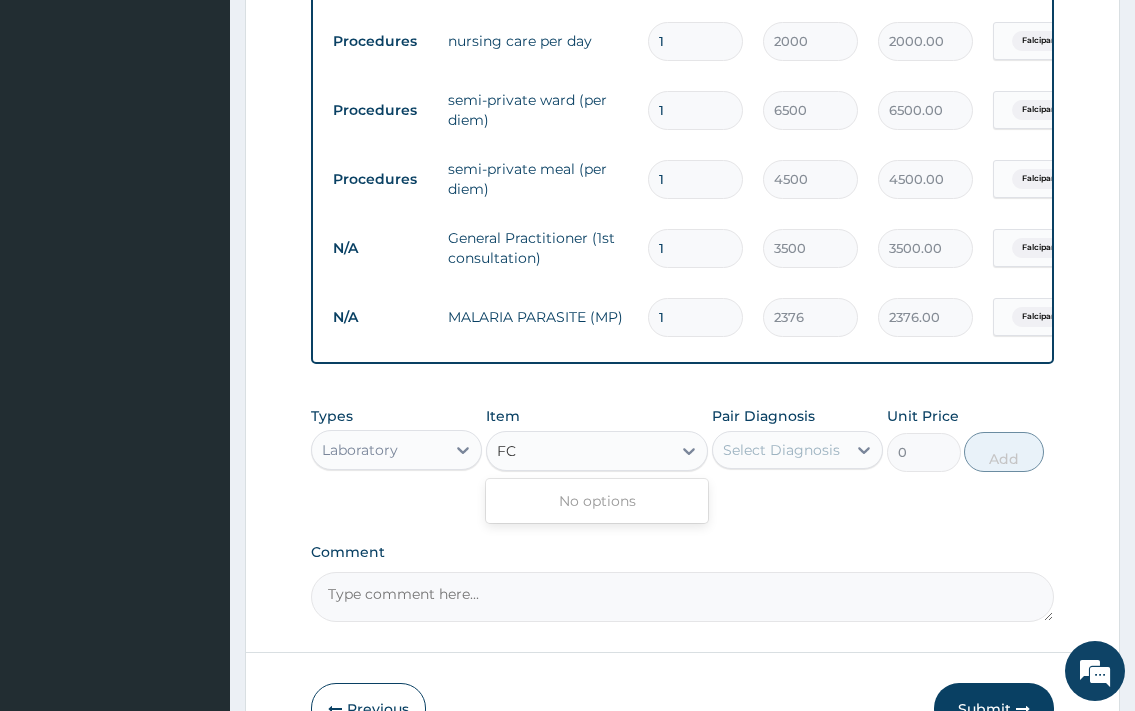 type on "F" 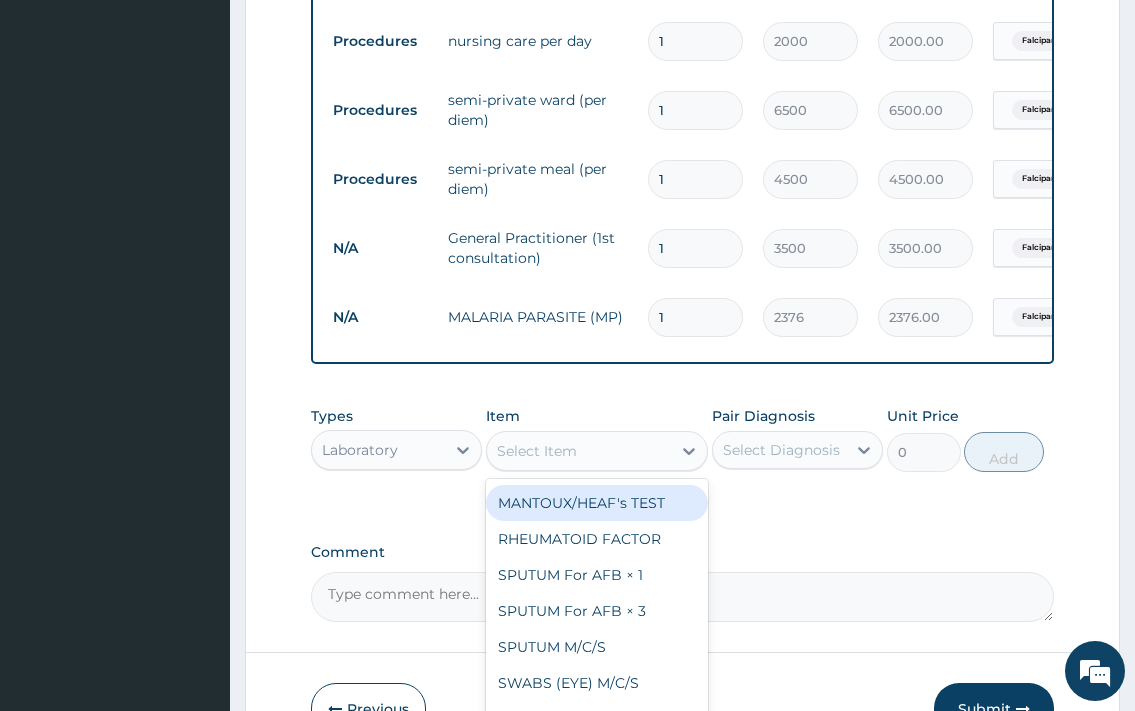 scroll, scrollTop: 216, scrollLeft: 0, axis: vertical 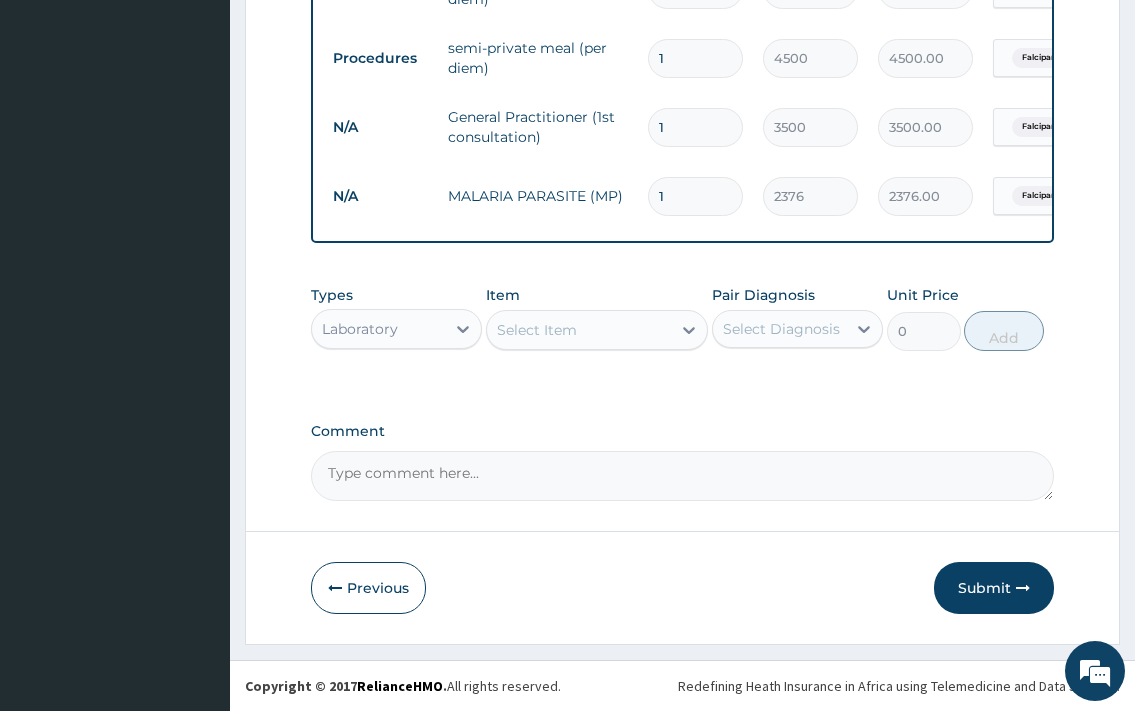 click on "Select Item" at bounding box center [537, 330] 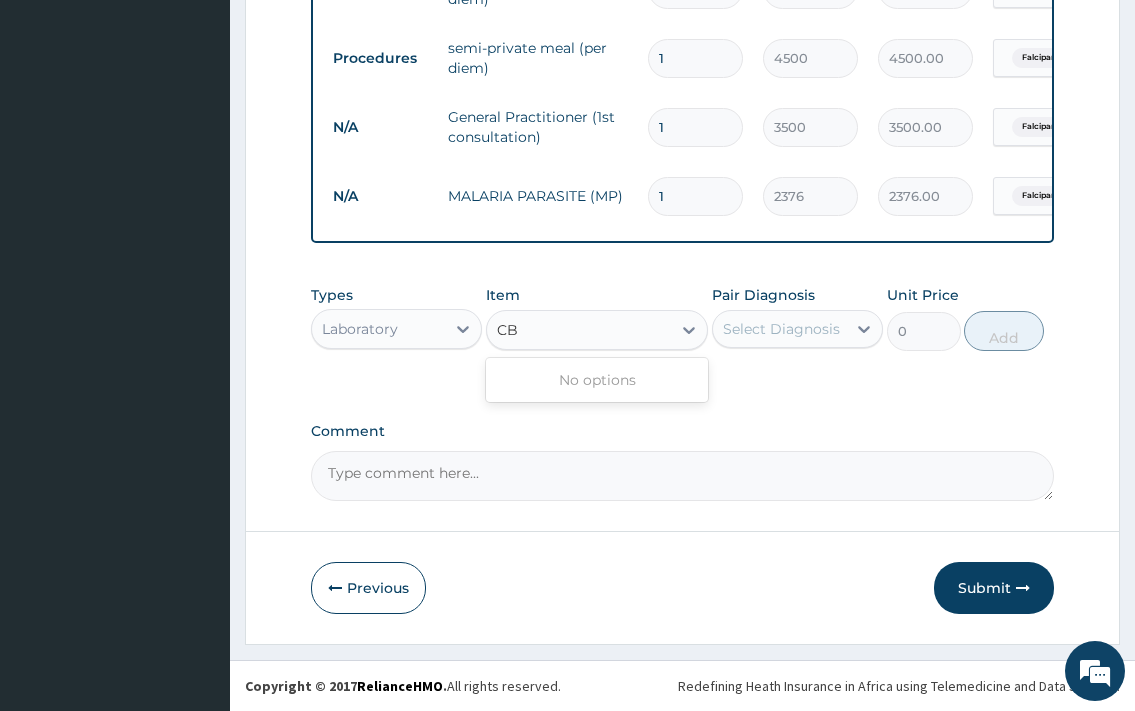 type on "C" 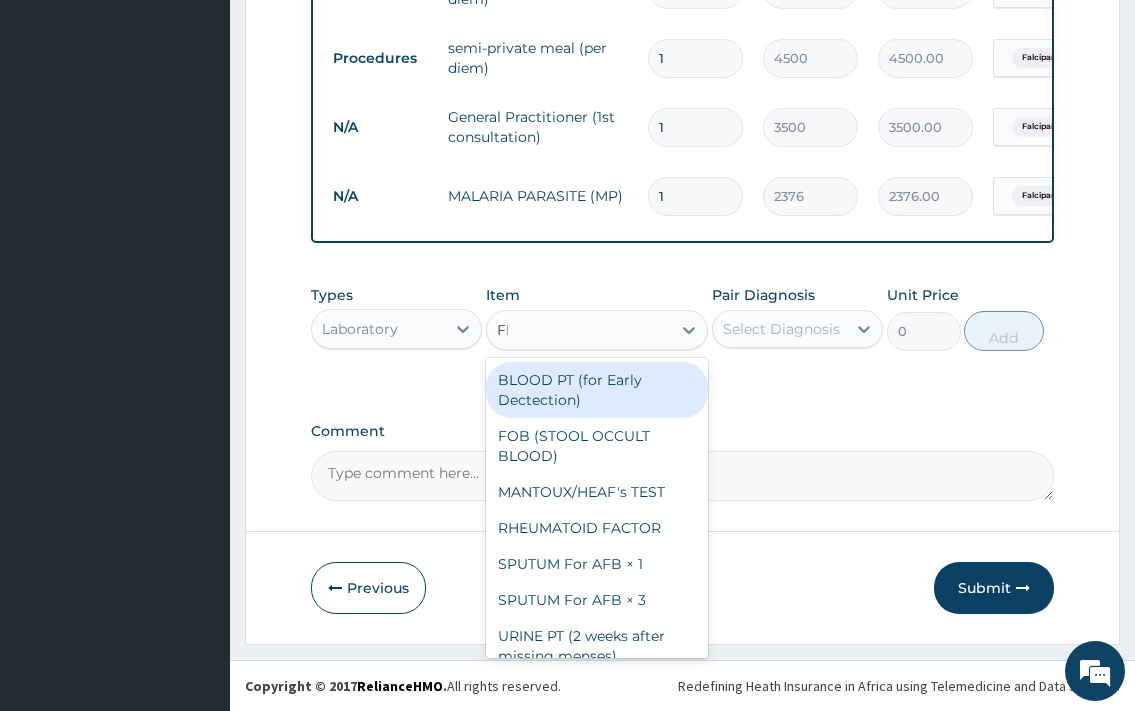 type on "FBC" 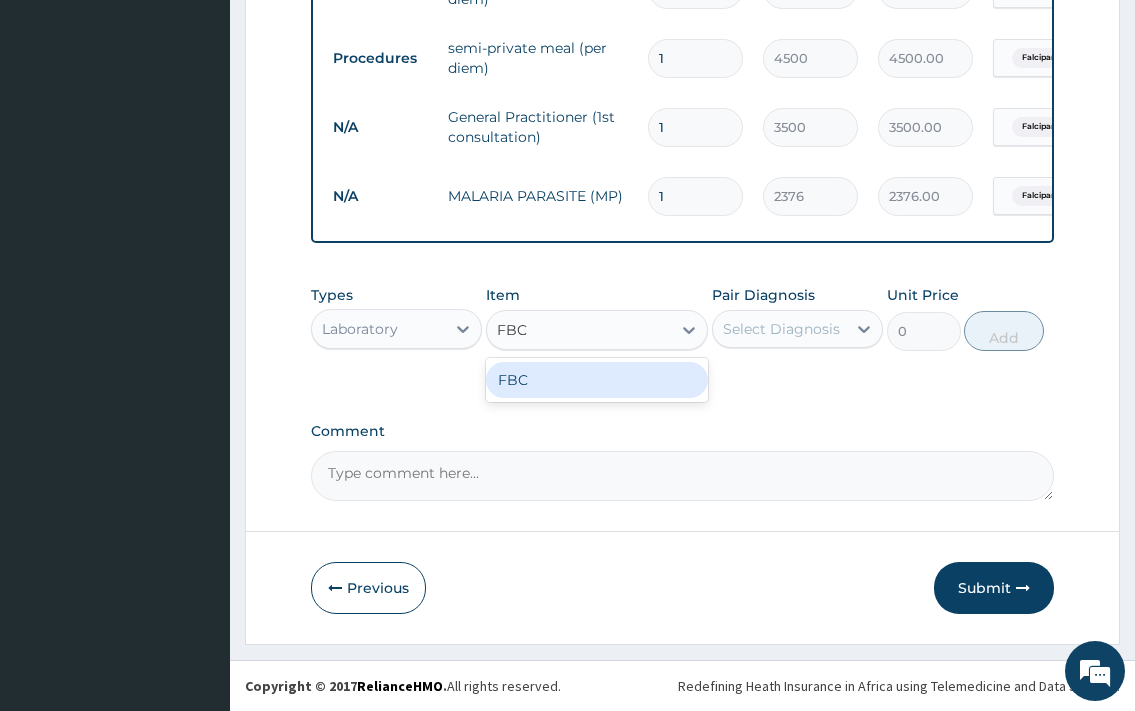 click on "FBC" at bounding box center [597, 380] 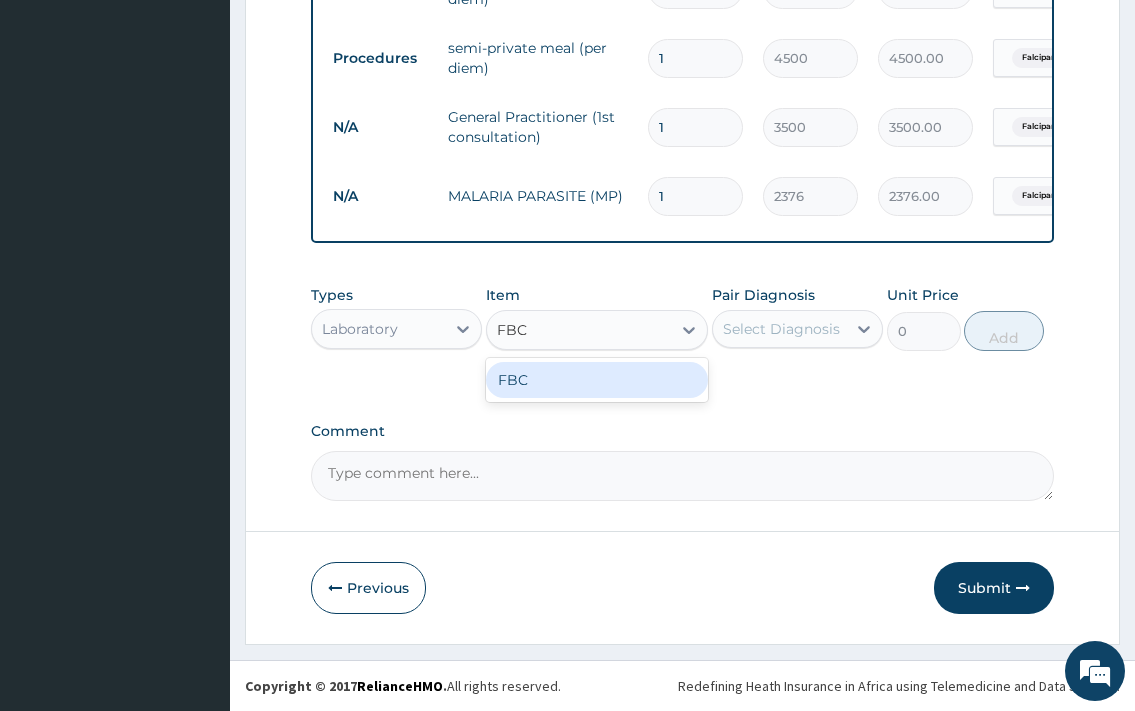 type 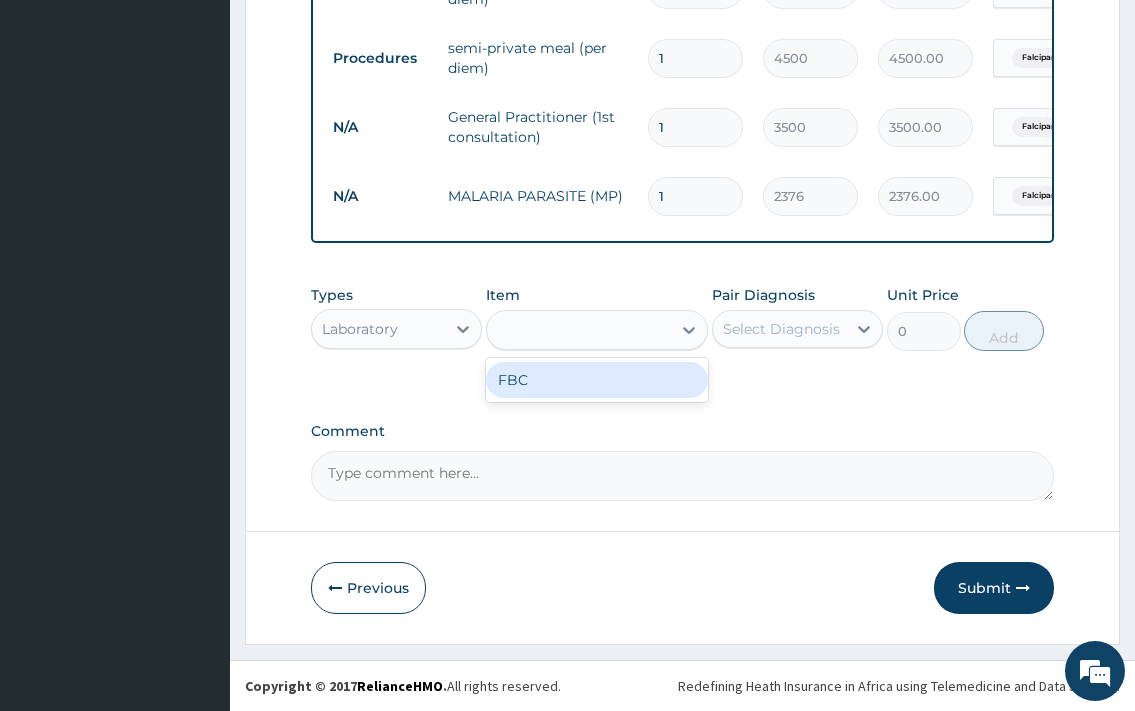 type on "2970" 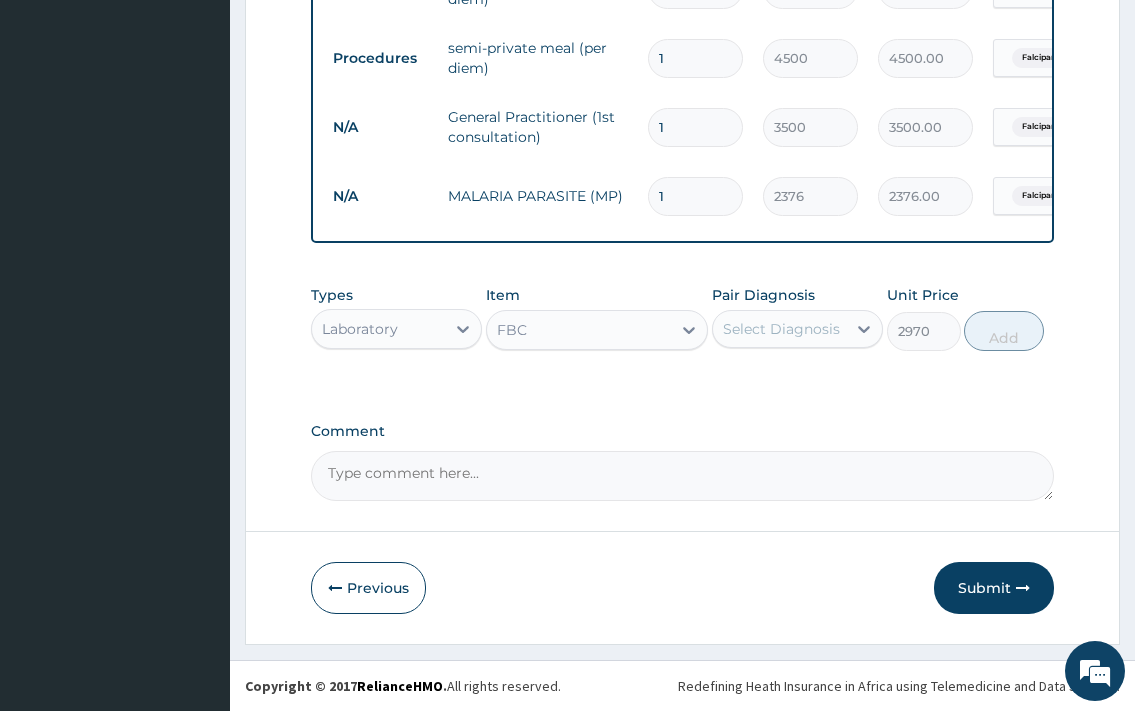 click on "Select Diagnosis" at bounding box center (779, 329) 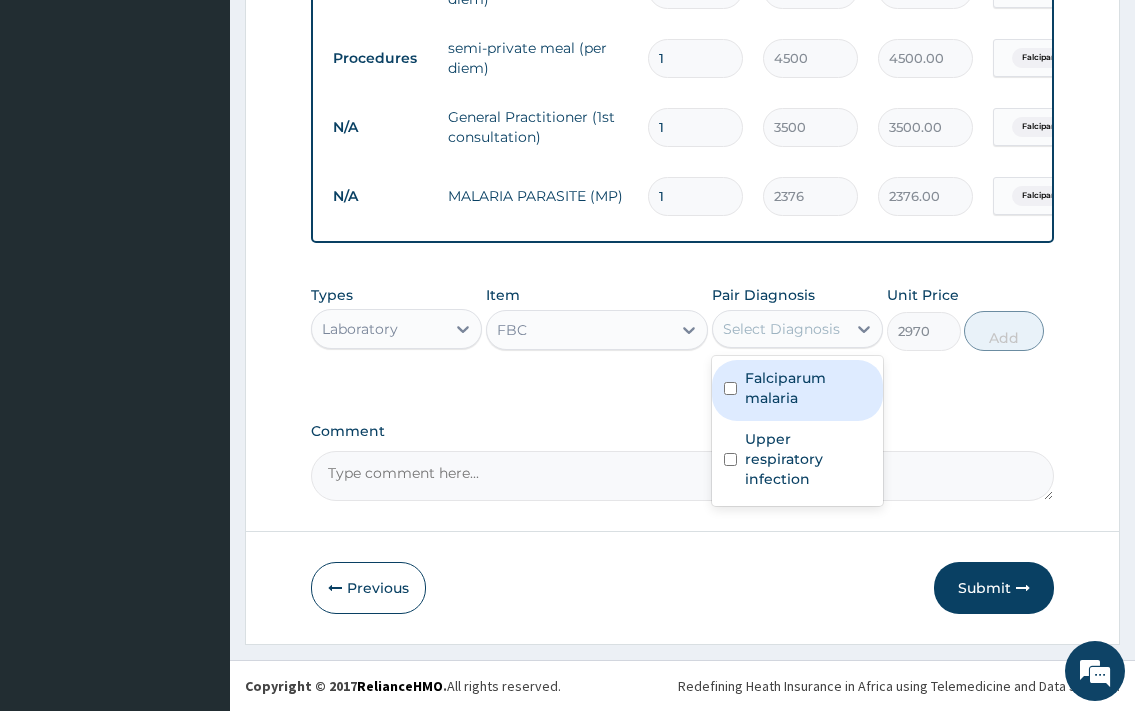 click on "Falciparum malaria" at bounding box center (797, 390) 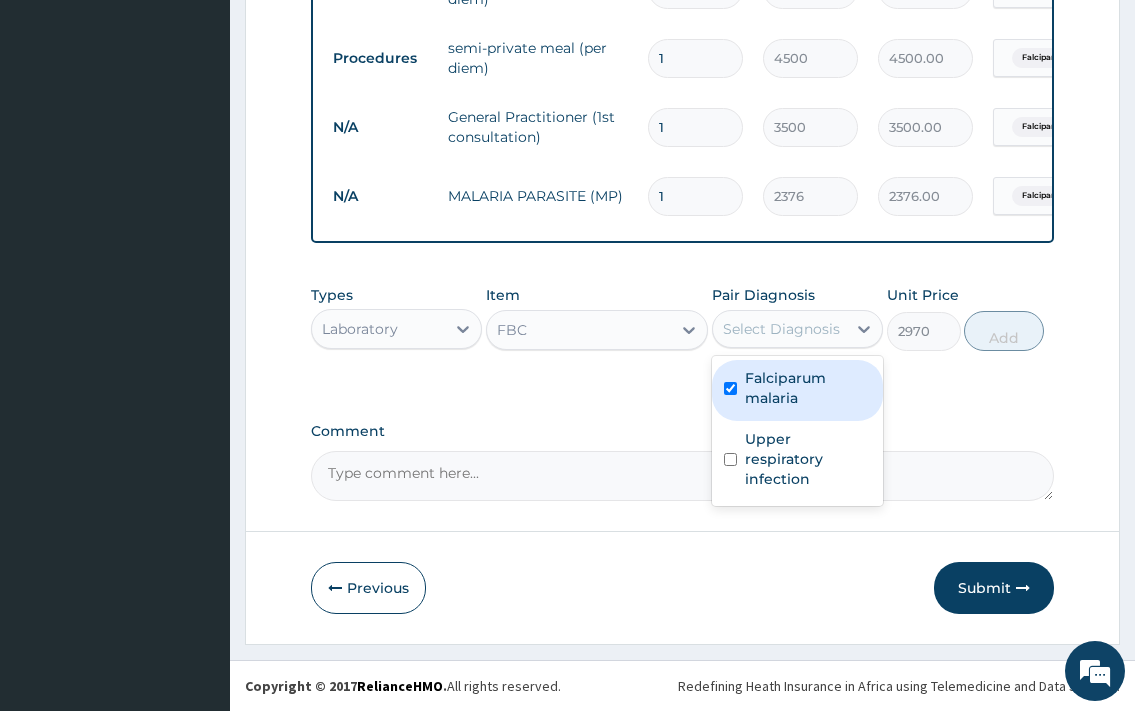 checkbox on "true" 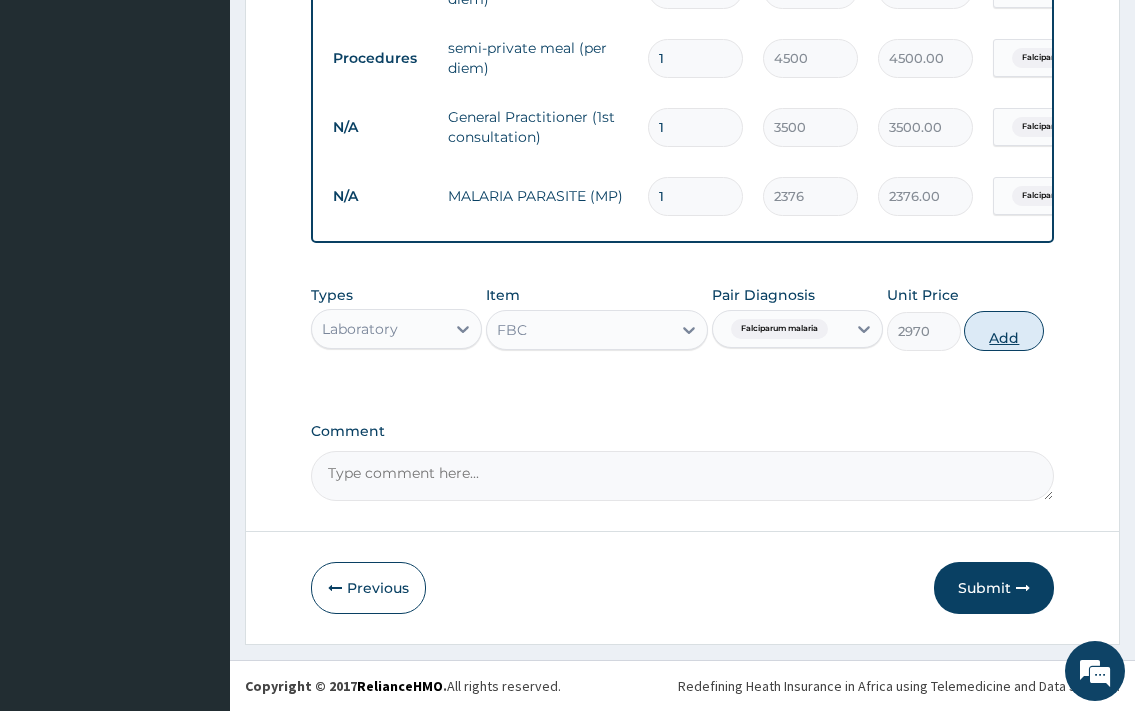 click on "Add" at bounding box center (1004, 331) 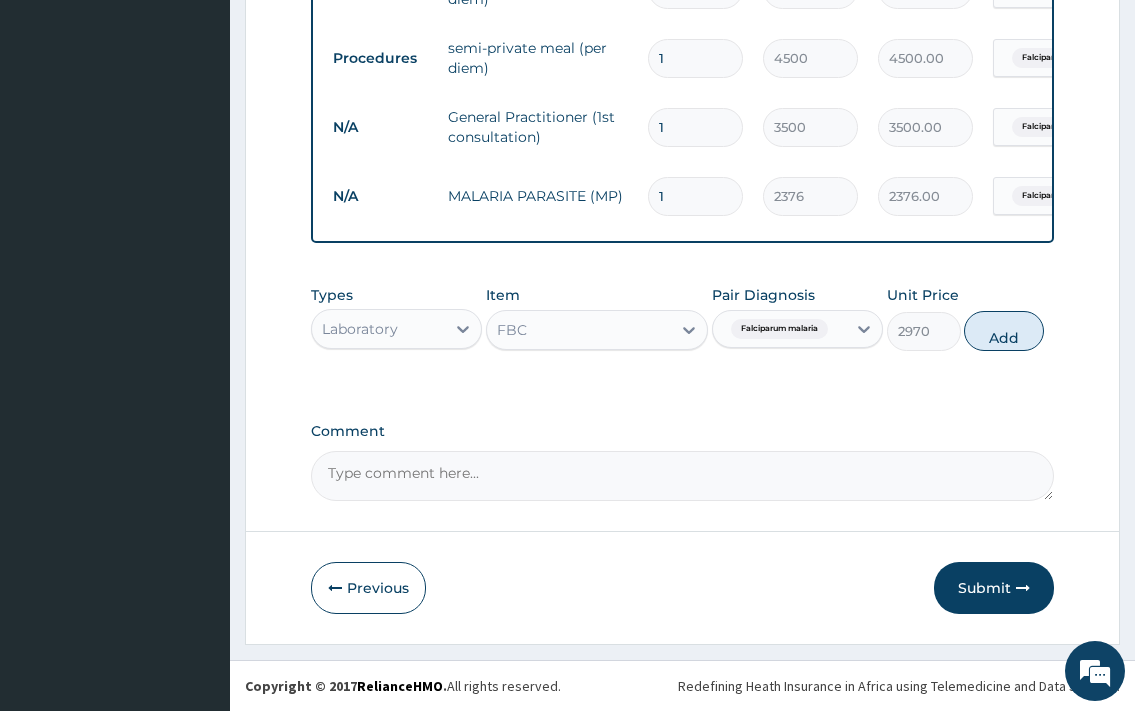 type on "0" 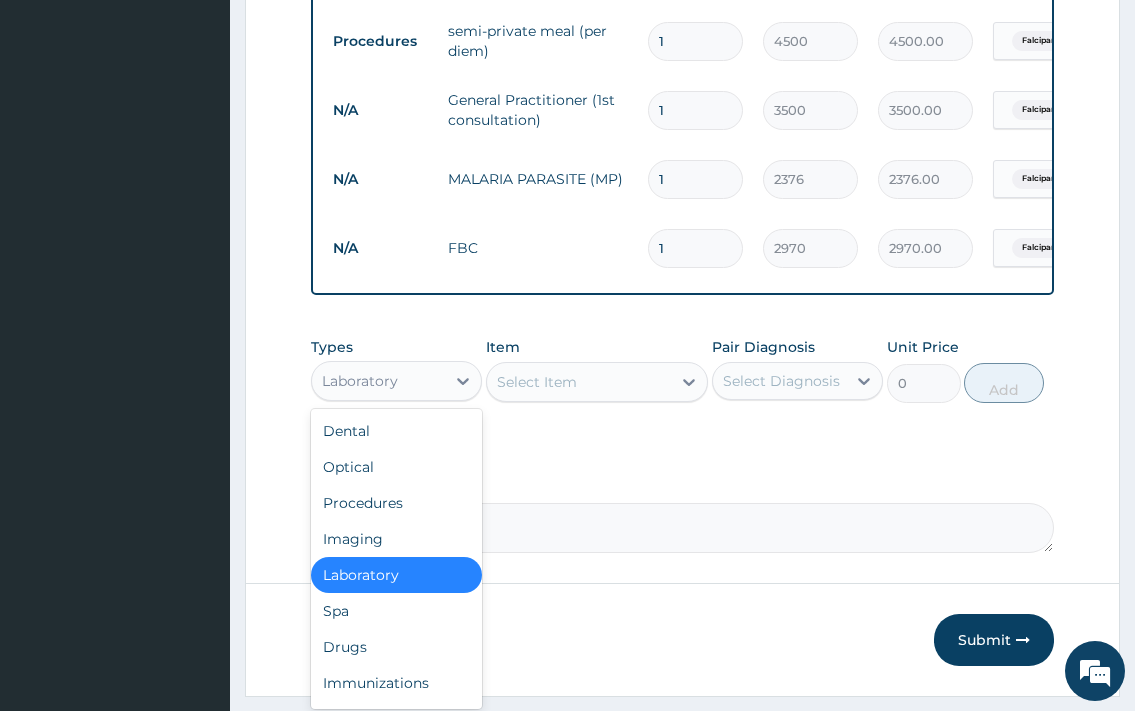 click on "Laboratory" at bounding box center (378, 381) 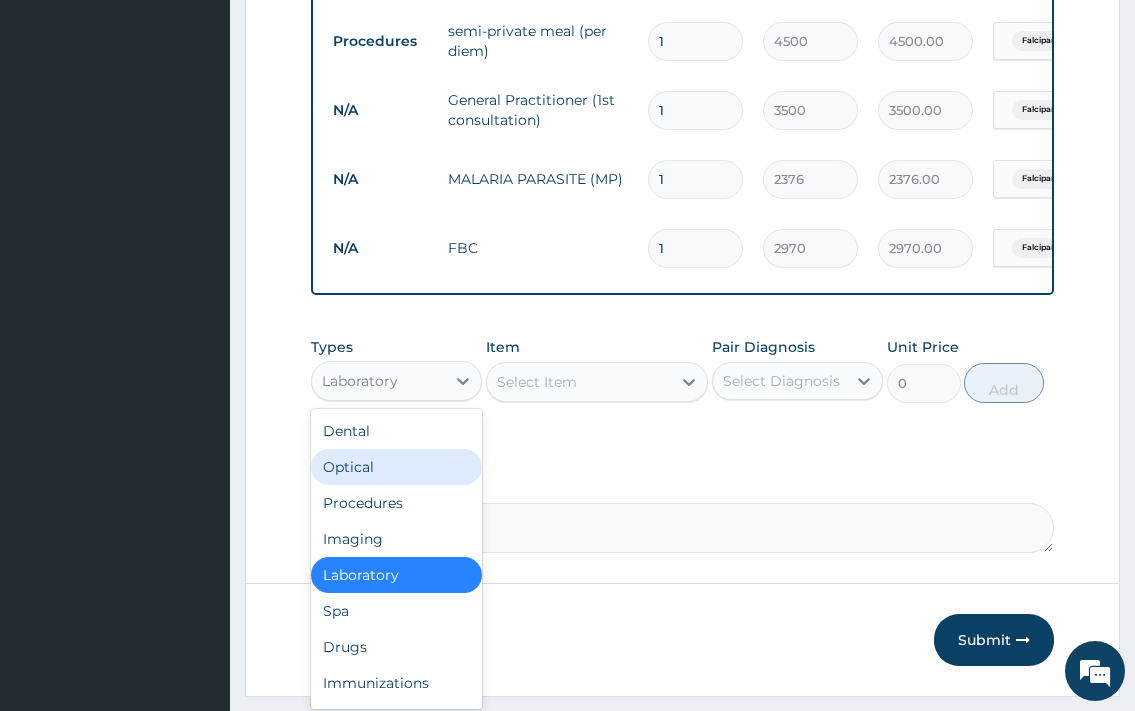 scroll, scrollTop: 68, scrollLeft: 0, axis: vertical 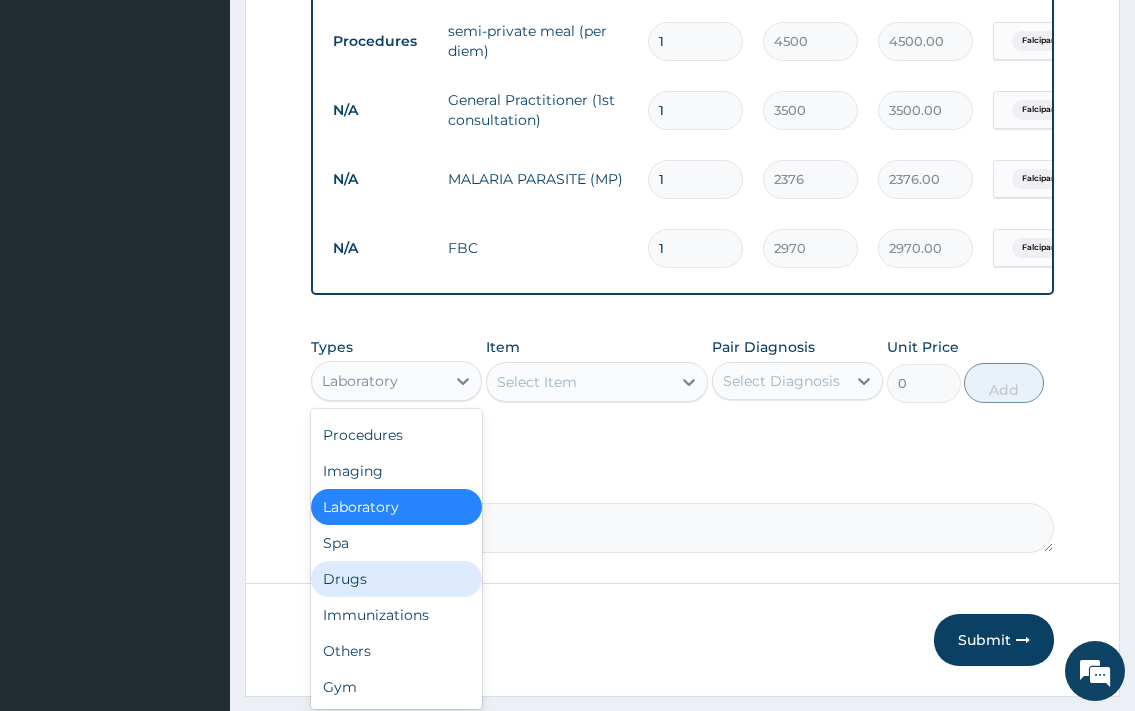 click on "Drugs" at bounding box center (396, 579) 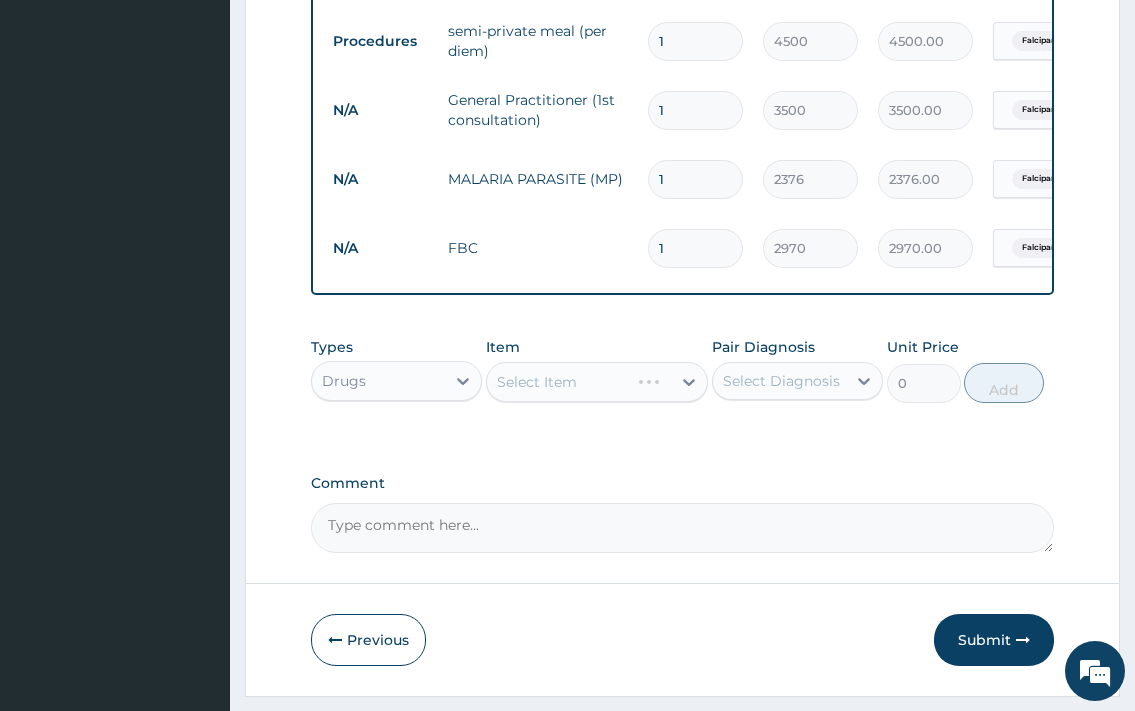 click on "Select Item" at bounding box center (597, 382) 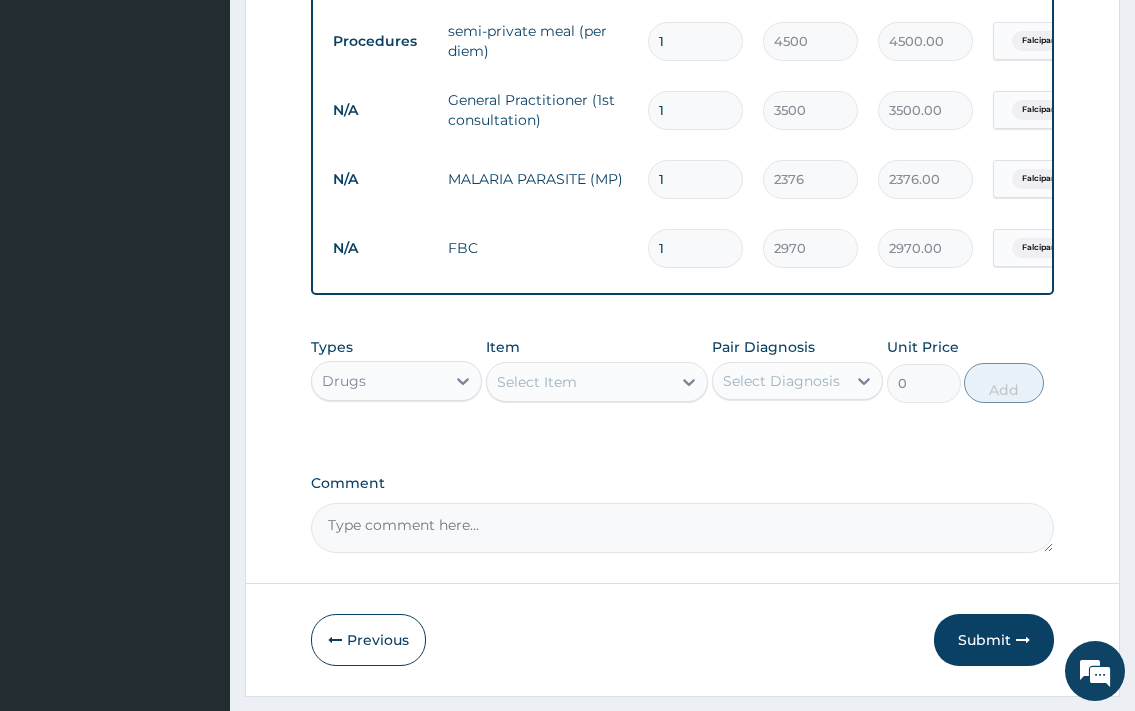 click on "Select Item" at bounding box center [579, 382] 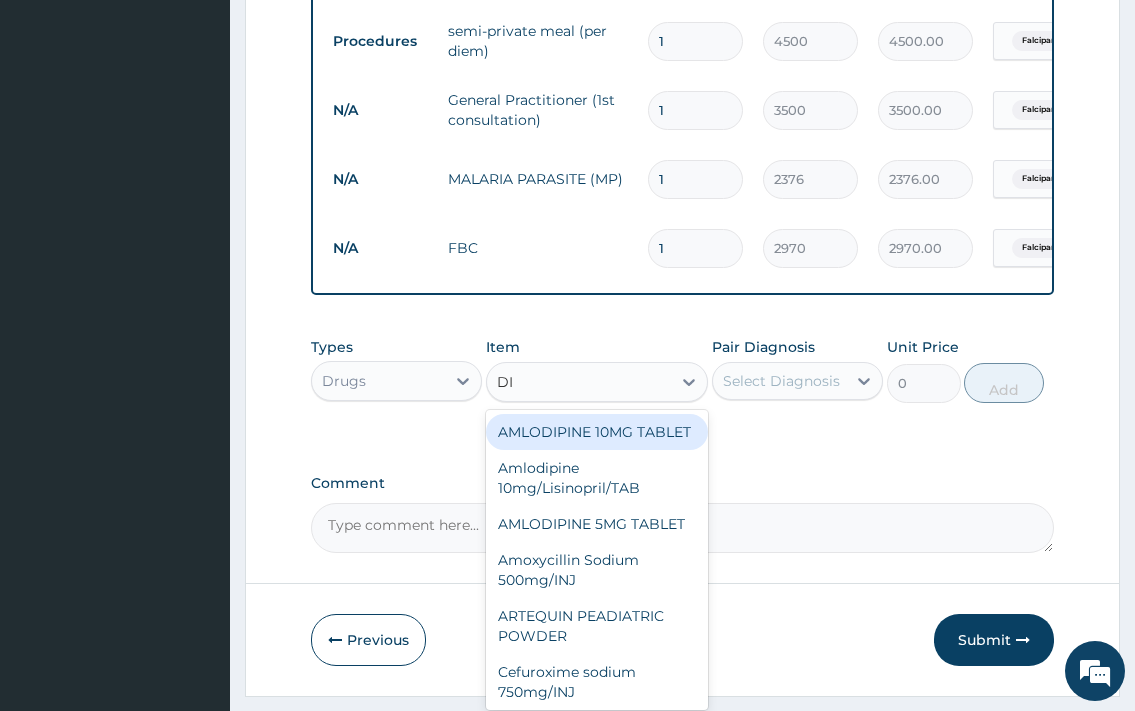type on "DIC" 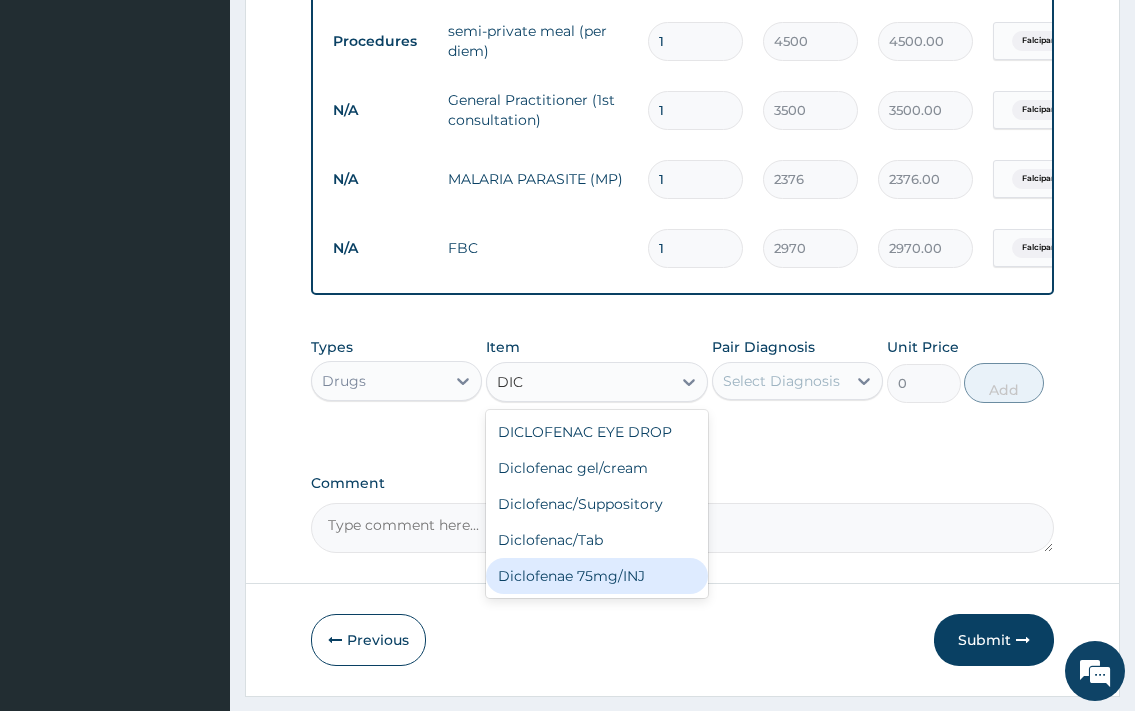 click on "Diclofenae 75mg/INJ" at bounding box center (597, 576) 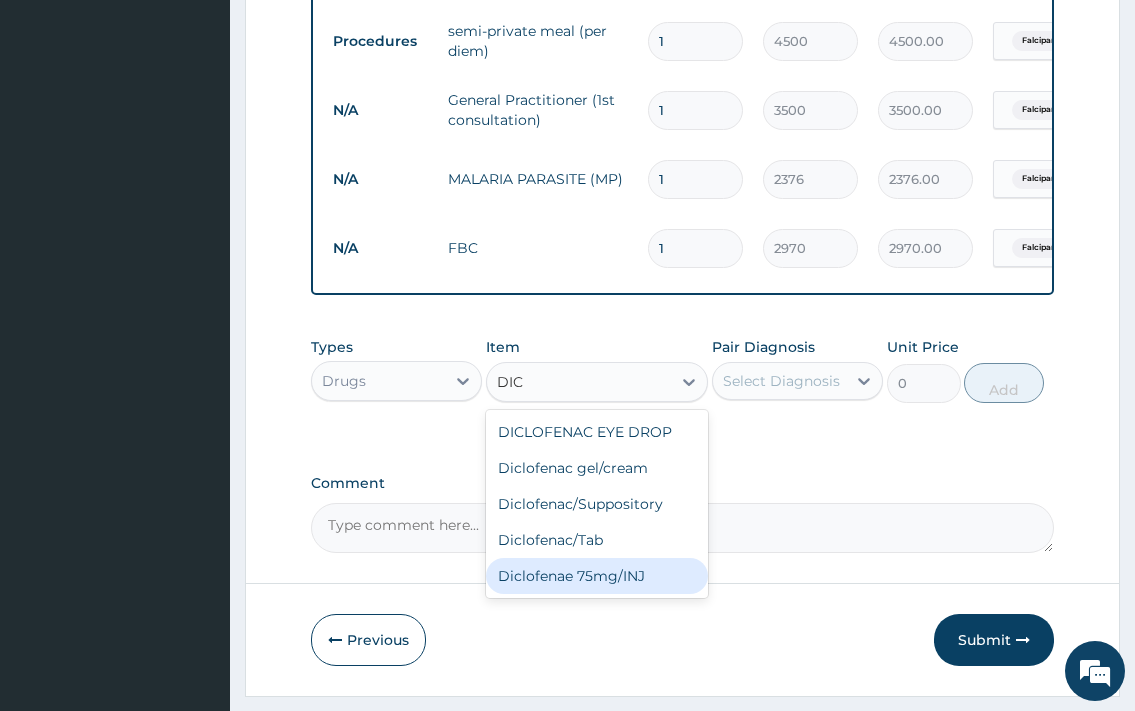 type 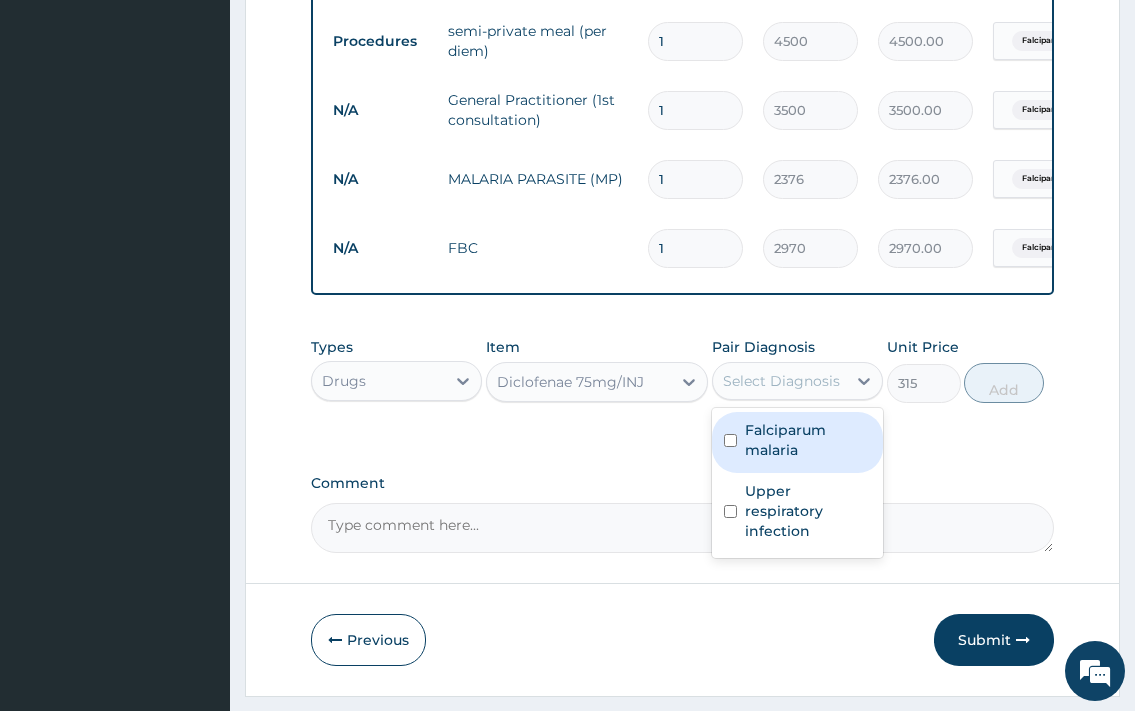 click on "Select Diagnosis" at bounding box center [781, 381] 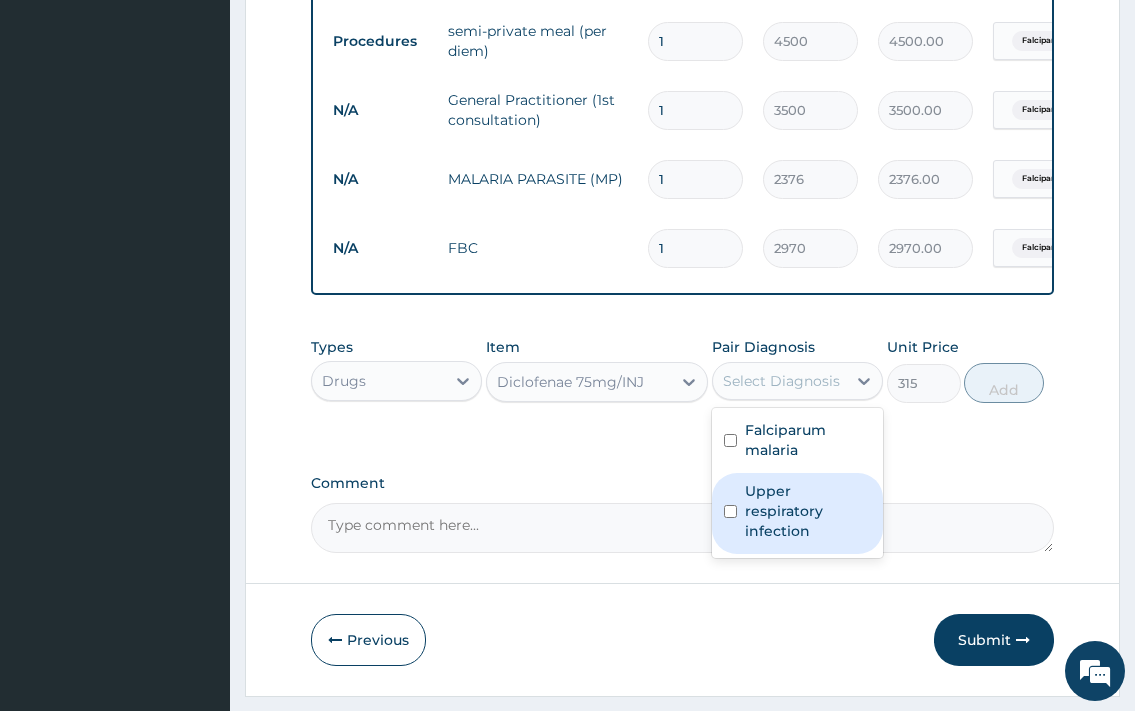 drag, startPoint x: 773, startPoint y: 530, endPoint x: 865, endPoint y: 476, distance: 106.677086 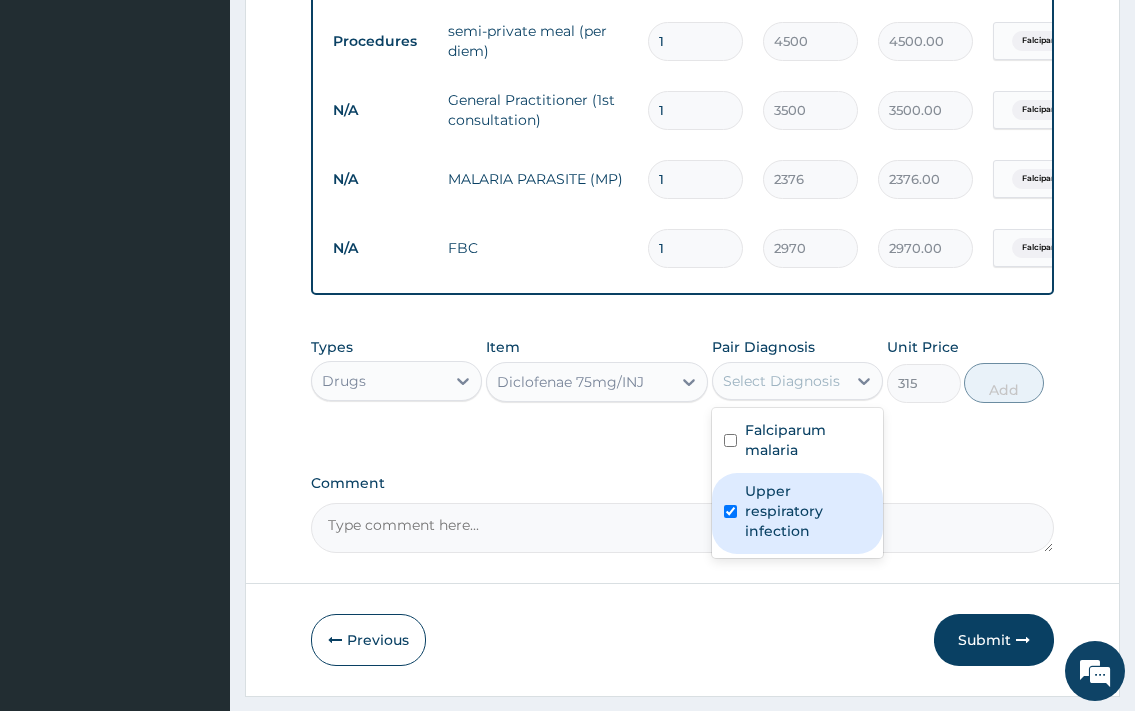 checkbox on "true" 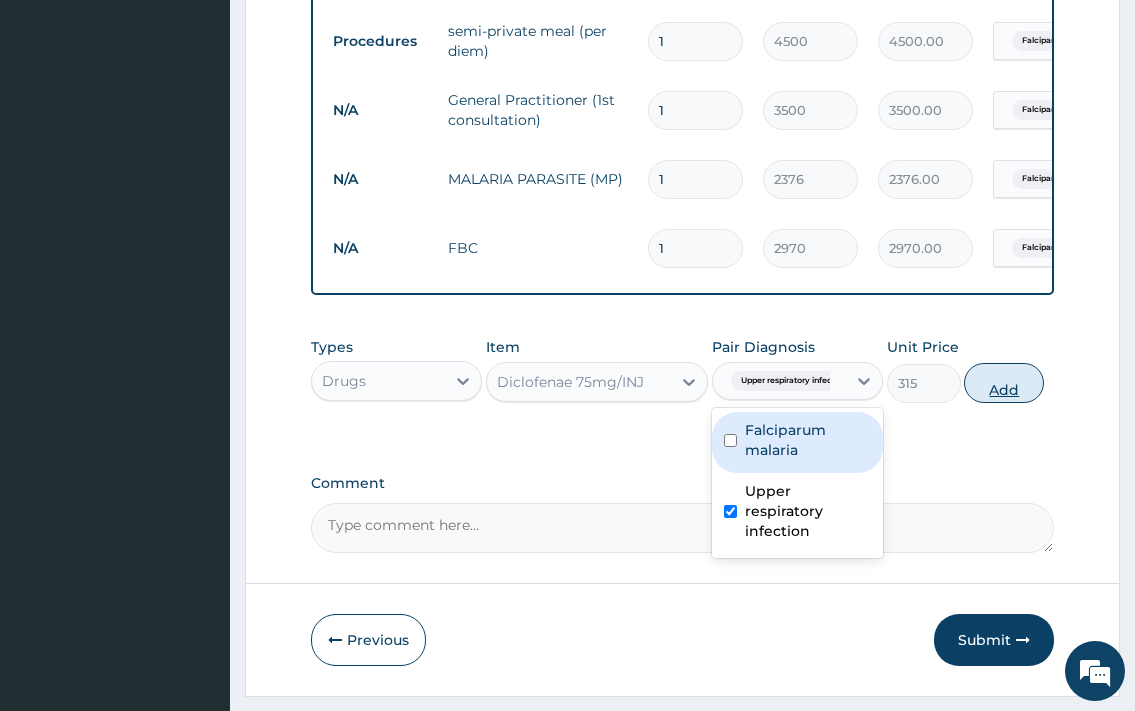 click on "Add" at bounding box center [1004, 383] 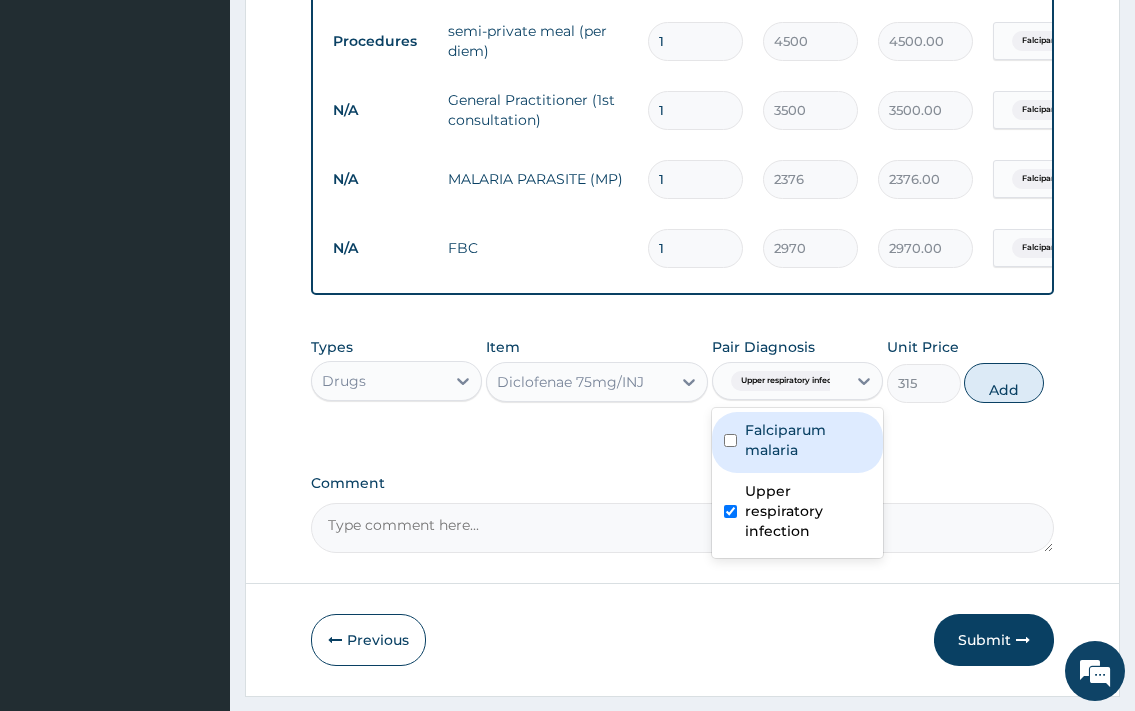 type on "0" 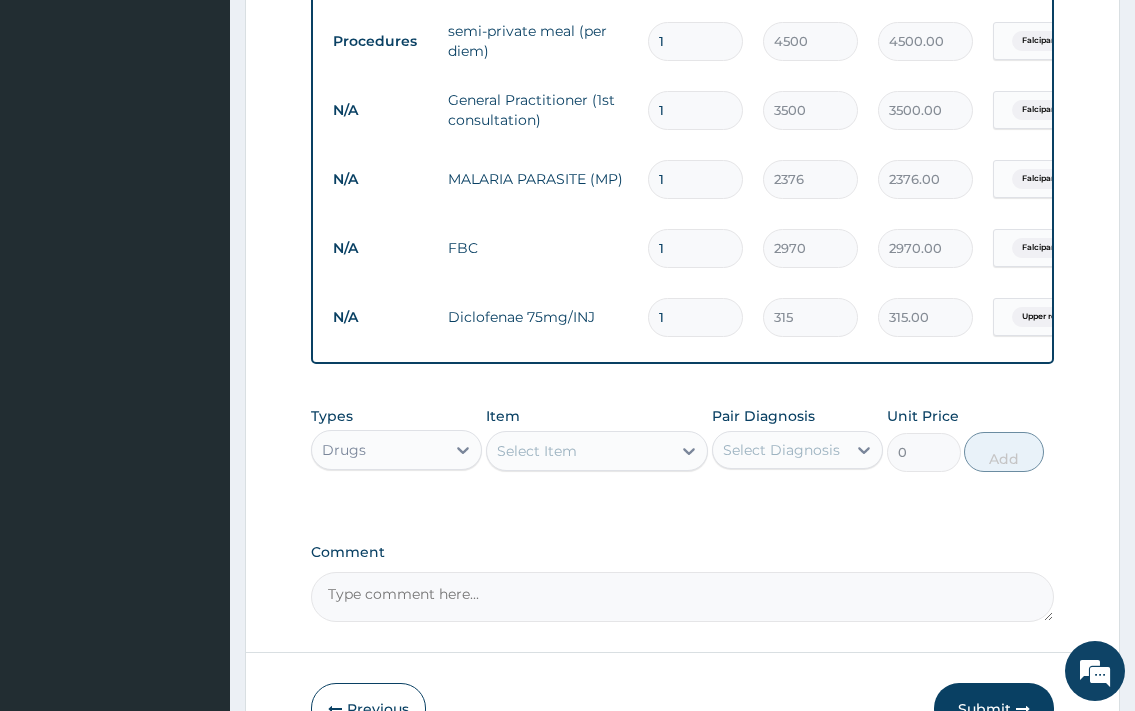click on "Select Item" at bounding box center [537, 451] 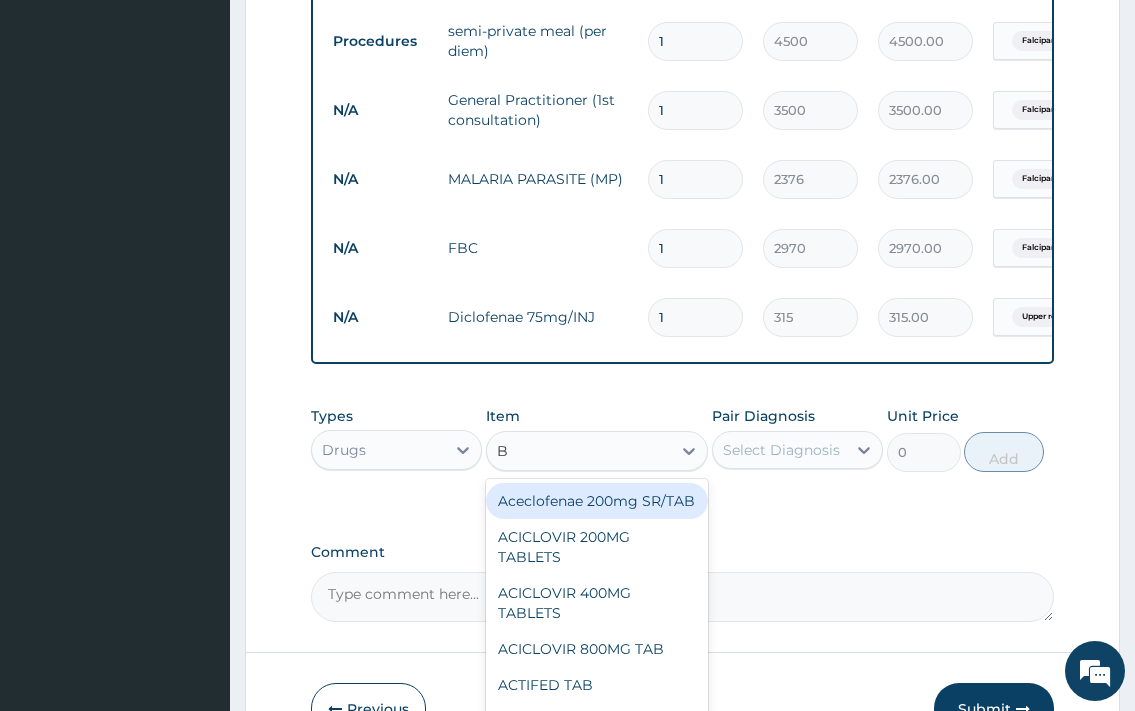 type on "B" 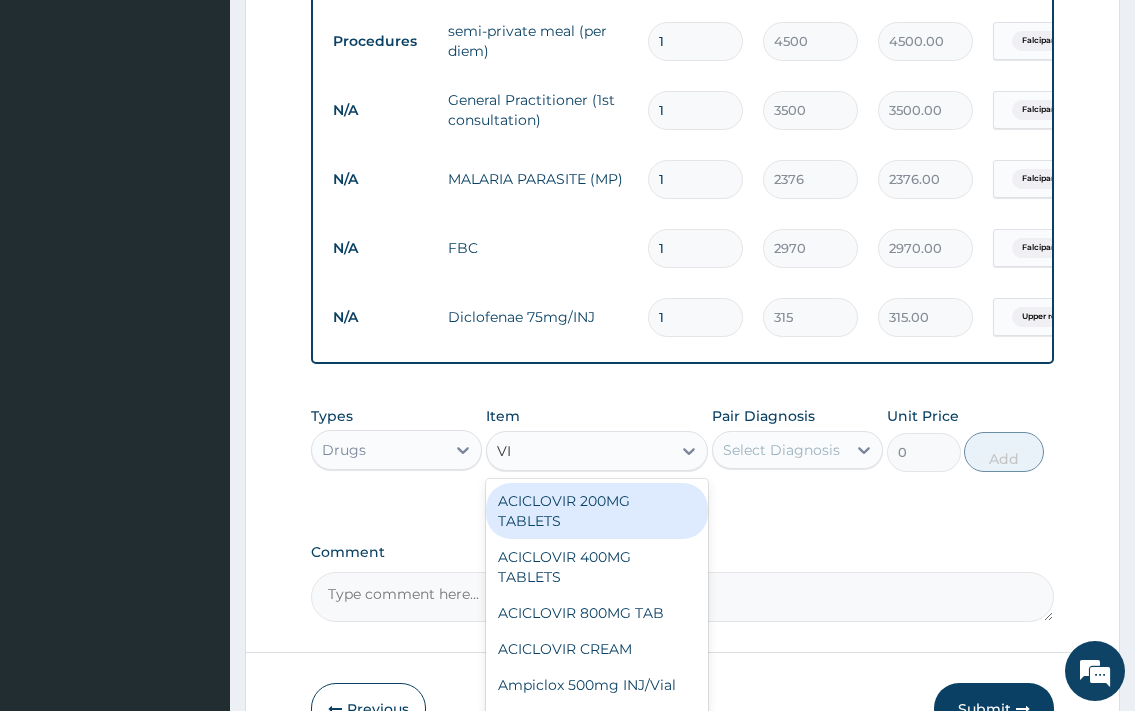 type on "VIT" 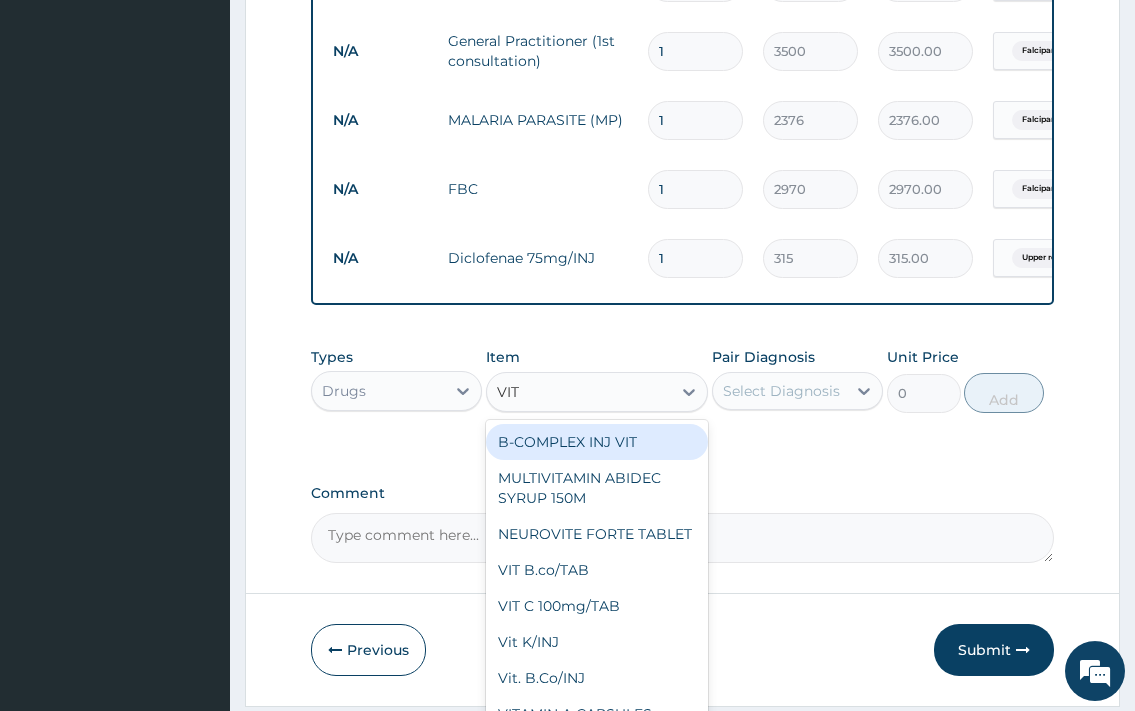 scroll, scrollTop: 1238, scrollLeft: 0, axis: vertical 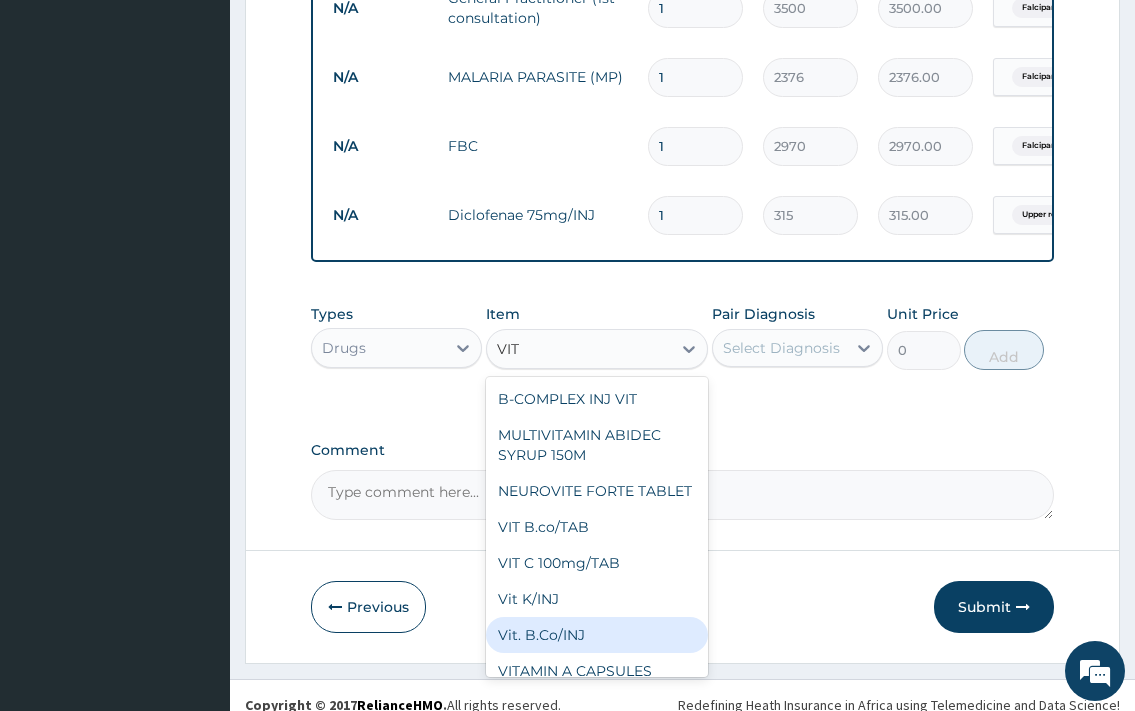 click on "Vit. B.Co/INJ" at bounding box center [597, 635] 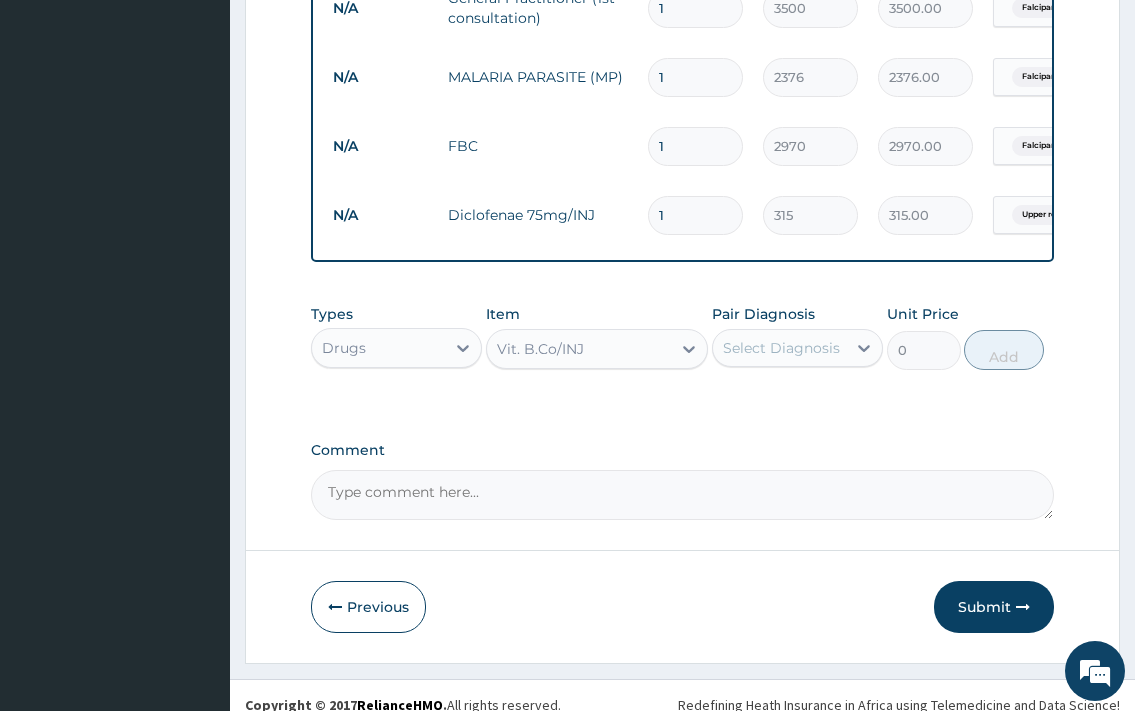 type 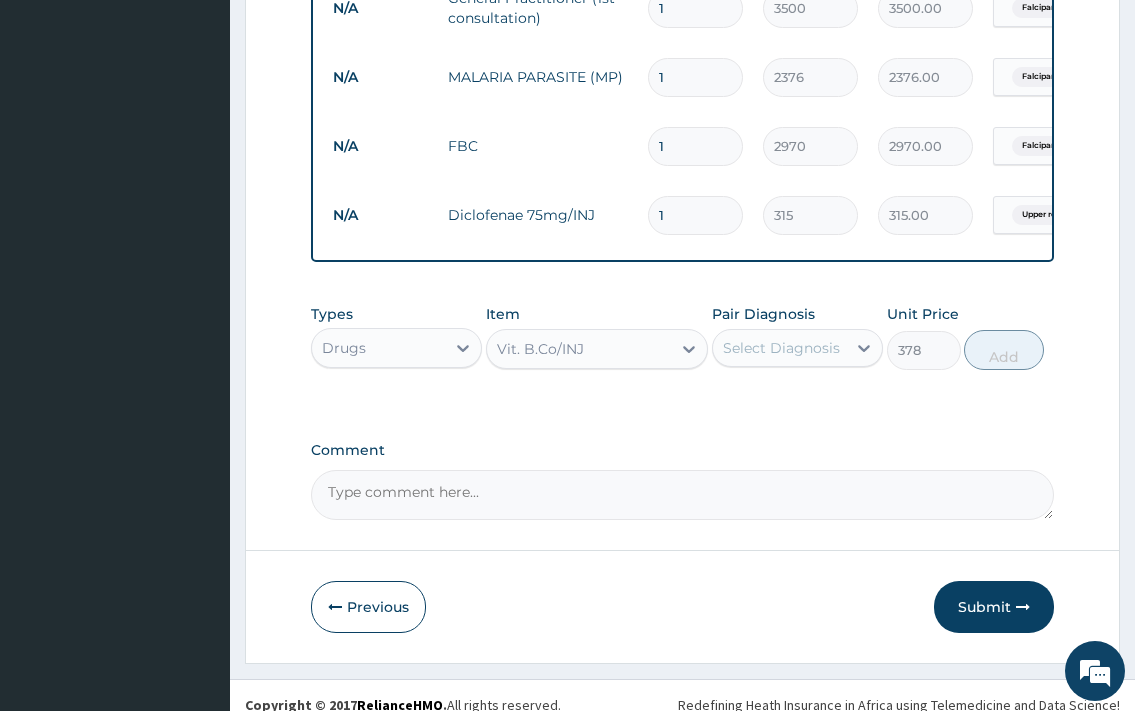 click on "Select Diagnosis" at bounding box center (781, 348) 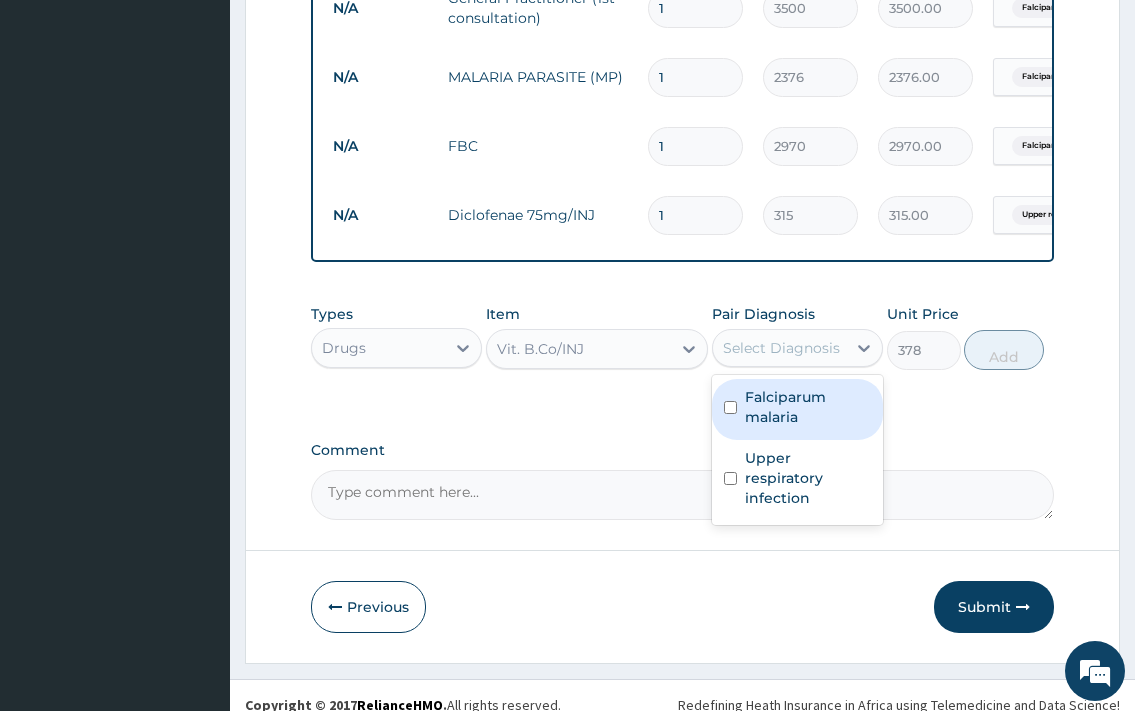 drag, startPoint x: 780, startPoint y: 438, endPoint x: 843, endPoint y: 417, distance: 66.40783 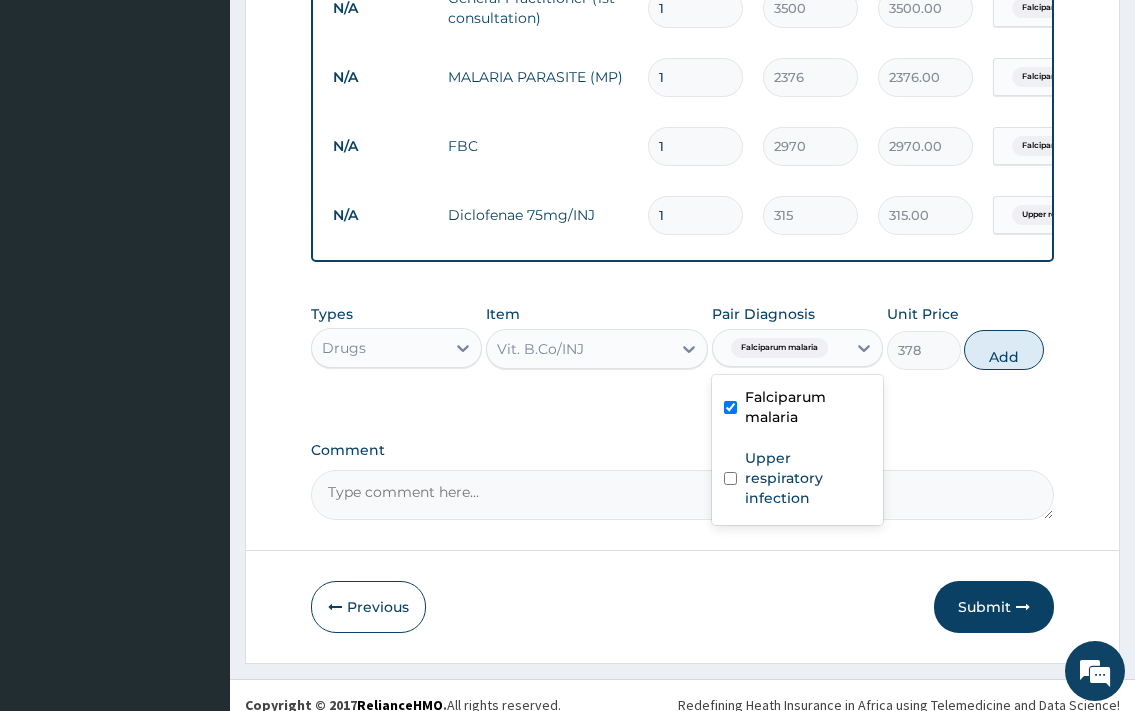 checkbox on "true" 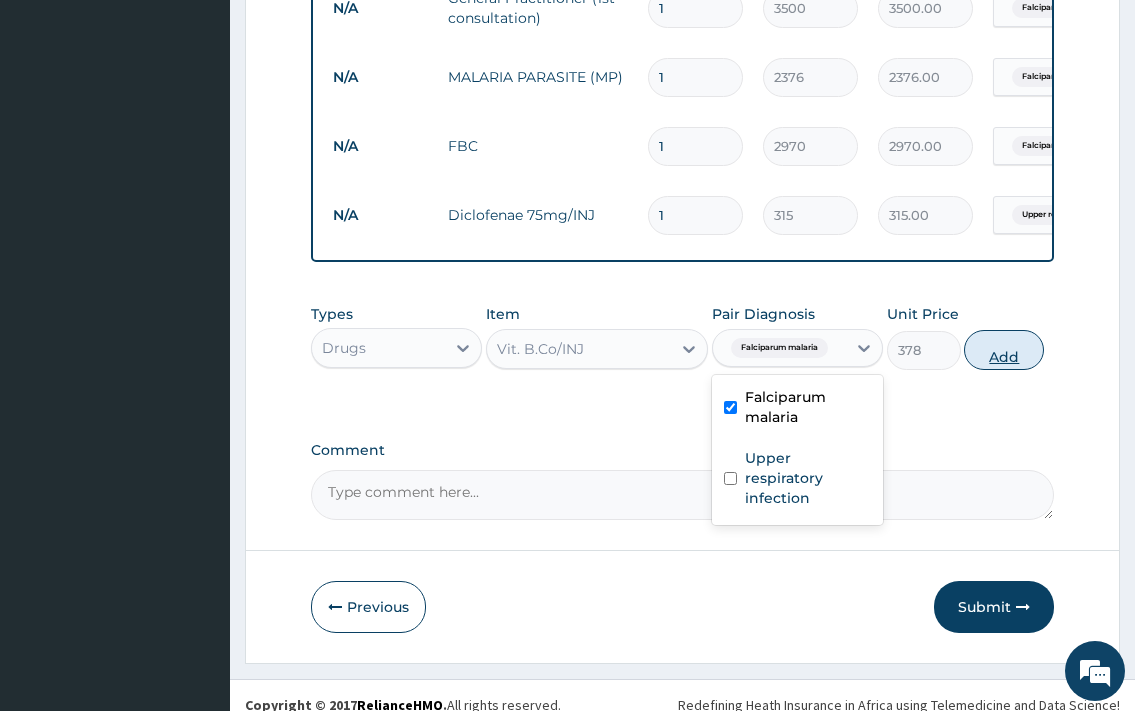 click on "Add" at bounding box center [1004, 350] 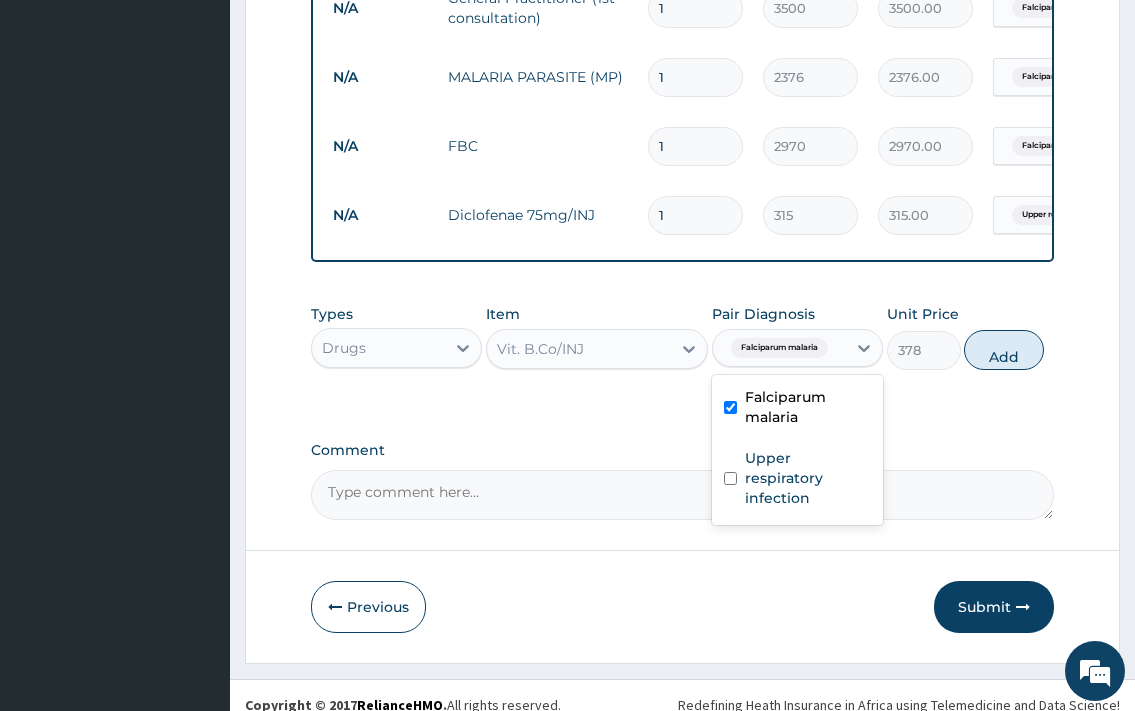 type on "0" 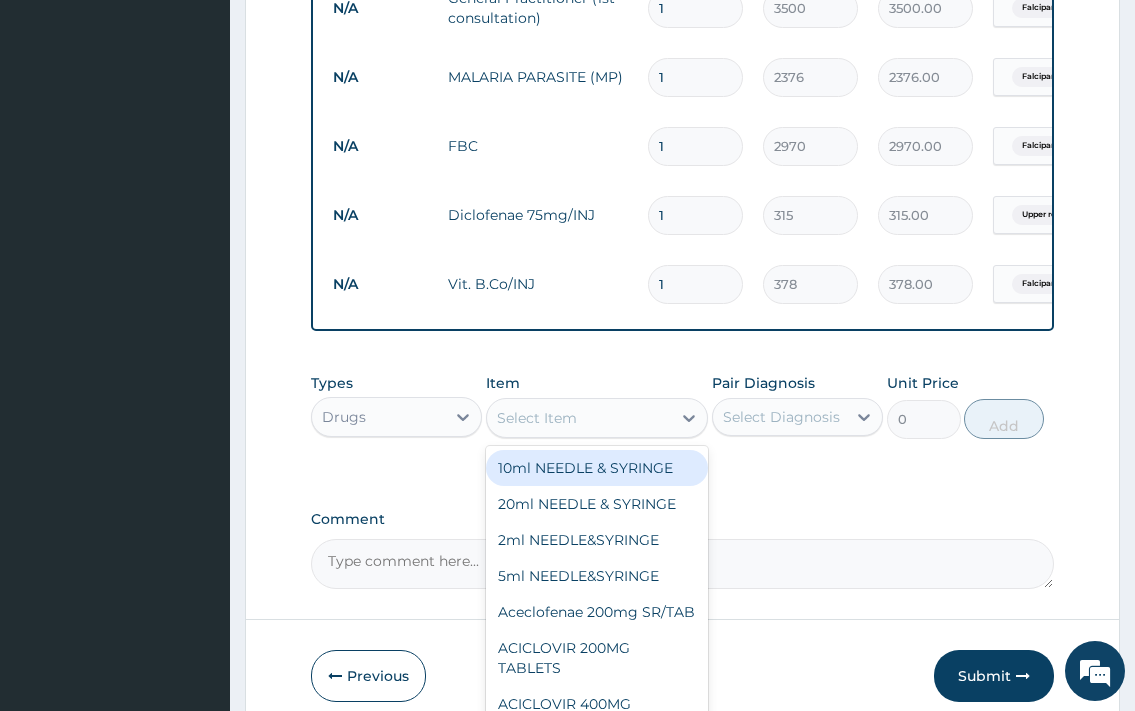 click on "Select Item" at bounding box center (579, 418) 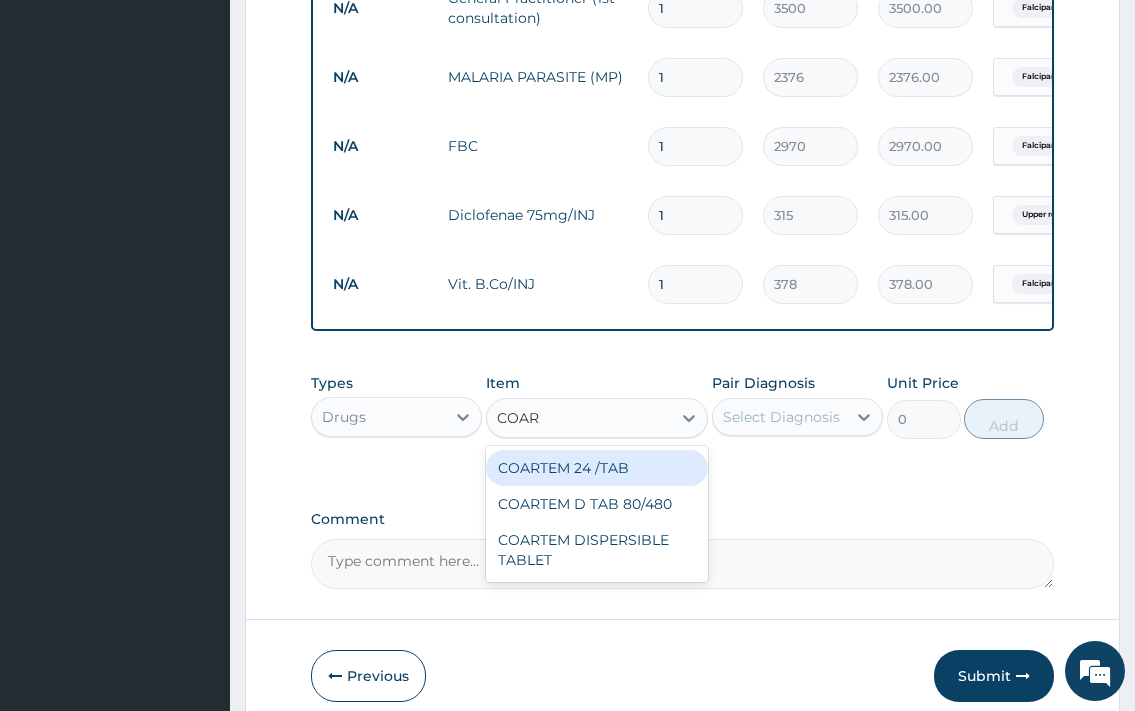 type on "COART" 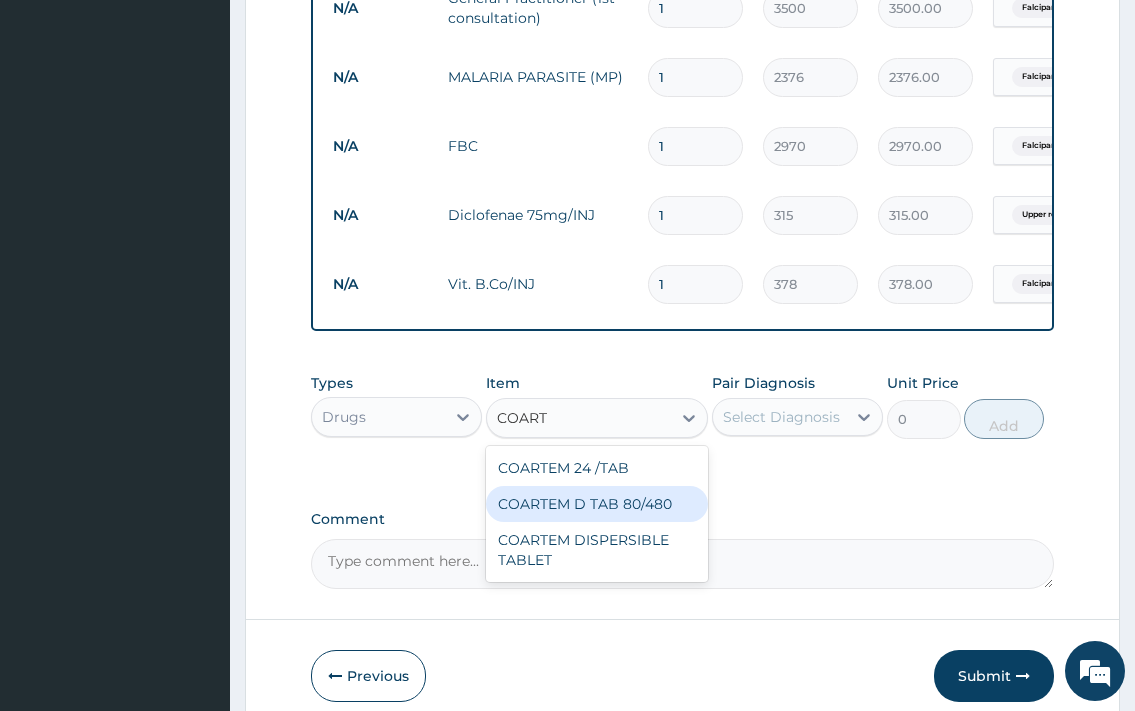 drag, startPoint x: 597, startPoint y: 522, endPoint x: 734, endPoint y: 482, distance: 142.72 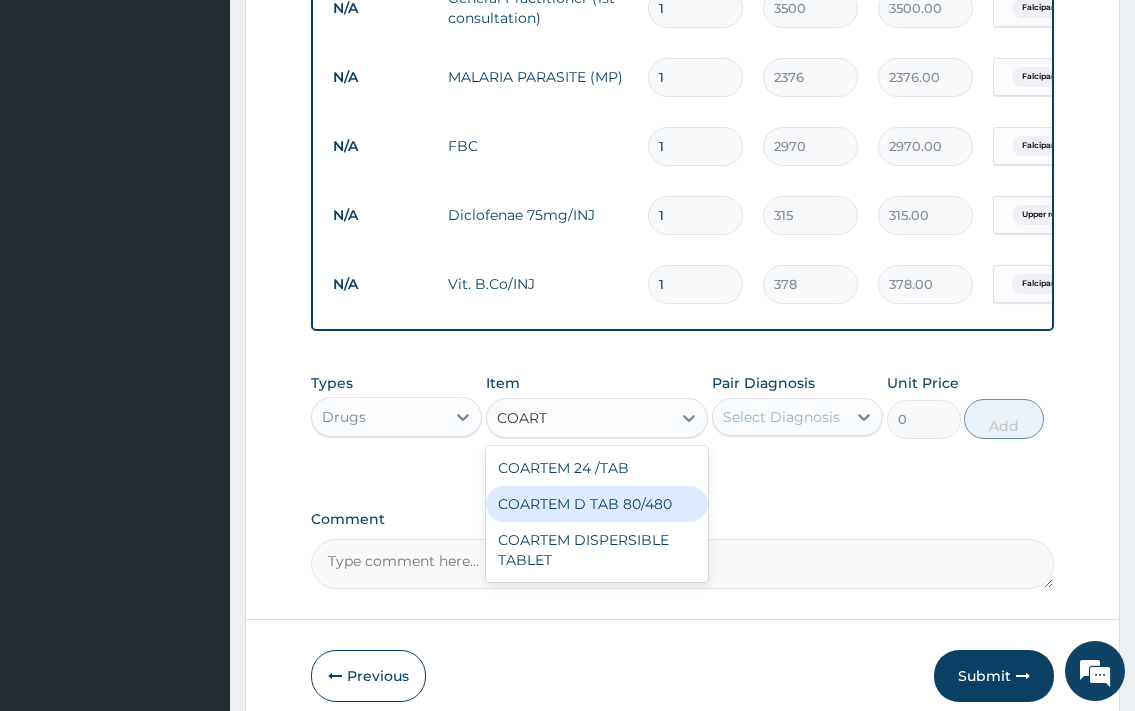 click on "COARTEM D TAB 80/480" at bounding box center (597, 504) 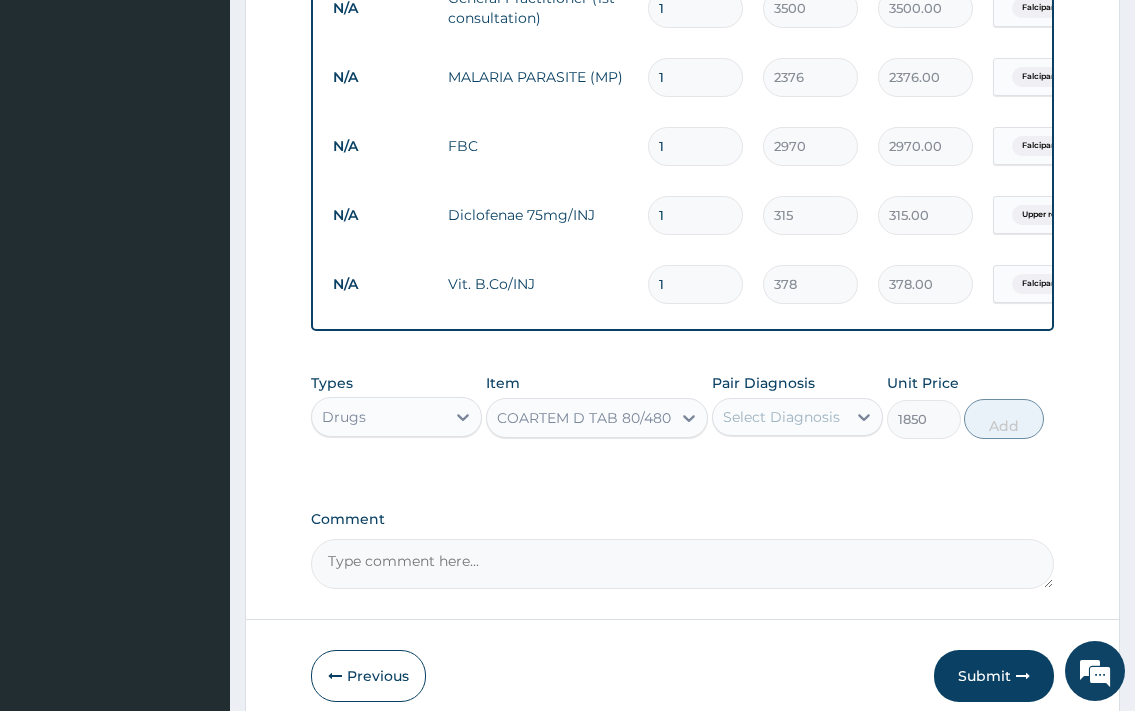 click on "Select Diagnosis" at bounding box center [797, 417] 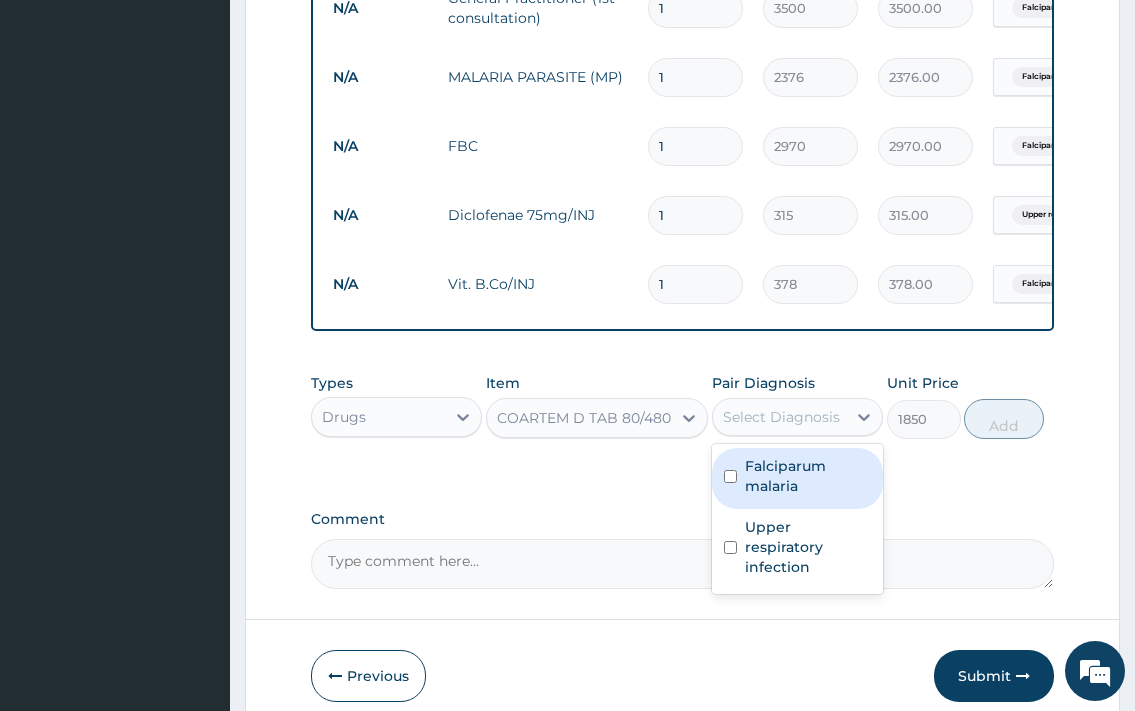 drag, startPoint x: 801, startPoint y: 501, endPoint x: 987, endPoint y: 456, distance: 191.36613 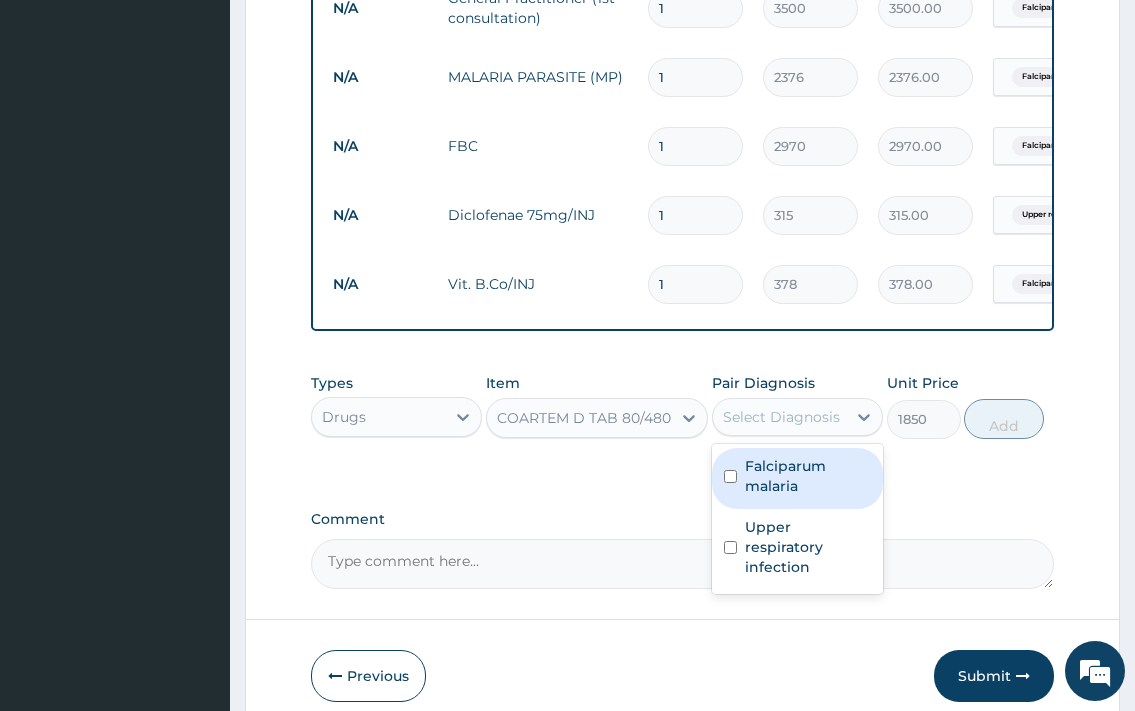 click on "Falciparum malaria" at bounding box center (808, 476) 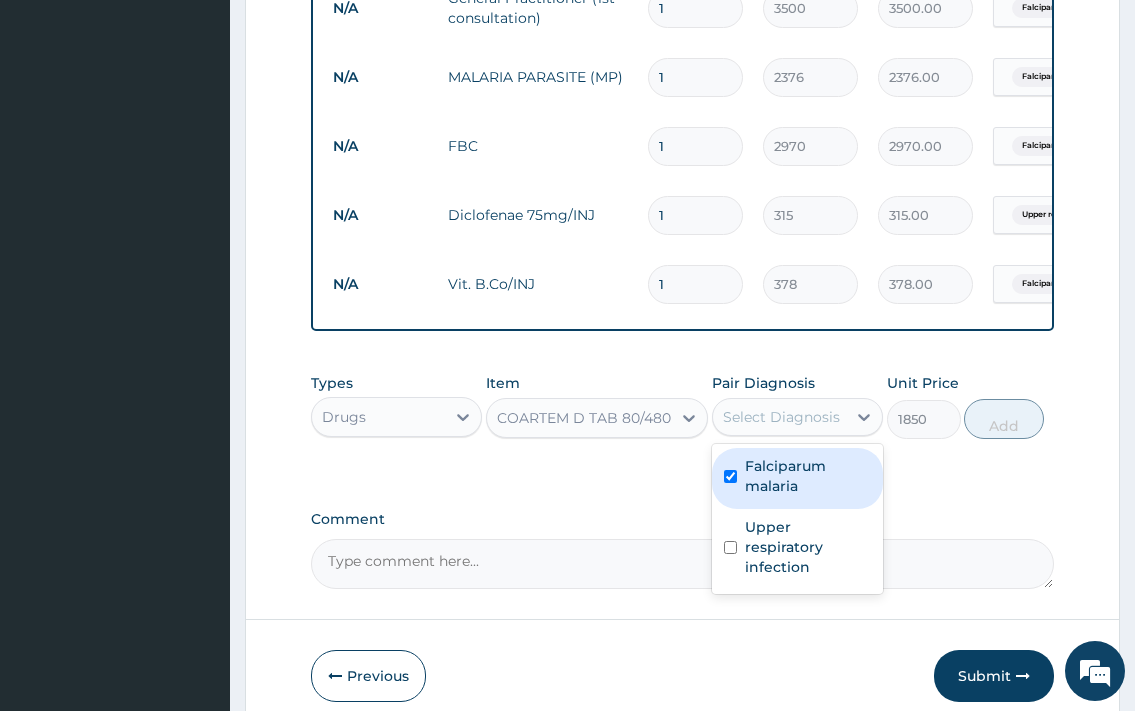 checkbox on "true" 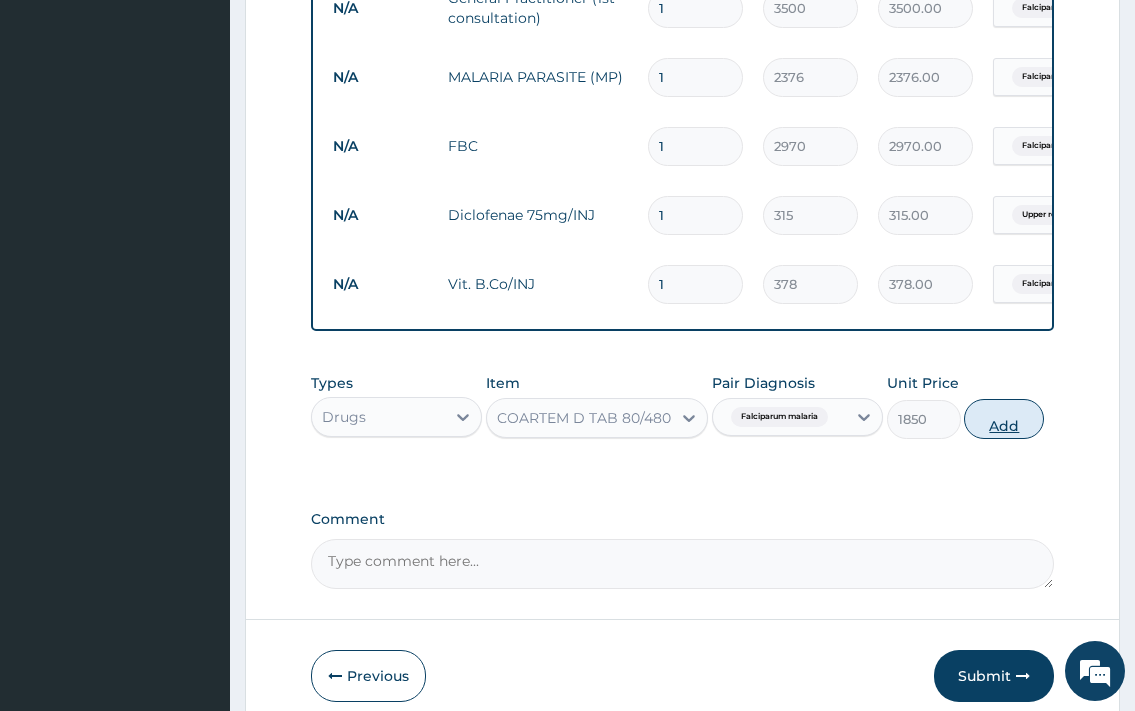 click on "Add" at bounding box center (1004, 419) 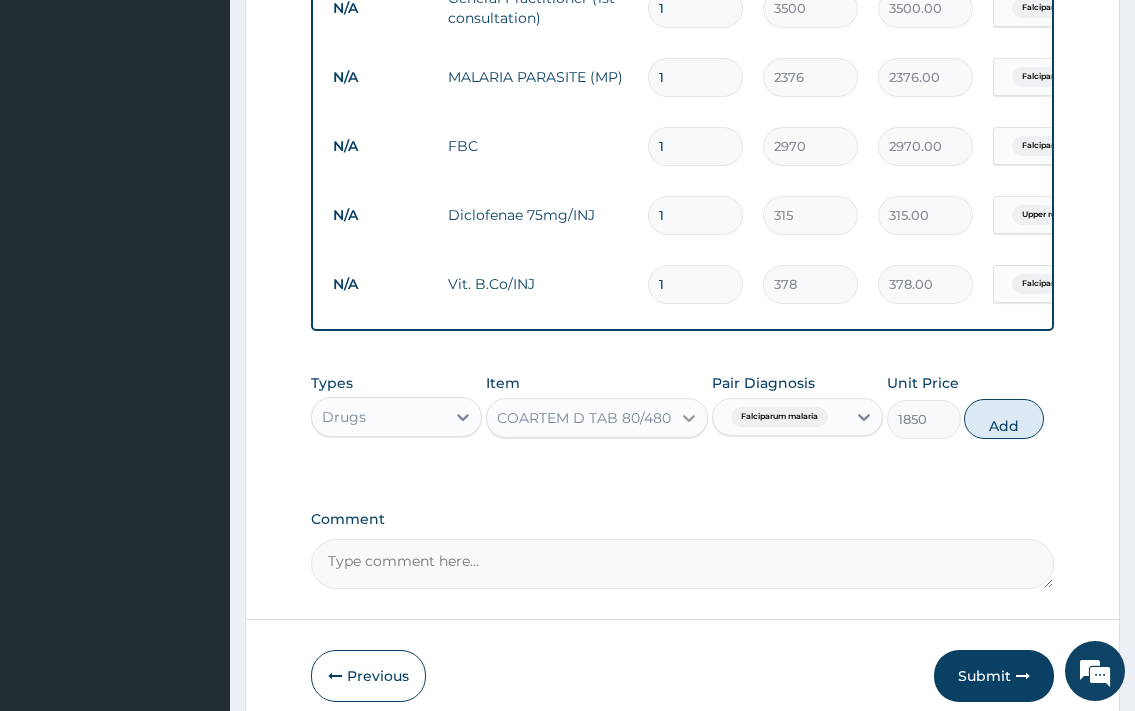 type on "0" 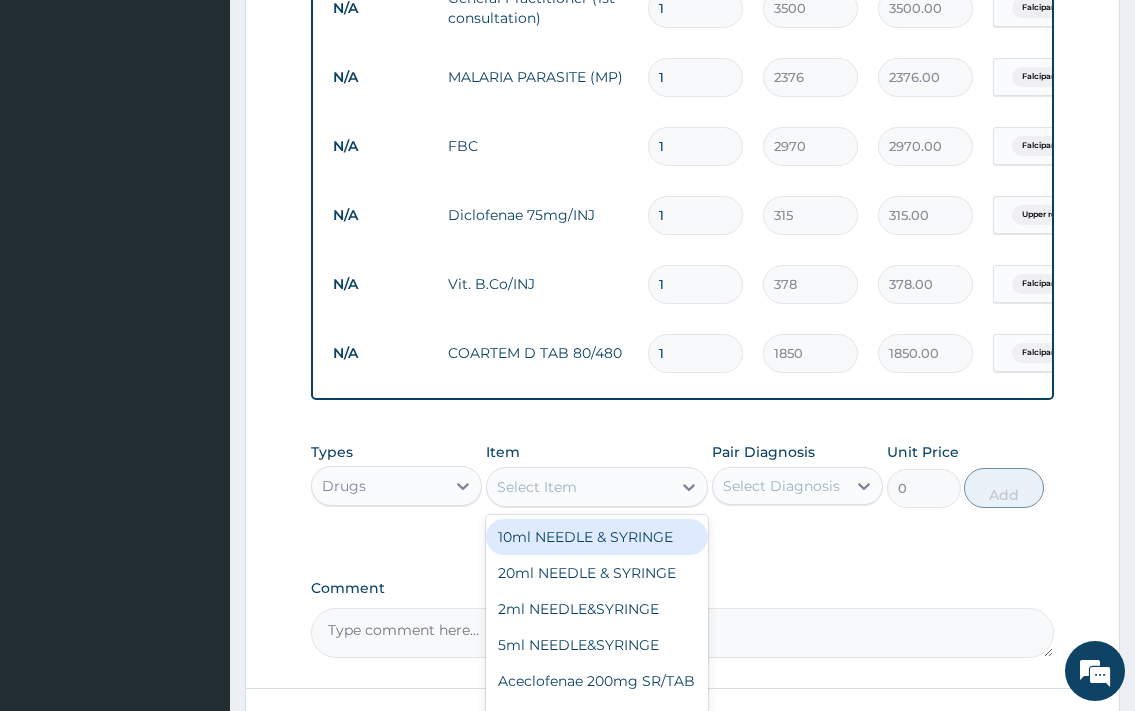 click on "Select Item" at bounding box center (597, 487) 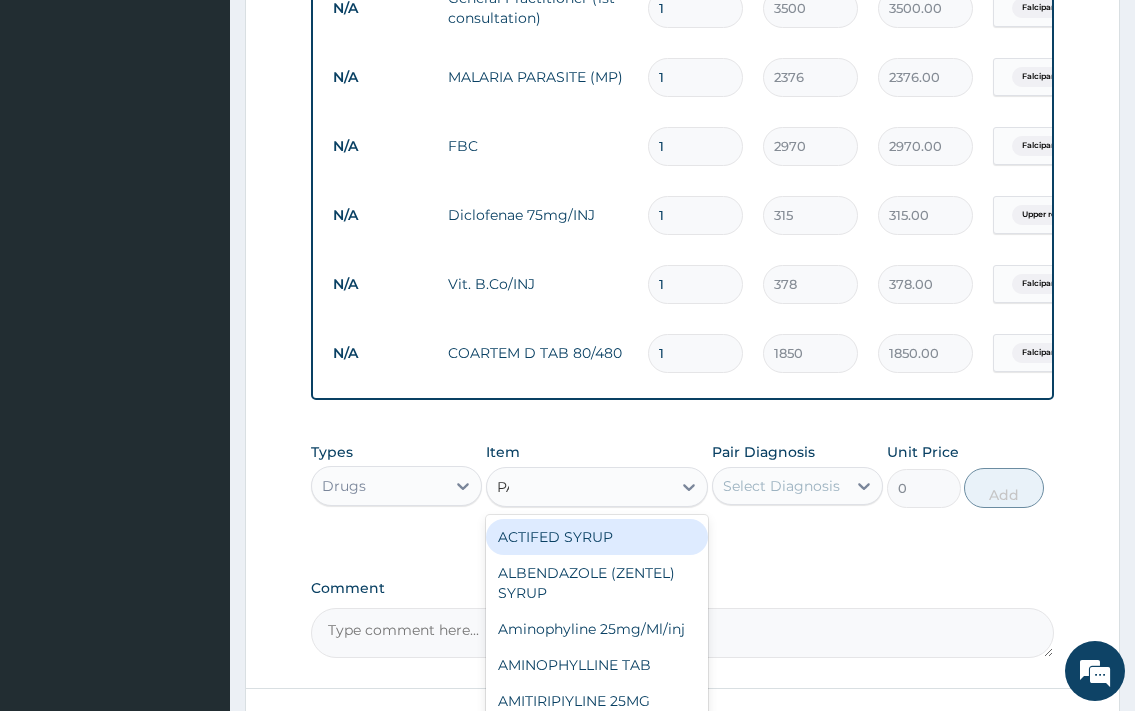 type on "PAN" 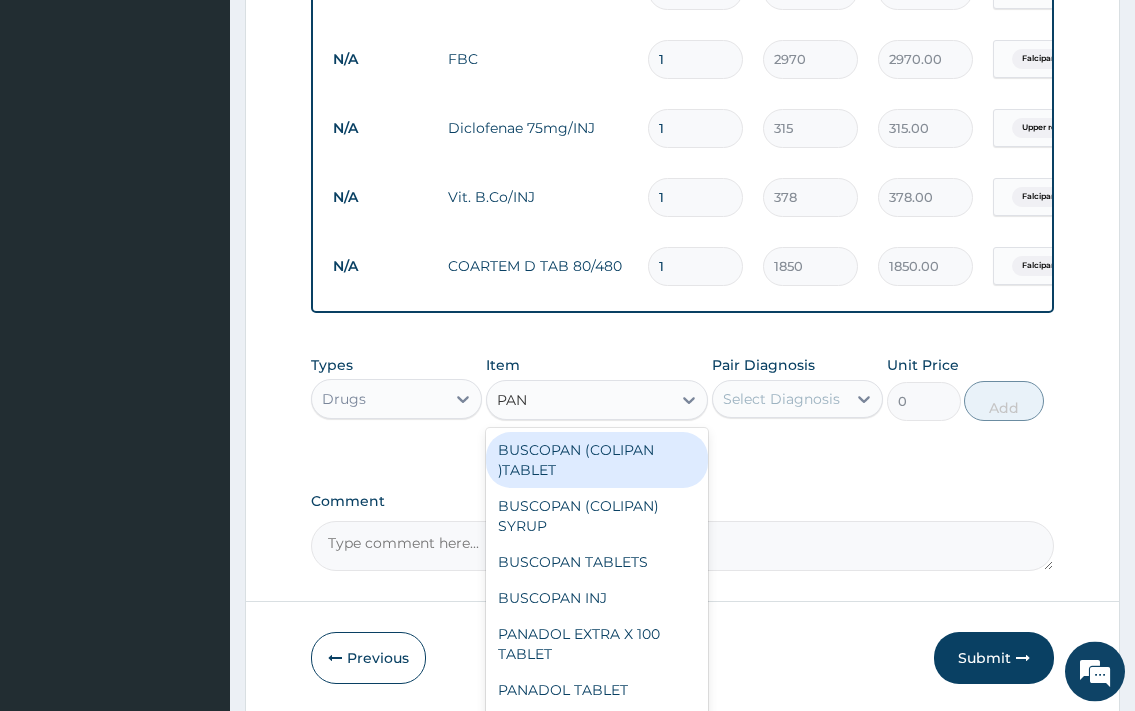 scroll, scrollTop: 1412, scrollLeft: 0, axis: vertical 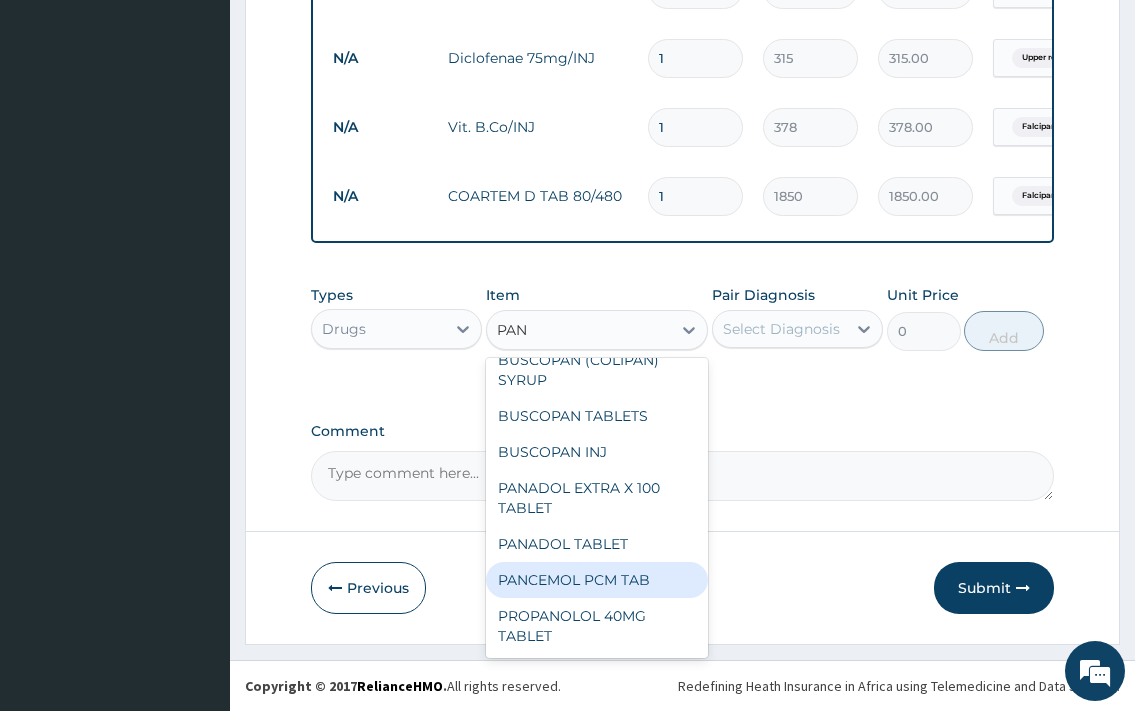 click on "PANCEMOL PCM TAB" at bounding box center (597, 580) 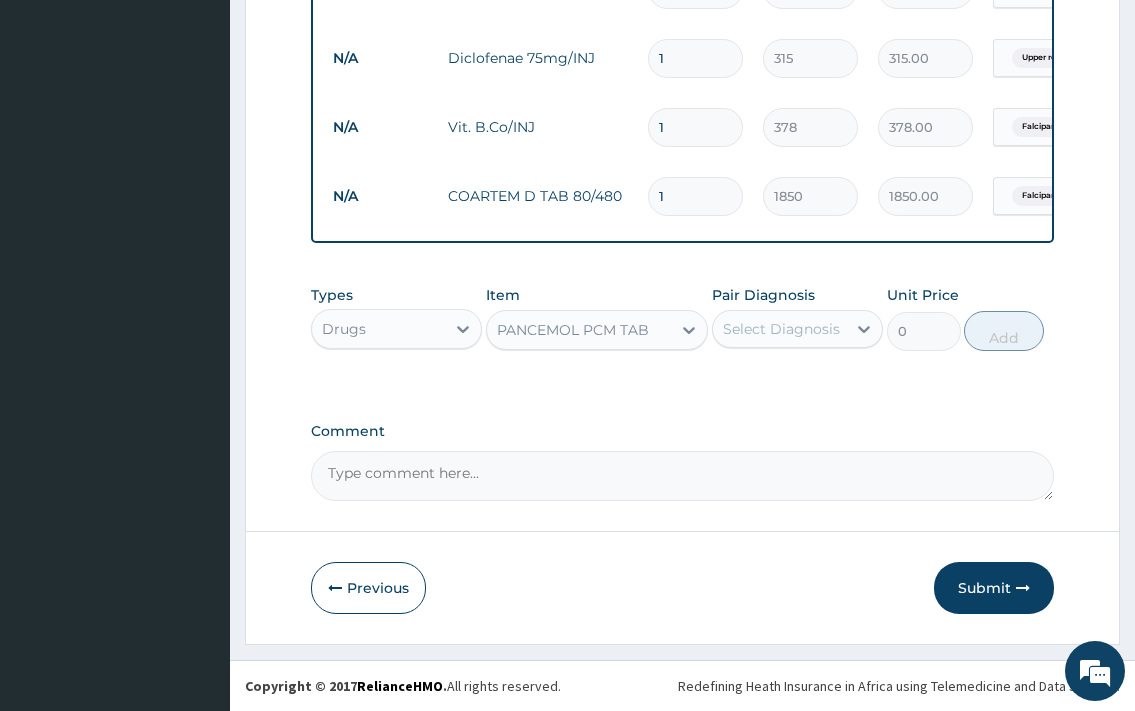 type 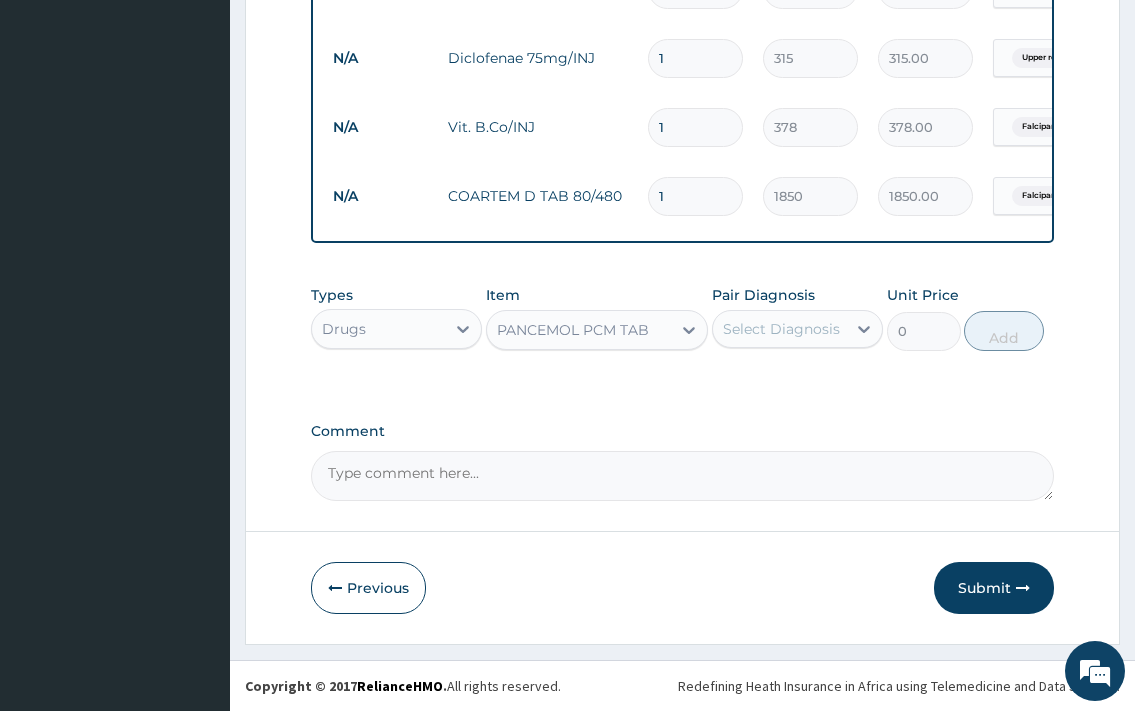 type on "15" 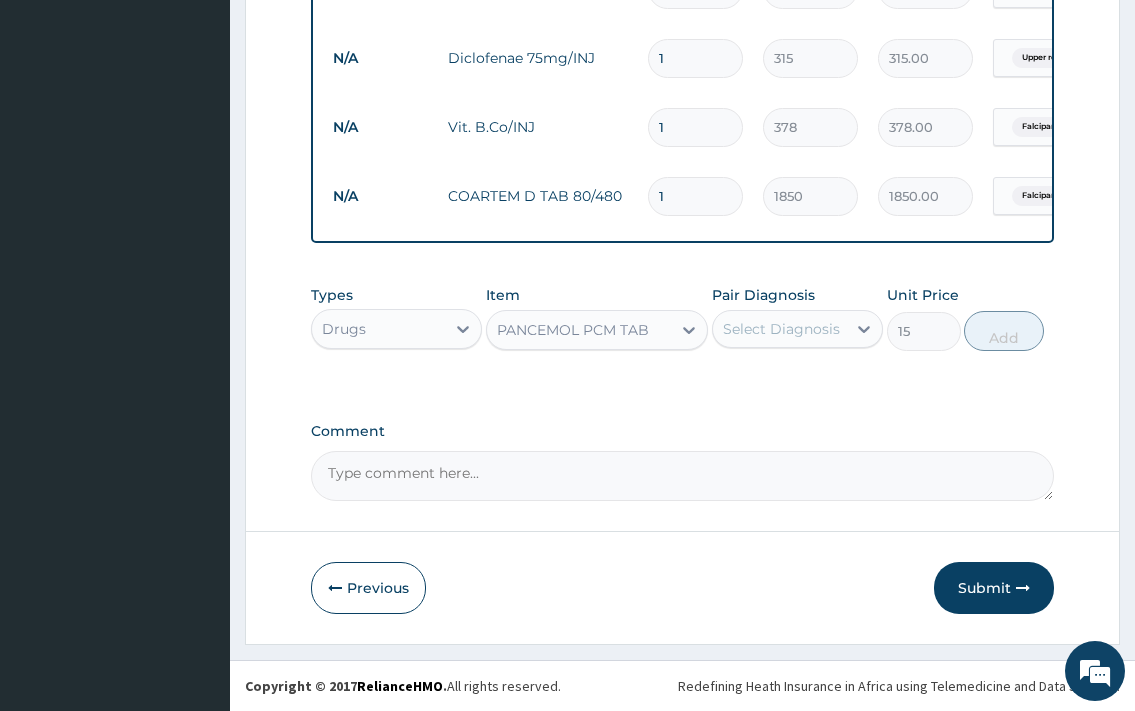 click on "Select Diagnosis" at bounding box center [781, 329] 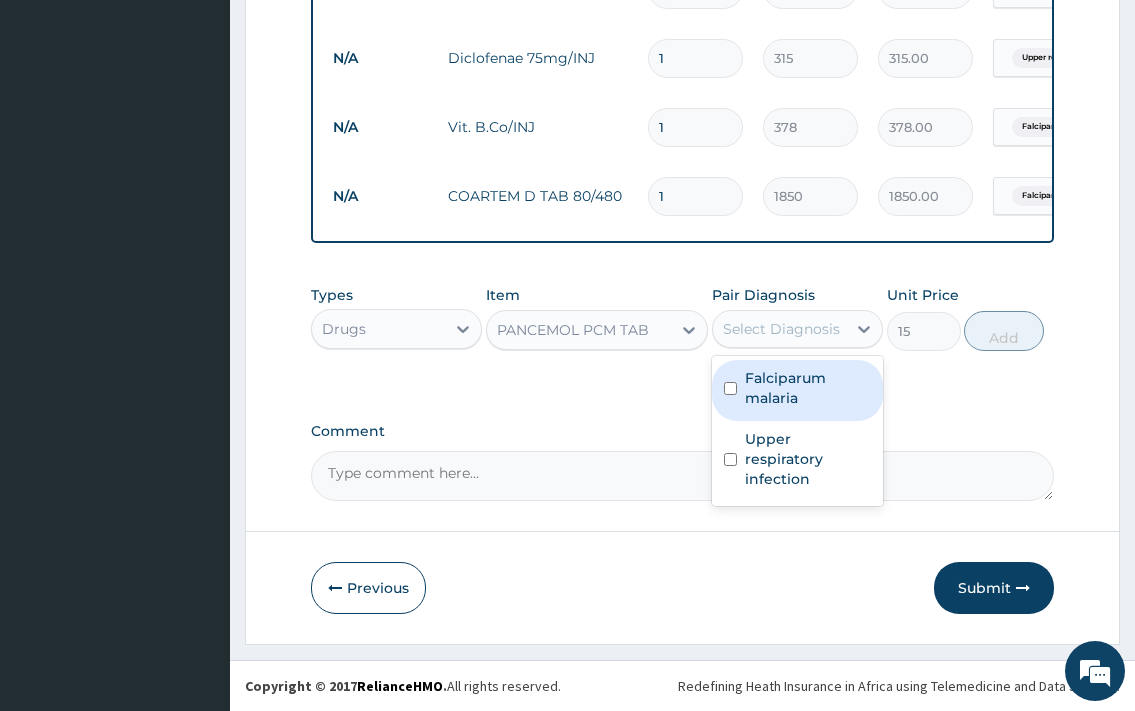 click on "Falciparum malaria" at bounding box center (808, 388) 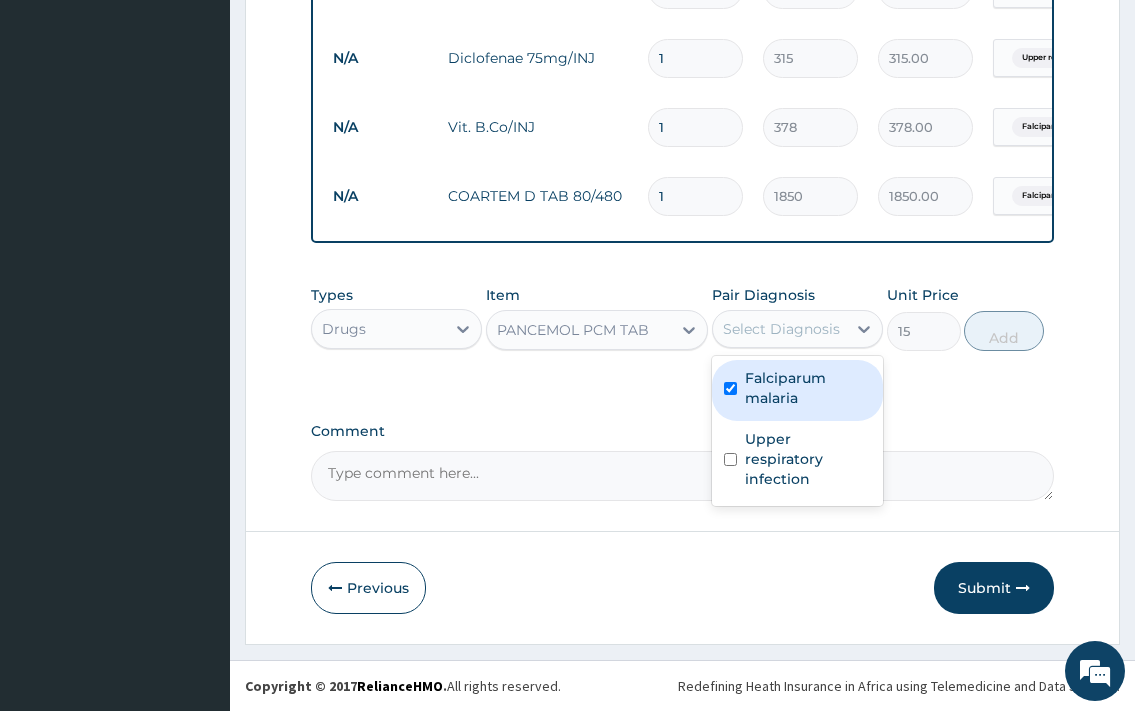 checkbox on "true" 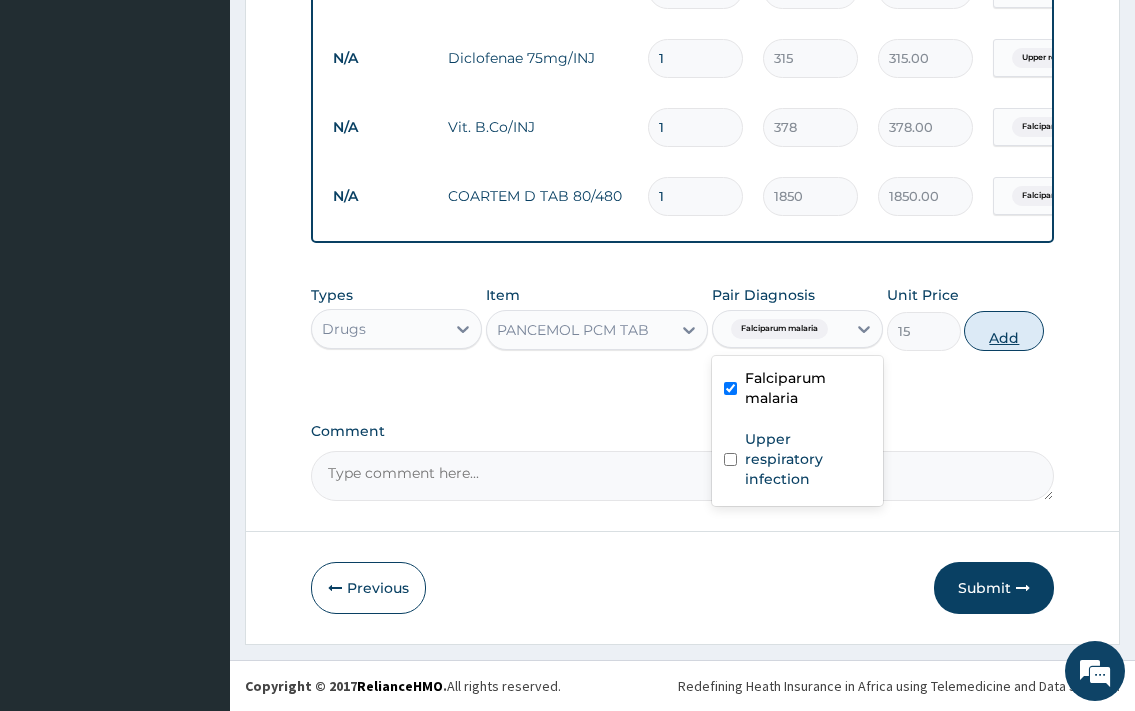 click on "Add" at bounding box center [1004, 331] 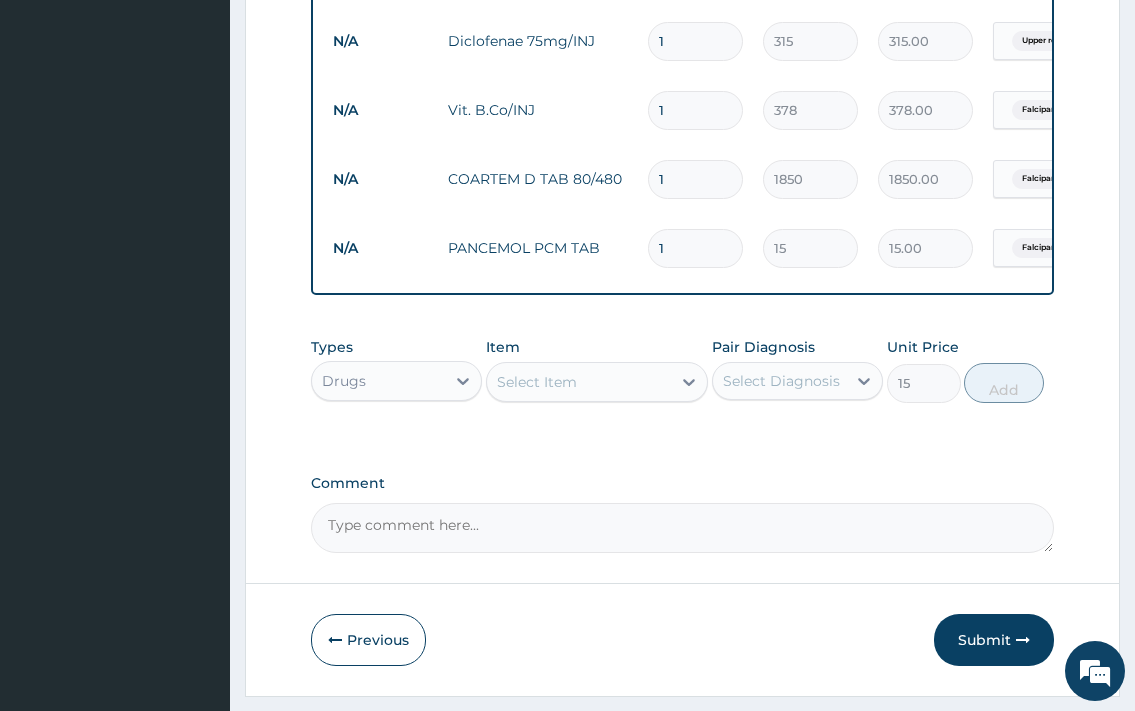 type on "0" 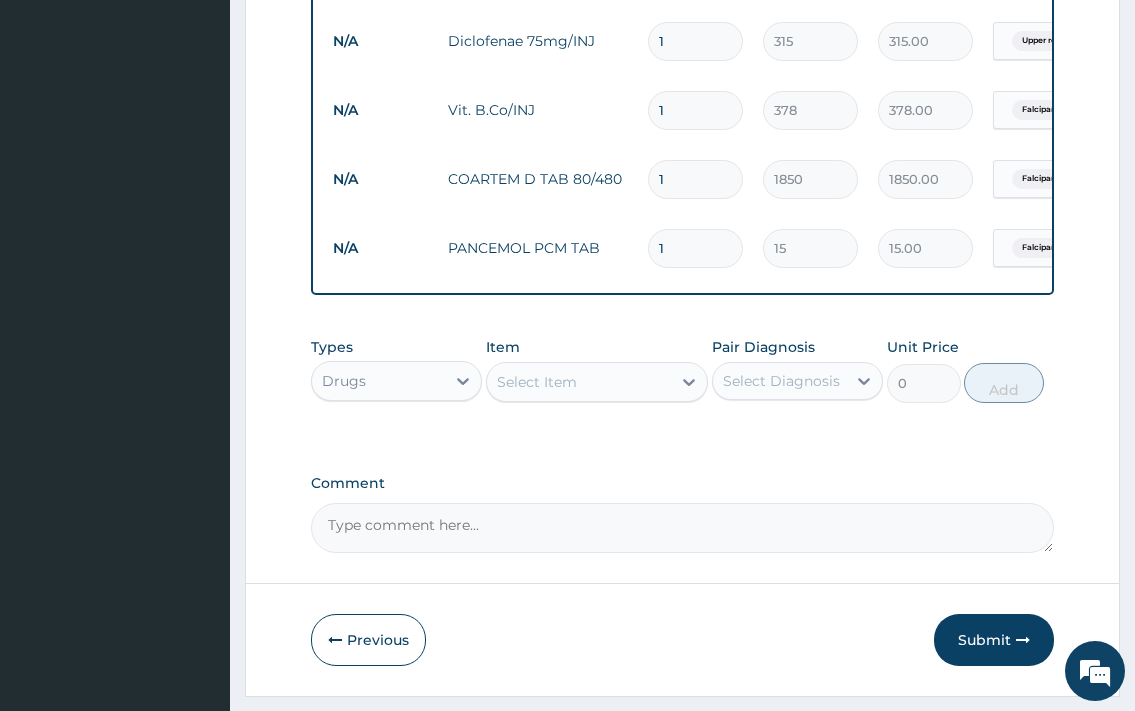 type on "18" 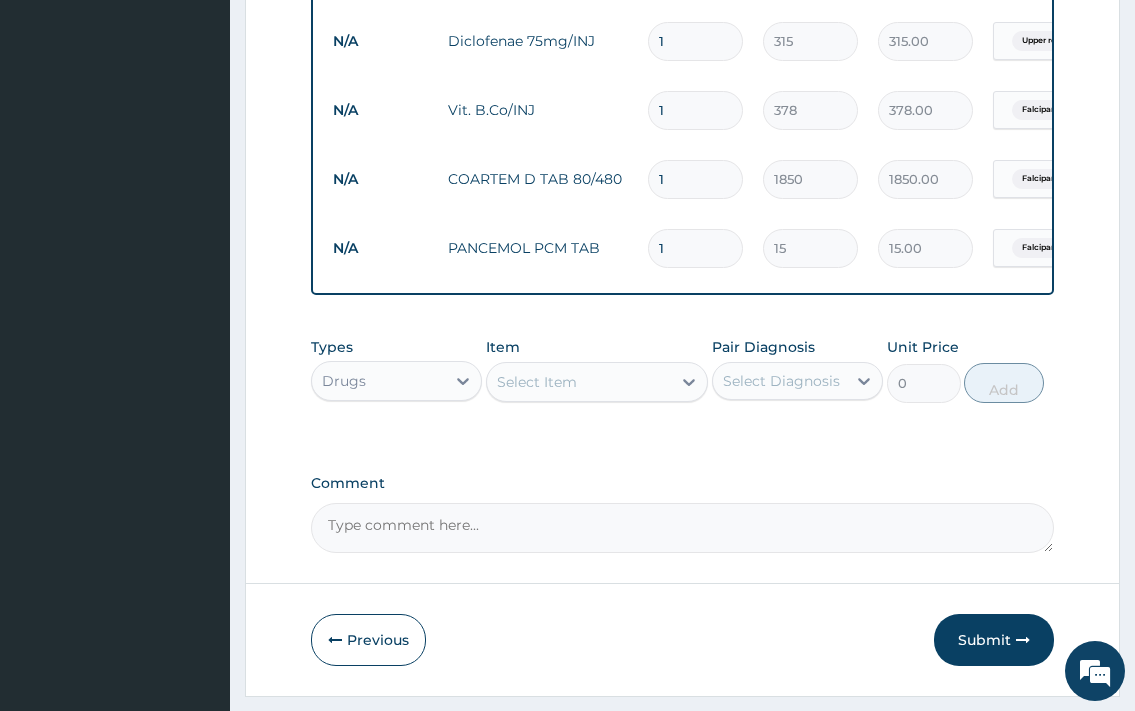 type on "270.00" 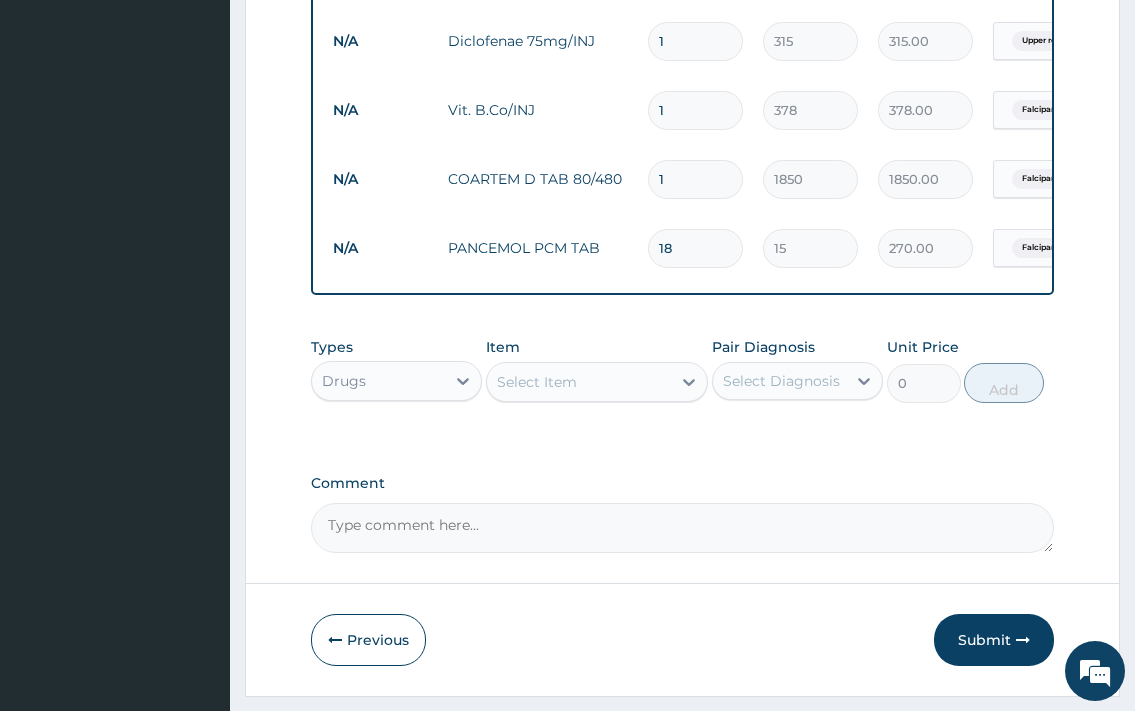 type on "18" 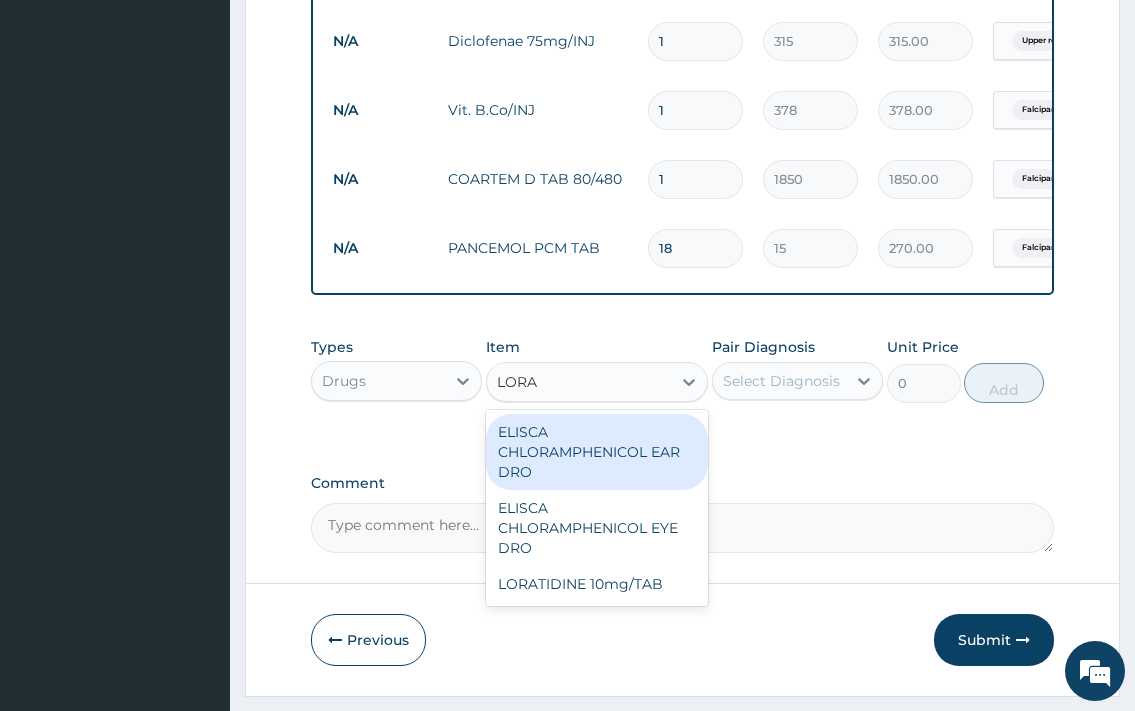 type on "LORAT" 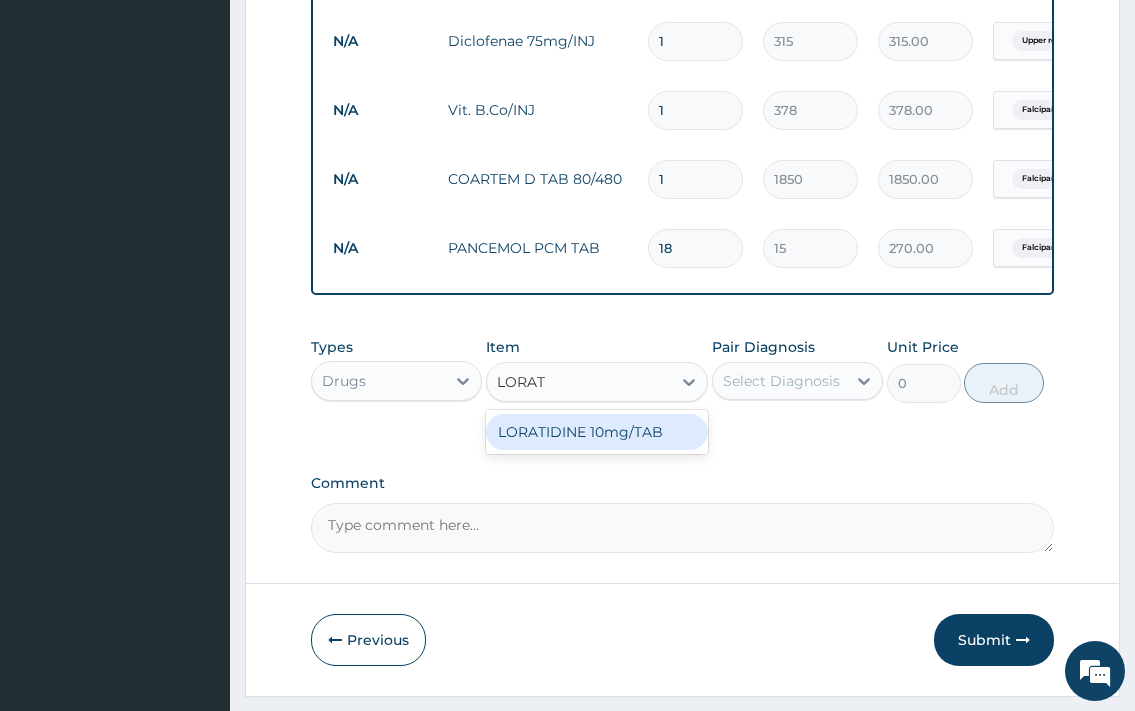 click on "LORATIDINE 10mg/TAB" at bounding box center (597, 432) 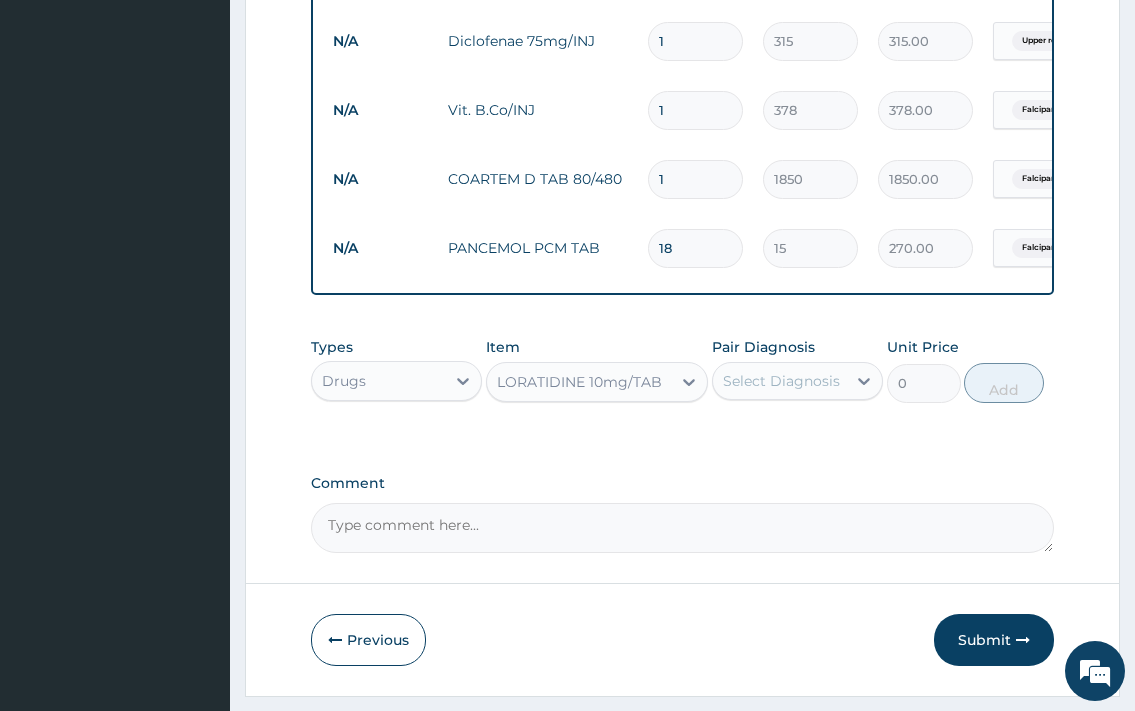 type 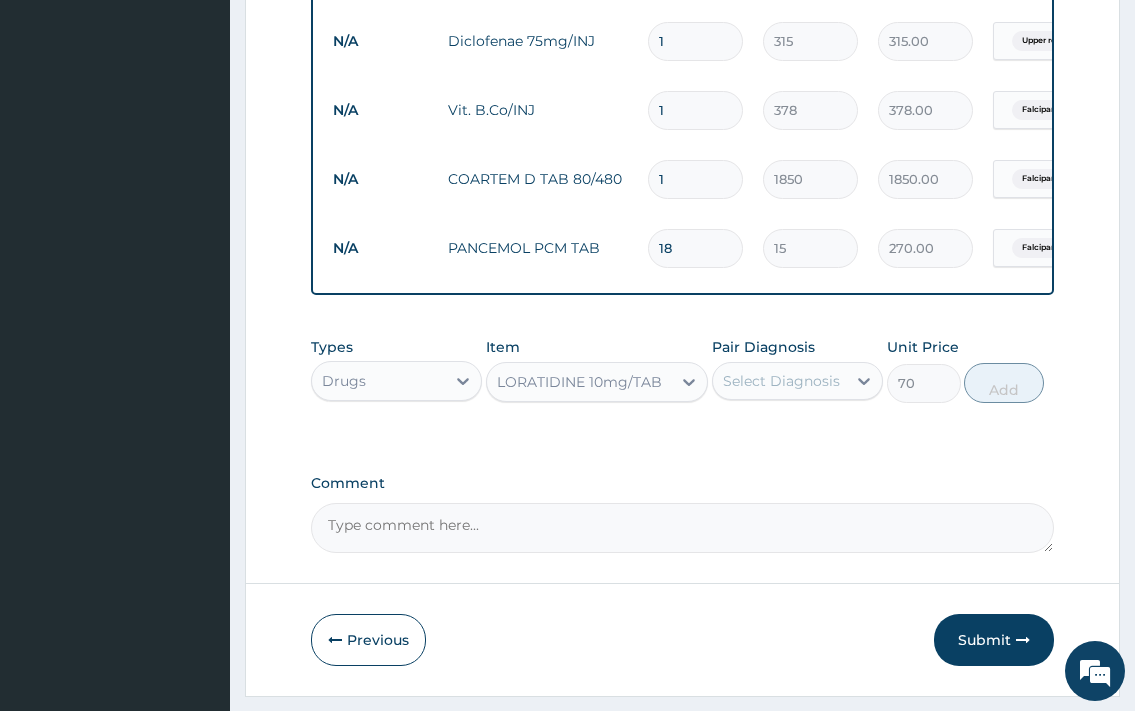 click on "Select Diagnosis" at bounding box center (781, 381) 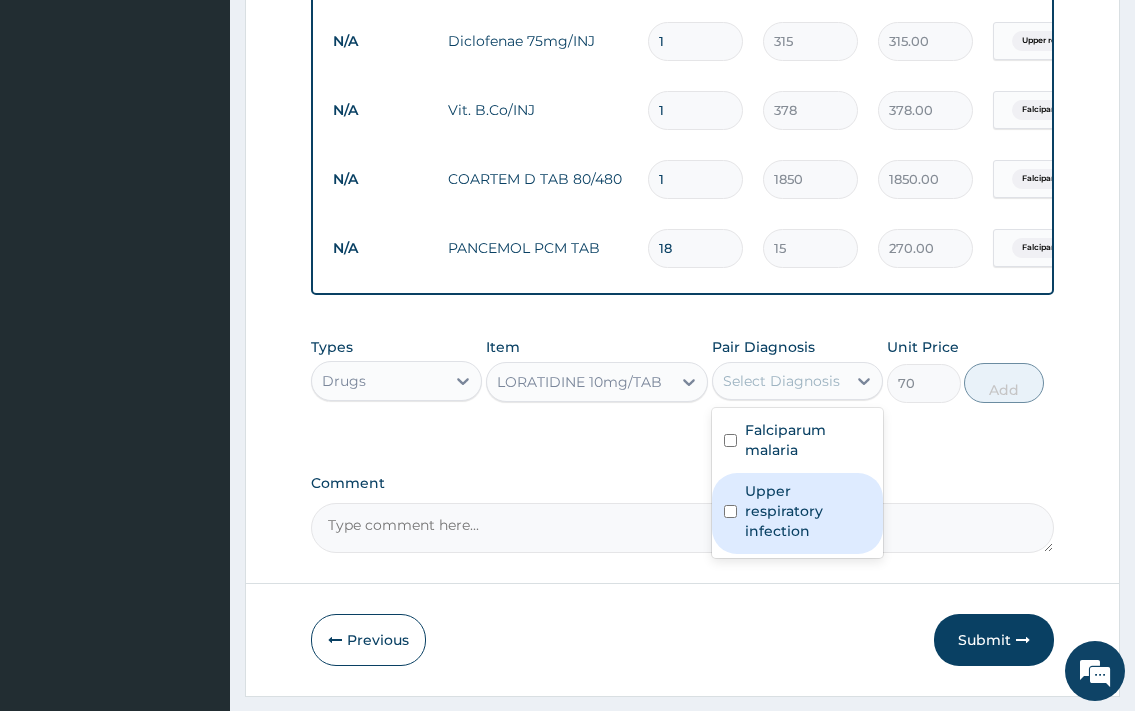 click on "Upper respiratory infection" at bounding box center [808, 511] 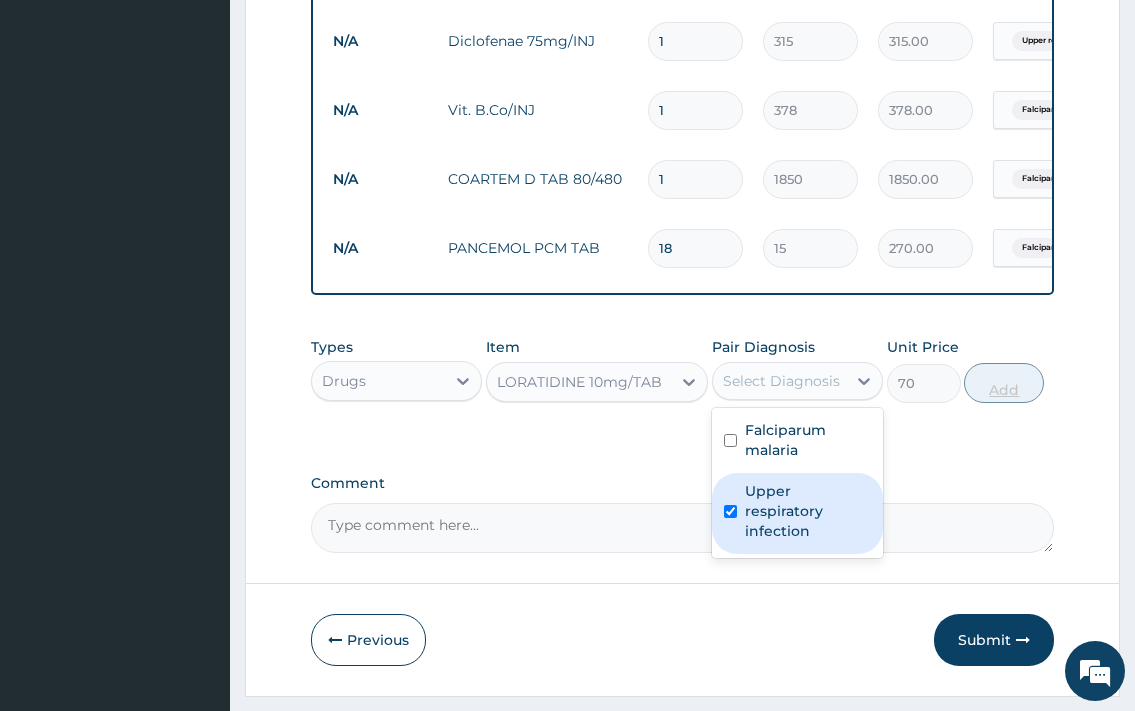 checkbox on "true" 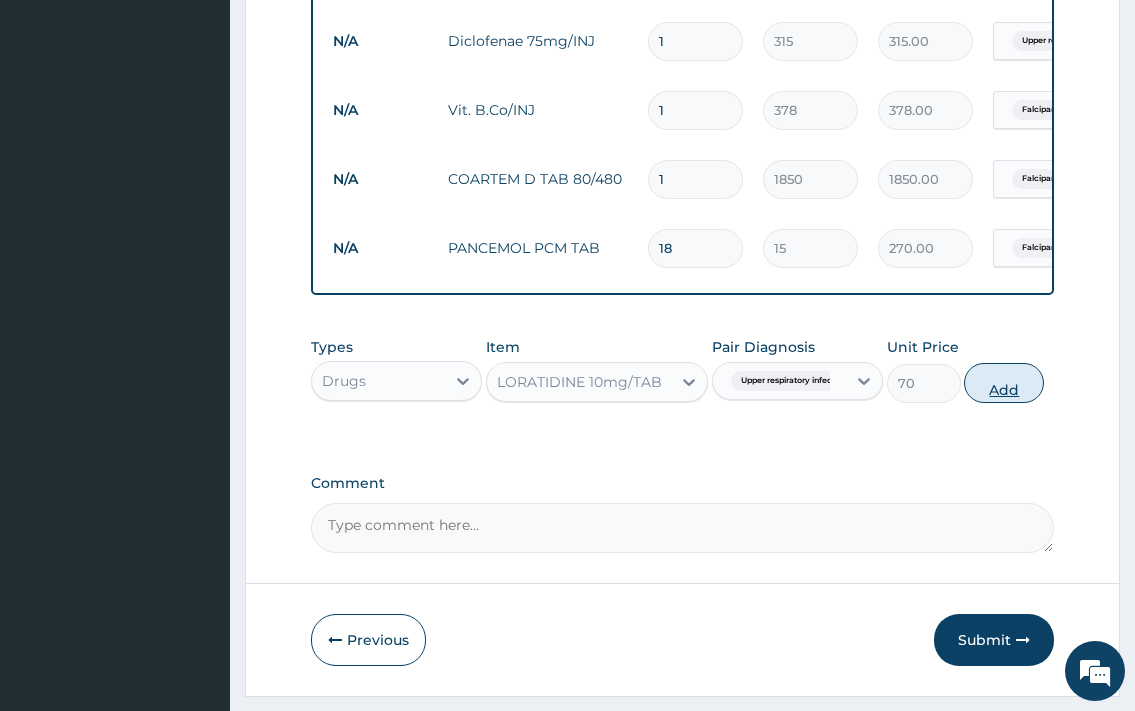 click on "Add" at bounding box center (1004, 383) 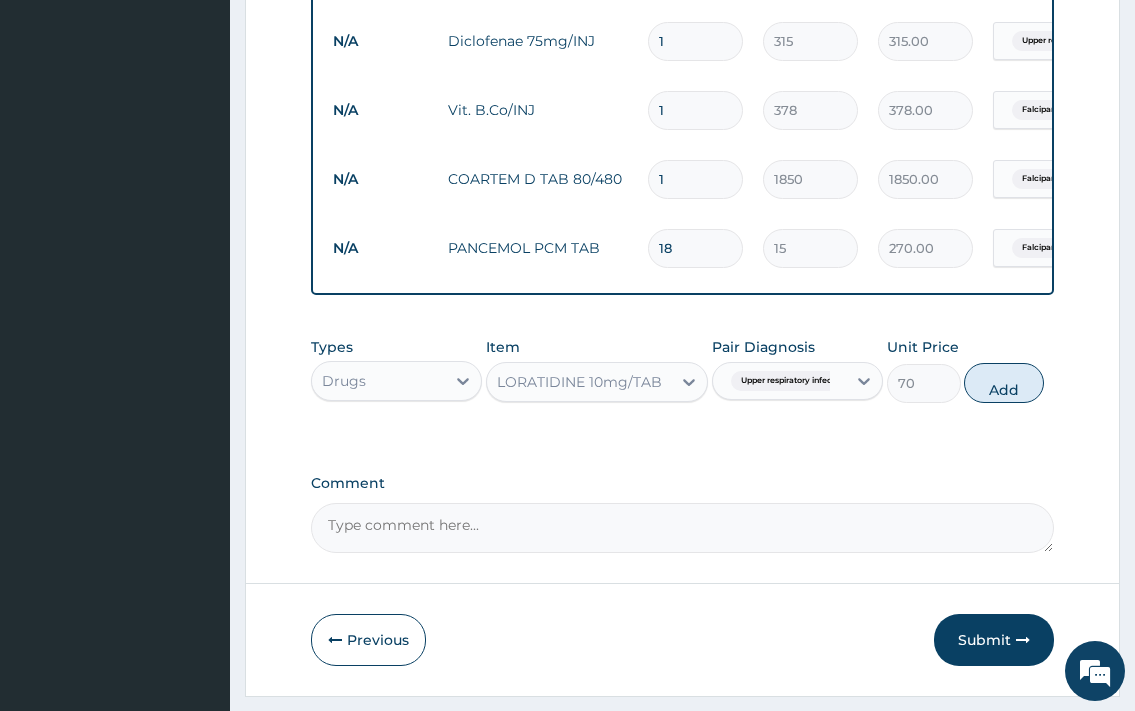type on "0" 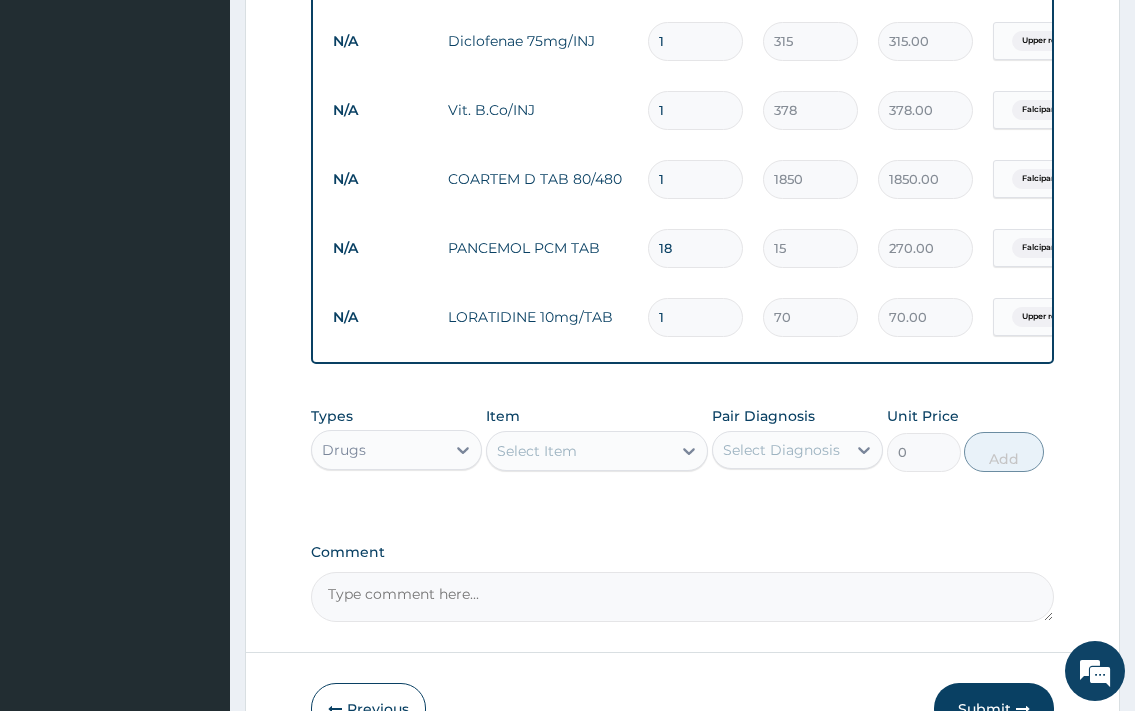 type on "10" 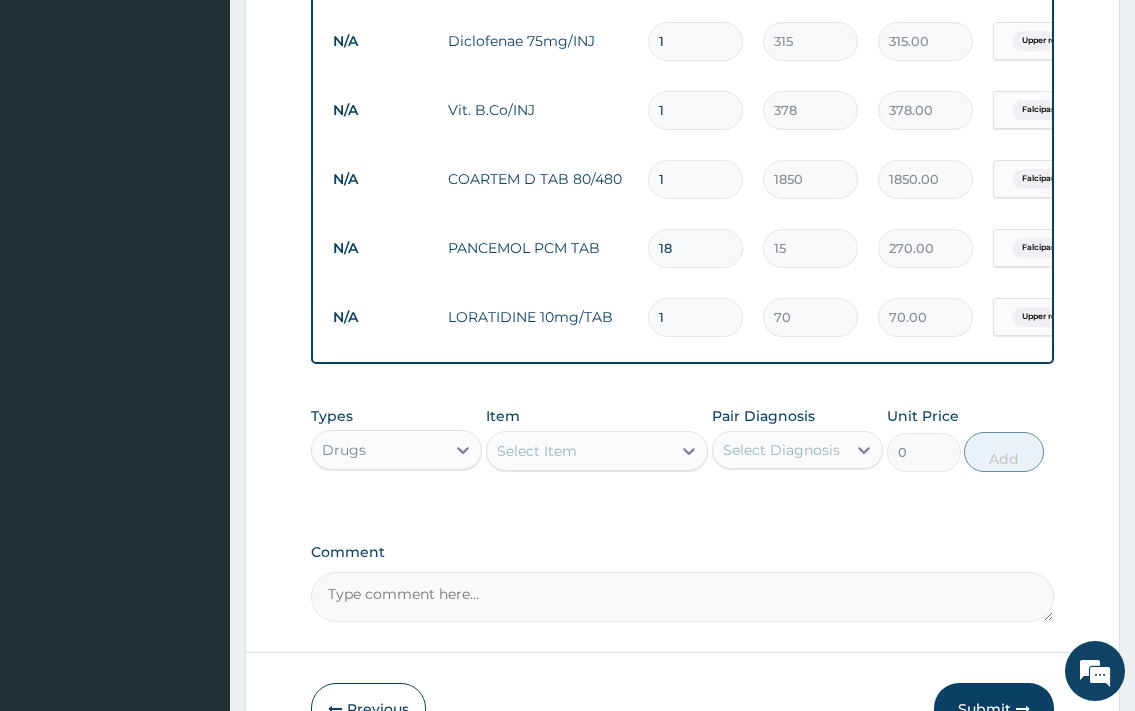 type on "700.00" 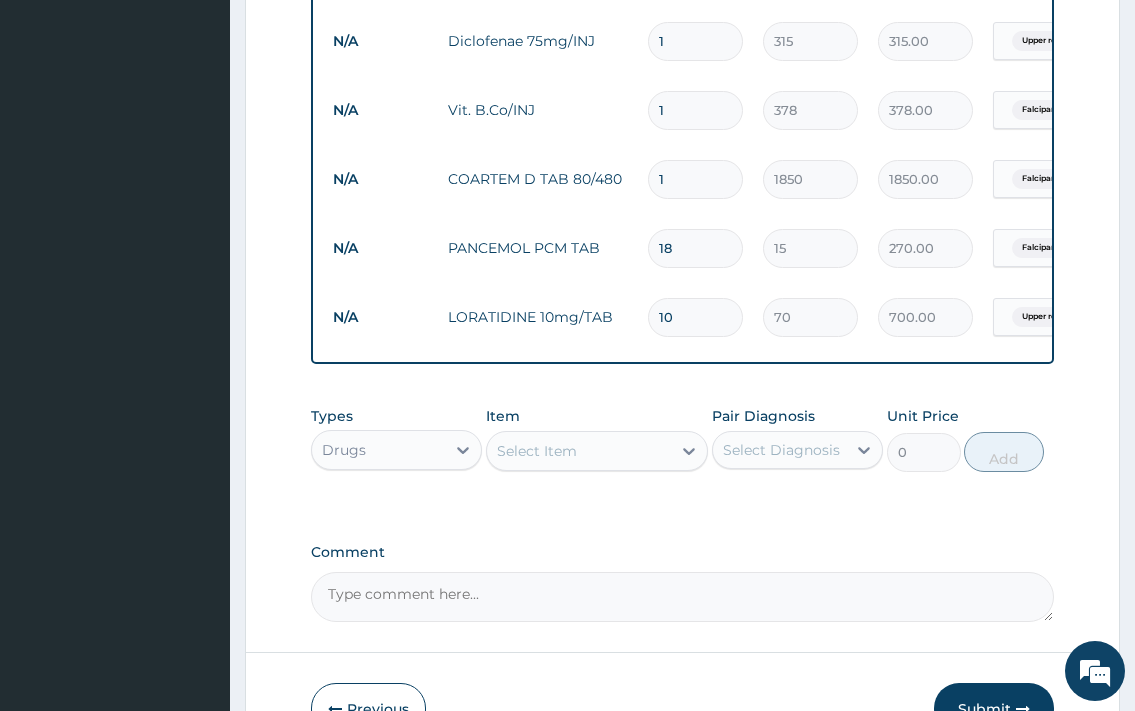 type on "10" 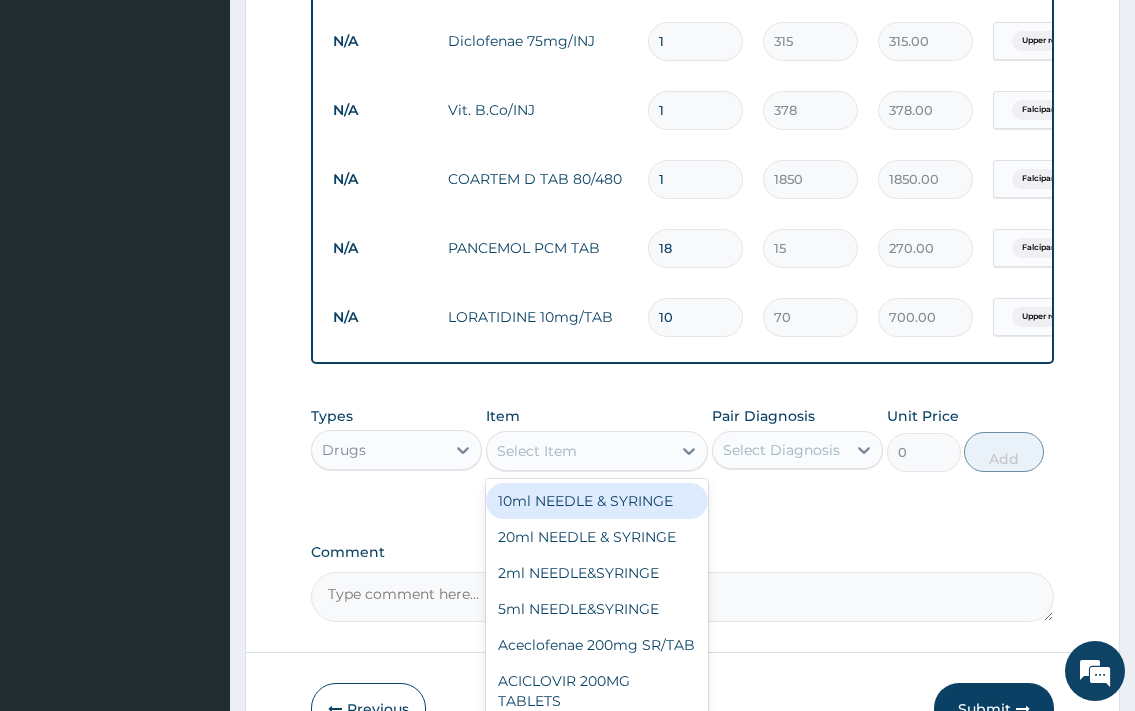 drag, startPoint x: 544, startPoint y: 469, endPoint x: 555, endPoint y: 470, distance: 11.045361 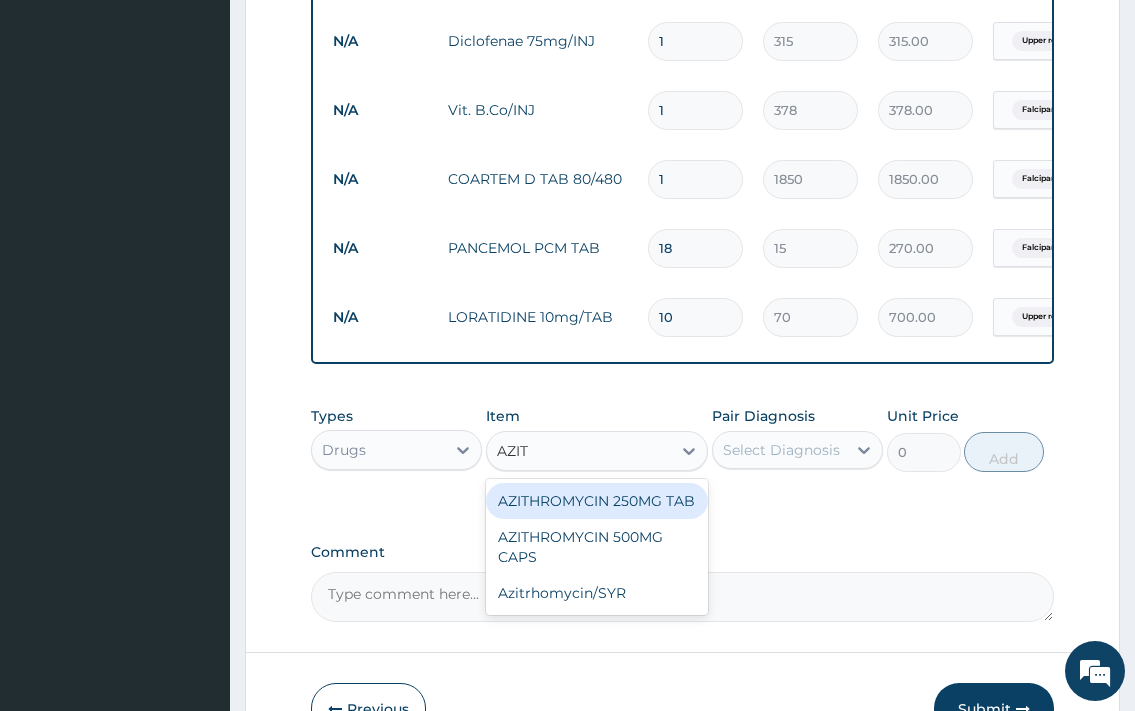 type on "AZITH" 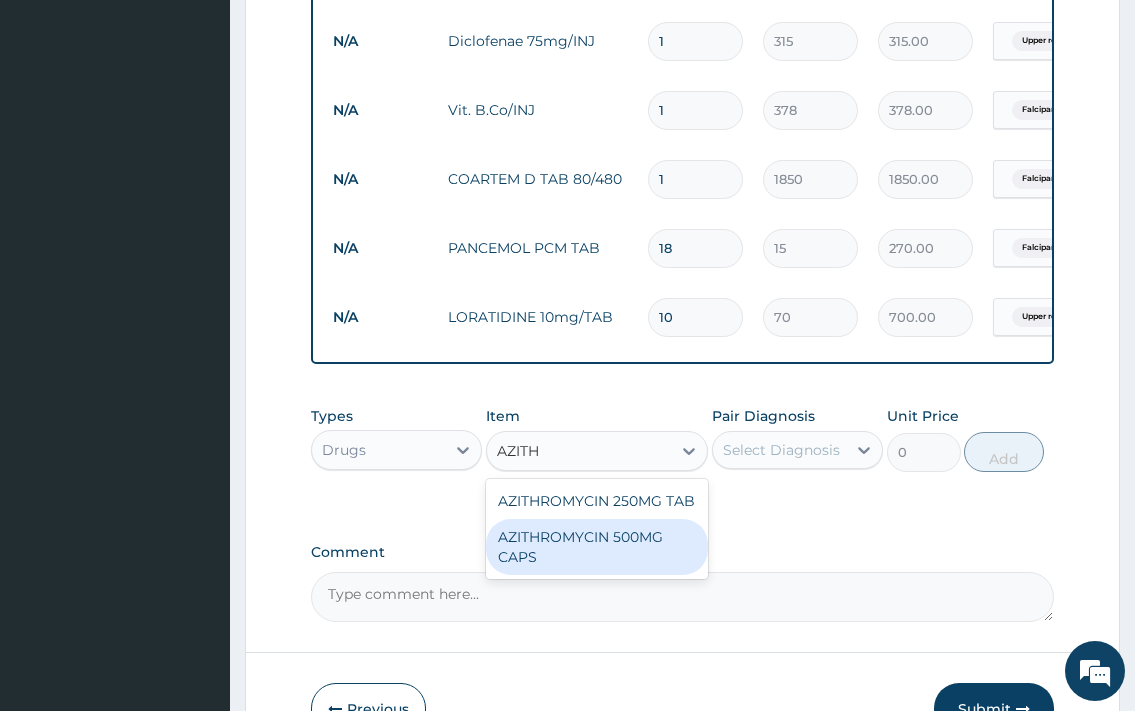 click on "AZITHROMYCIN 500MG CAPS" at bounding box center [597, 547] 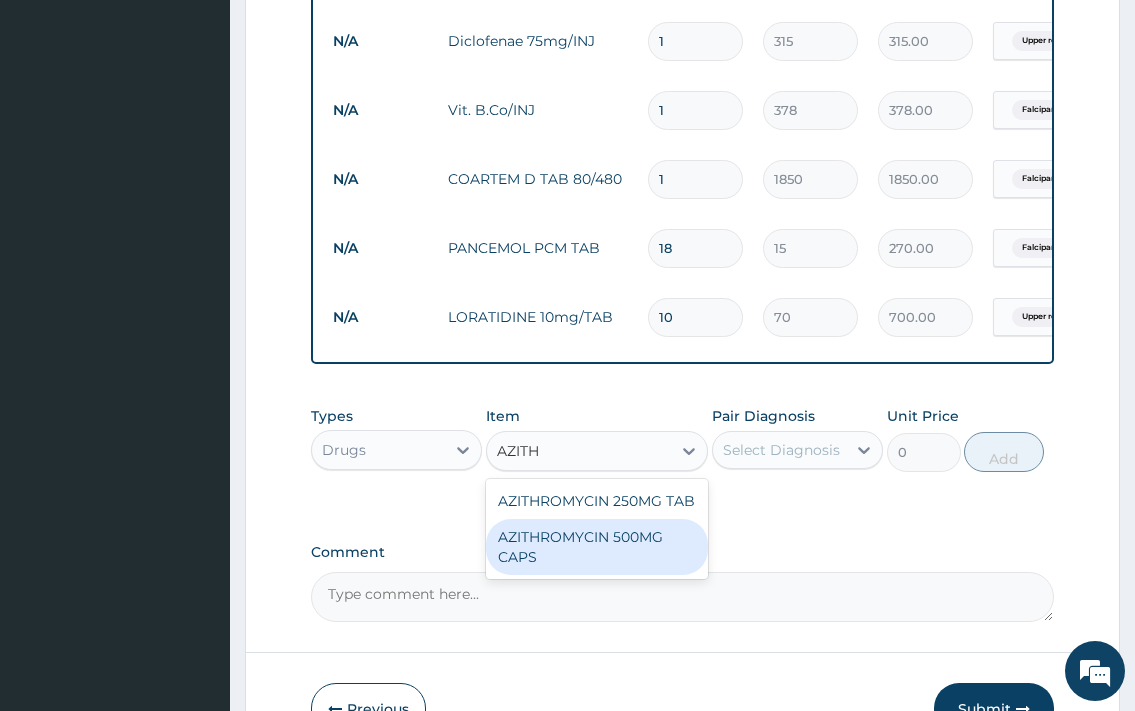 type 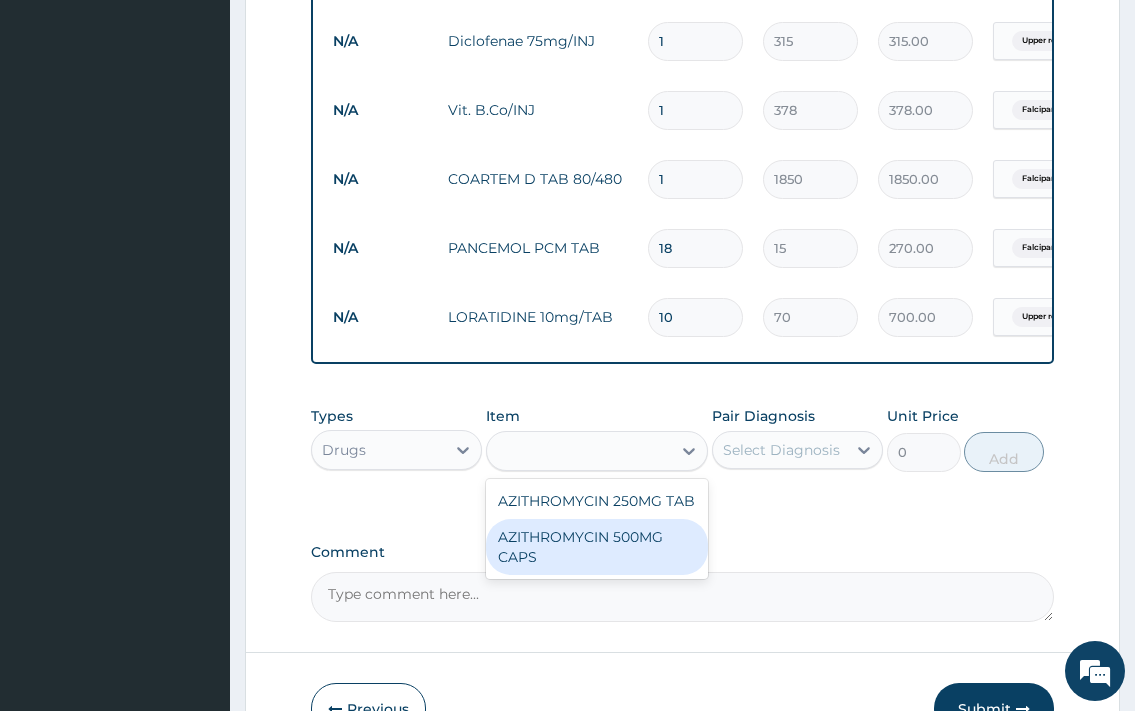type on "295" 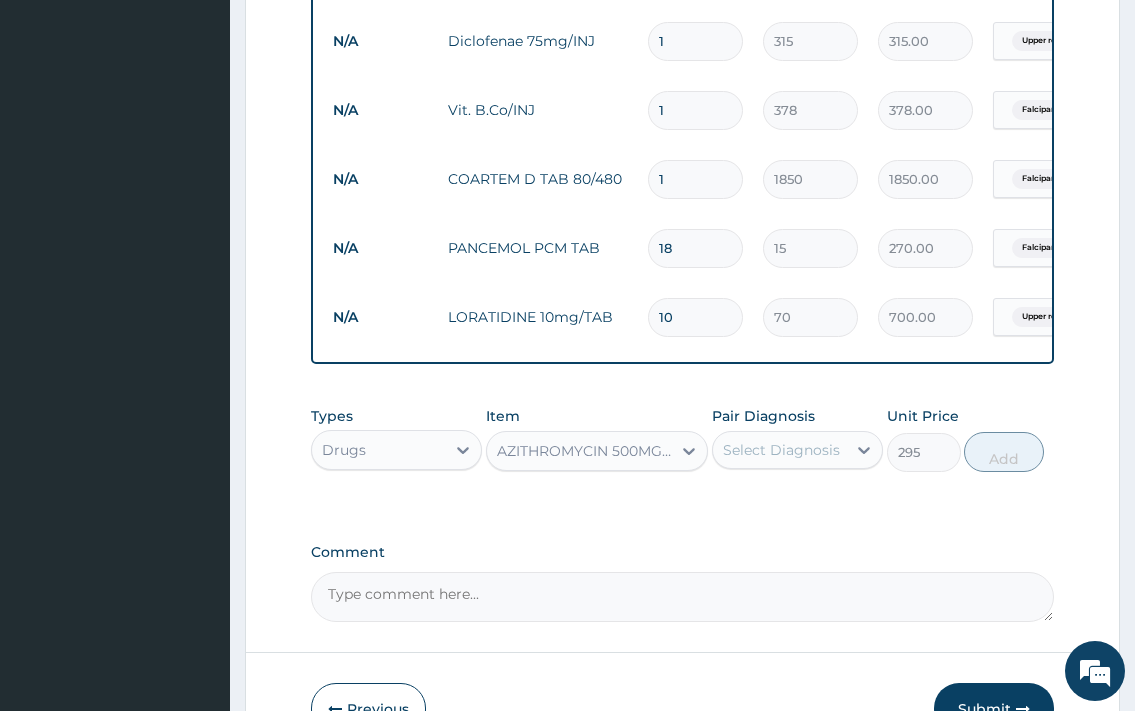 click on "Select Diagnosis" at bounding box center (781, 450) 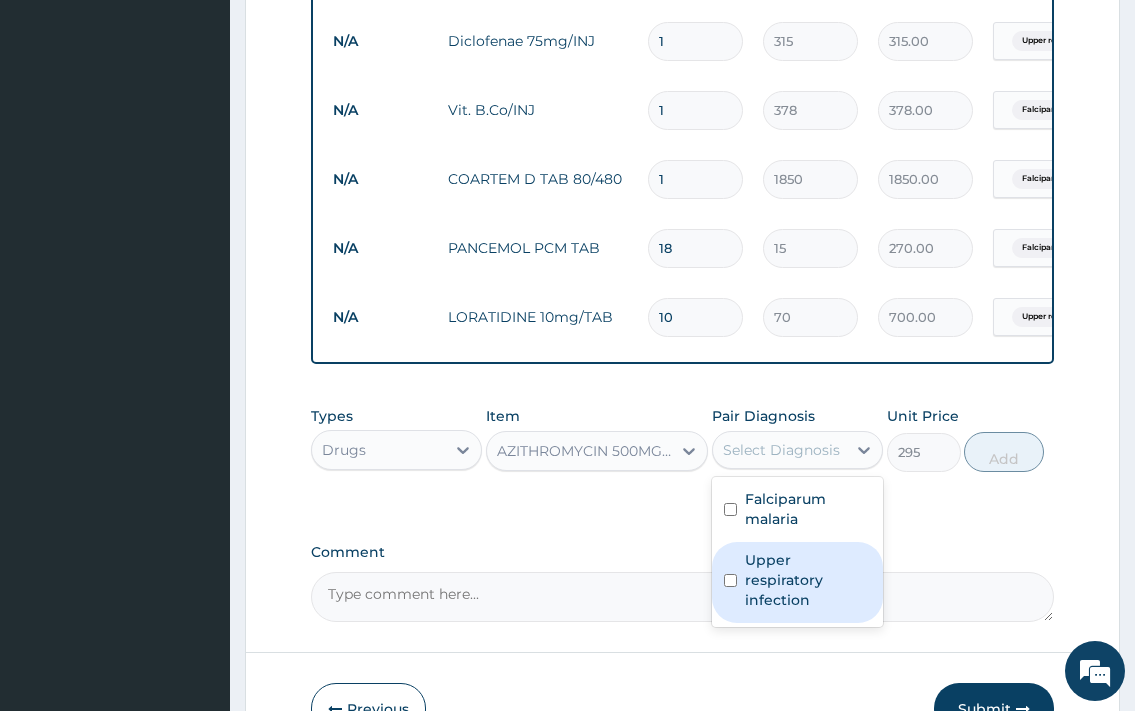 click on "Upper respiratory infection" at bounding box center (808, 580) 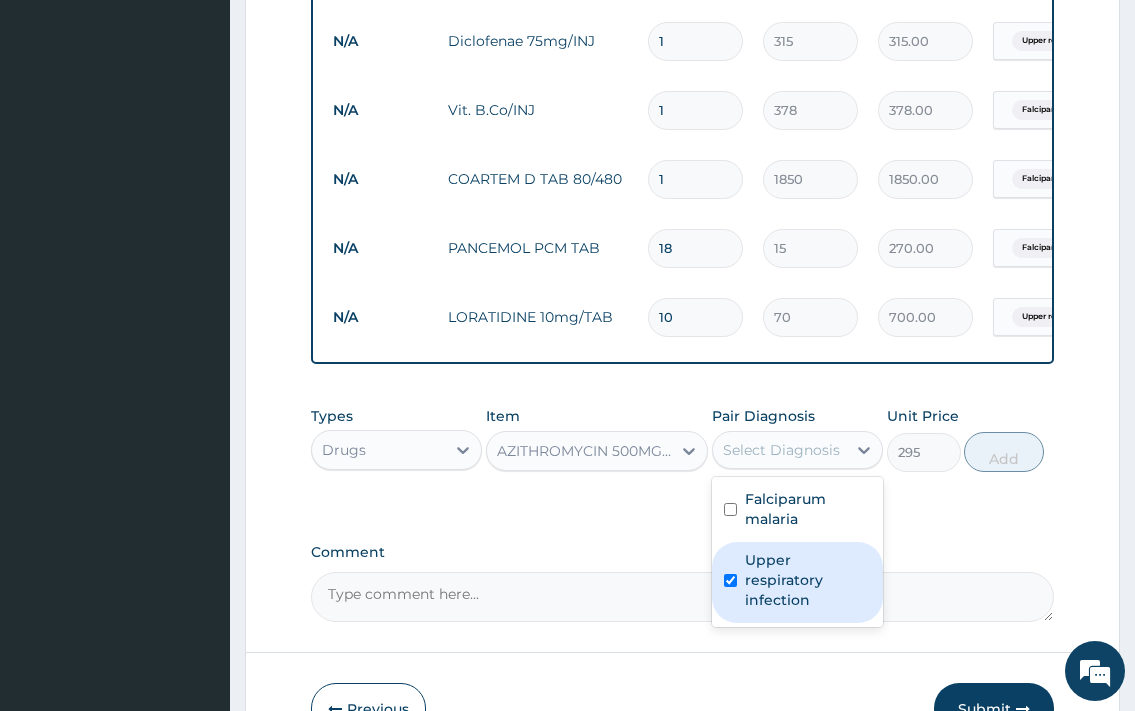 checkbox on "true" 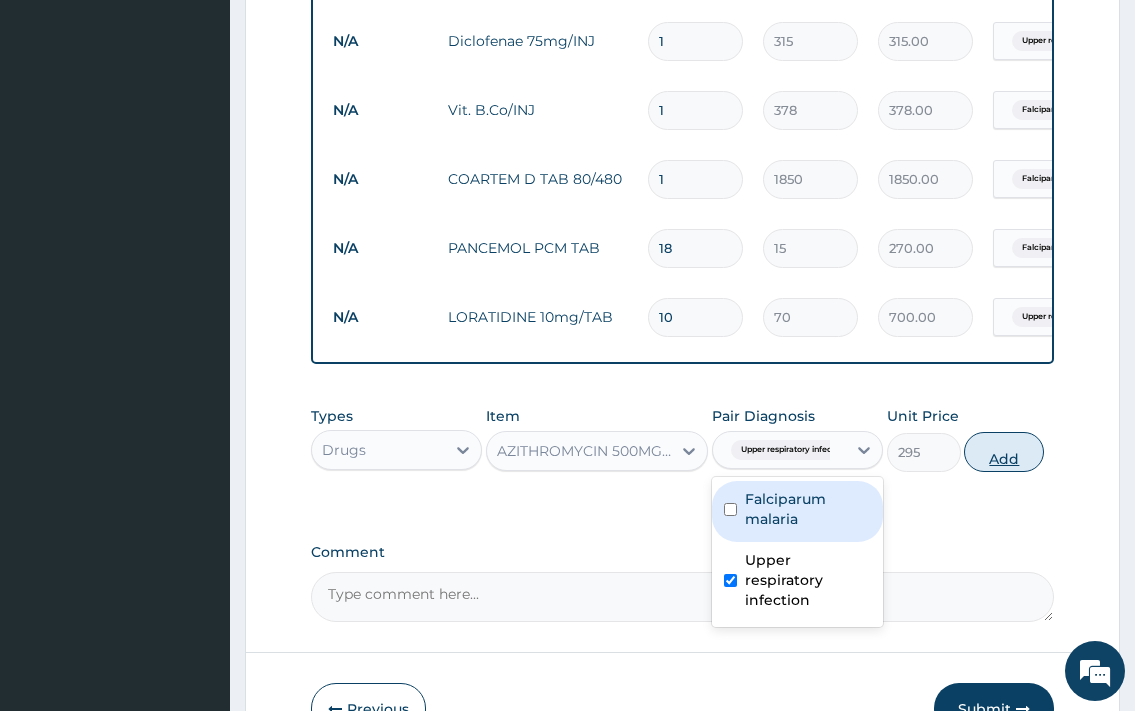 click on "Add" at bounding box center (1004, 452) 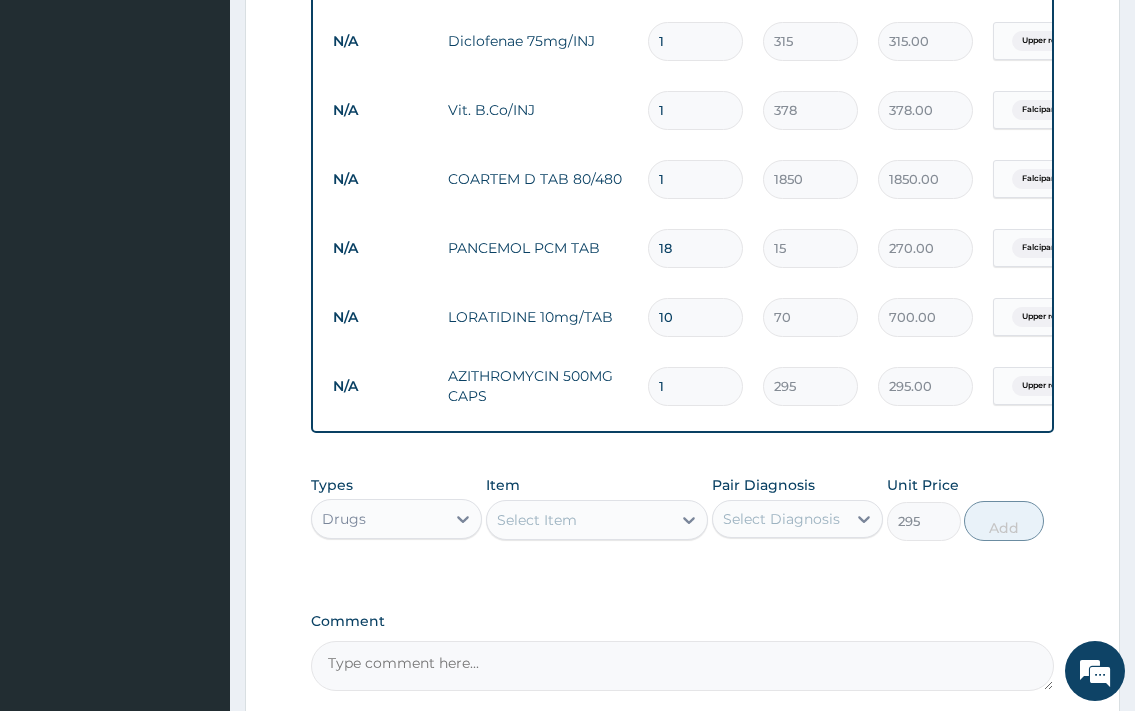 type on "0" 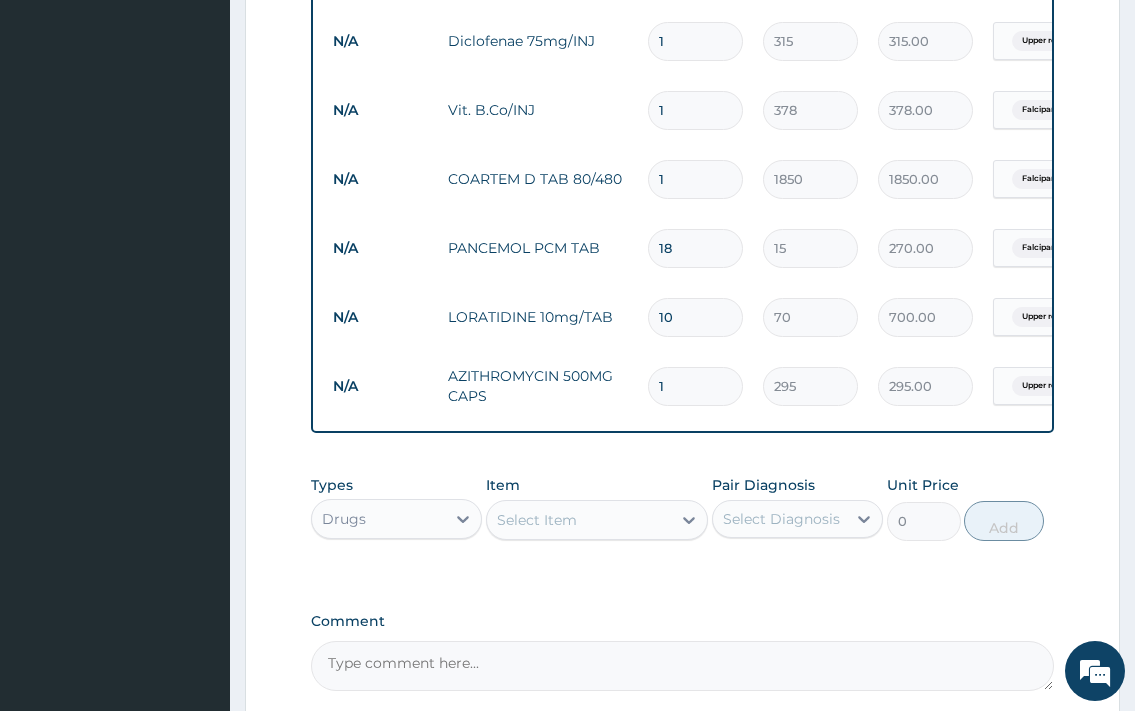 type 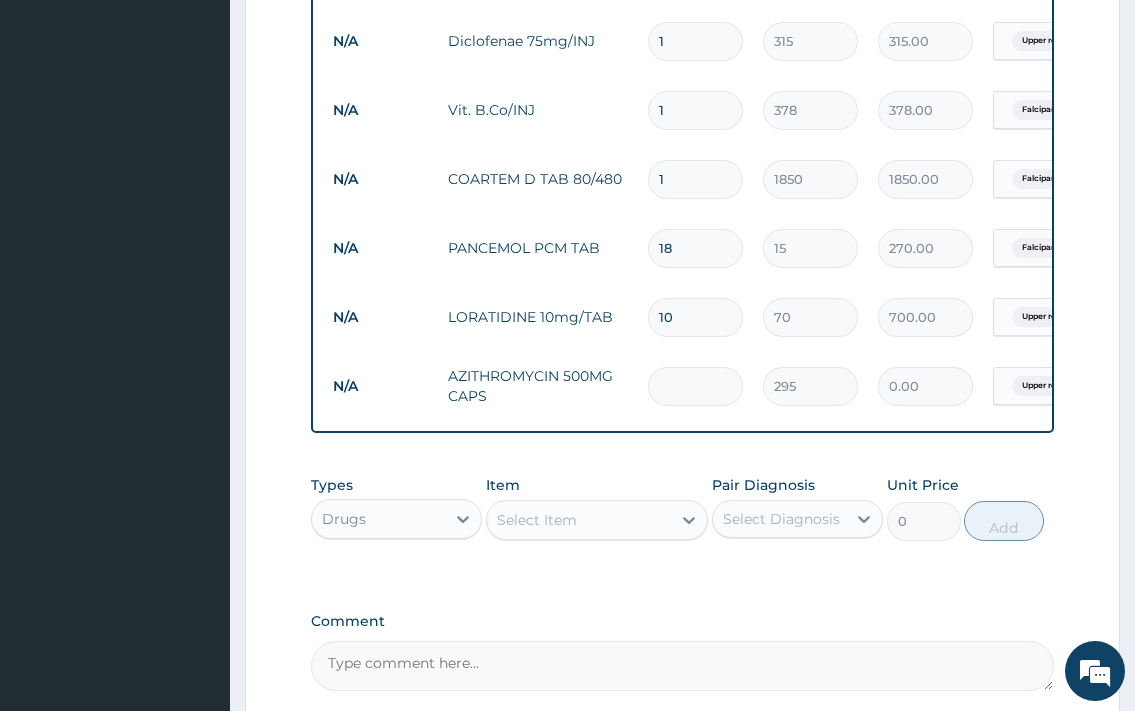 type on "5" 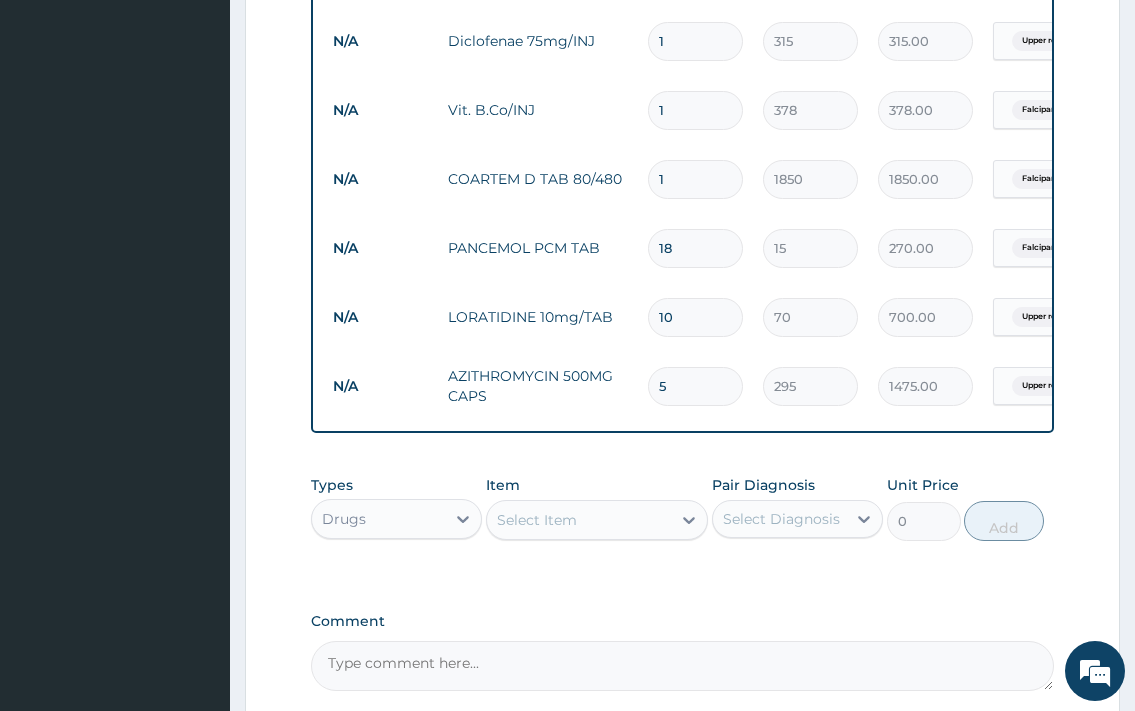 type on "5" 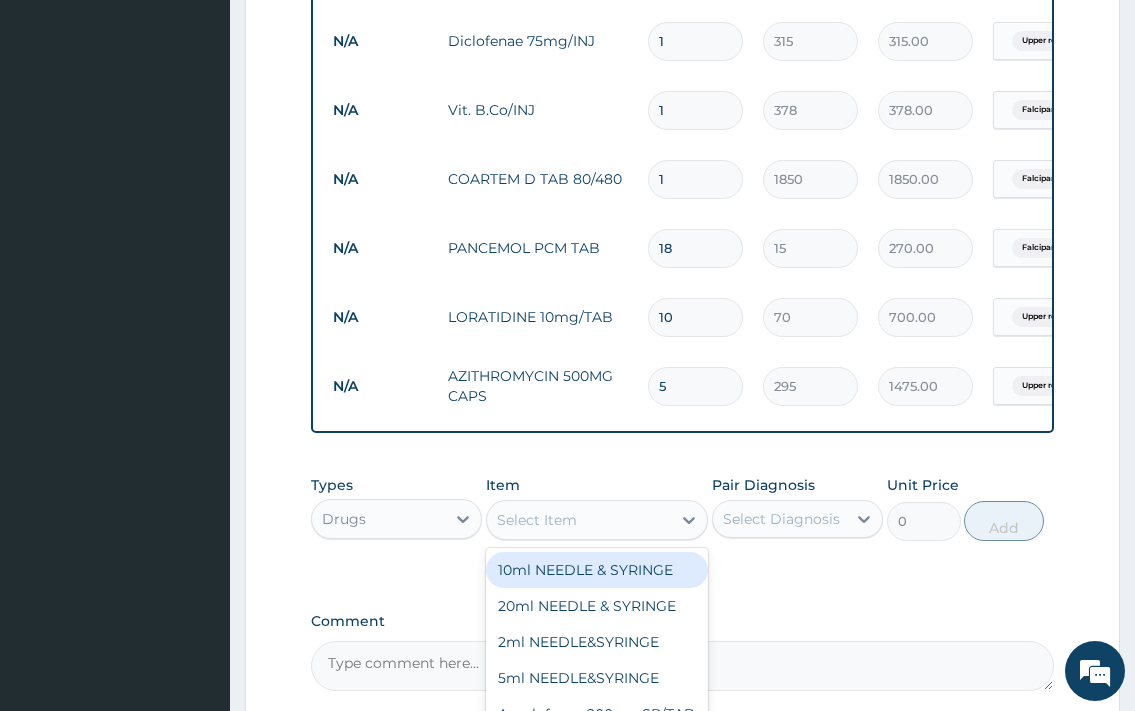 click on "Select Item" at bounding box center [537, 520] 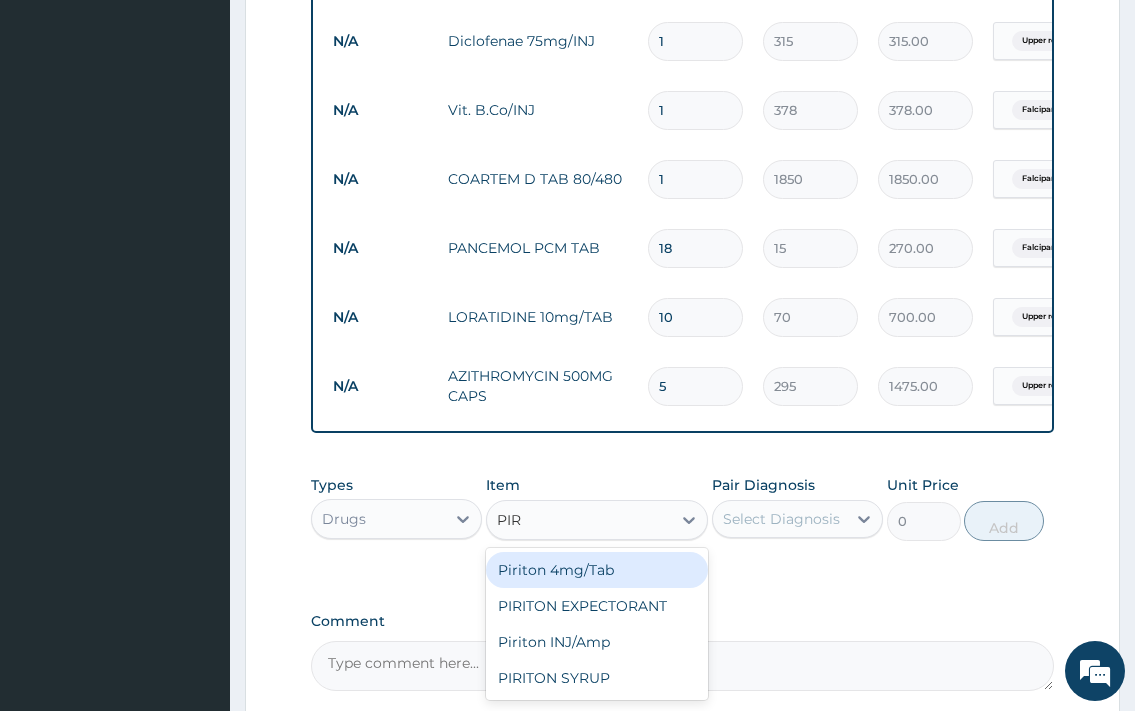type on "PIRI" 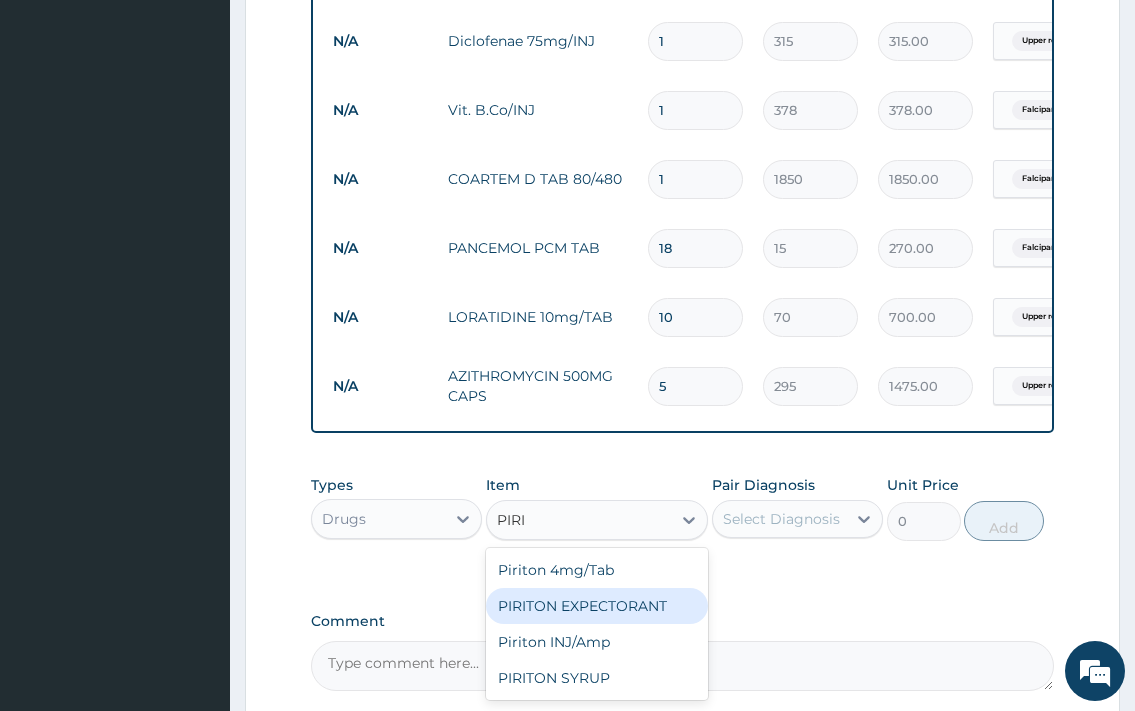drag, startPoint x: 605, startPoint y: 604, endPoint x: 612, endPoint y: 624, distance: 21.189621 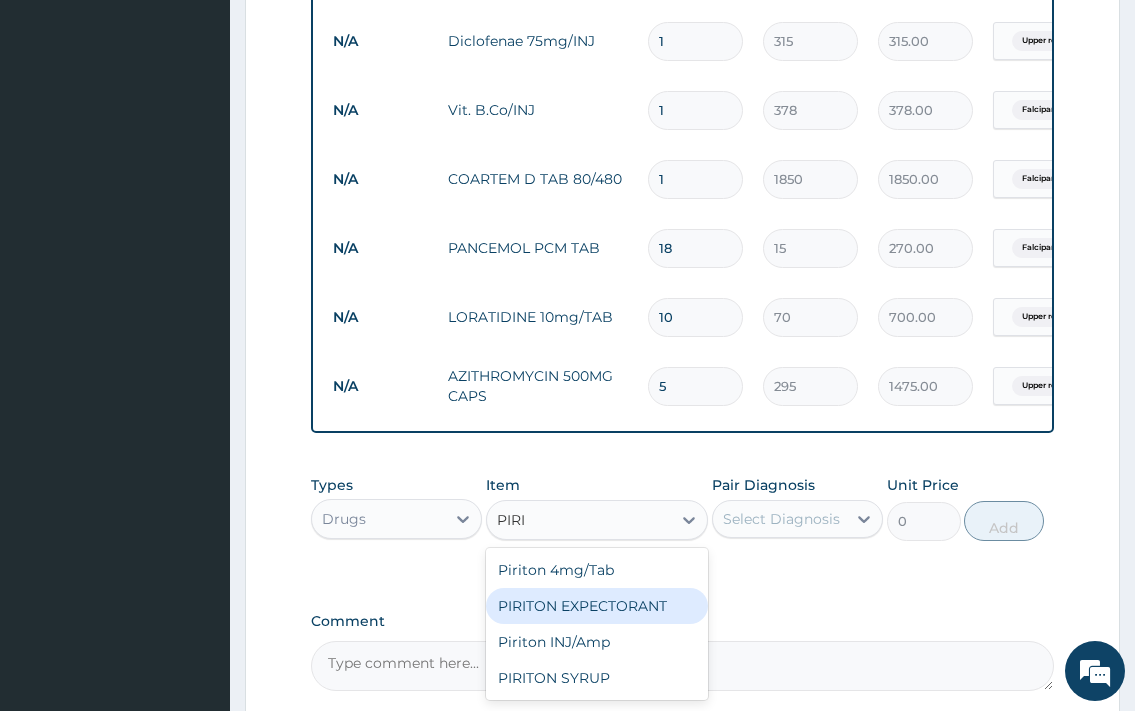 click on "Piriton 4mg/Tab PIRITON EXPECTORANT Piriton INJ/Amp PIRITON SYRUP" at bounding box center (597, 624) 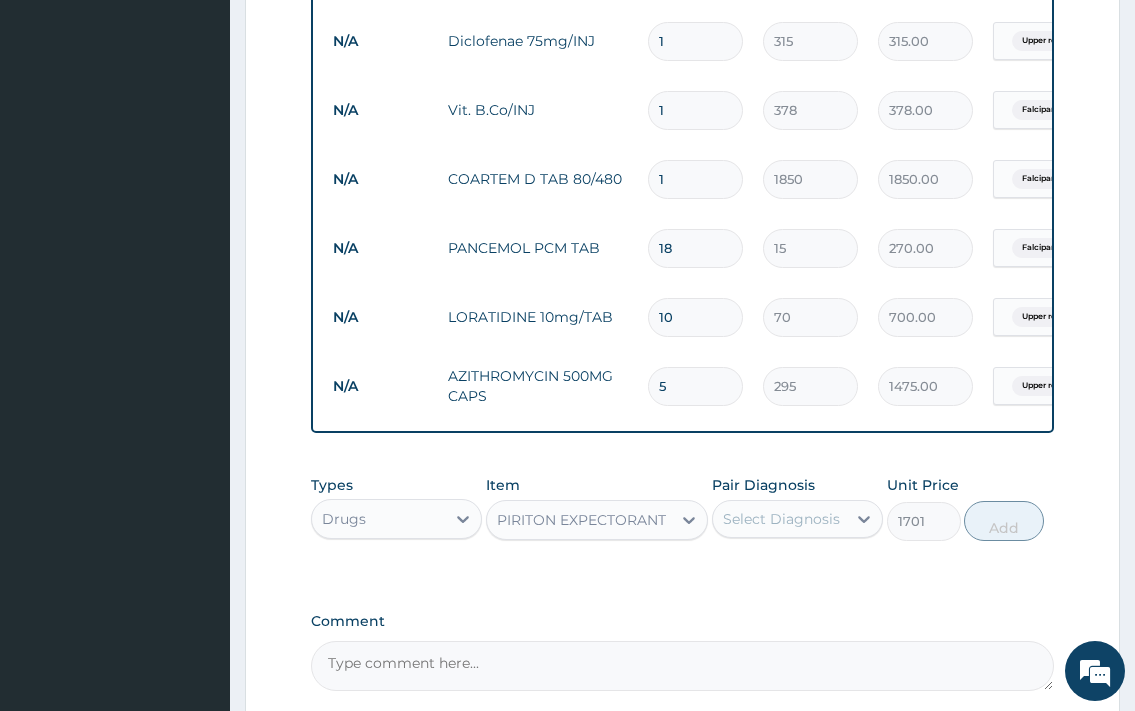 click on "Select Diagnosis" at bounding box center (781, 519) 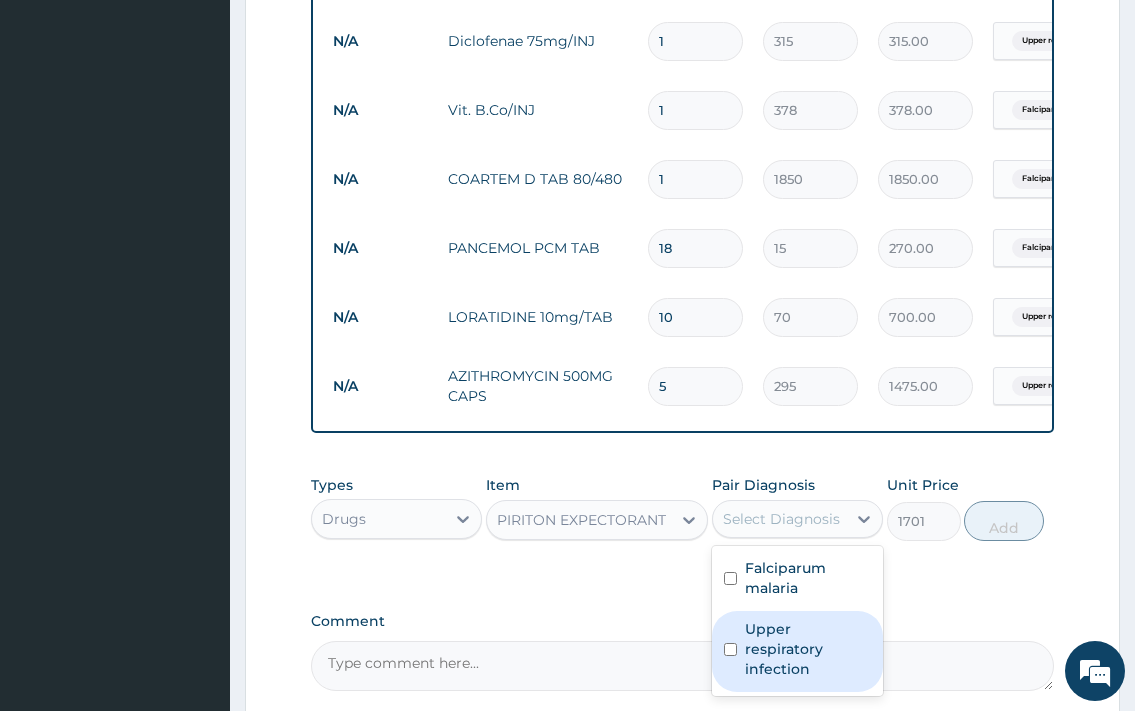 drag, startPoint x: 791, startPoint y: 662, endPoint x: 939, endPoint y: 575, distance: 171.67702 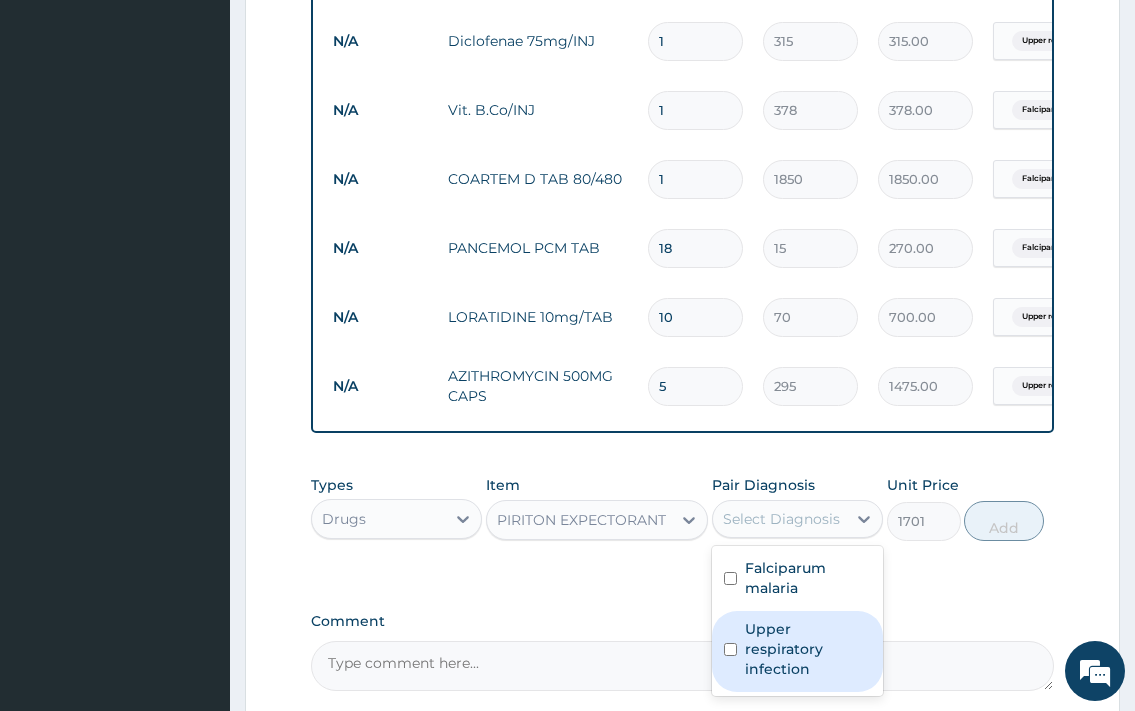 click on "Upper respiratory infection" at bounding box center [808, 649] 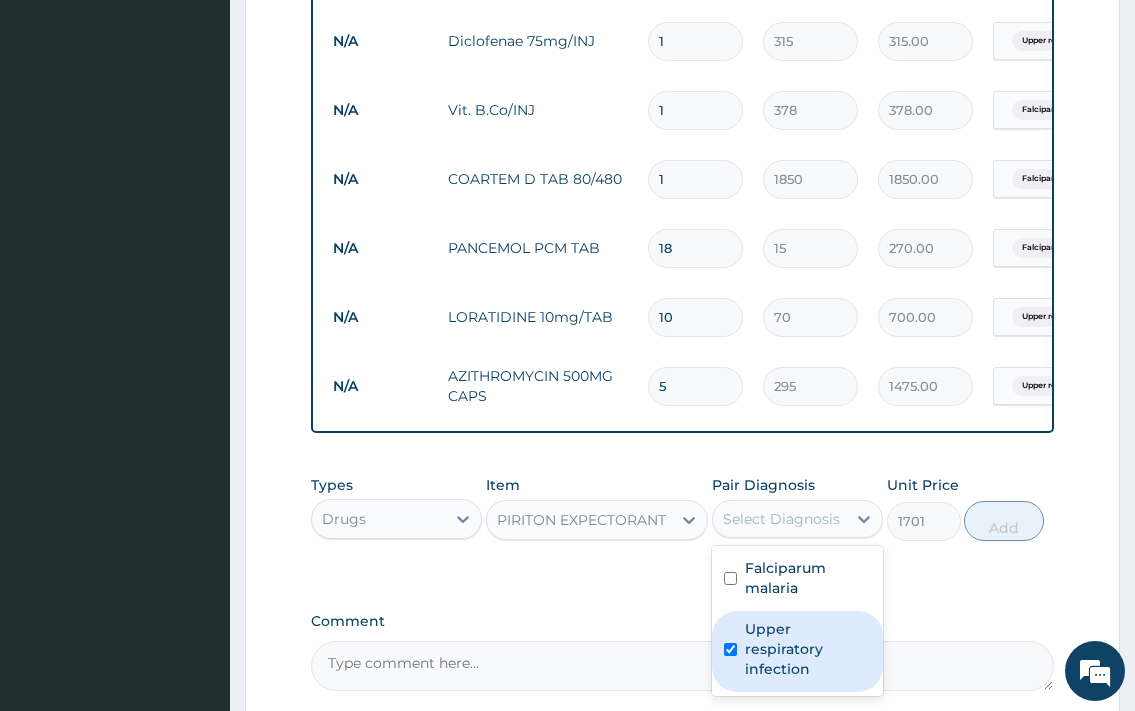 checkbox on "true" 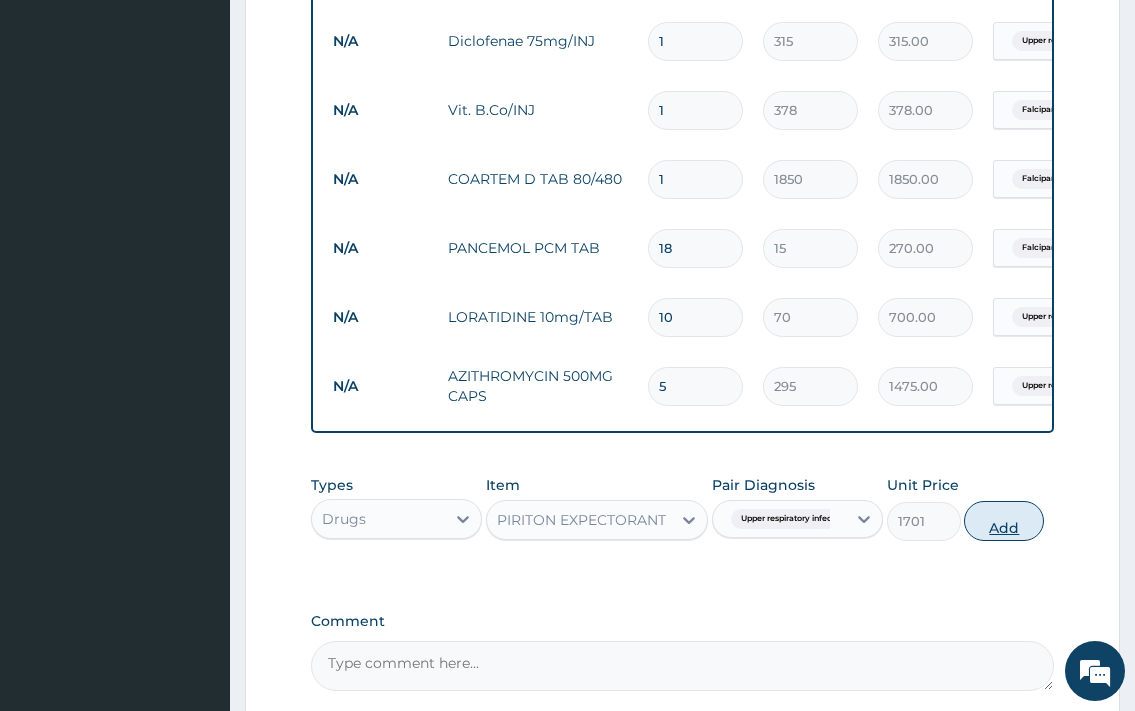 click on "Add" at bounding box center (1004, 521) 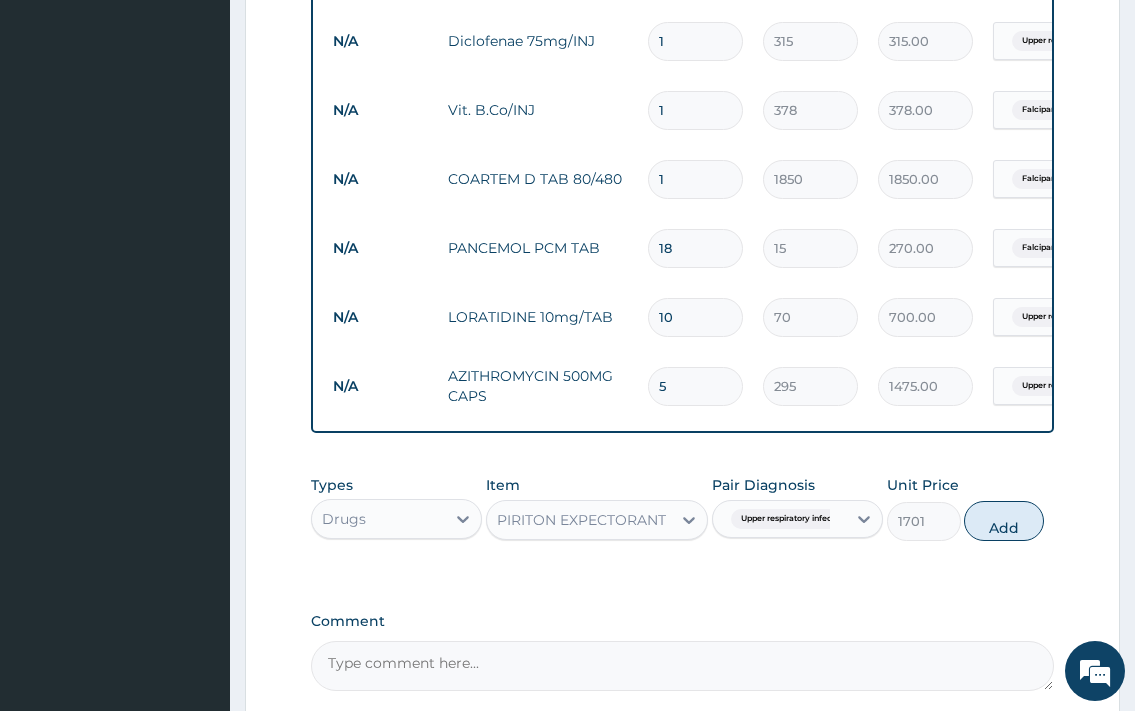 type on "0" 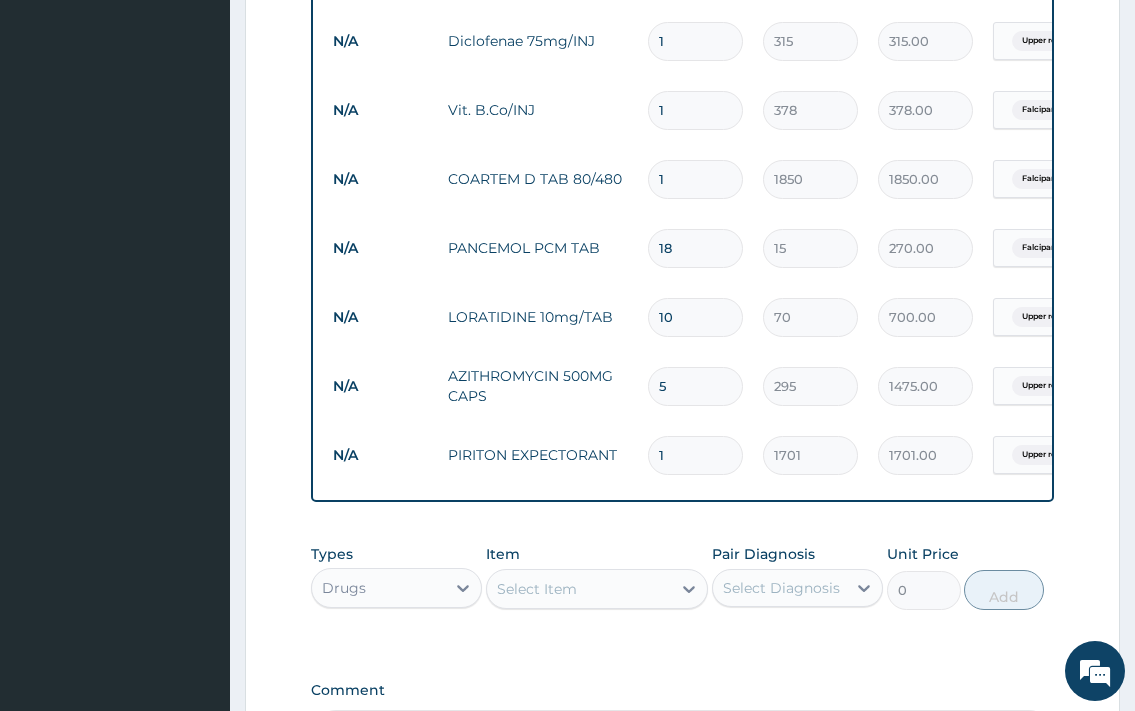 scroll, scrollTop: 1688, scrollLeft: 0, axis: vertical 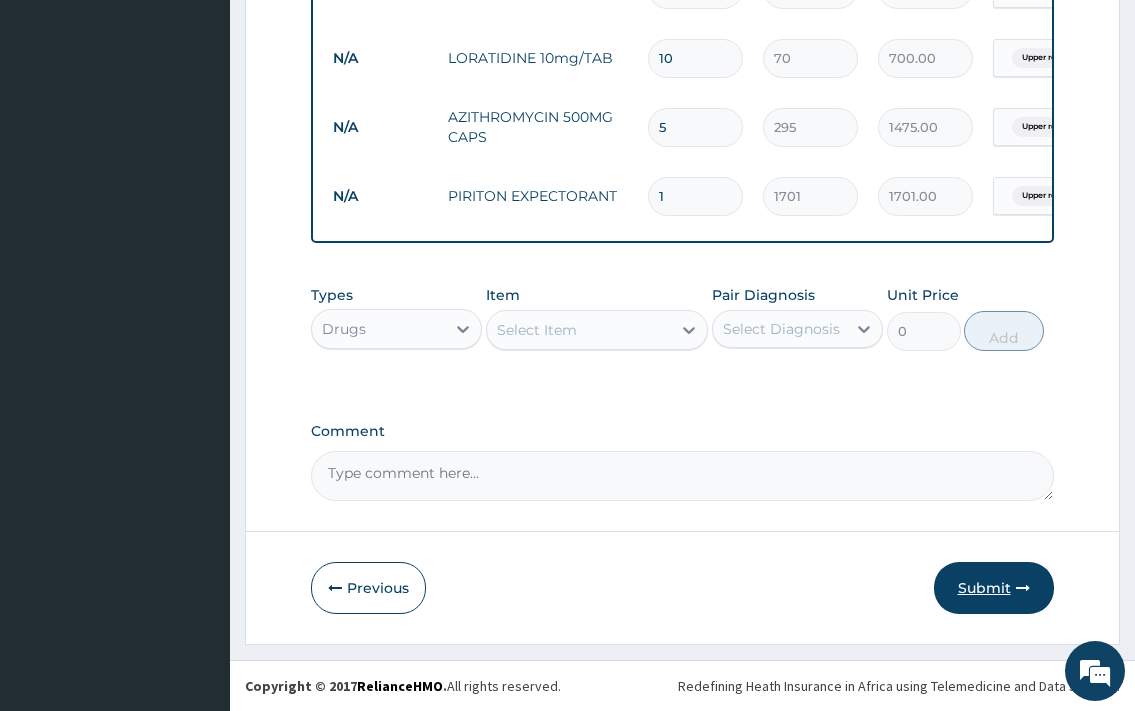 click on "Submit" at bounding box center (994, 588) 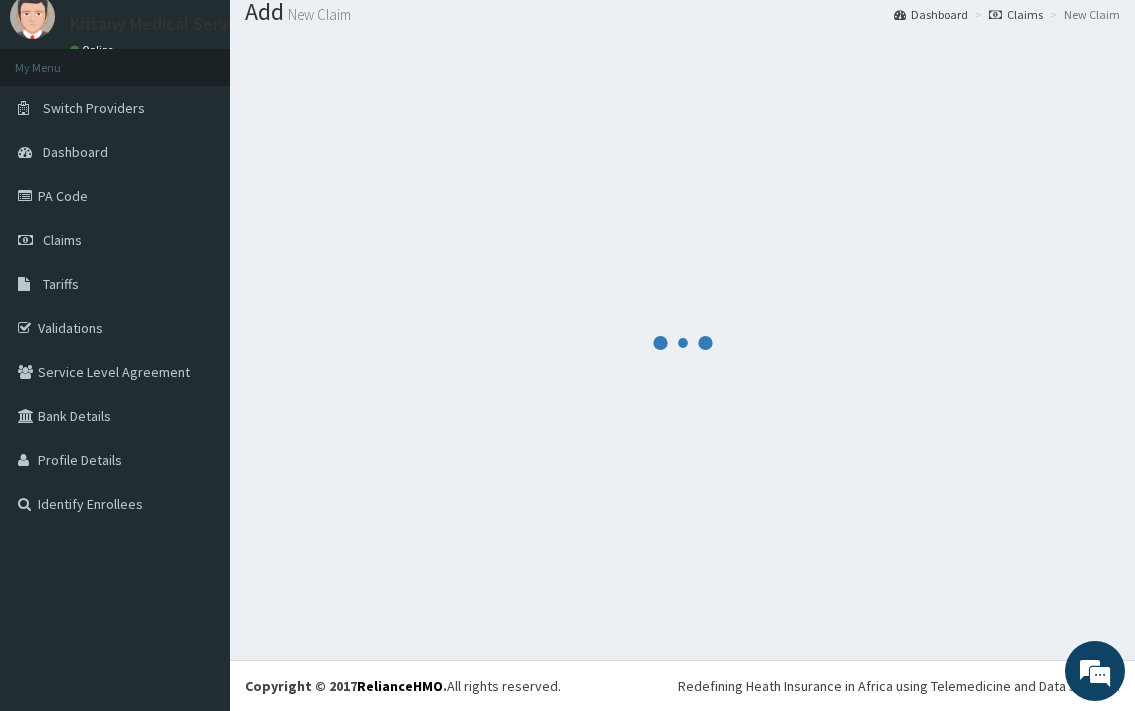 scroll, scrollTop: 66, scrollLeft: 0, axis: vertical 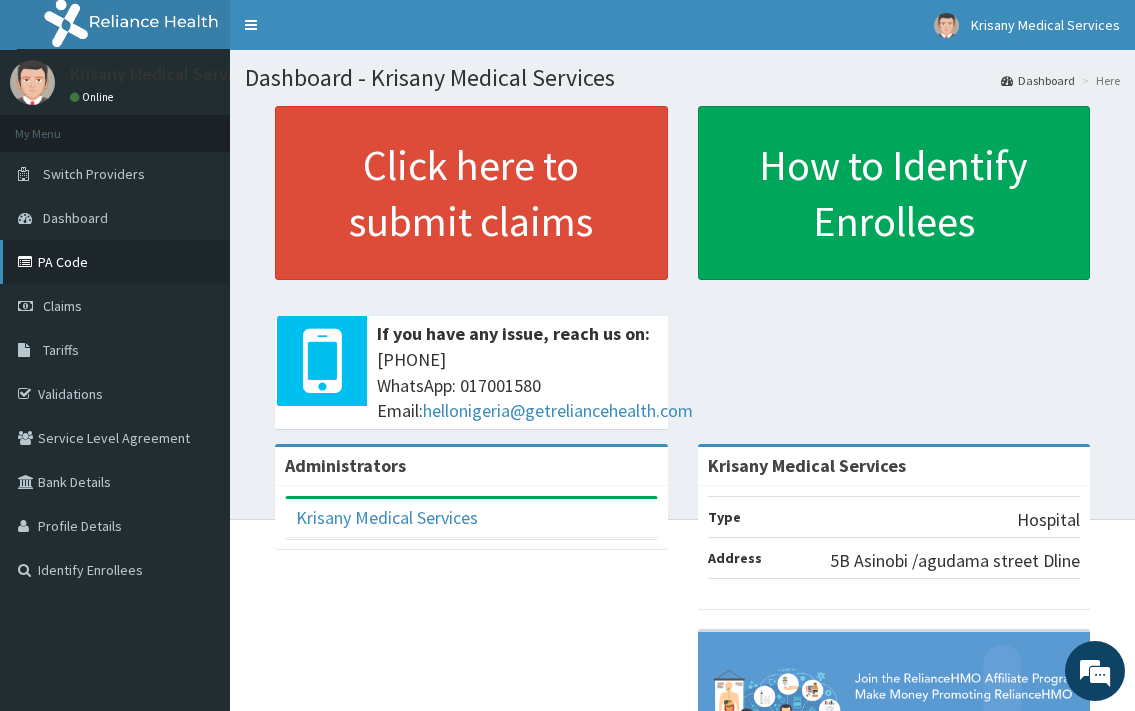 click on "PA Code" at bounding box center (115, 262) 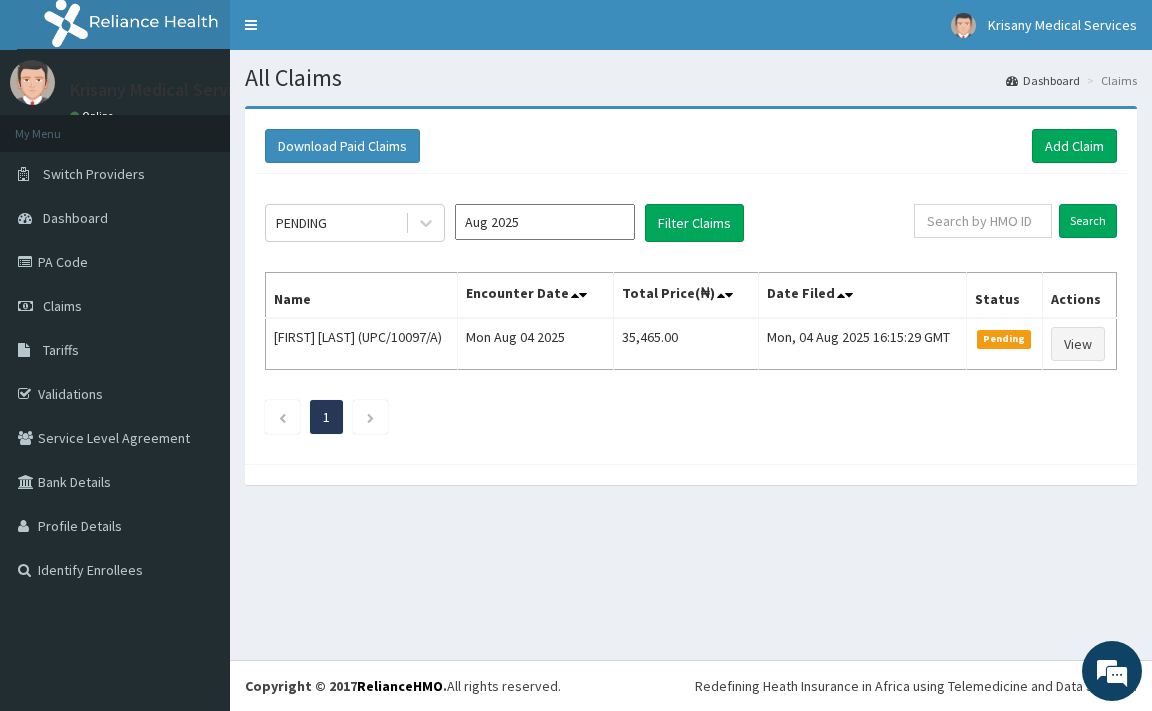 scroll, scrollTop: 0, scrollLeft: 0, axis: both 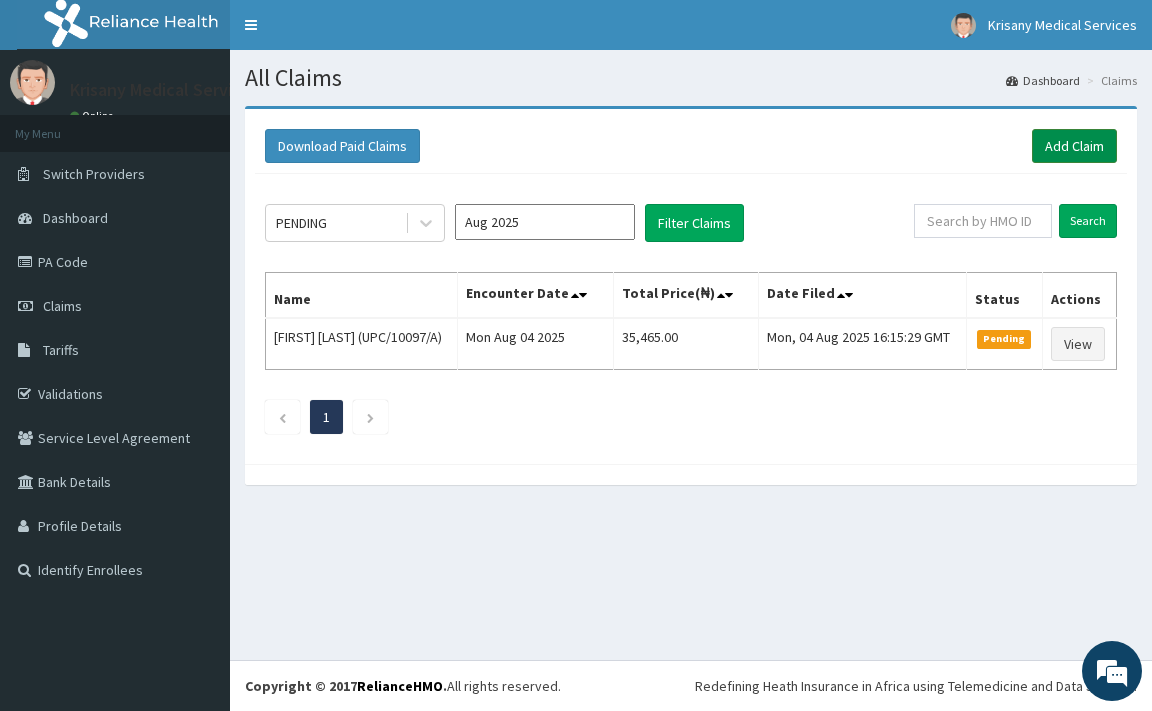 click on "Add Claim" at bounding box center (1074, 146) 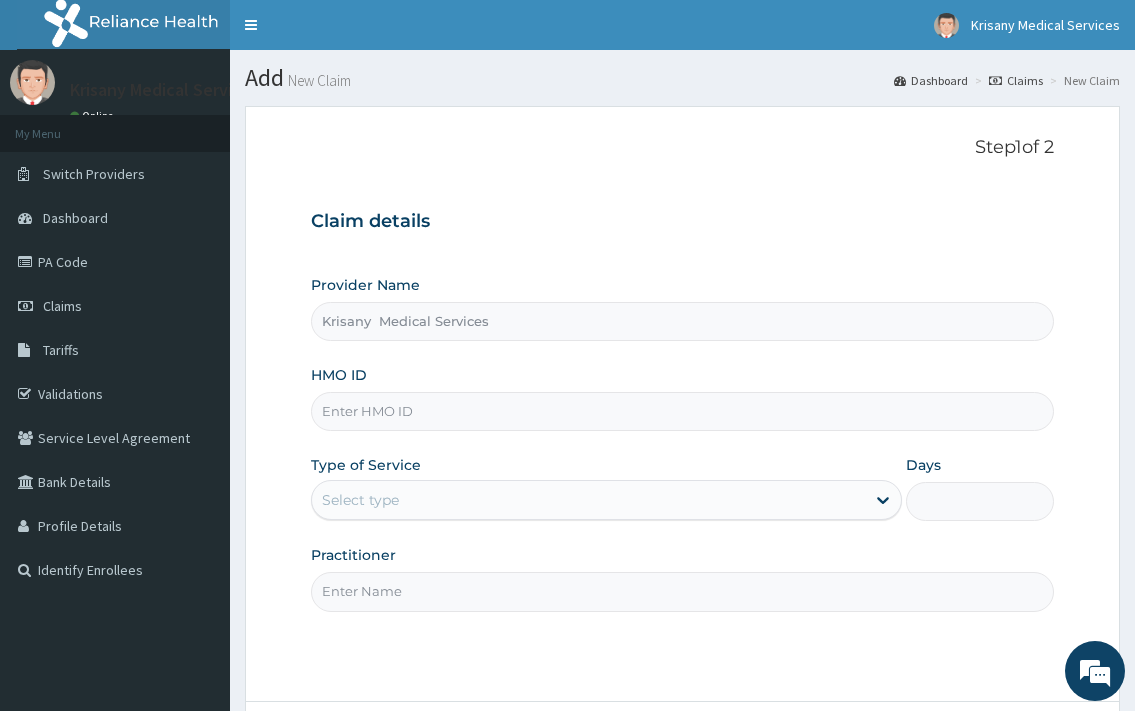scroll, scrollTop: 0, scrollLeft: 0, axis: both 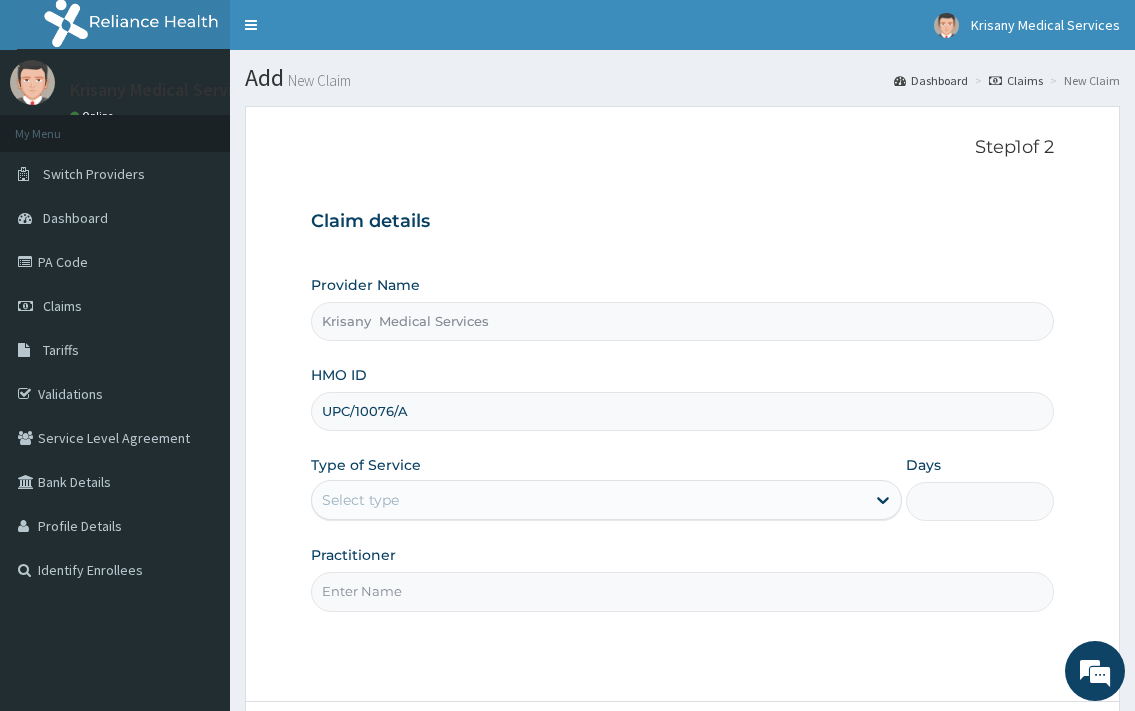 click on "UPC/10076/A" at bounding box center (682, 411) 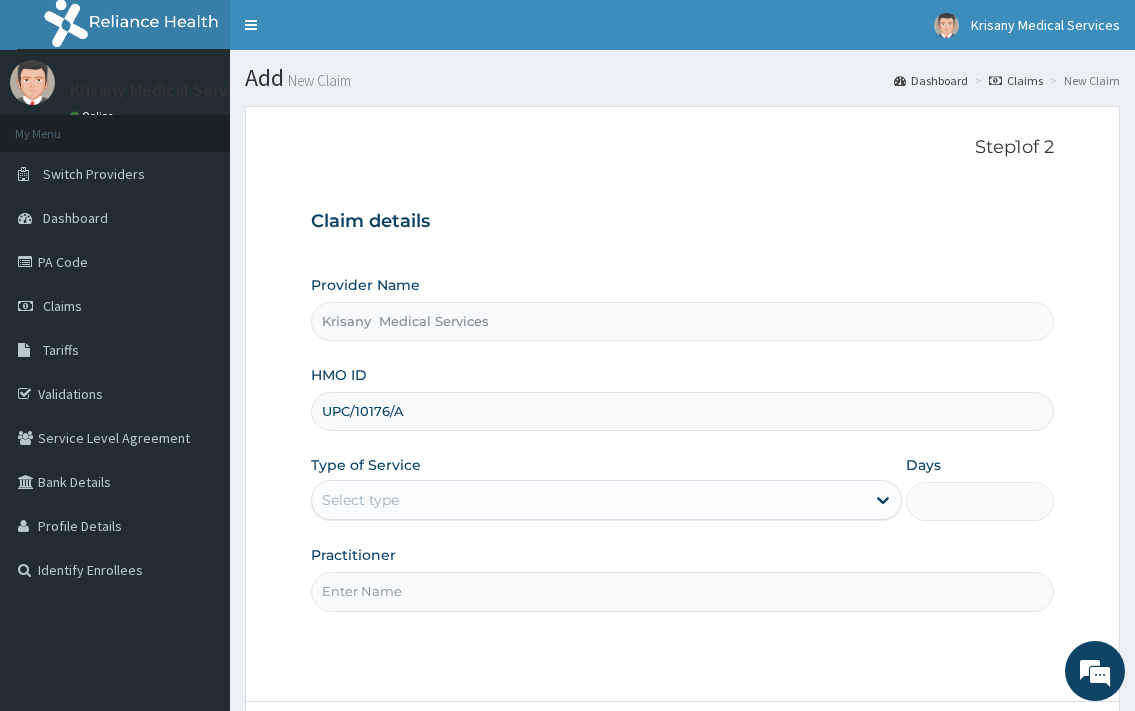 click on "UPC/10176/A" at bounding box center (682, 411) 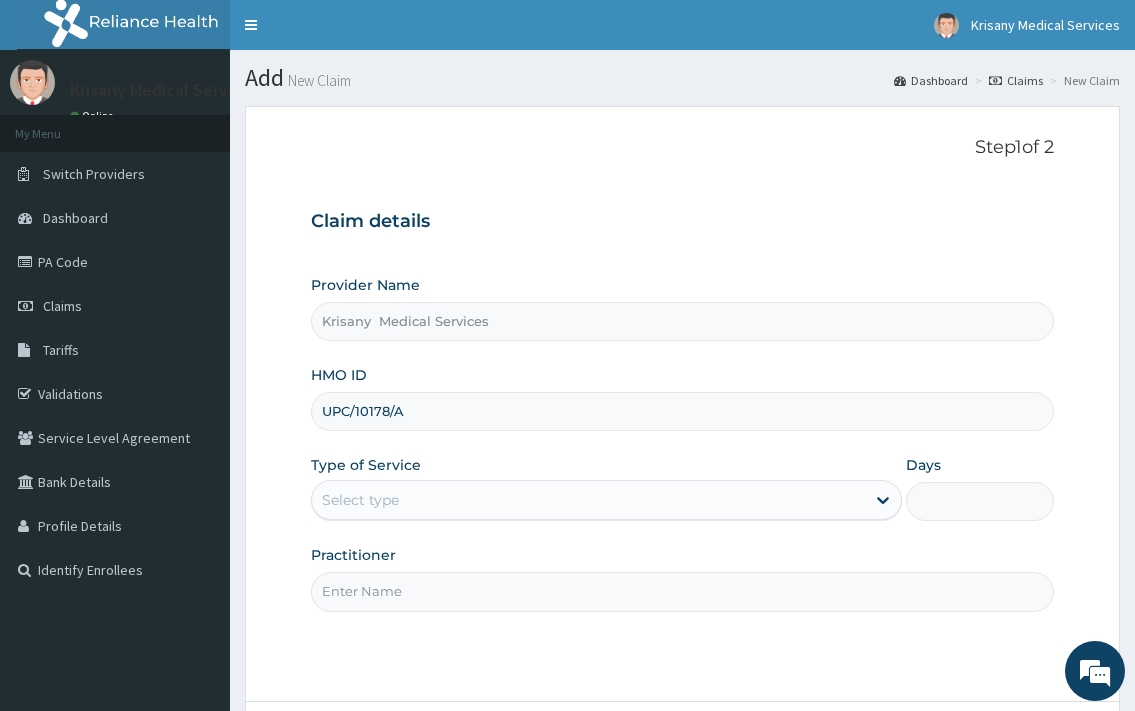 type on "UPC/10178/A" 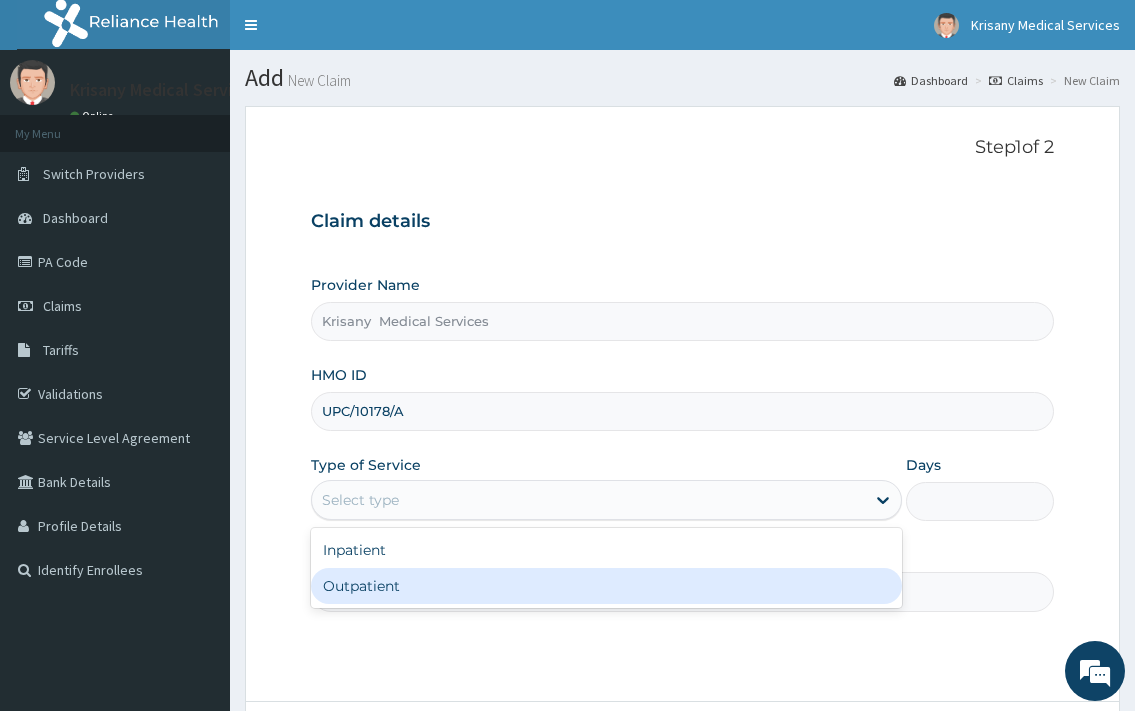 click on "Outpatient" at bounding box center (606, 586) 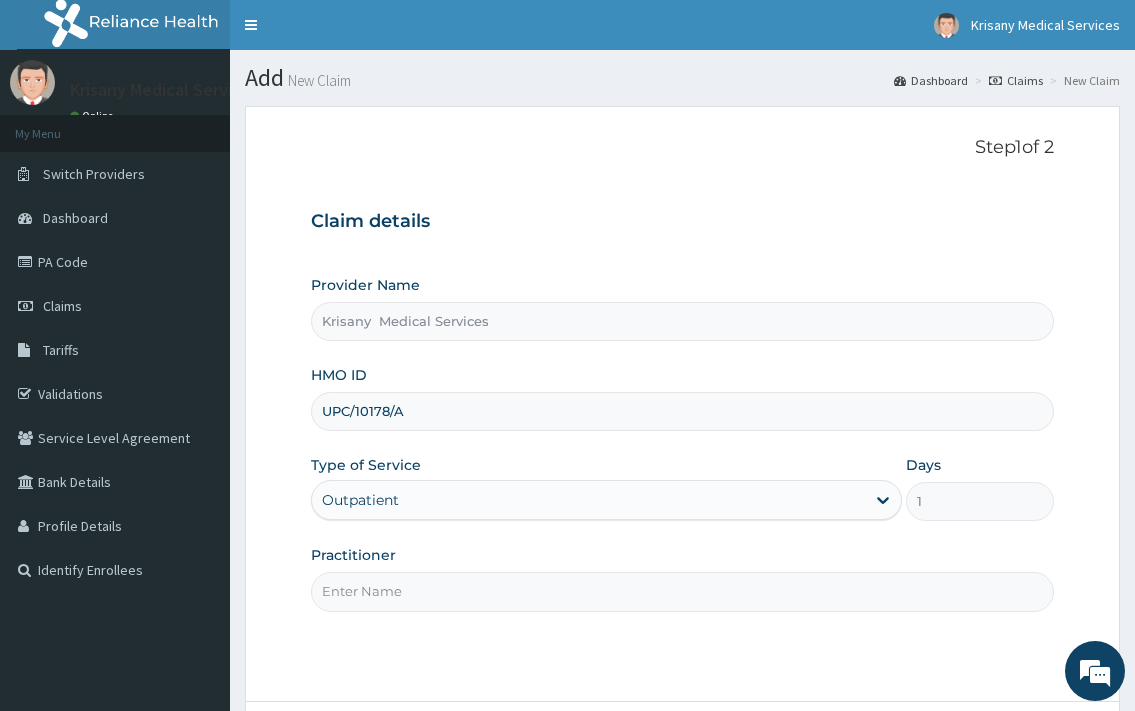 click on "Practitioner" at bounding box center (682, 591) 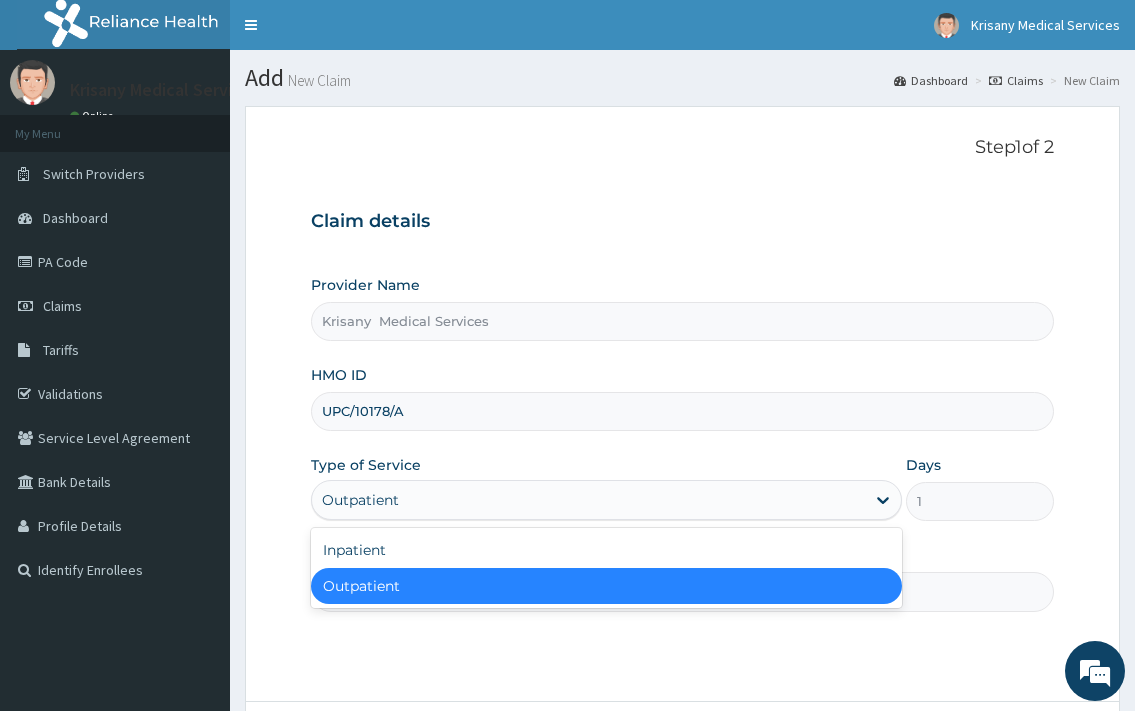 click on "Outpatient" at bounding box center [588, 500] 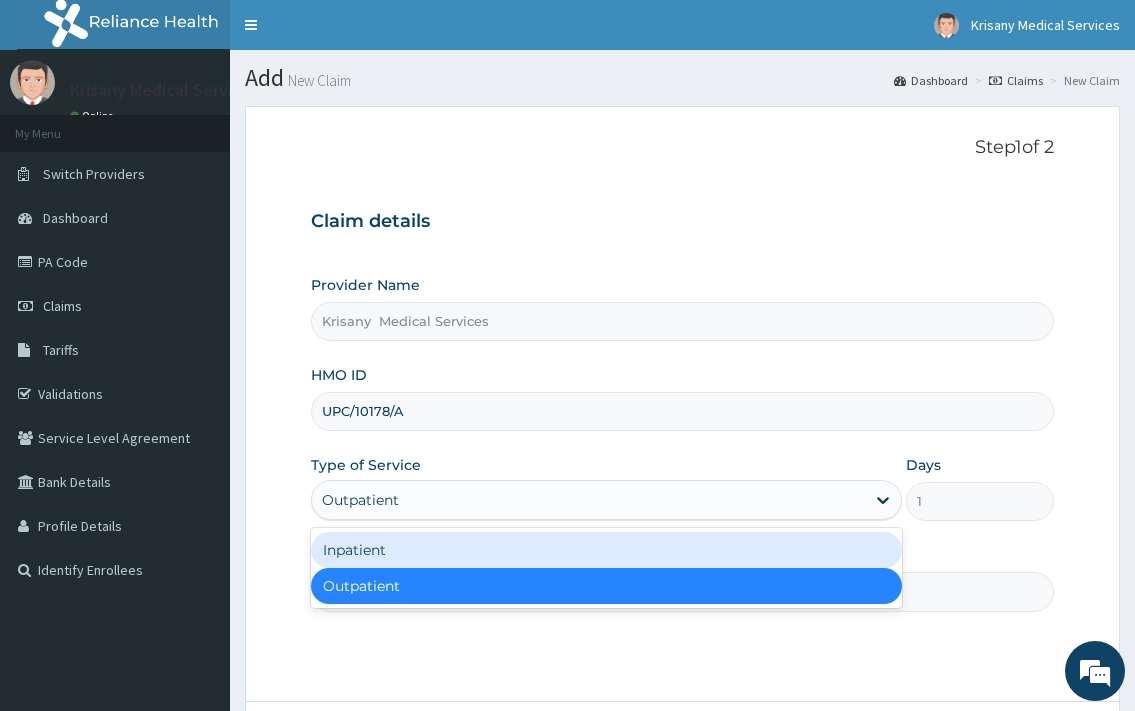 click on "Inpatient" at bounding box center [606, 550] 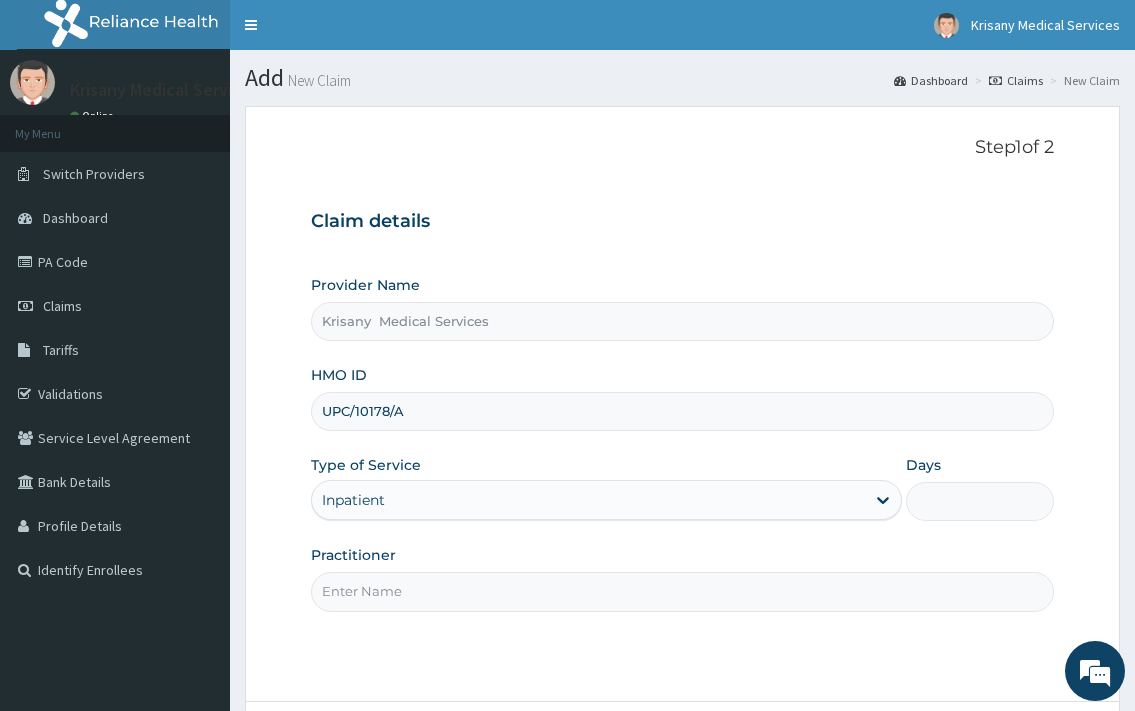 click on "Days" at bounding box center (980, 501) 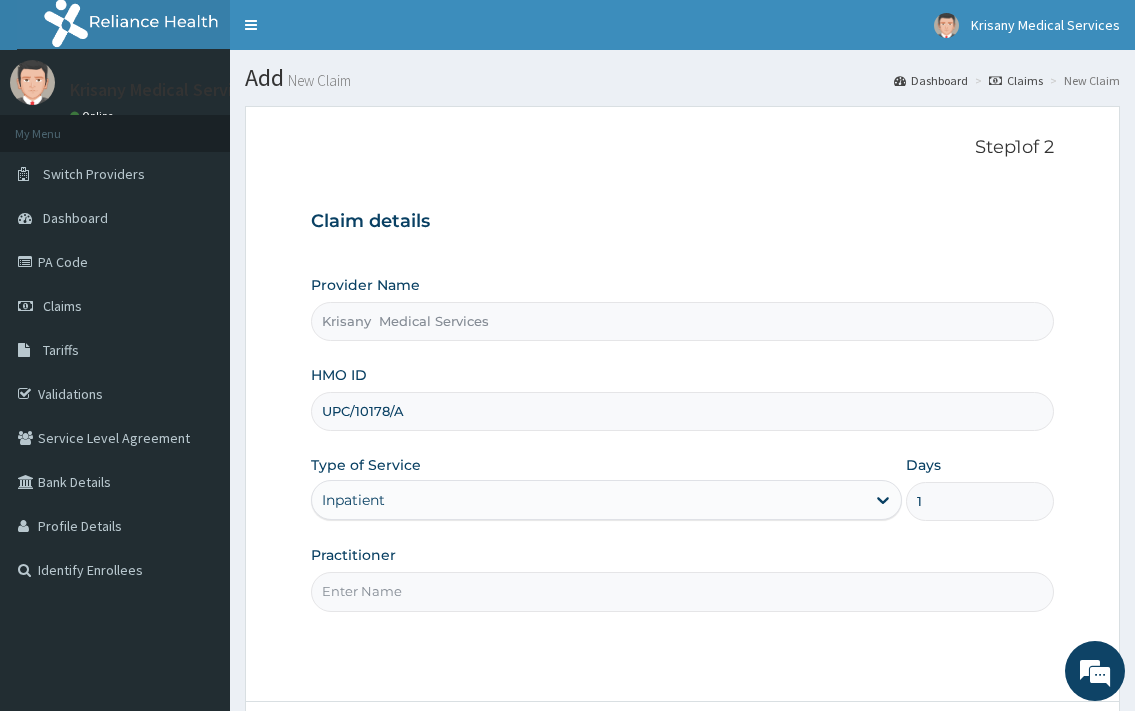 type on "1" 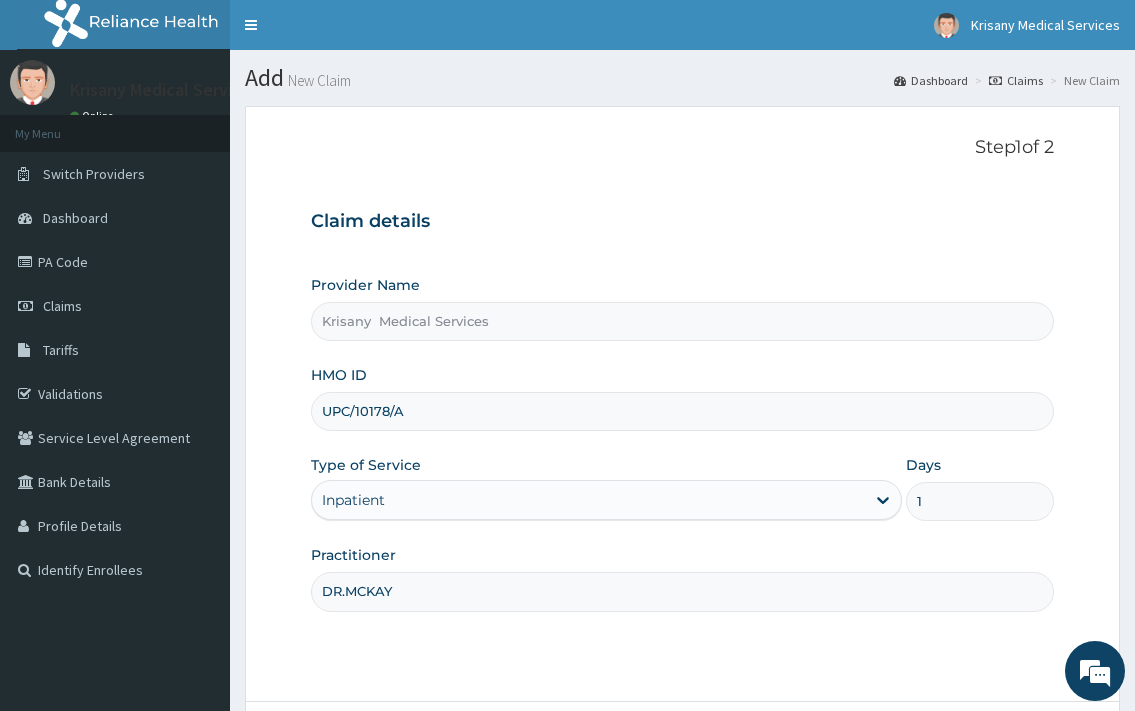 scroll, scrollTop: 170, scrollLeft: 0, axis: vertical 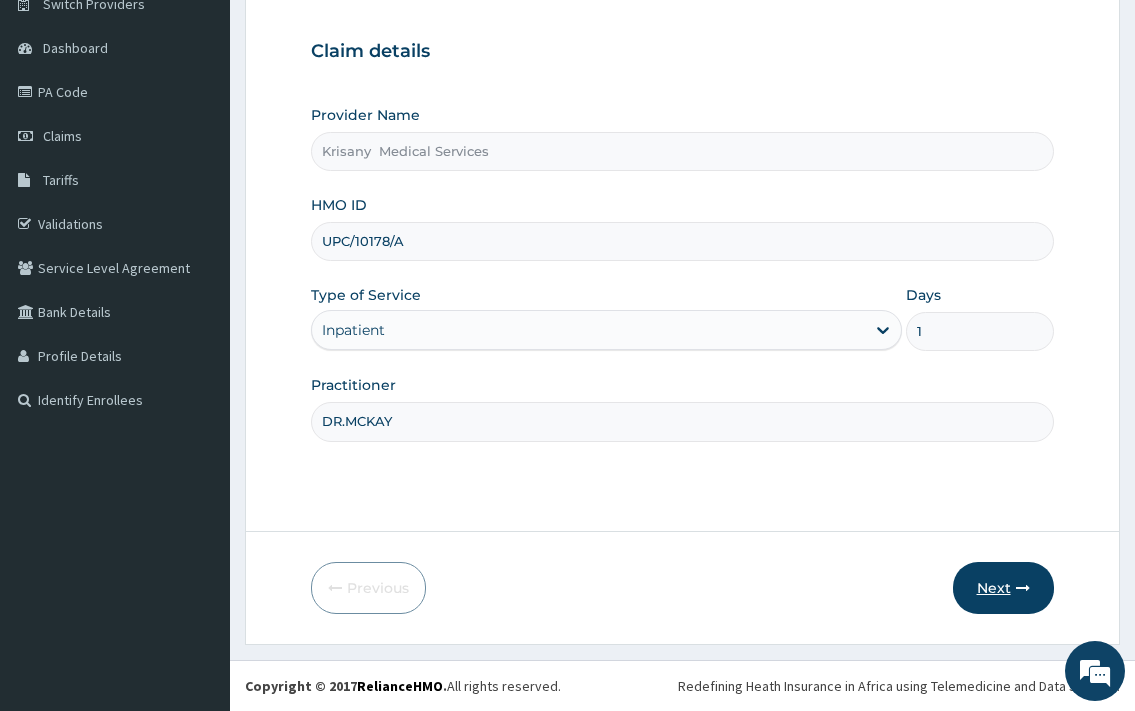 type on "DR.MCKAY" 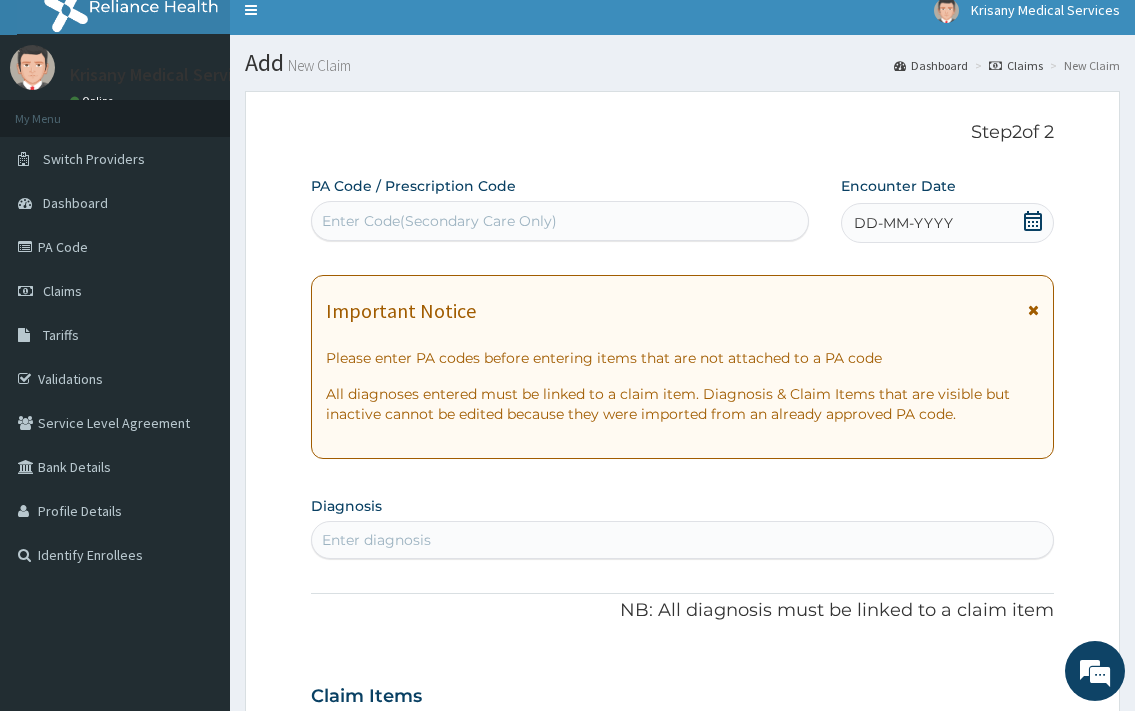 scroll, scrollTop: 0, scrollLeft: 0, axis: both 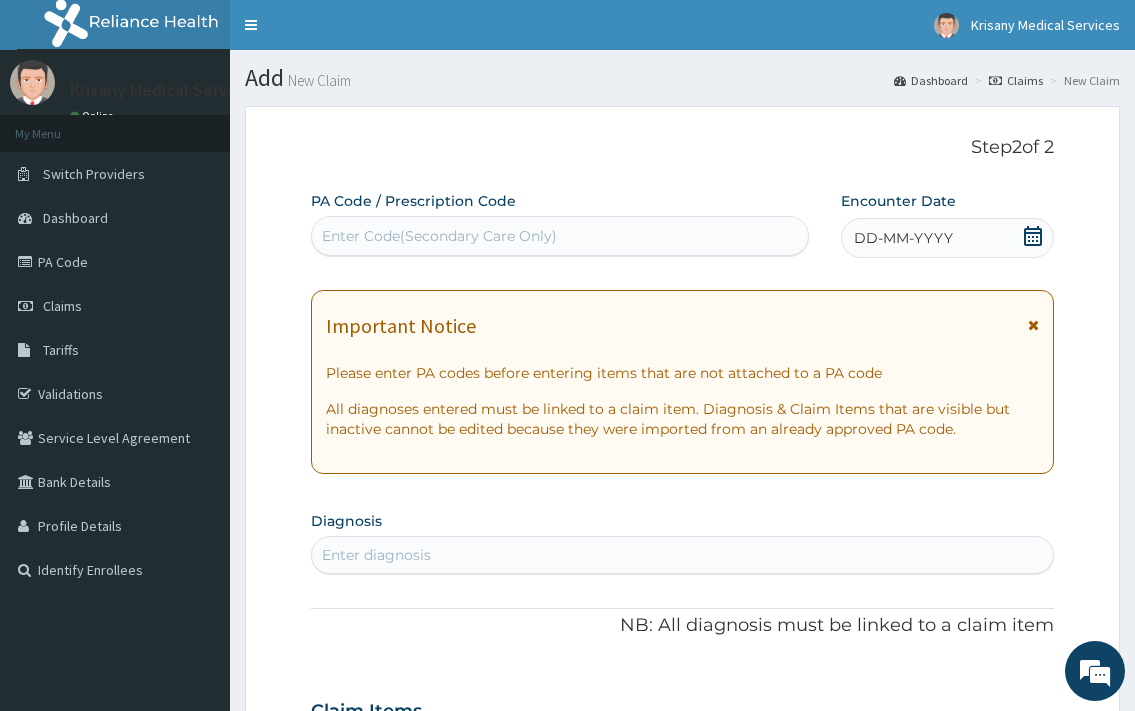 click on "Enter Code(Secondary Care Only)" at bounding box center [439, 236] 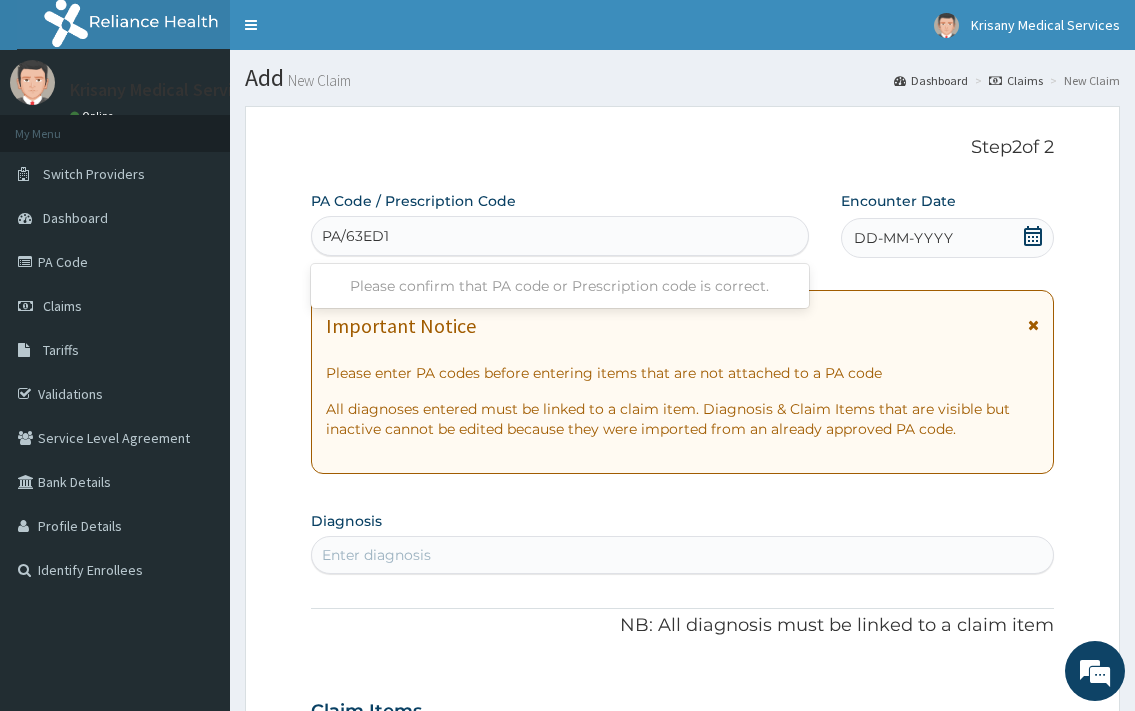 type on "PA/63ED1C" 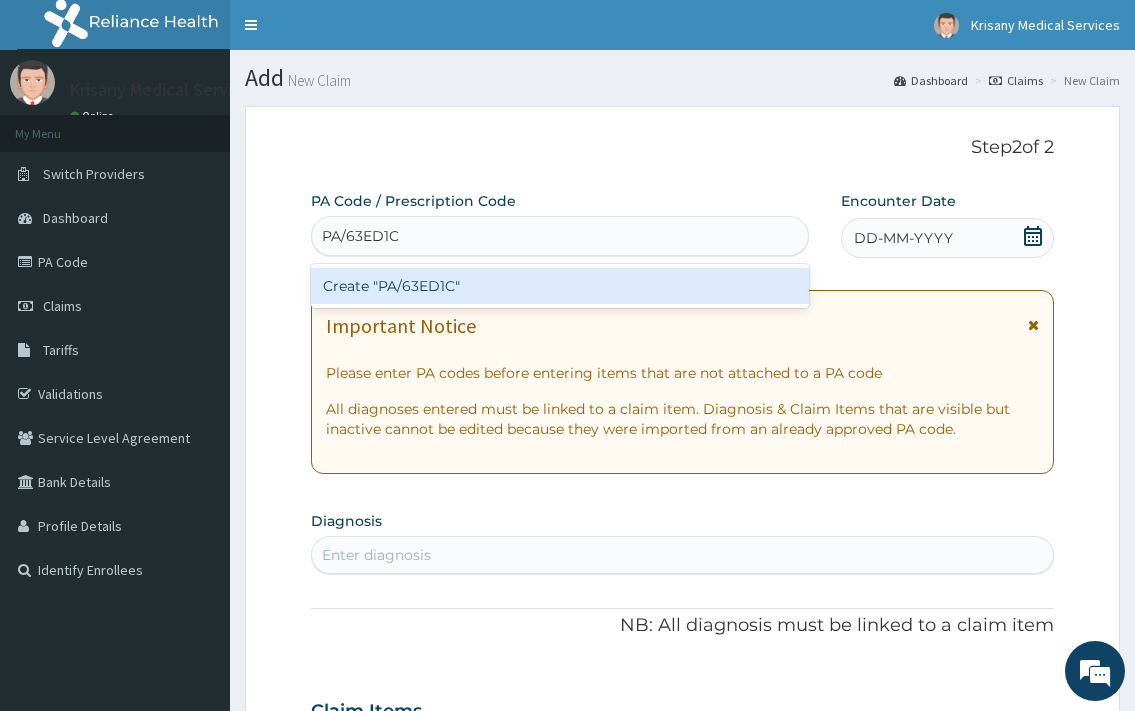 click on "Create "PA/63ED1C"" at bounding box center [559, 286] 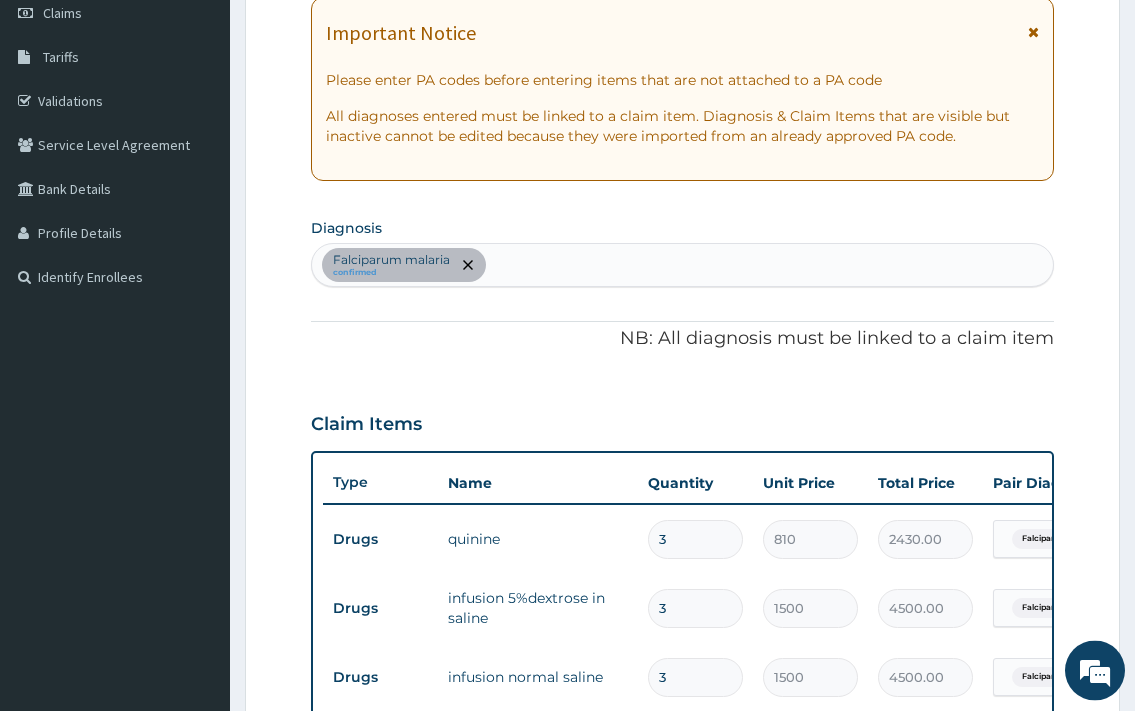 scroll, scrollTop: 414, scrollLeft: 0, axis: vertical 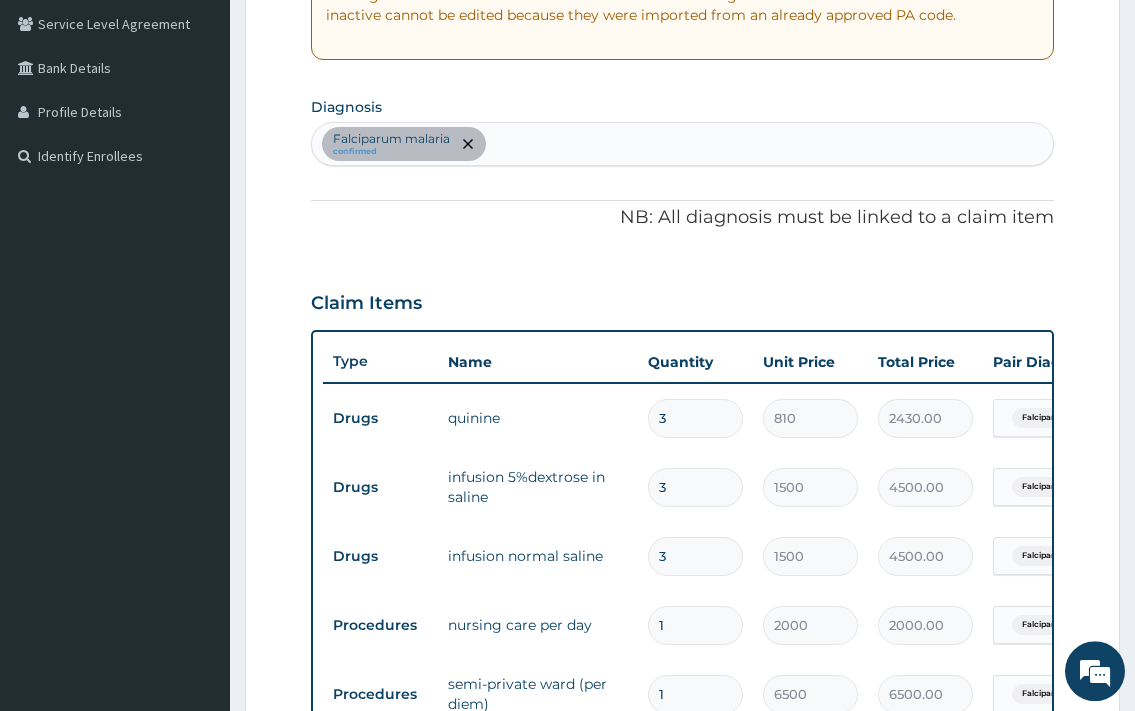 click on "Falciparum malaria confirmed" at bounding box center [682, 144] 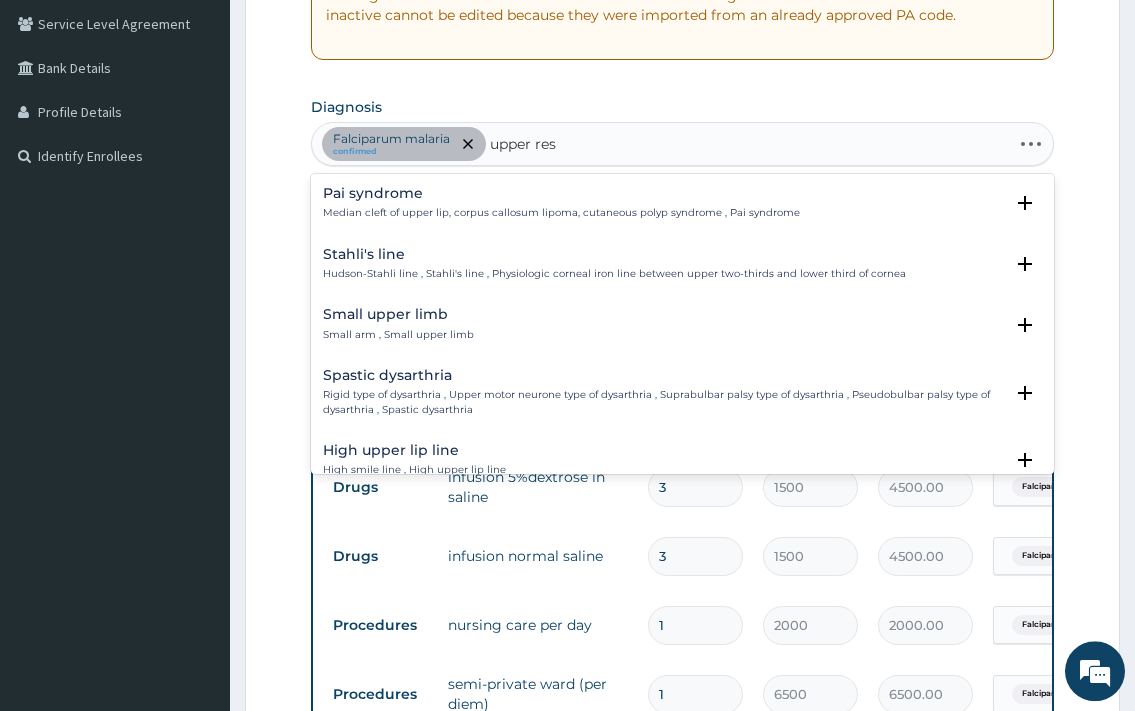 type on "upper resp" 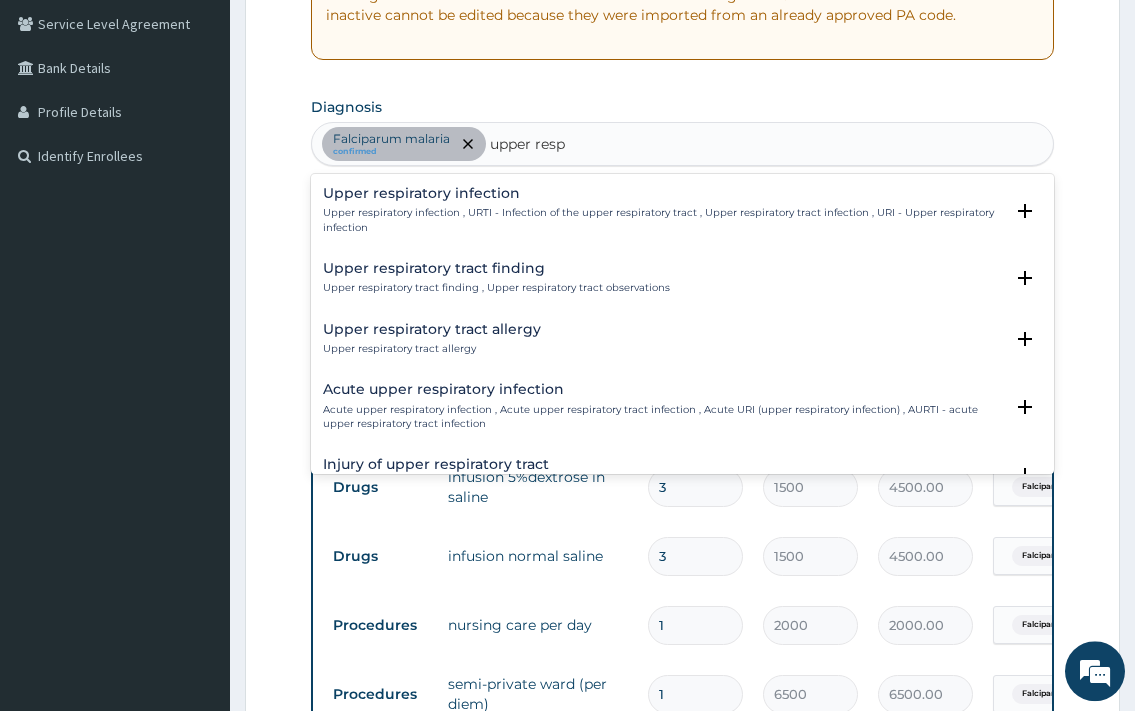 click on "Upper respiratory infection" at bounding box center (662, 193) 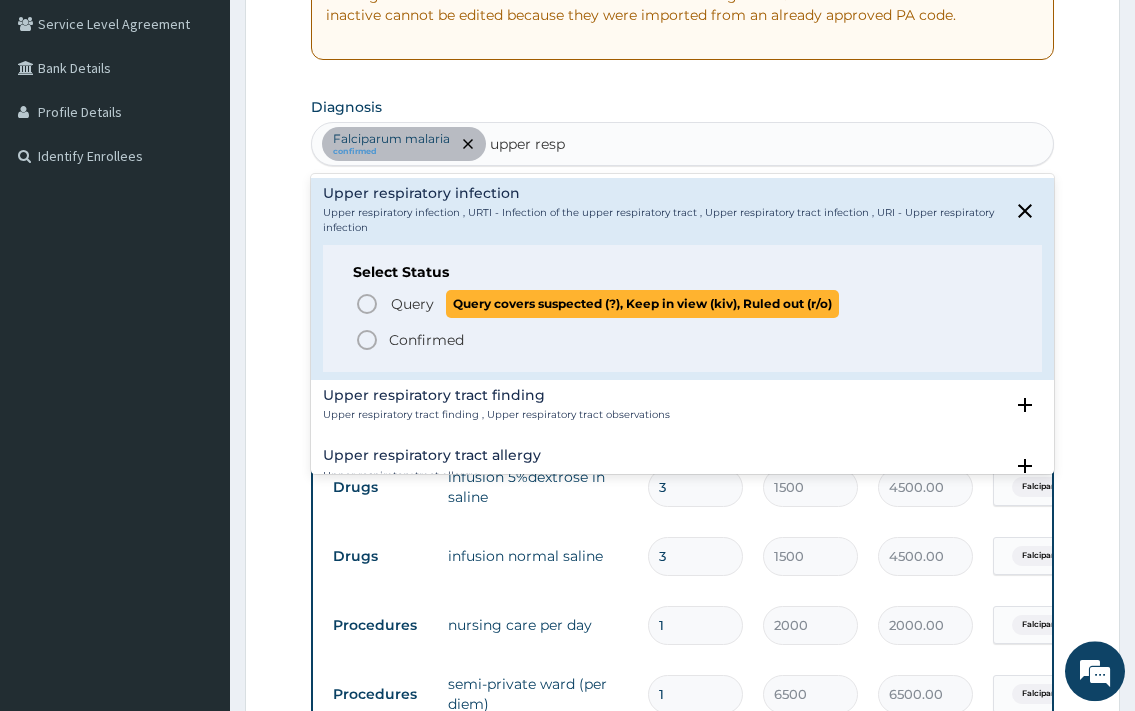 click on "Confirmed" at bounding box center (683, 340) 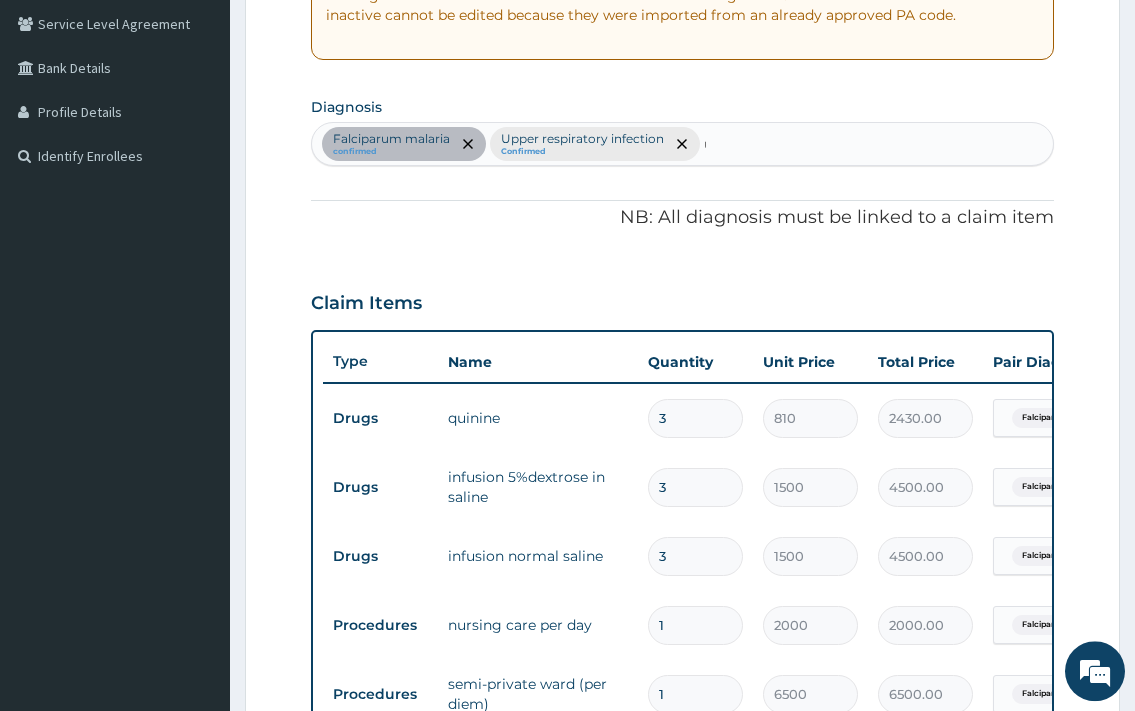 type 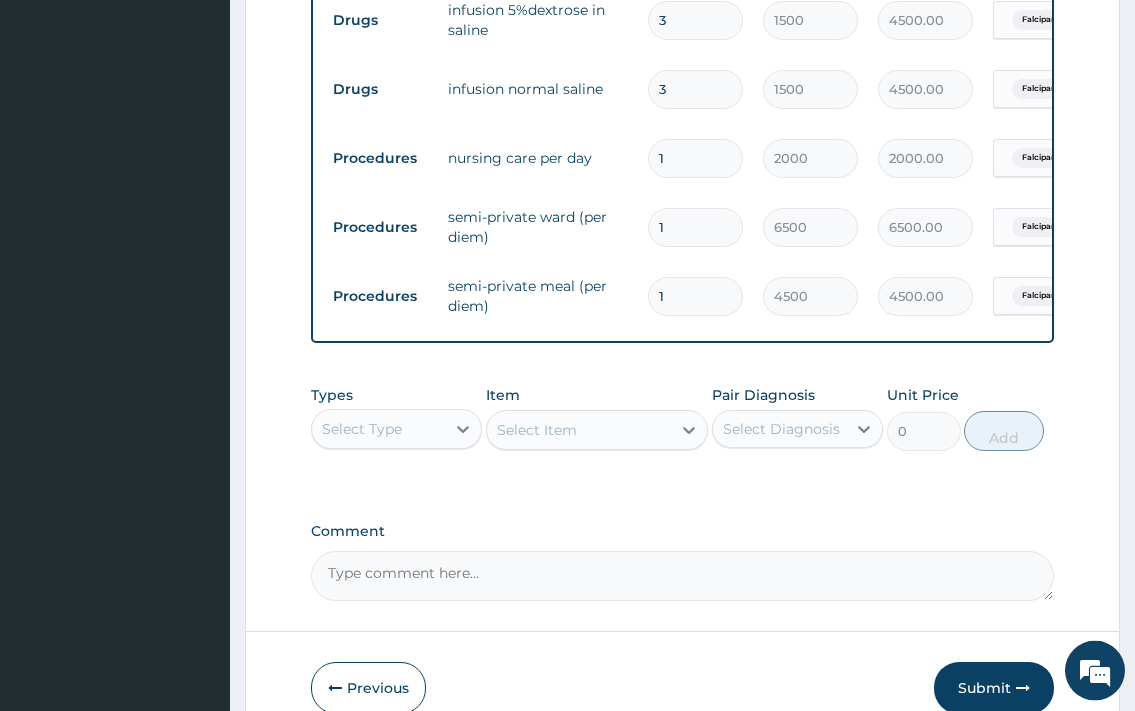 scroll, scrollTop: 924, scrollLeft: 0, axis: vertical 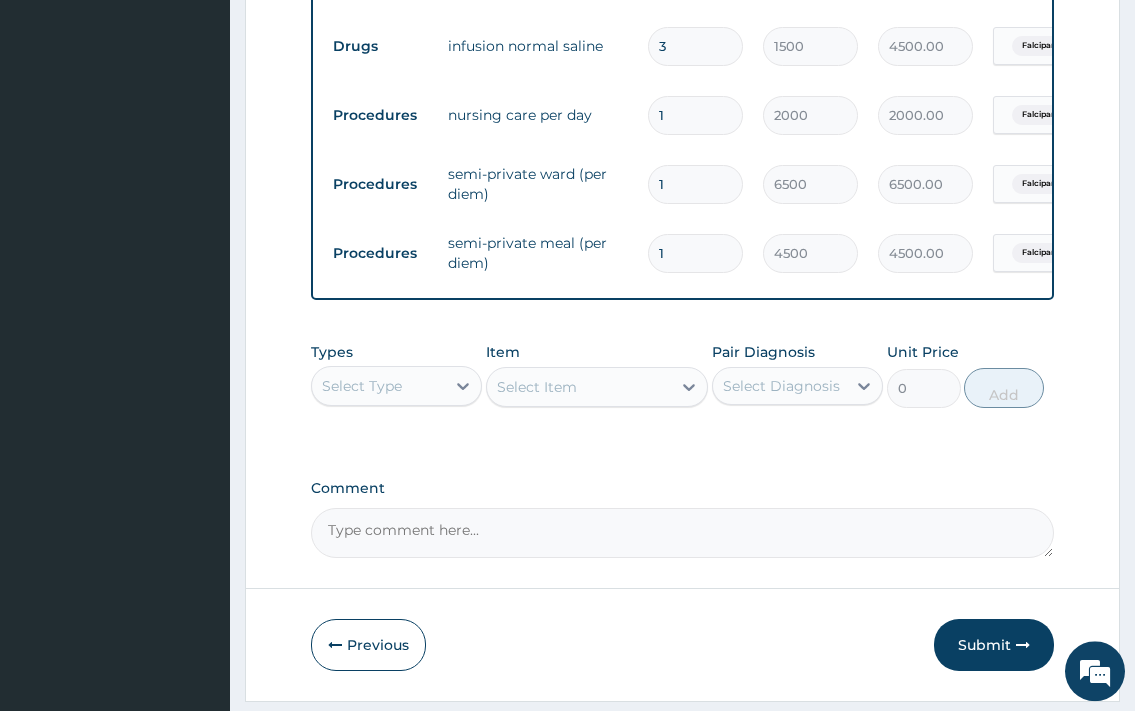 click on "Select Type" at bounding box center [378, 386] 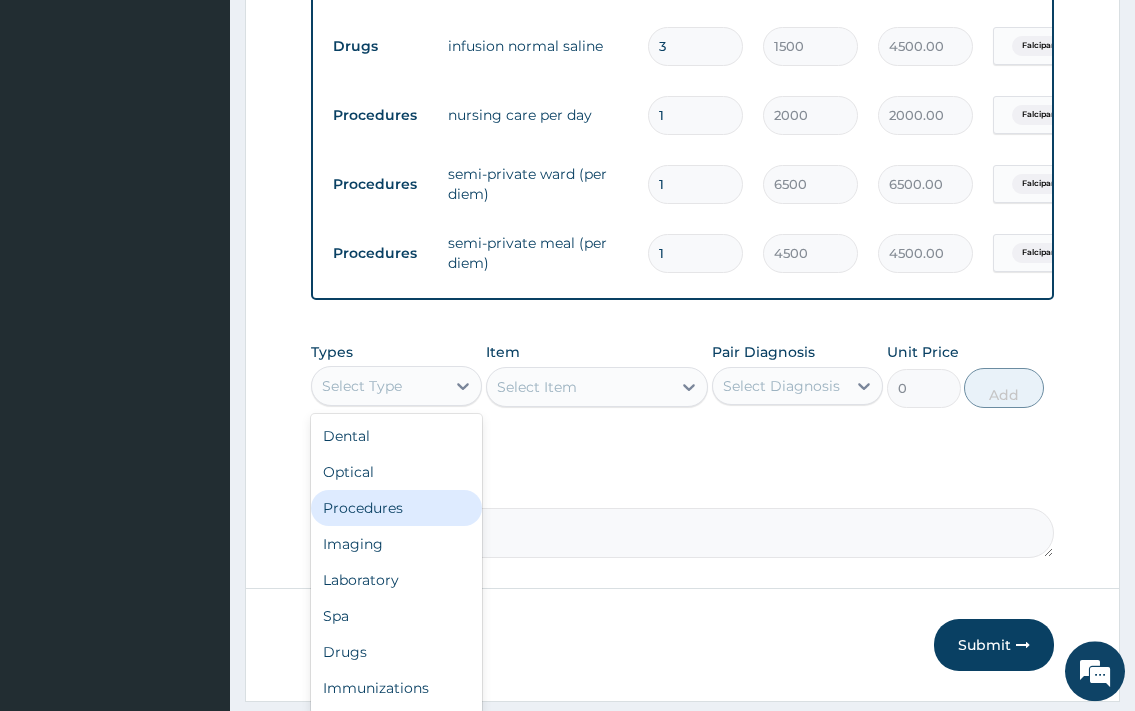 drag, startPoint x: 384, startPoint y: 537, endPoint x: 428, endPoint y: 509, distance: 52.153618 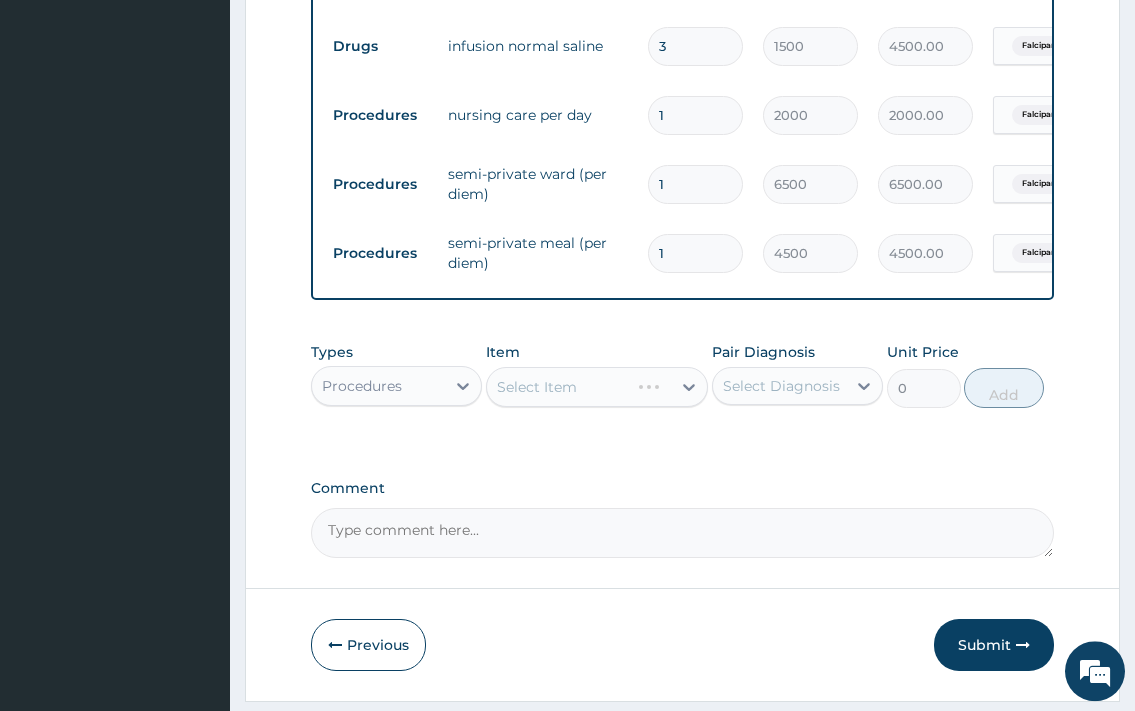 click on "Select Item" at bounding box center [597, 387] 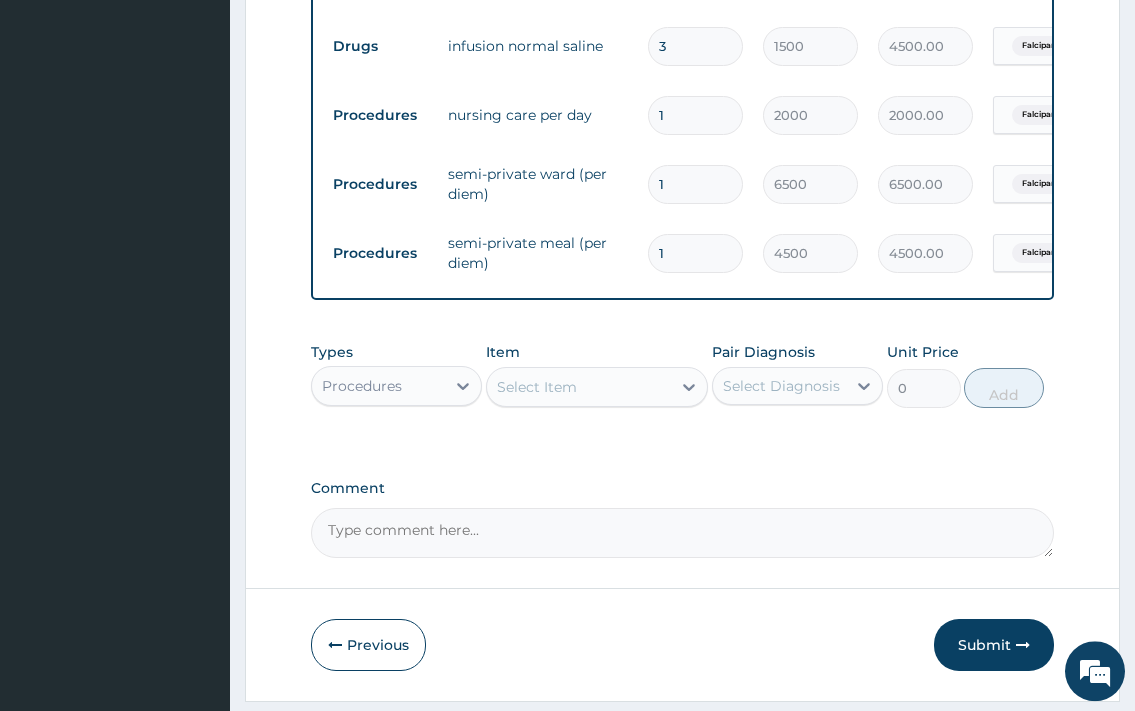 click on "Select Item" at bounding box center (597, 387) 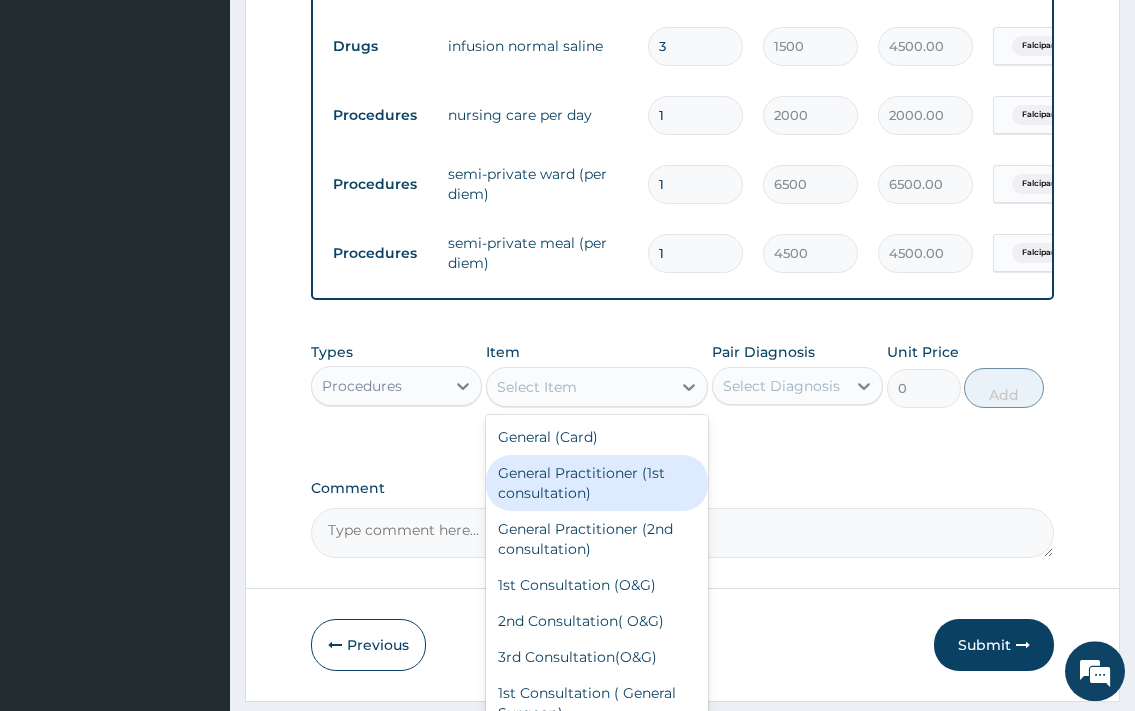click on "General Practitioner (1st consultation)" at bounding box center [597, 483] 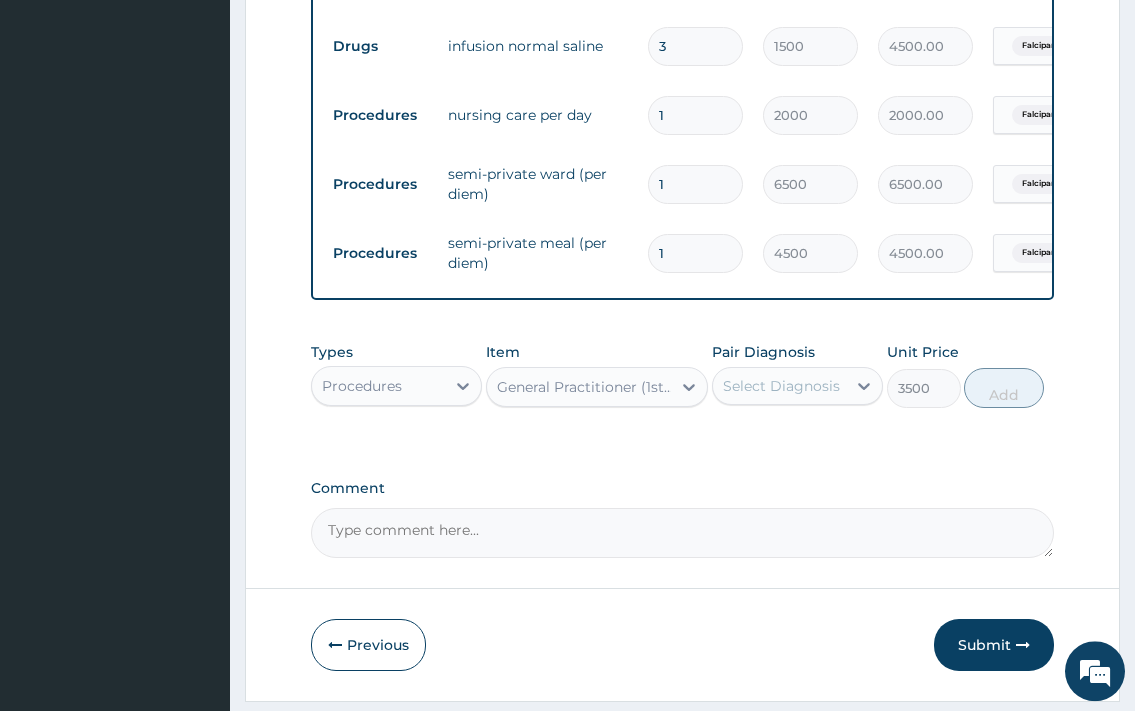 type on "3500" 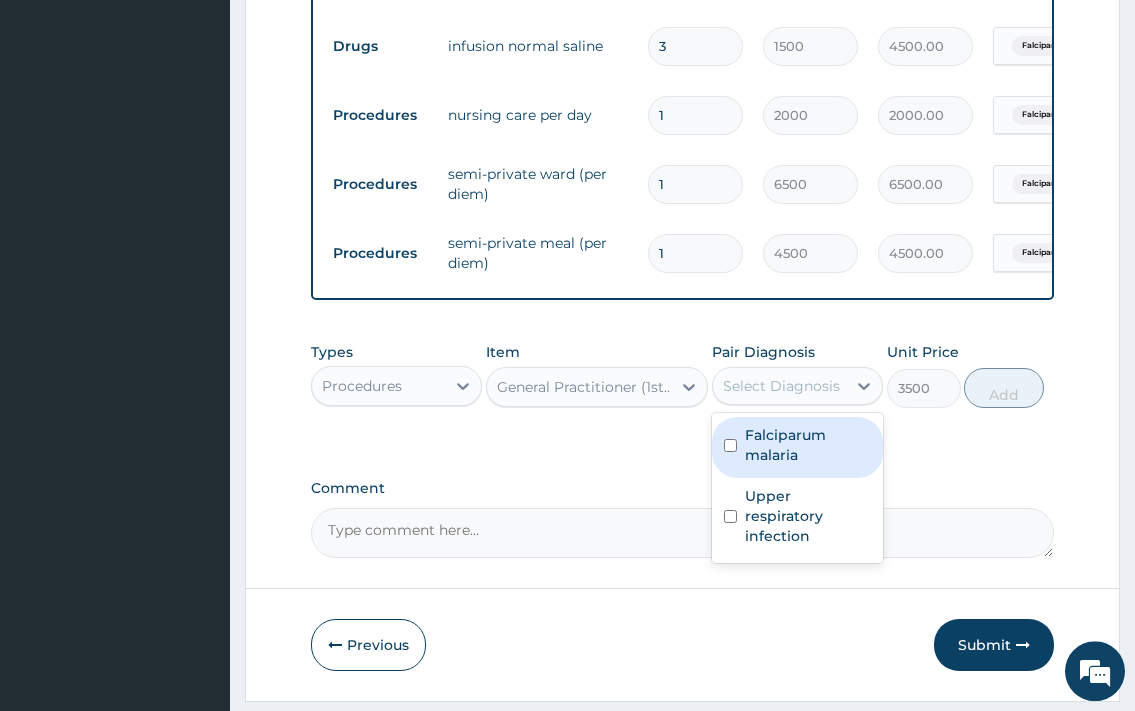drag, startPoint x: 788, startPoint y: 467, endPoint x: 849, endPoint y: 461, distance: 61.294373 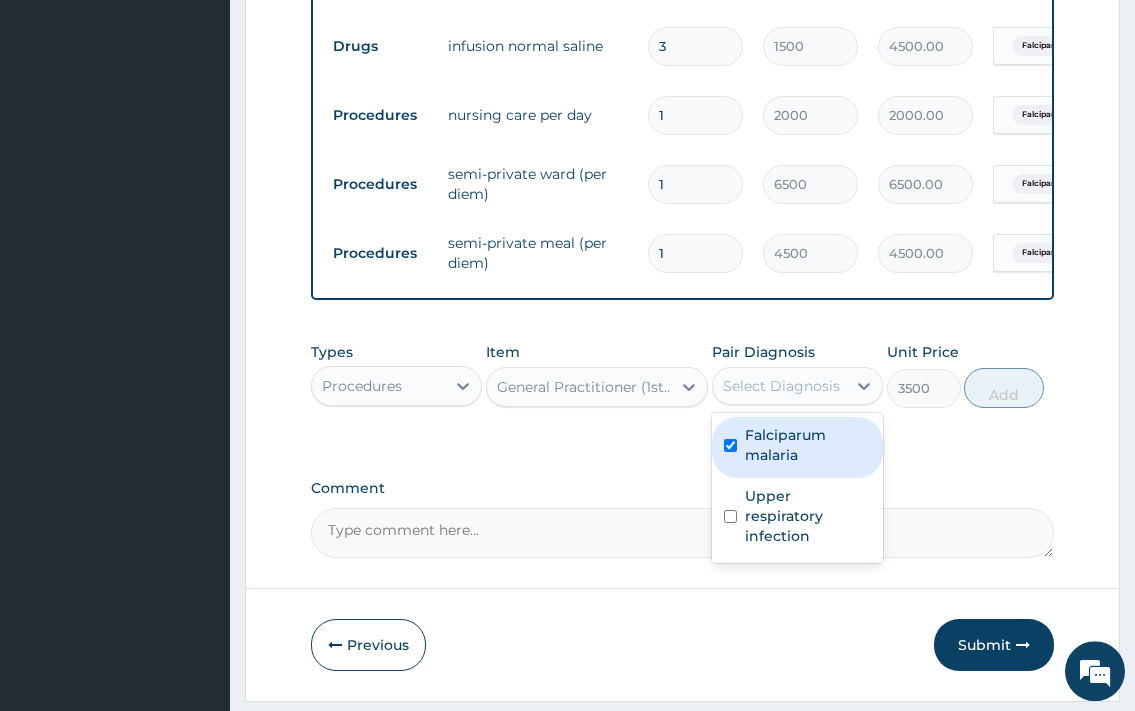 checkbox on "true" 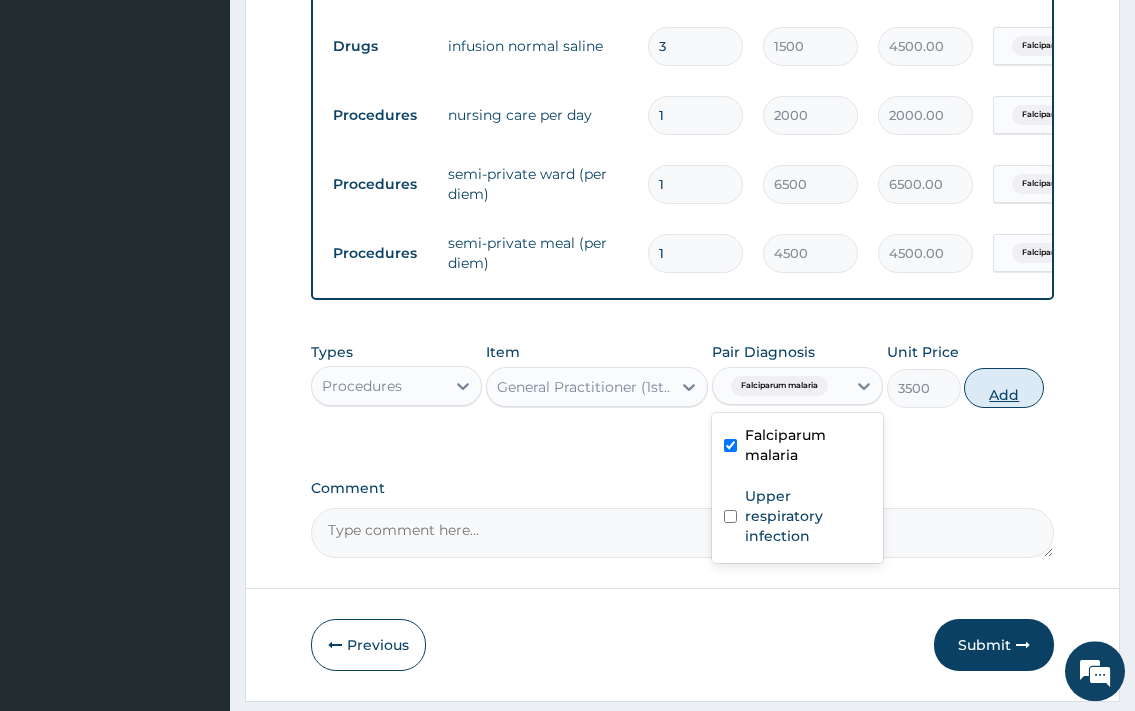 click on "Add" at bounding box center (1004, 388) 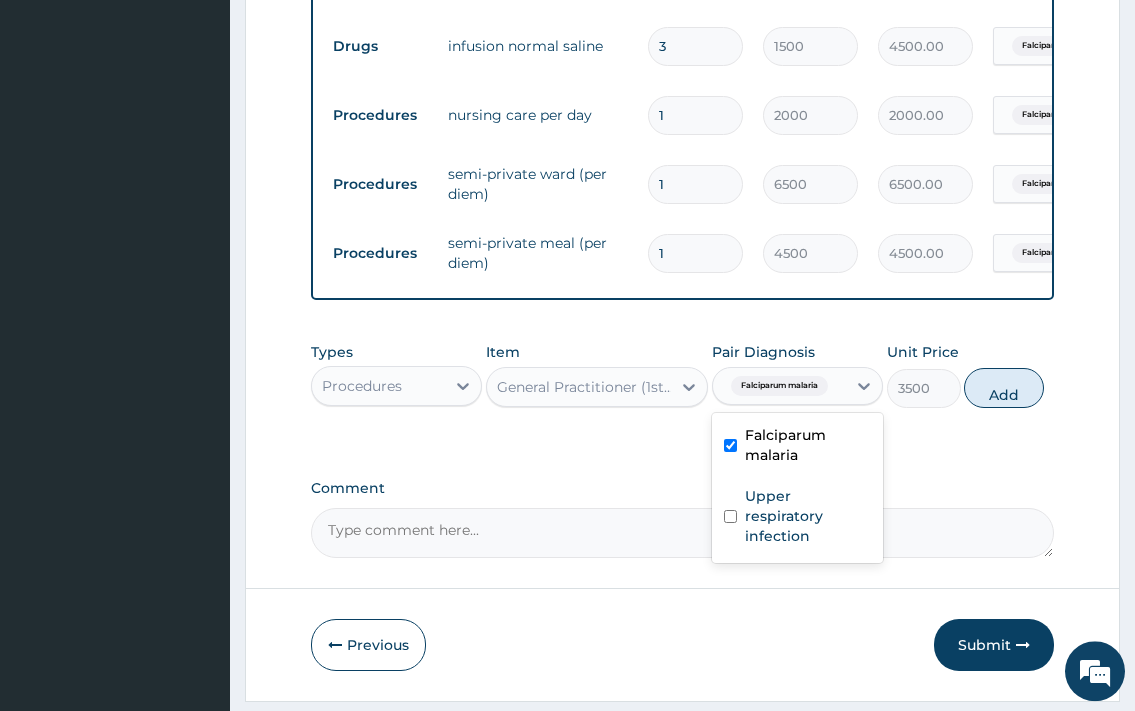 type on "0" 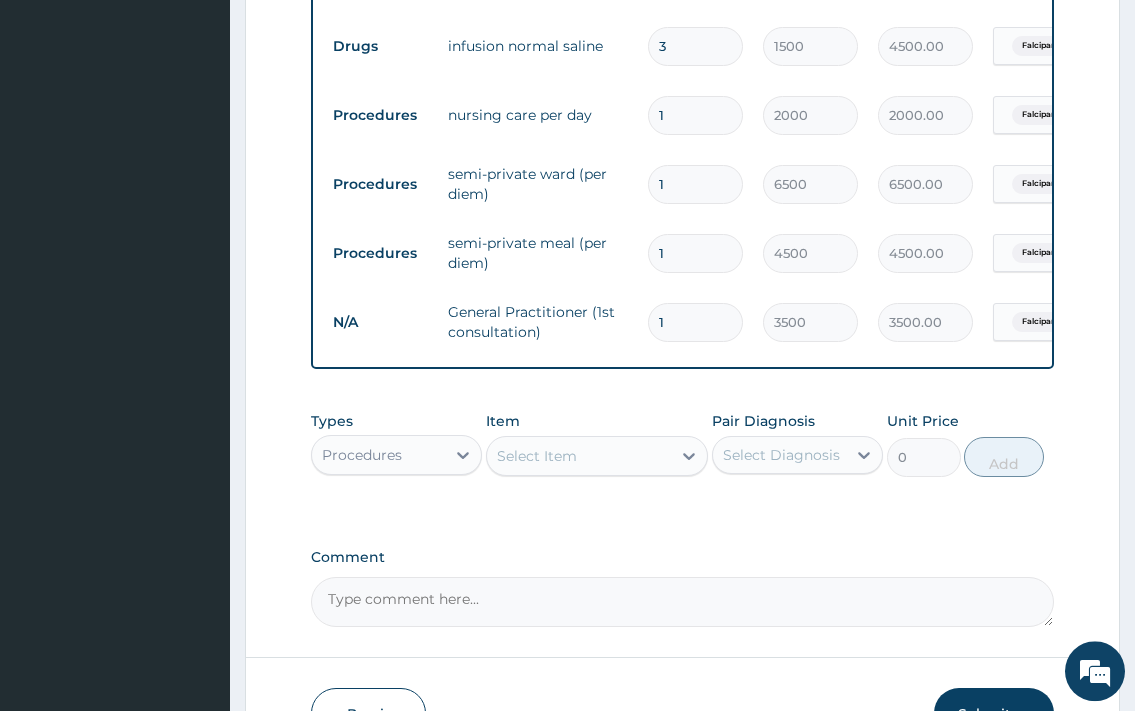 click on "Procedures" at bounding box center [378, 455] 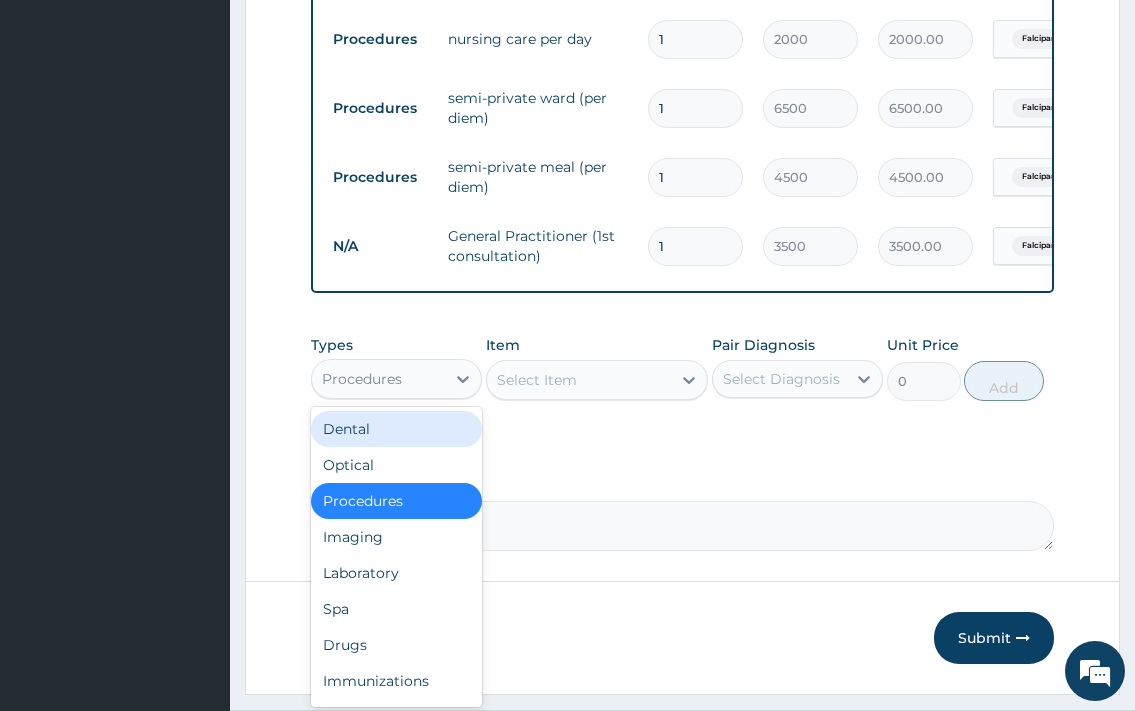 scroll, scrollTop: 1067, scrollLeft: 0, axis: vertical 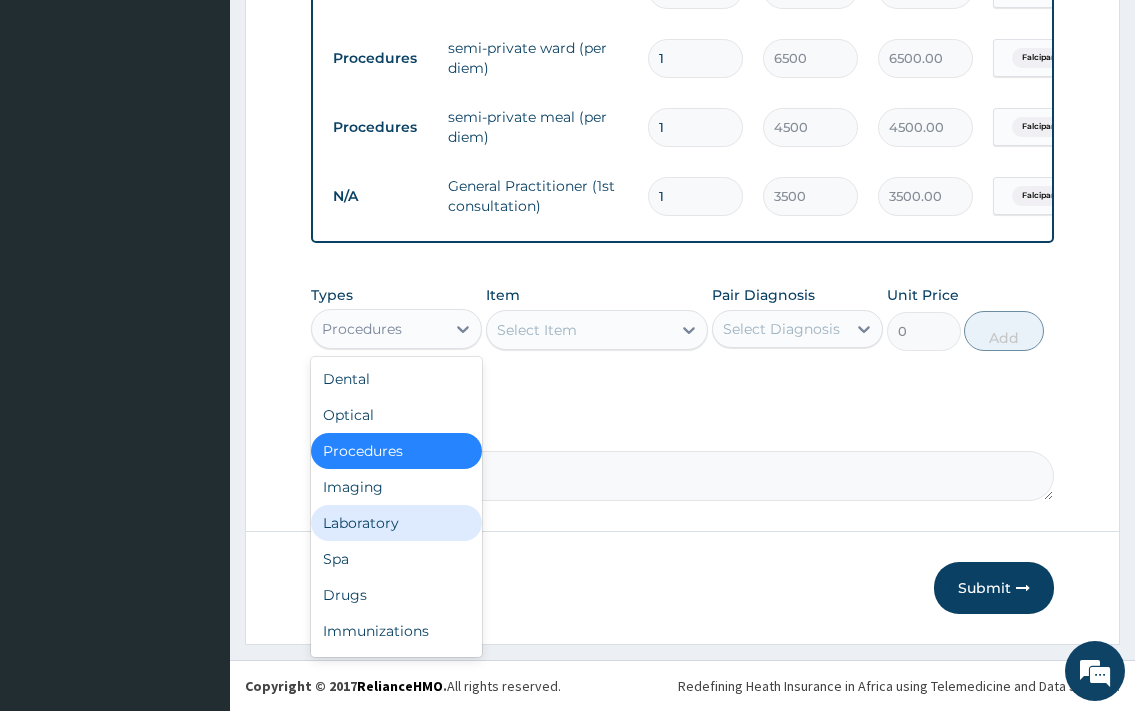 click on "Laboratory" at bounding box center (396, 523) 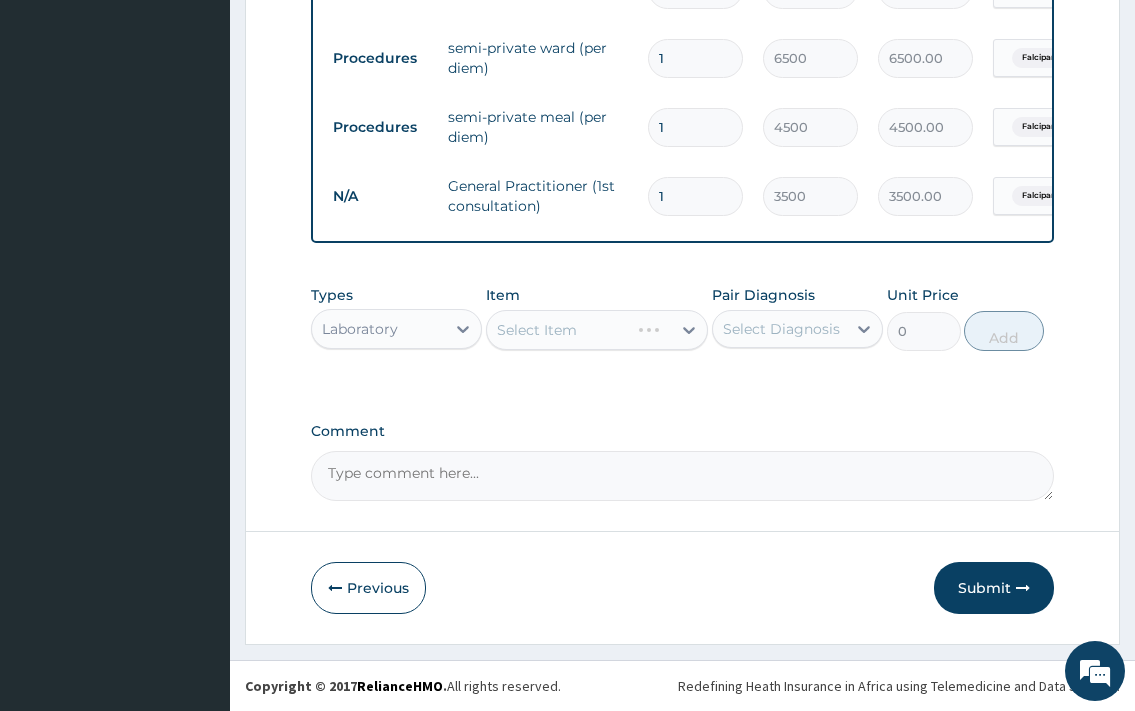 click on "Select Item" at bounding box center [597, 330] 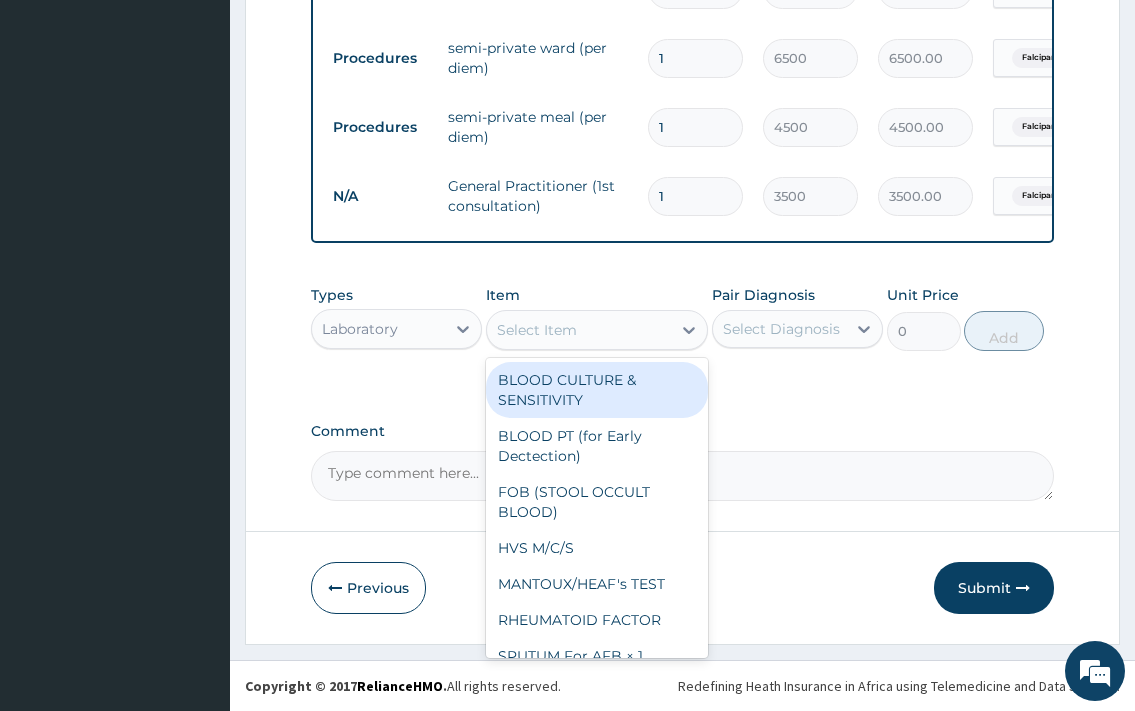 click on "Select Item" at bounding box center [579, 330] 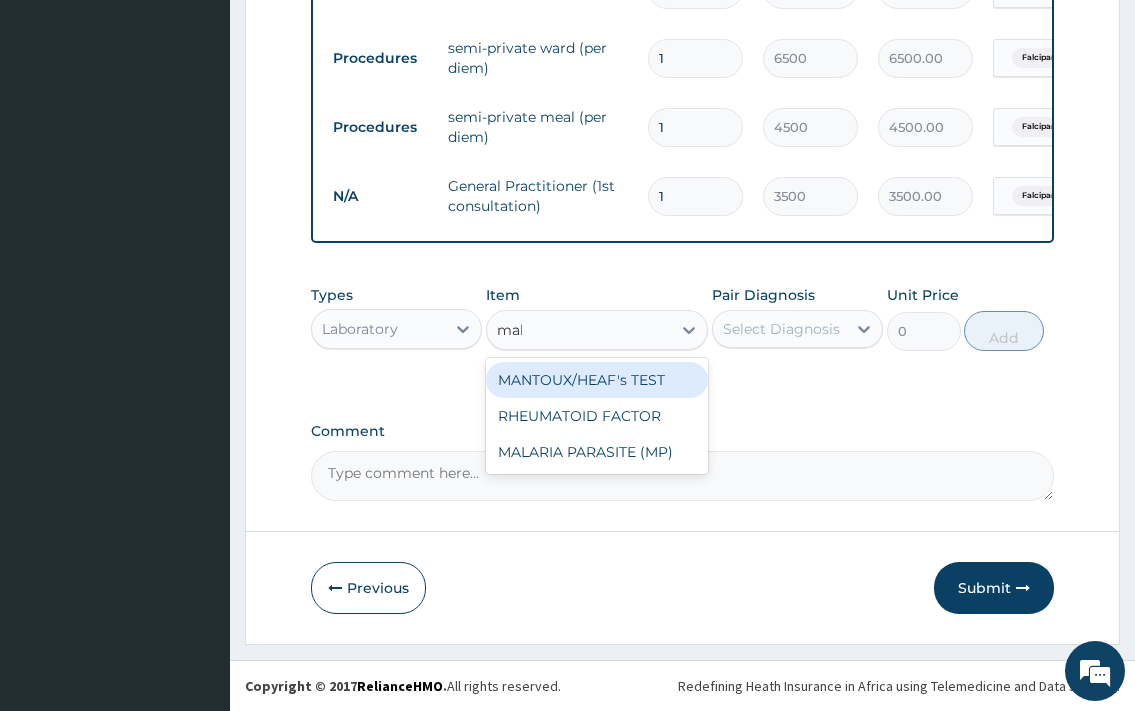 type on "mala" 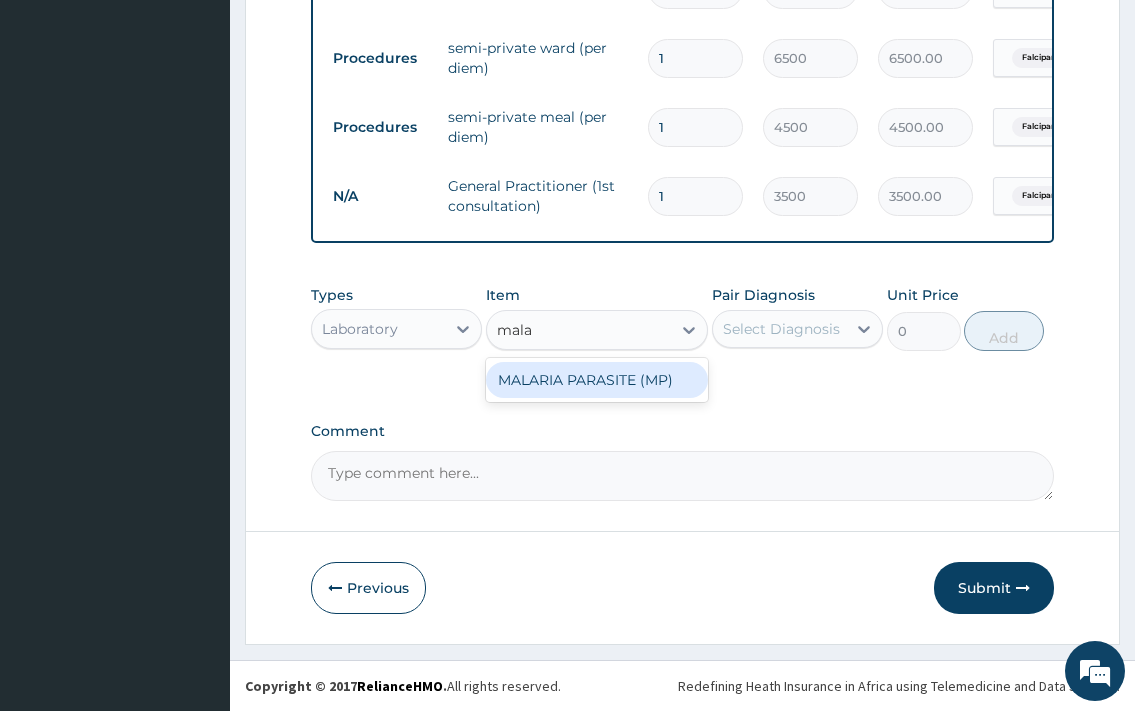 click on "MALARIA PARASITE (MP)" at bounding box center [597, 380] 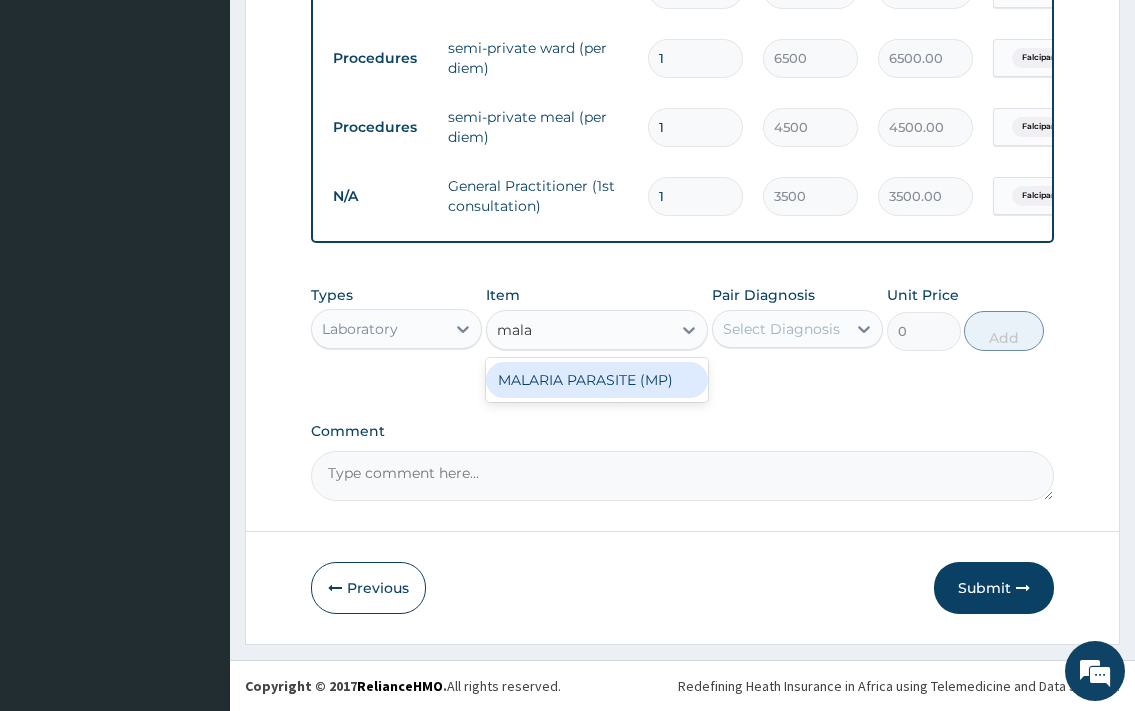 type 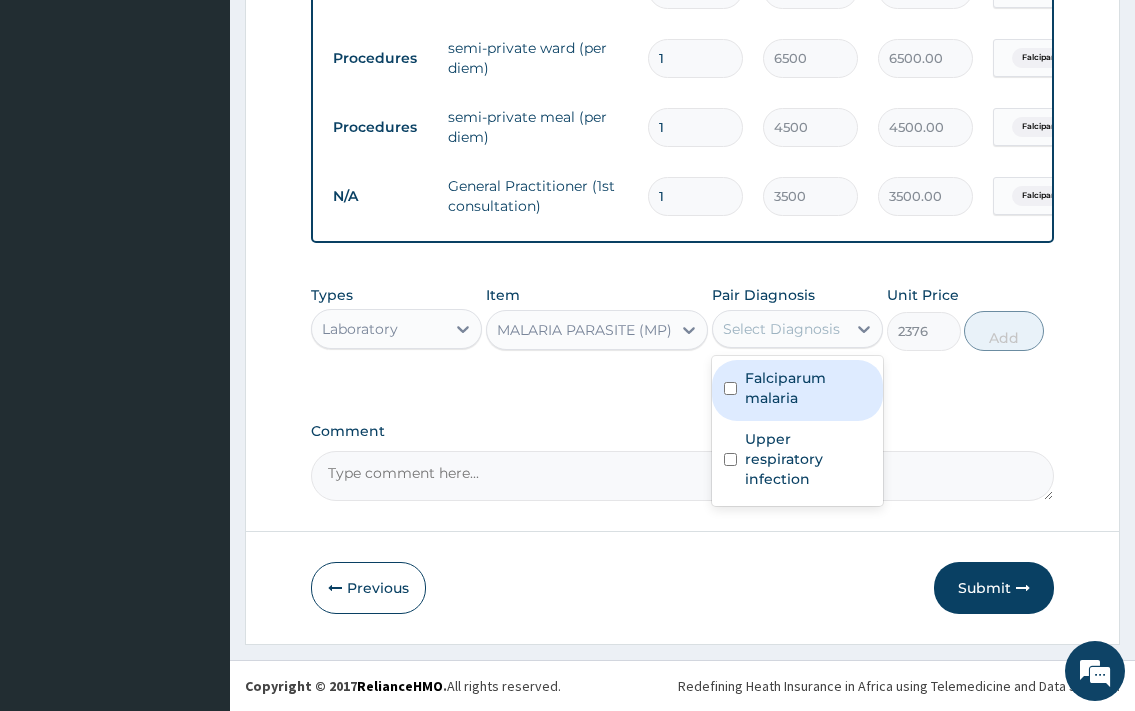 click on "Select Diagnosis" at bounding box center (781, 329) 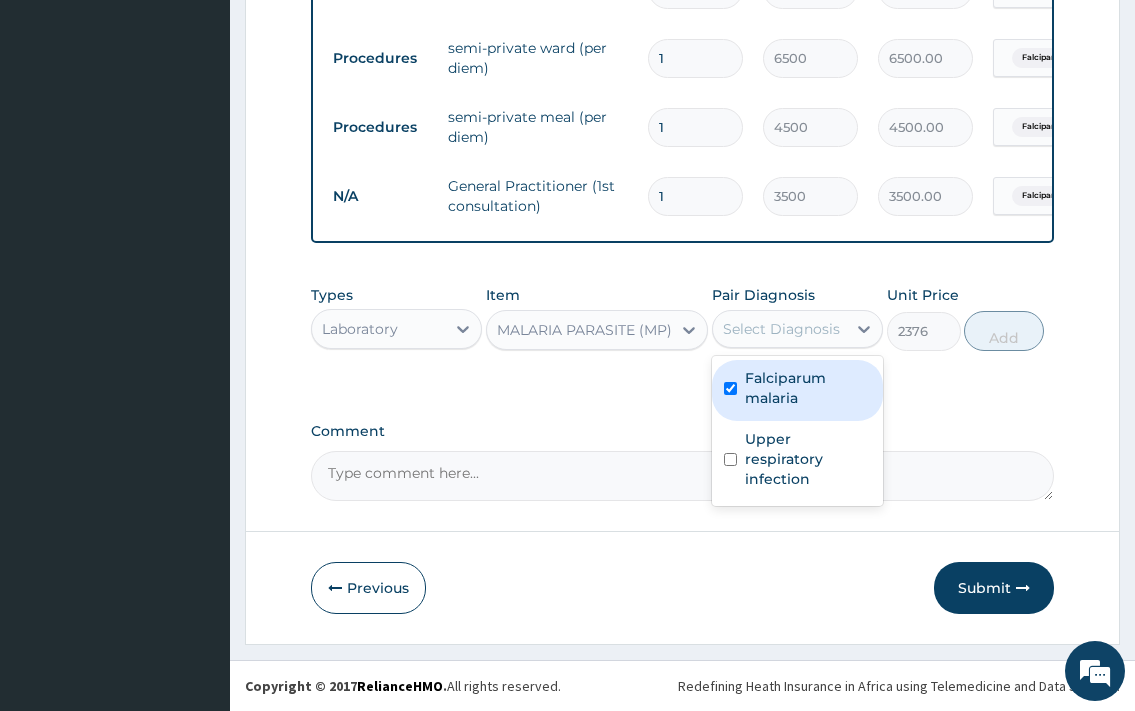 checkbox on "true" 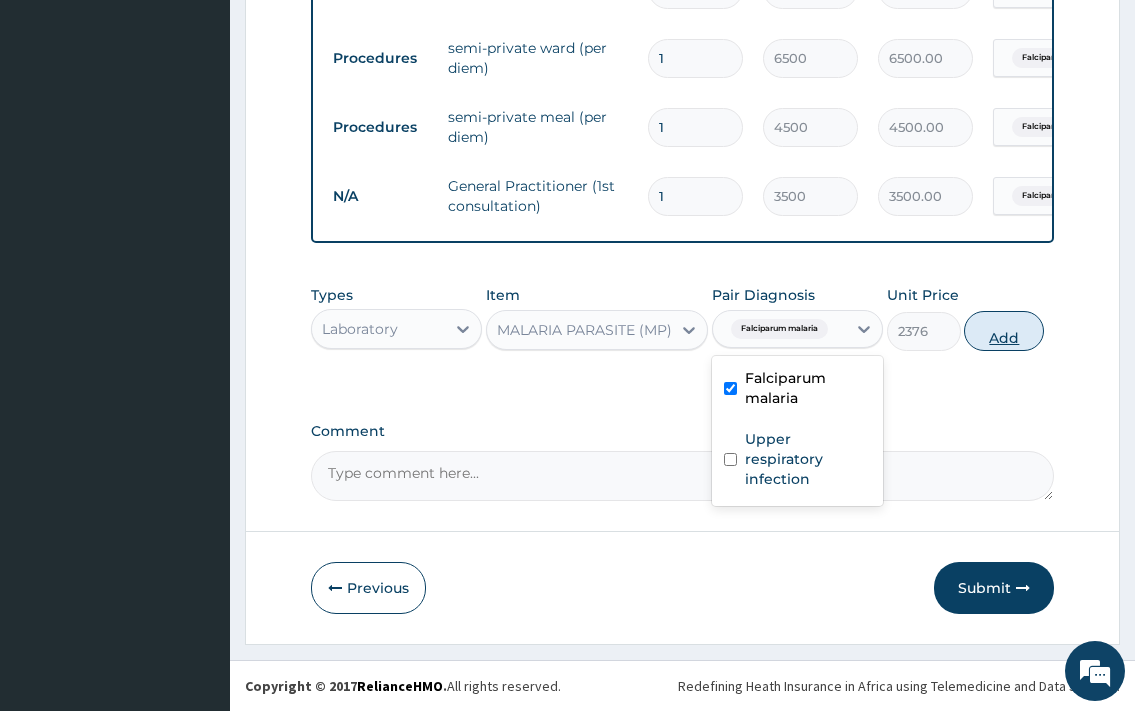 click on "Add" at bounding box center [1004, 331] 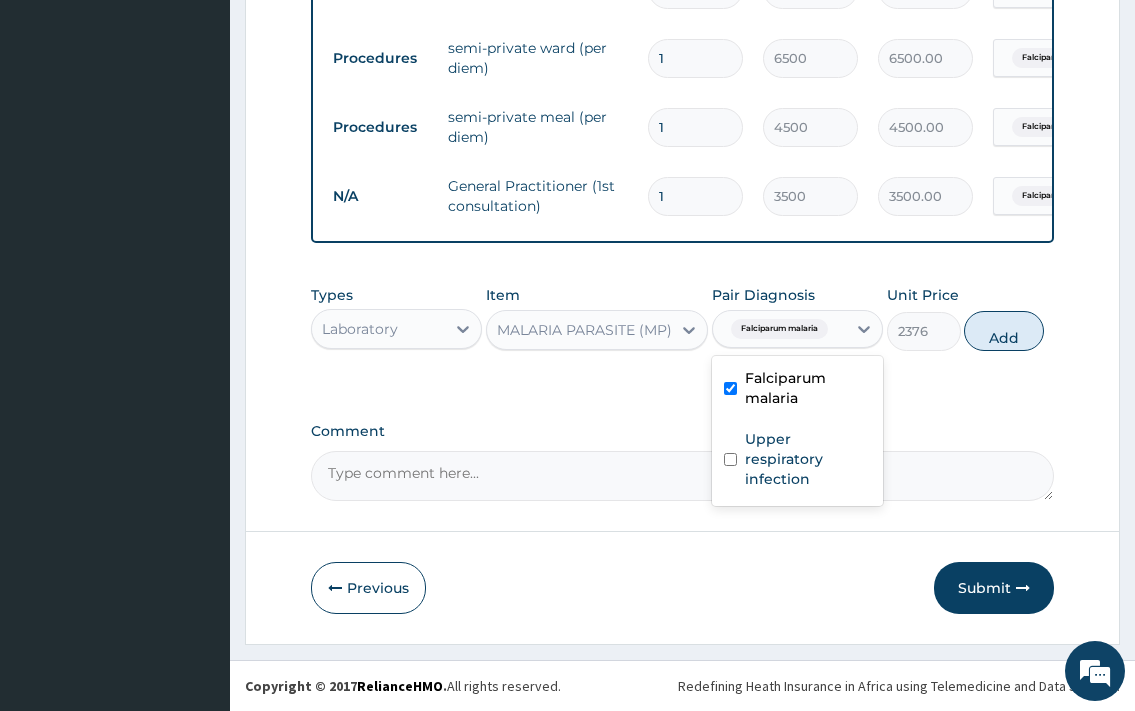 type on "0" 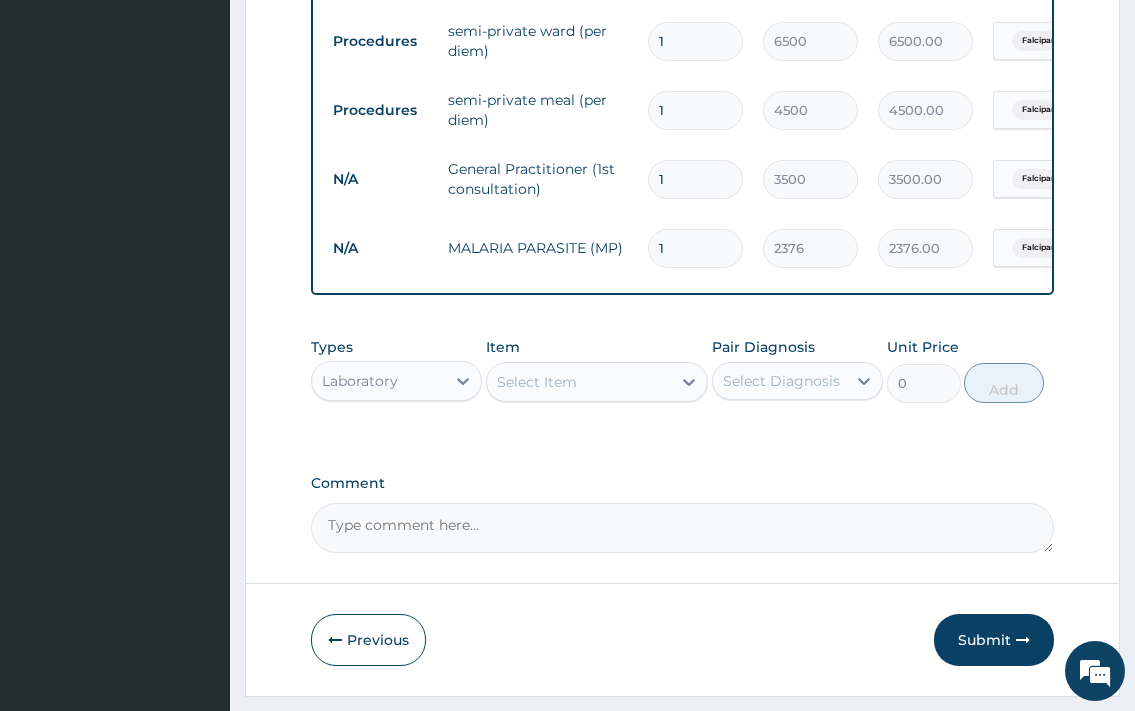 click on "Select Item" at bounding box center [579, 382] 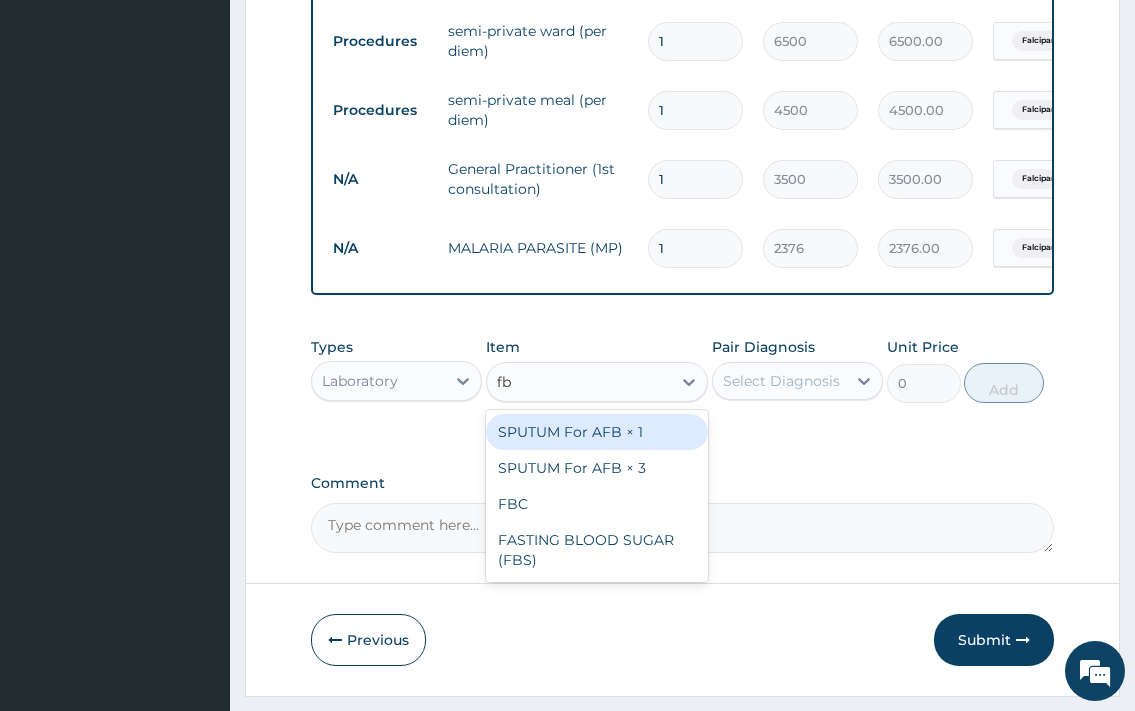 type on "fbc" 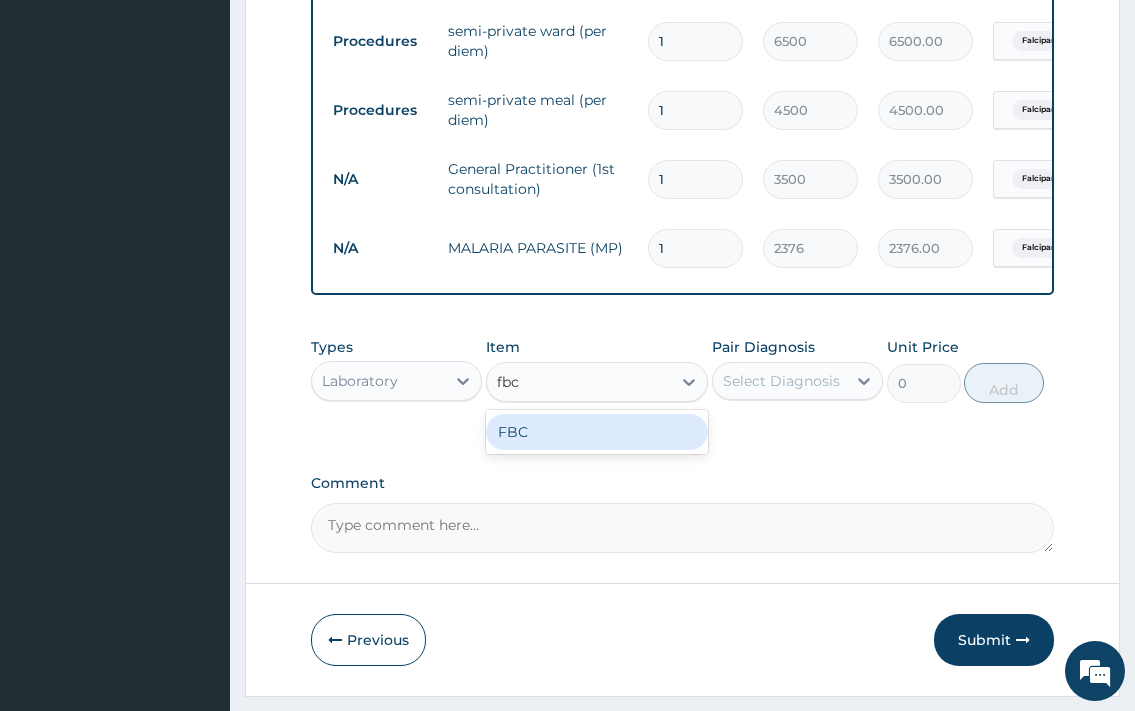 click on "FBC" at bounding box center [597, 432] 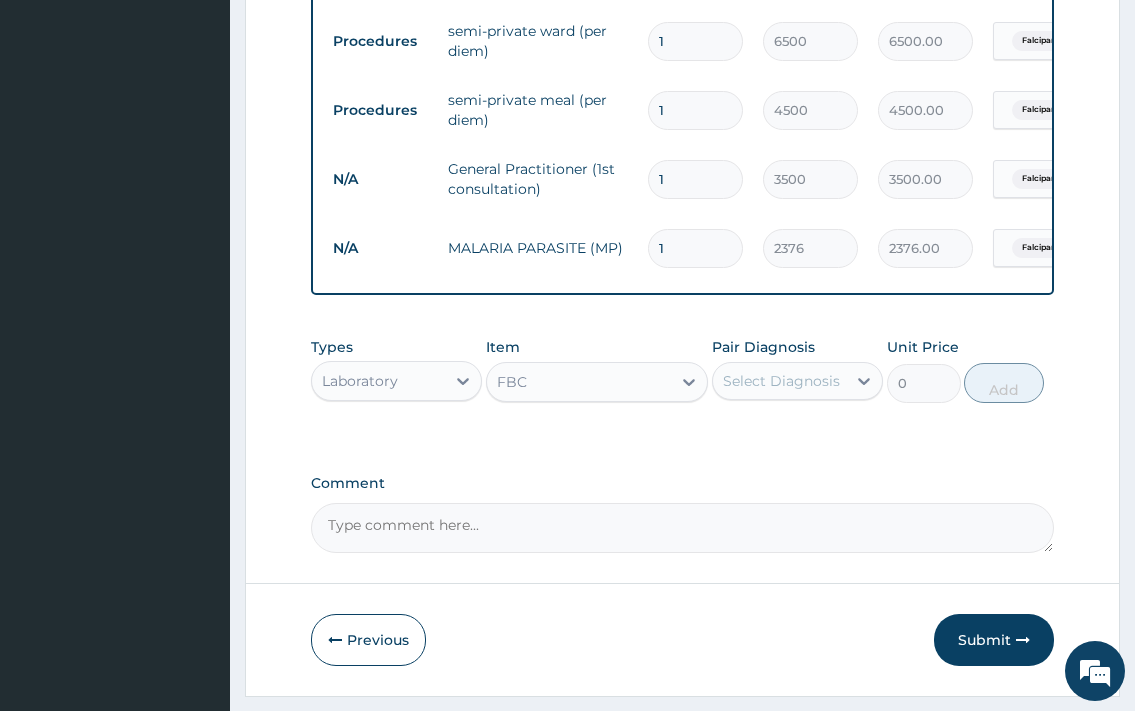 type 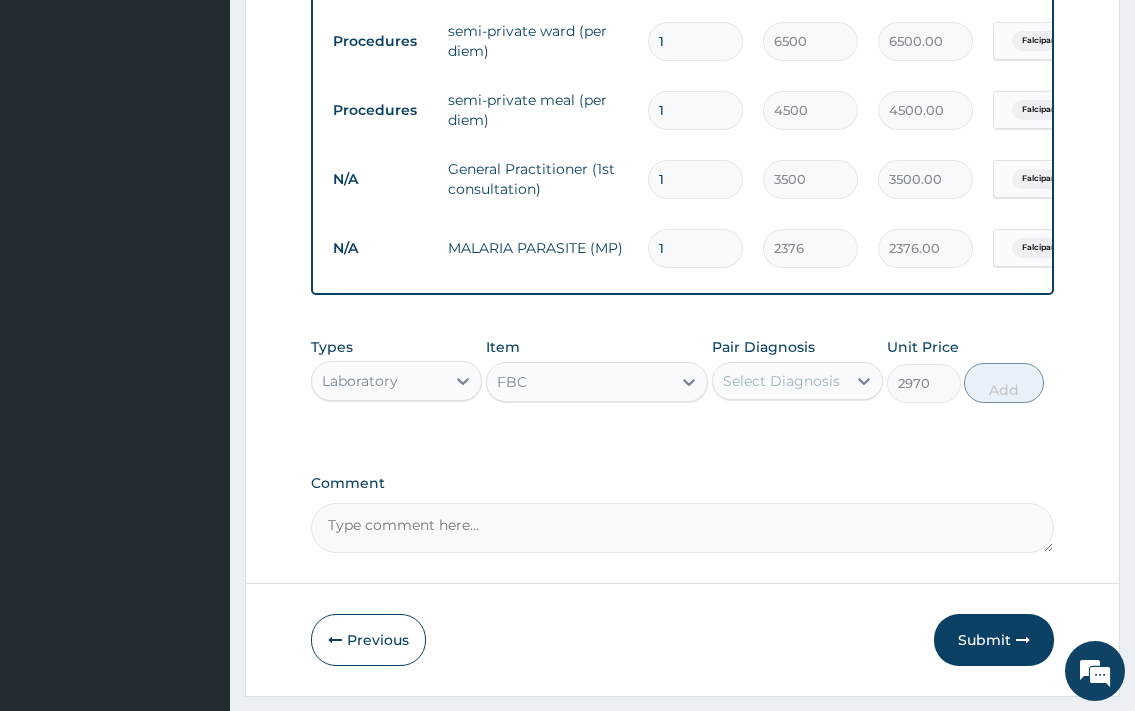 click on "Select Diagnosis" at bounding box center (781, 381) 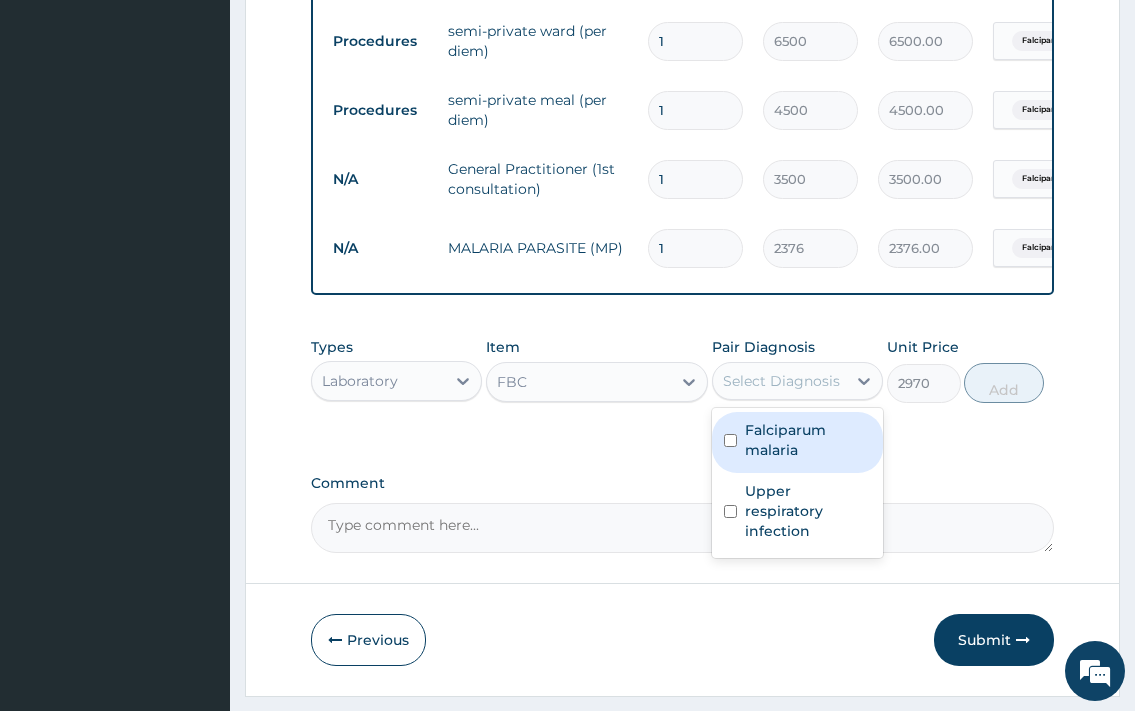 drag, startPoint x: 797, startPoint y: 455, endPoint x: 1015, endPoint y: 430, distance: 219.4288 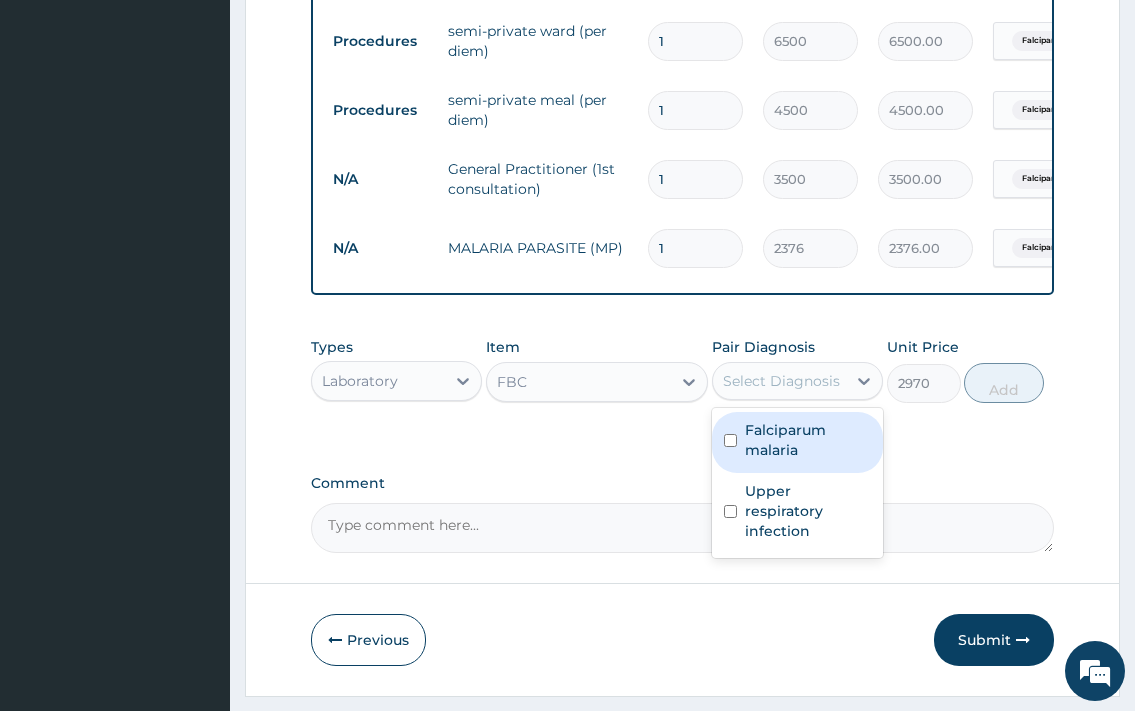 click on "Falciparum malaria" at bounding box center (808, 440) 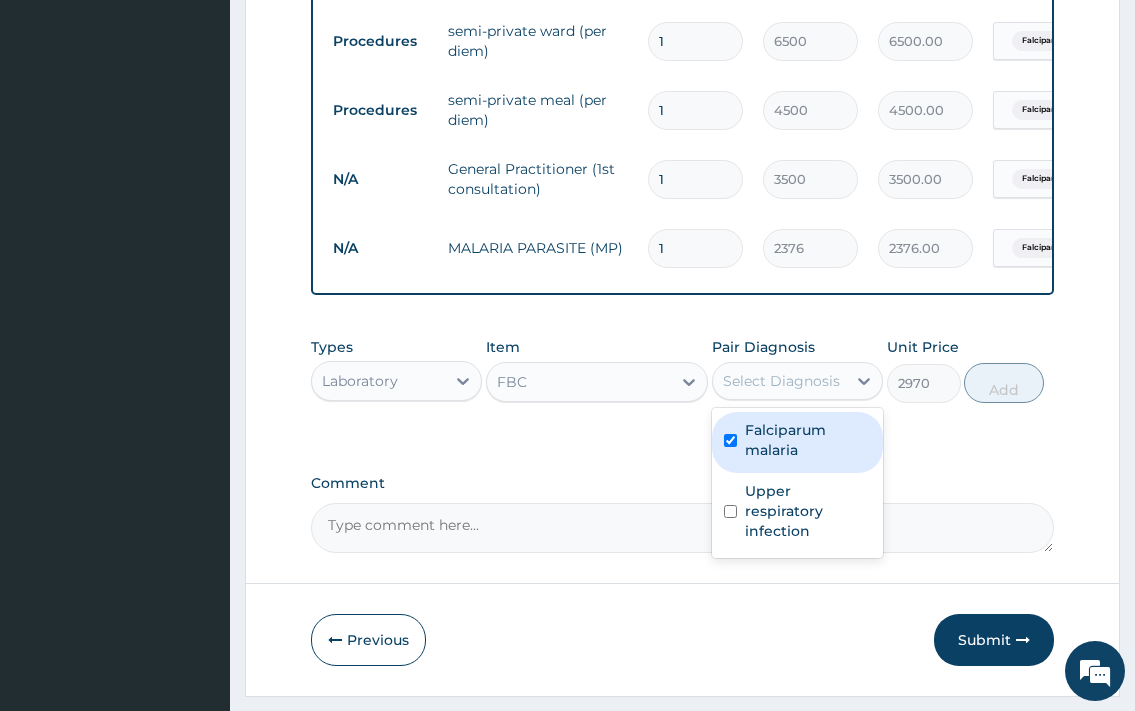 checkbox on "true" 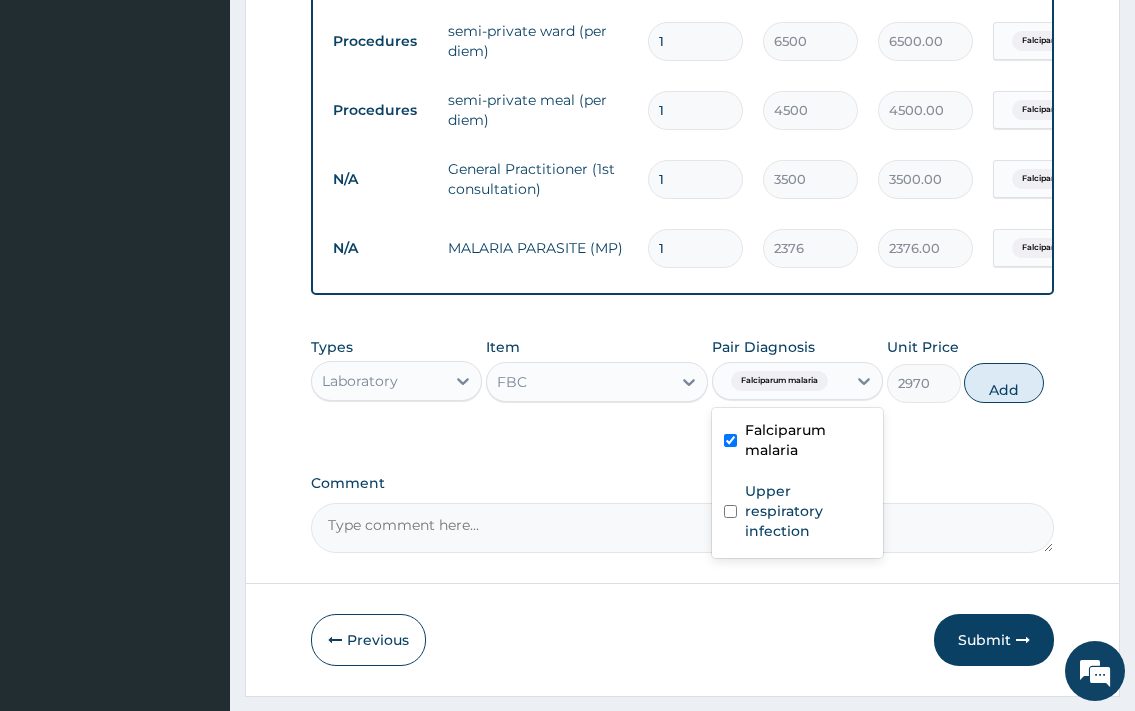 drag, startPoint x: 1014, startPoint y: 414, endPoint x: 990, endPoint y: 417, distance: 24.186773 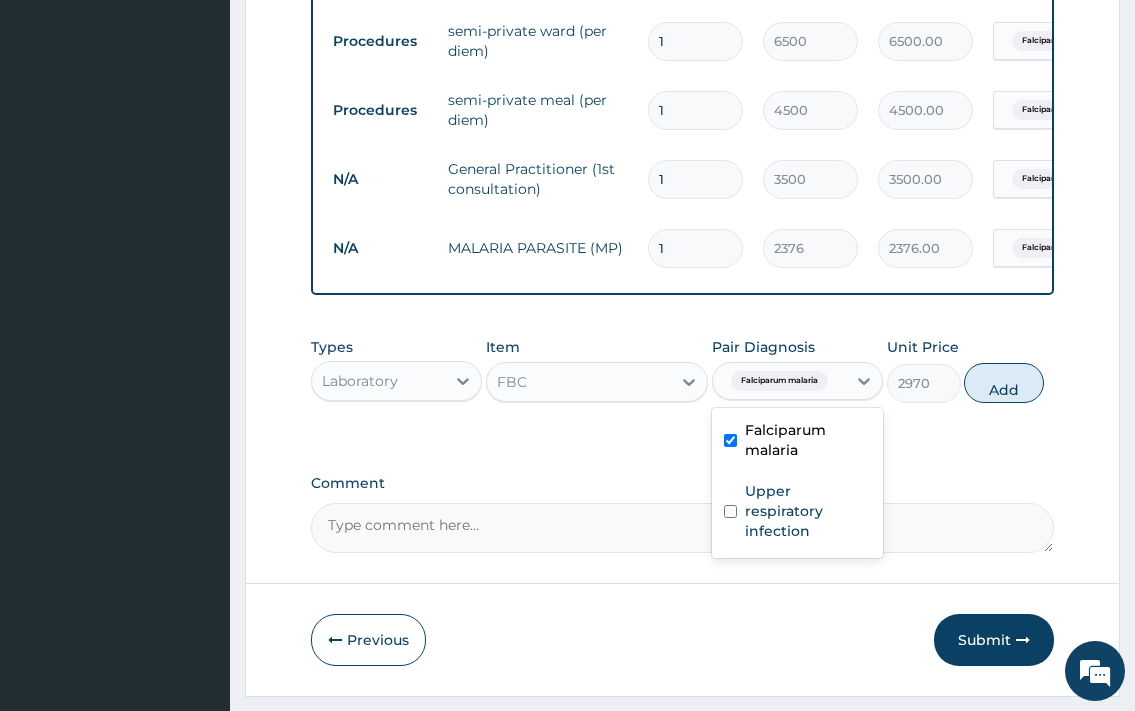 click on "Add" at bounding box center [1004, 383] 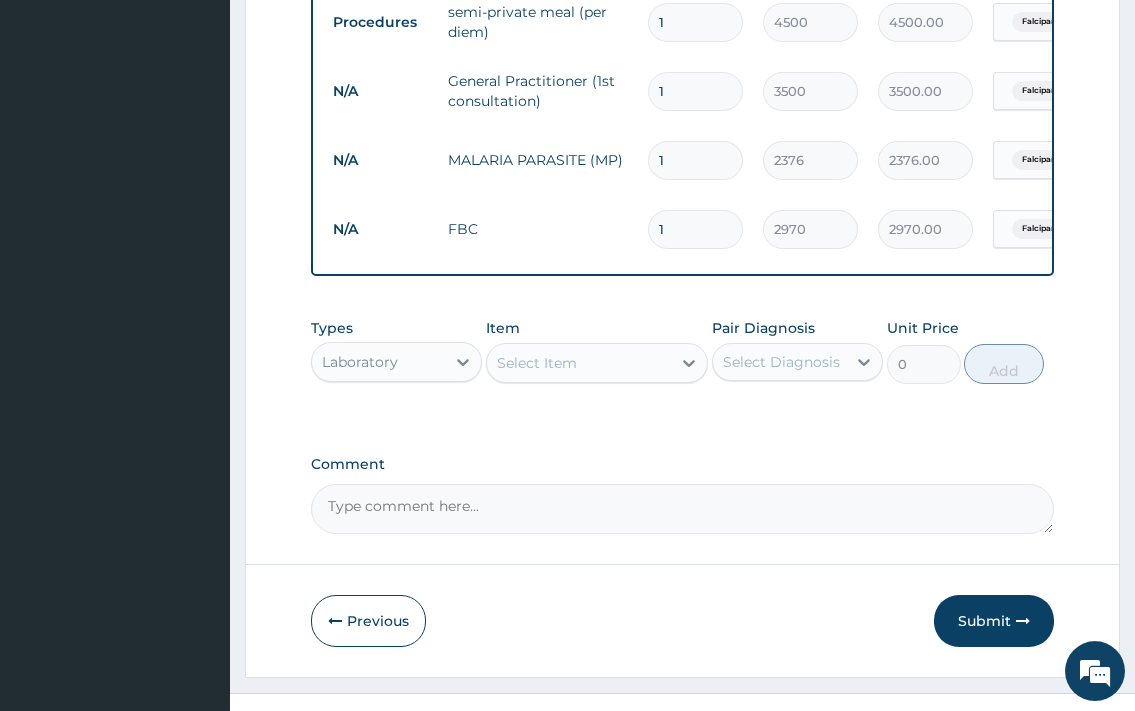 scroll, scrollTop: 1205, scrollLeft: 0, axis: vertical 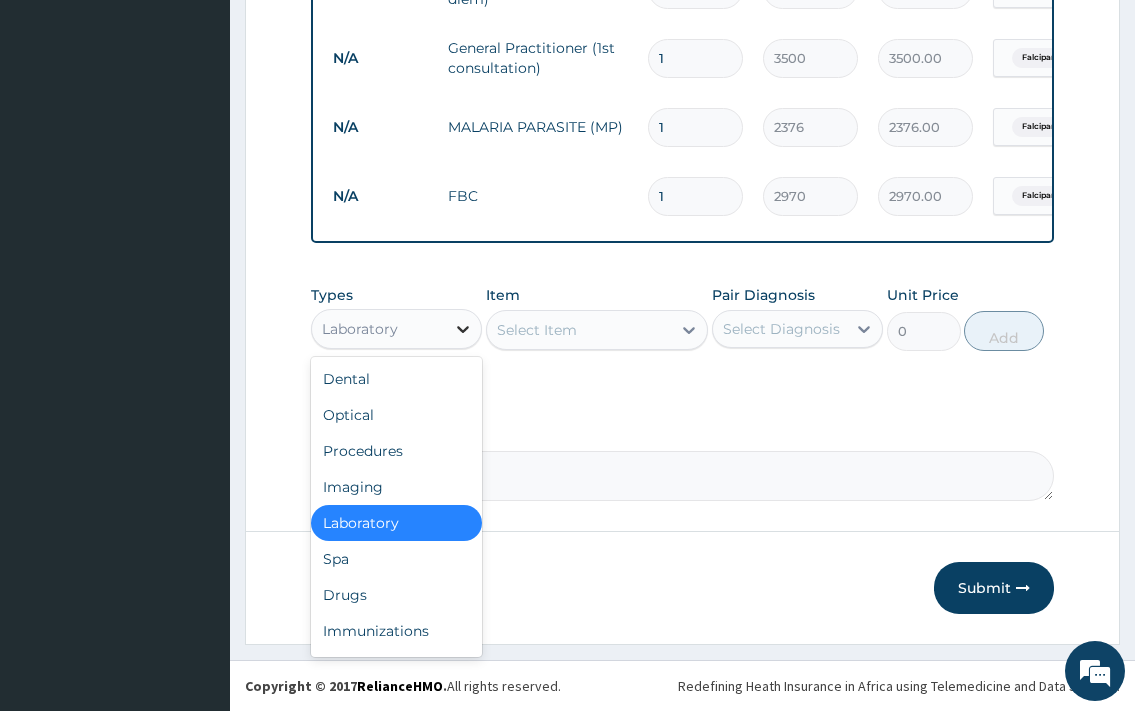 click 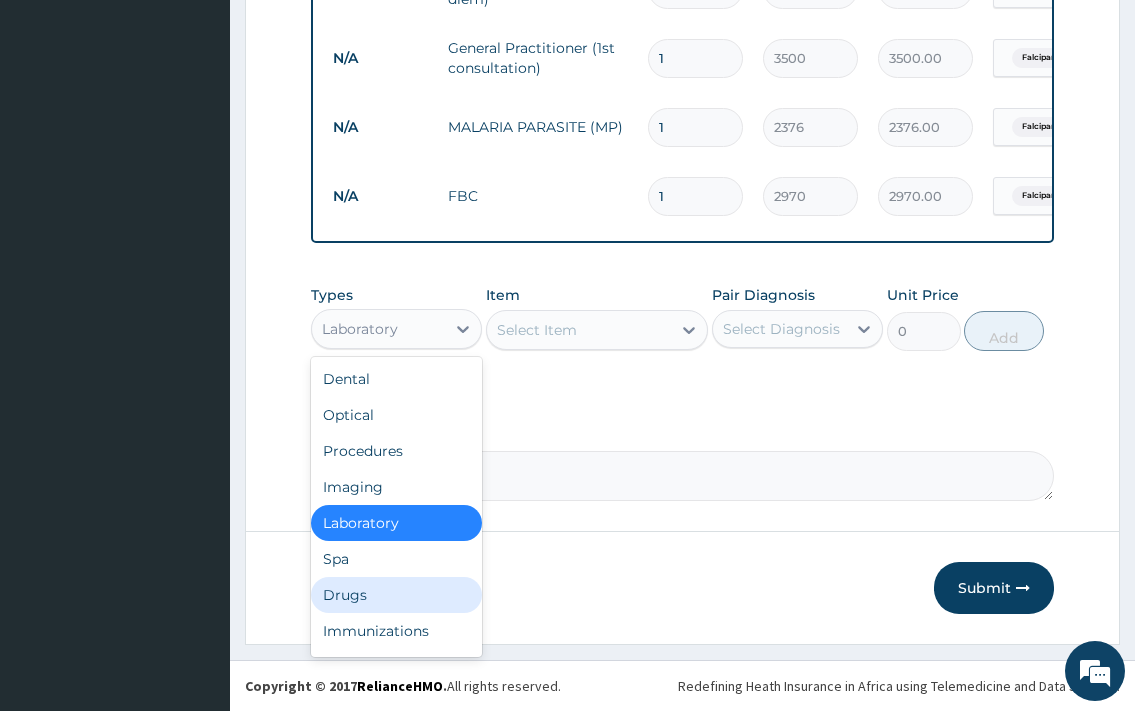 click on "Drugs" at bounding box center [396, 595] 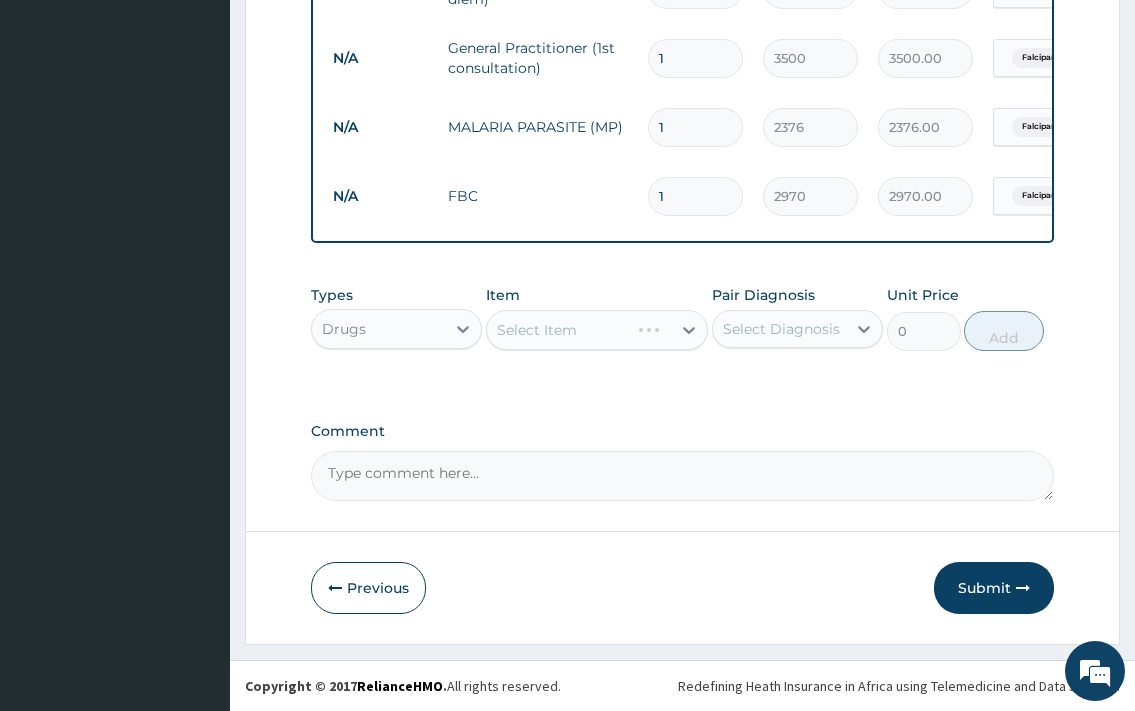 click on "Select Item" at bounding box center [597, 330] 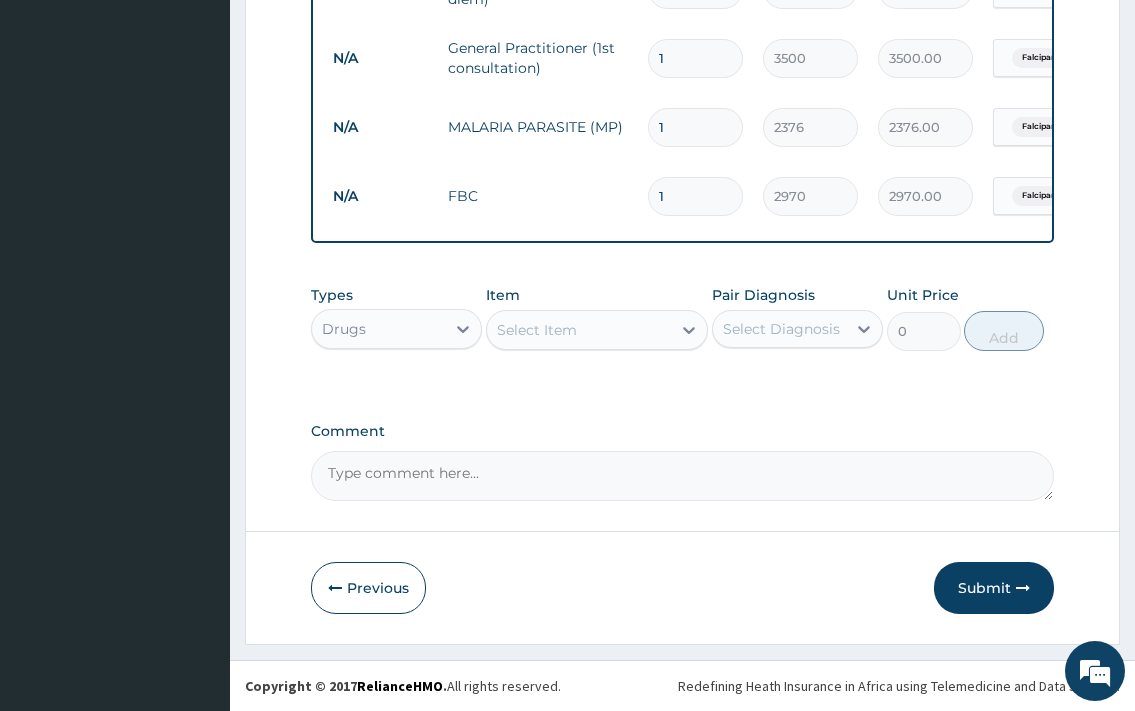 click on "Select Item" at bounding box center (579, 330) 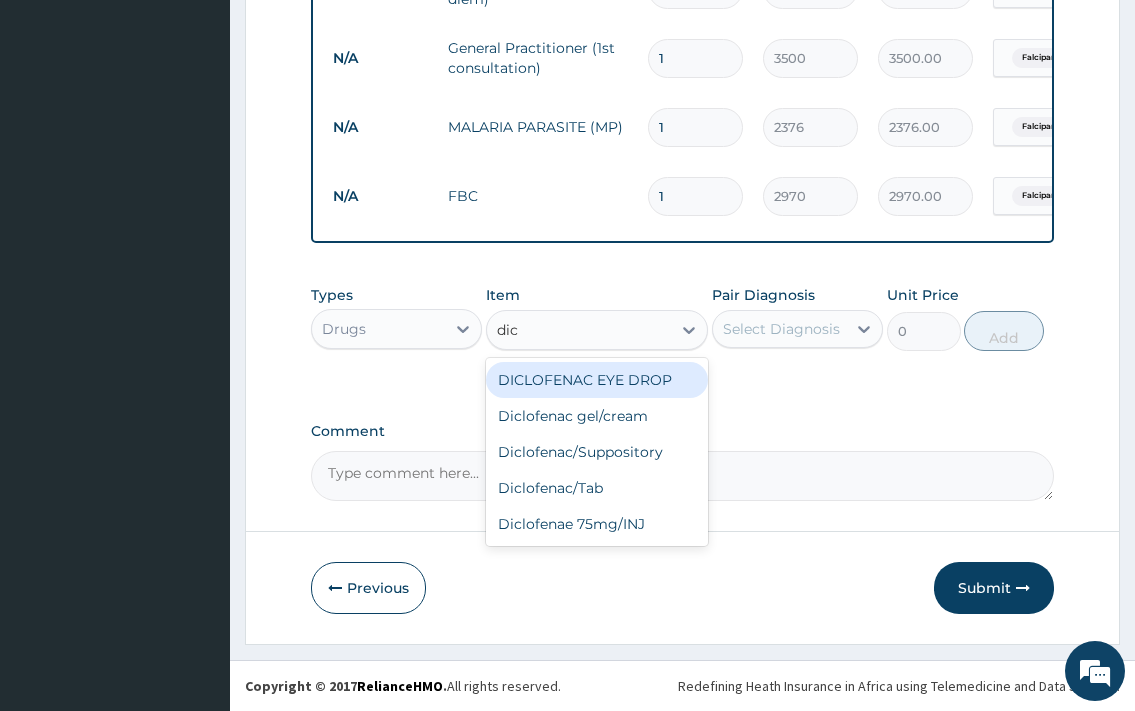 type on "dicl" 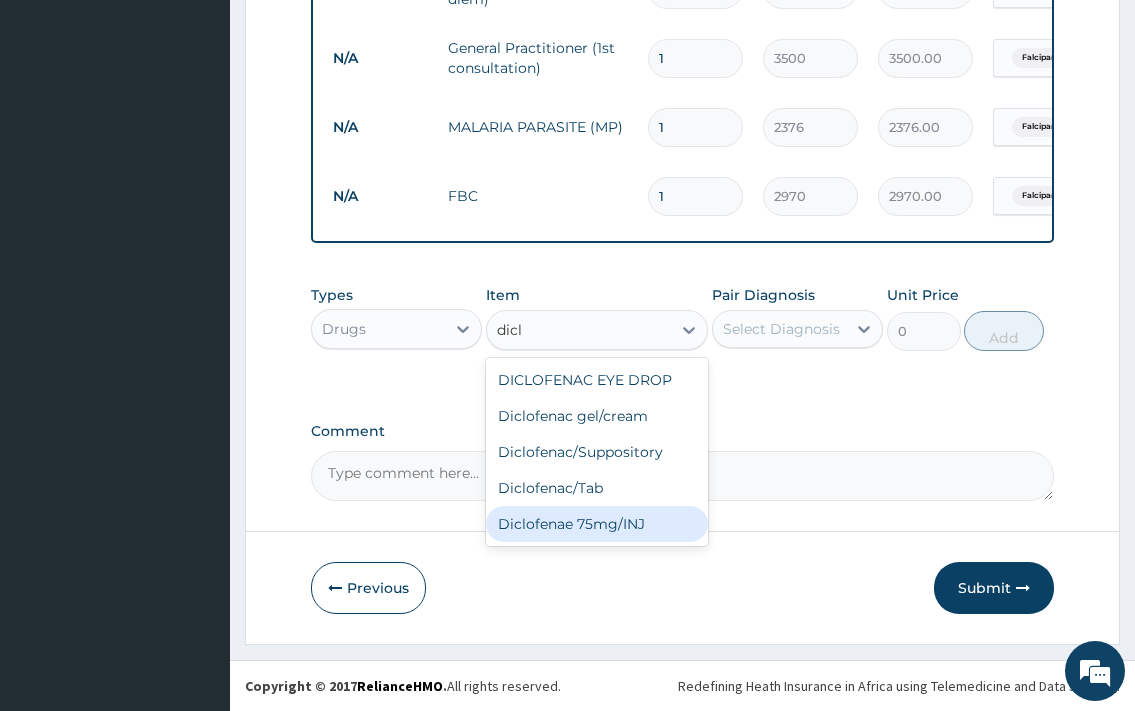 drag, startPoint x: 664, startPoint y: 532, endPoint x: 773, endPoint y: 357, distance: 206.16983 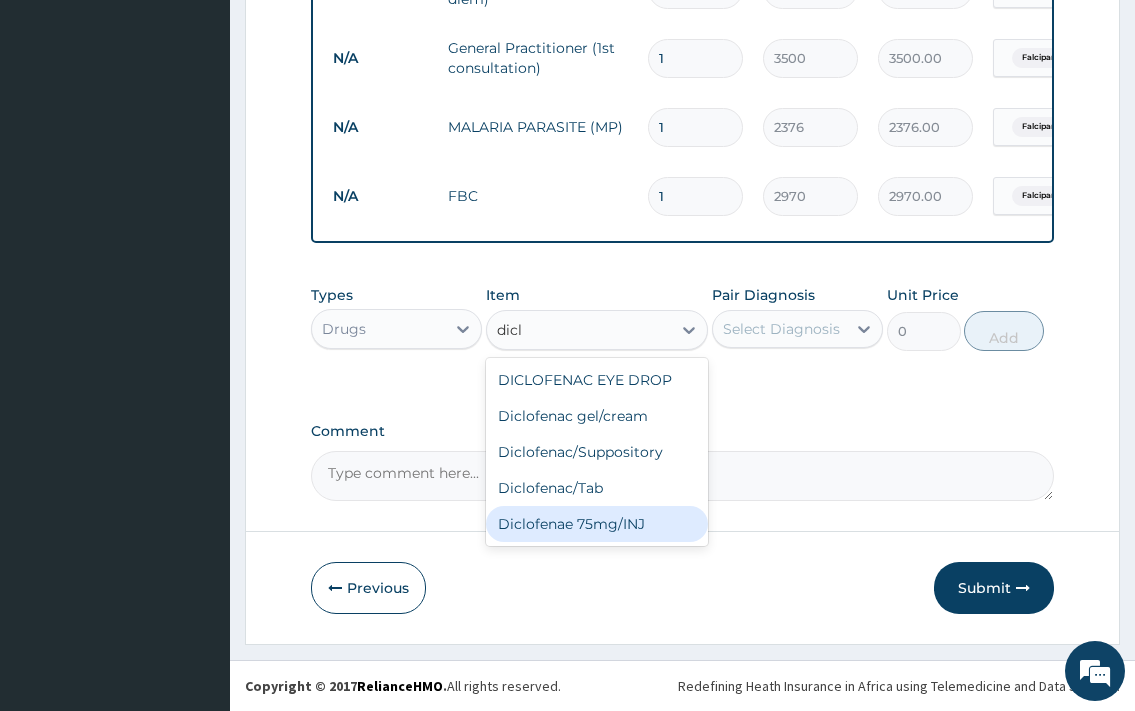 click on "Diclofenae 75mg/INJ" at bounding box center [597, 524] 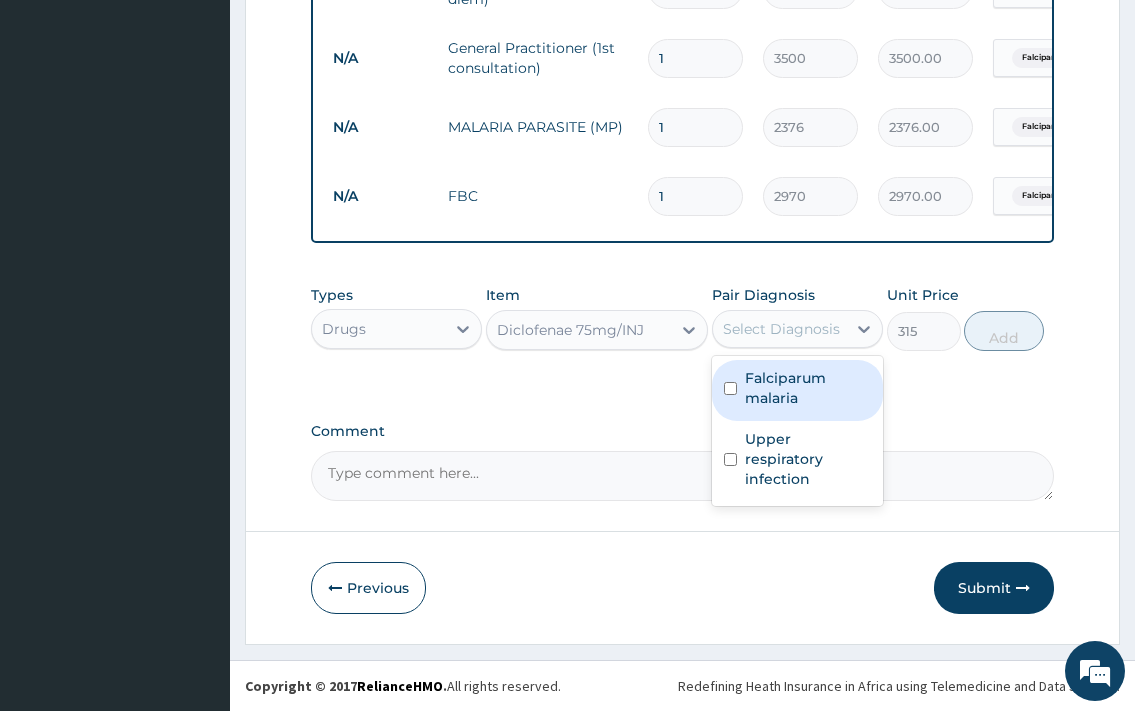 drag, startPoint x: 790, startPoint y: 331, endPoint x: 823, endPoint y: 404, distance: 80.11242 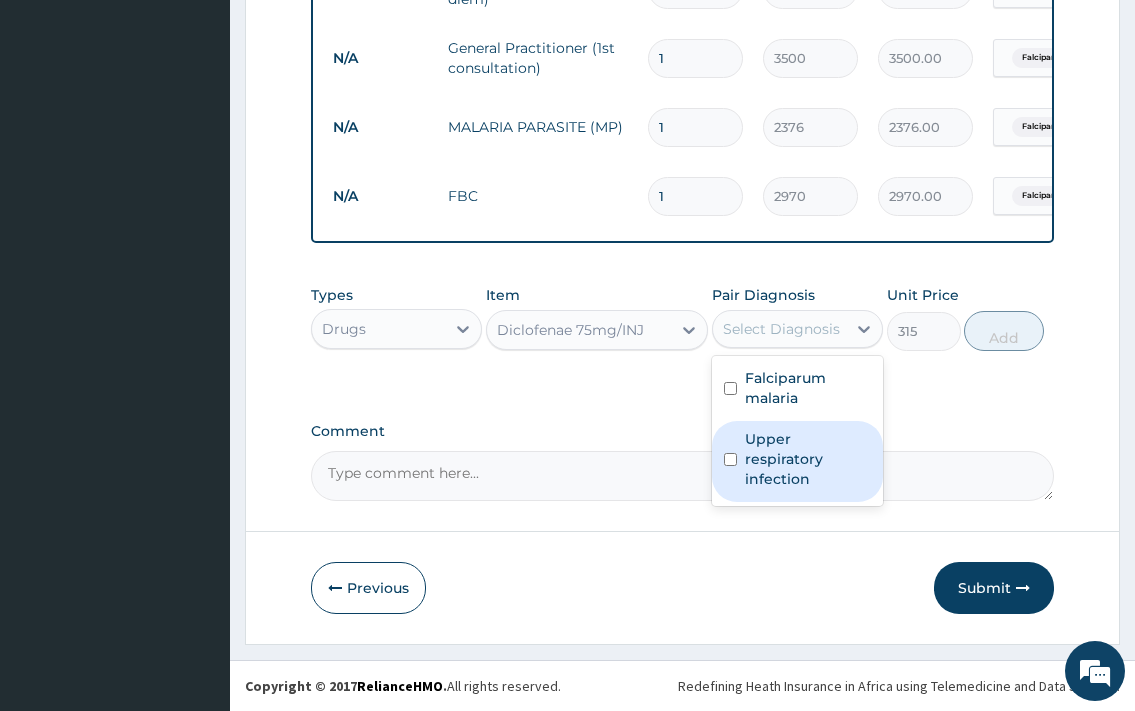 drag, startPoint x: 828, startPoint y: 445, endPoint x: 1065, endPoint y: 298, distance: 278.8871 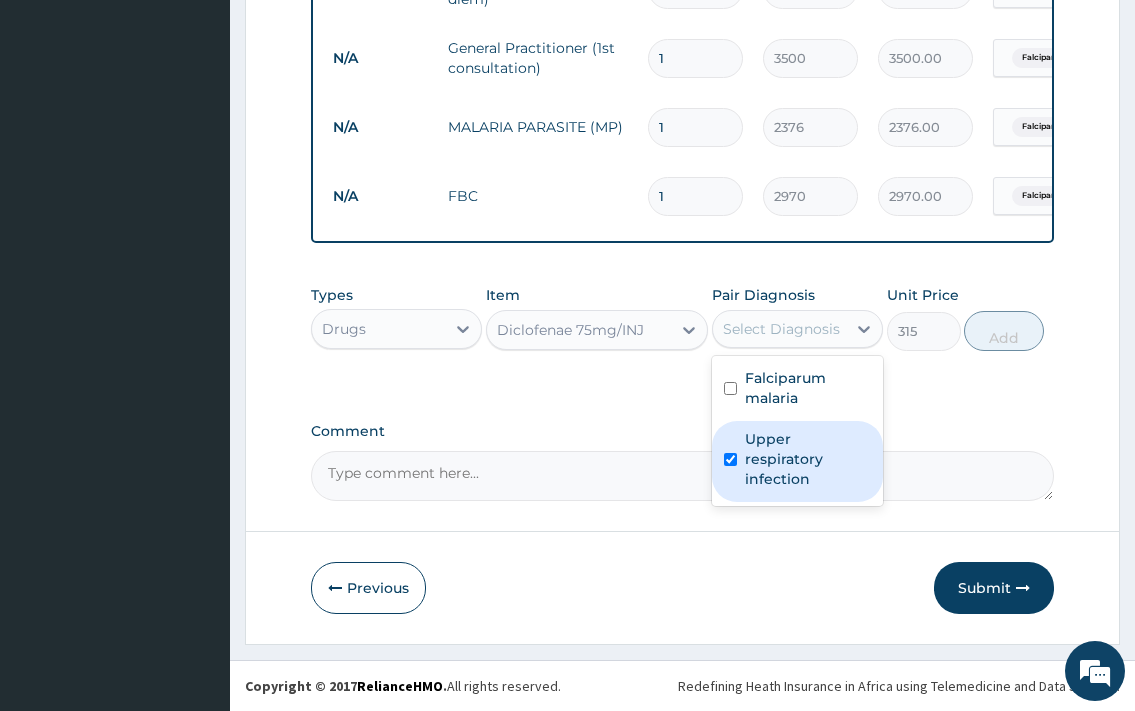 checkbox on "true" 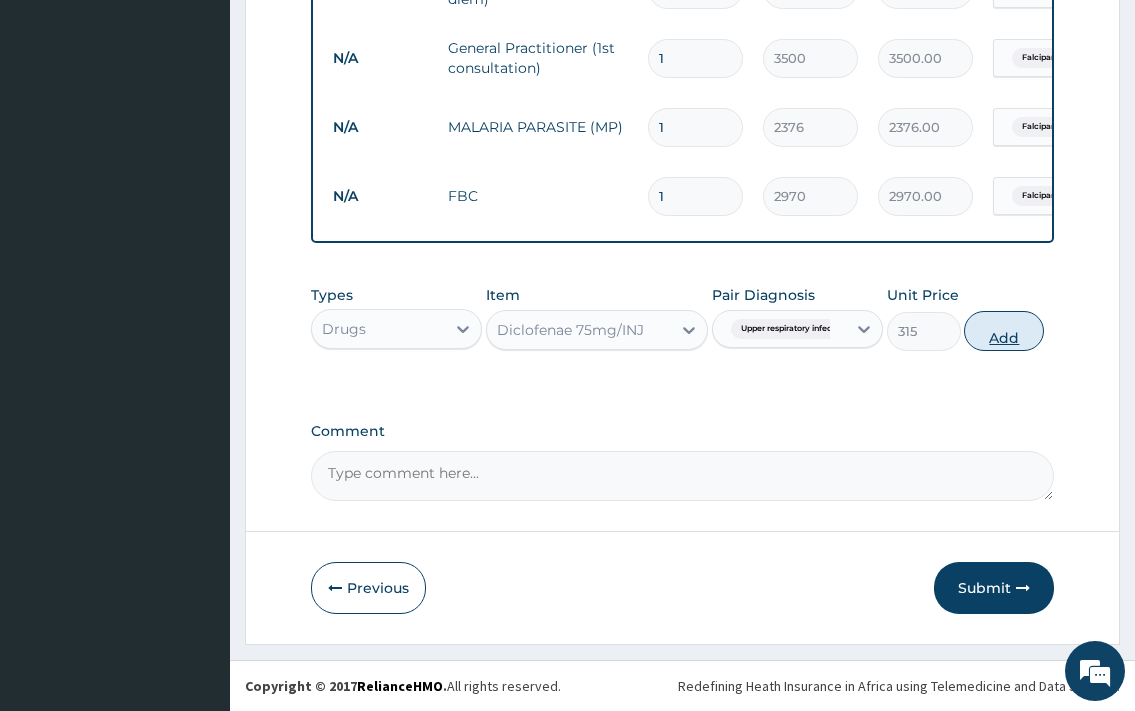 click on "Add" at bounding box center [1004, 331] 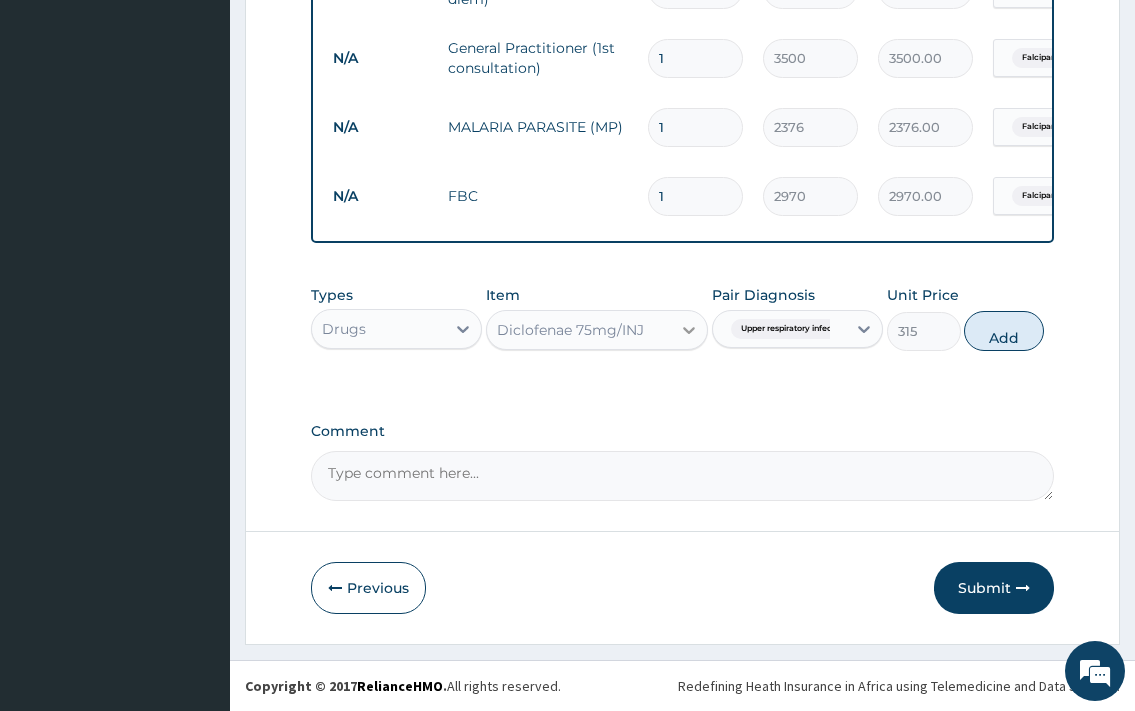 type on "0" 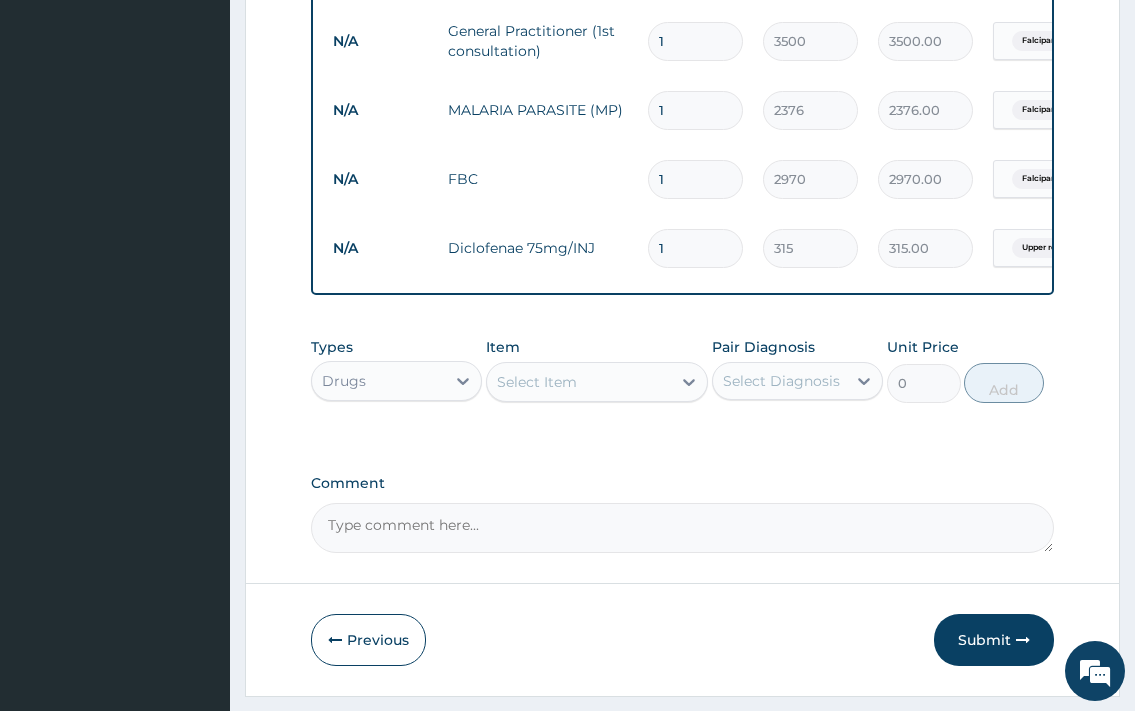 click on "Select Item" at bounding box center [579, 382] 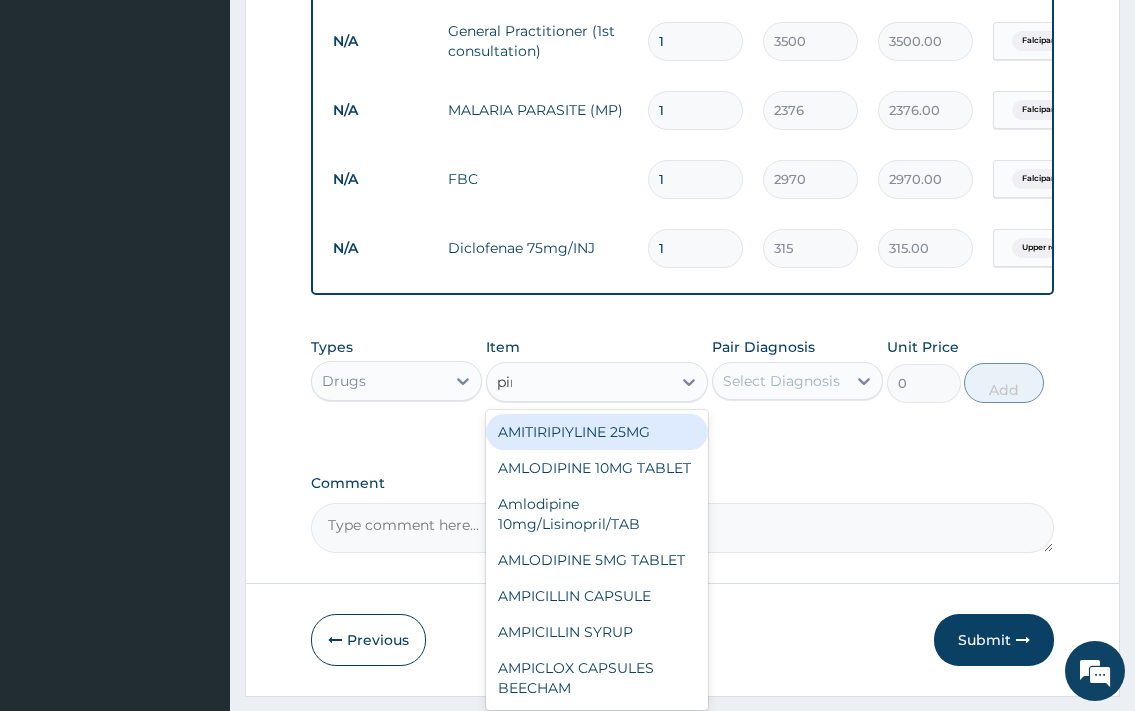 type on "piri" 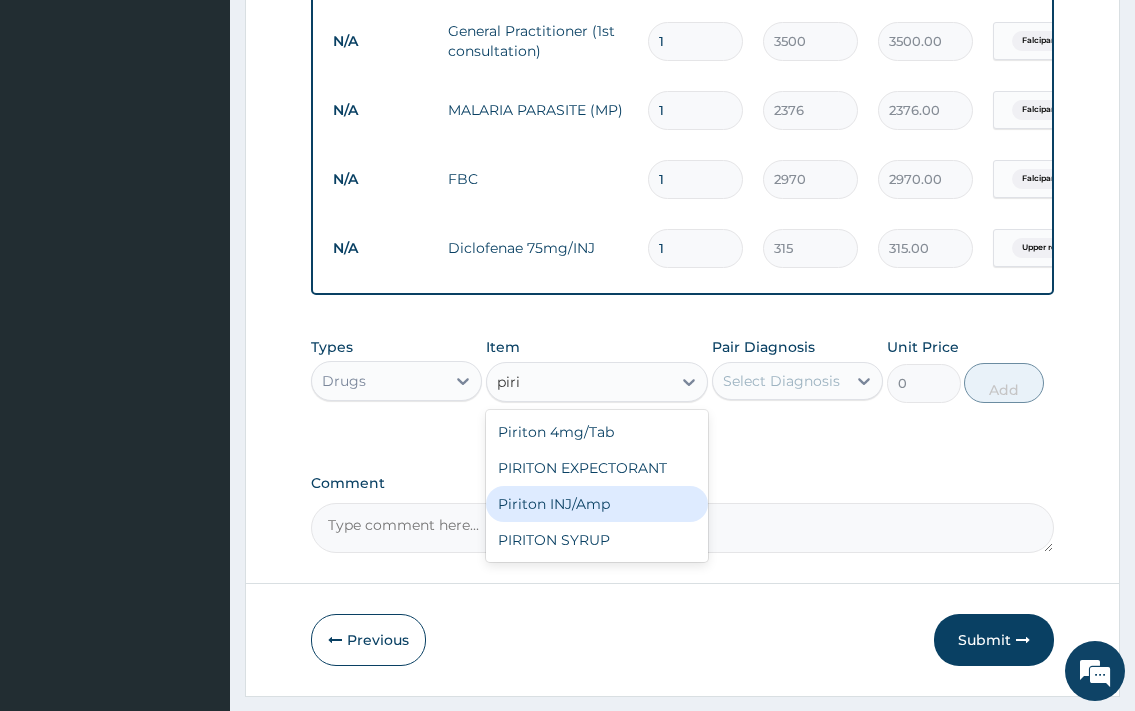 click on "Piriton INJ/Amp" at bounding box center [597, 504] 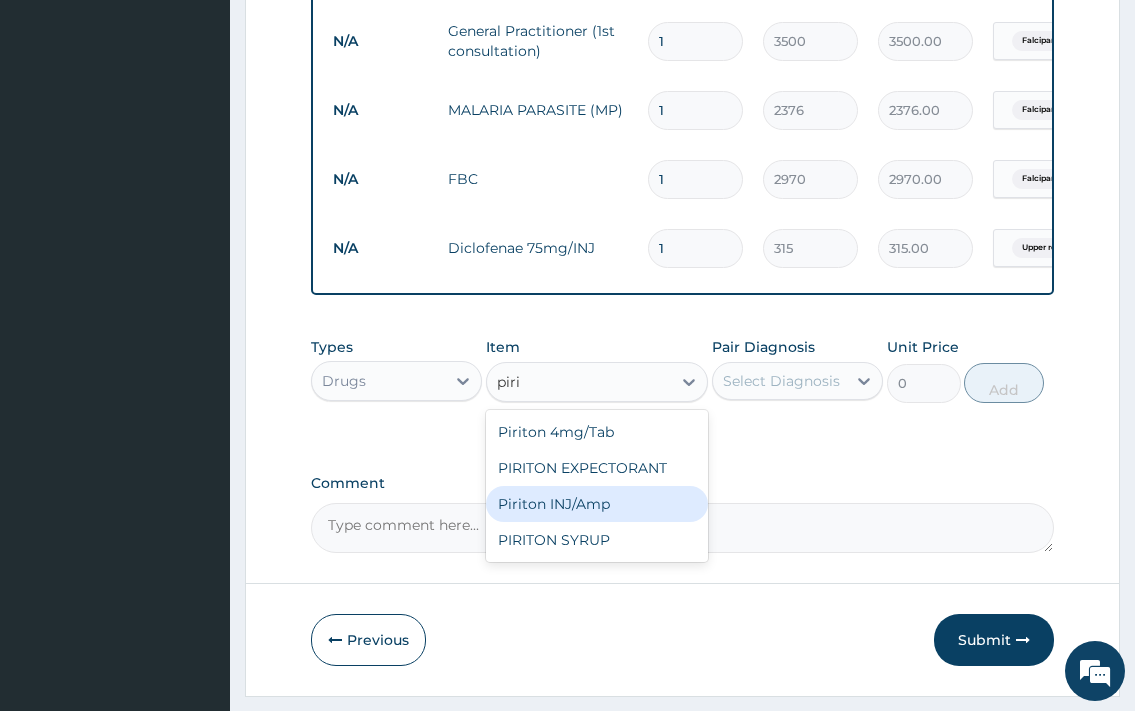 type 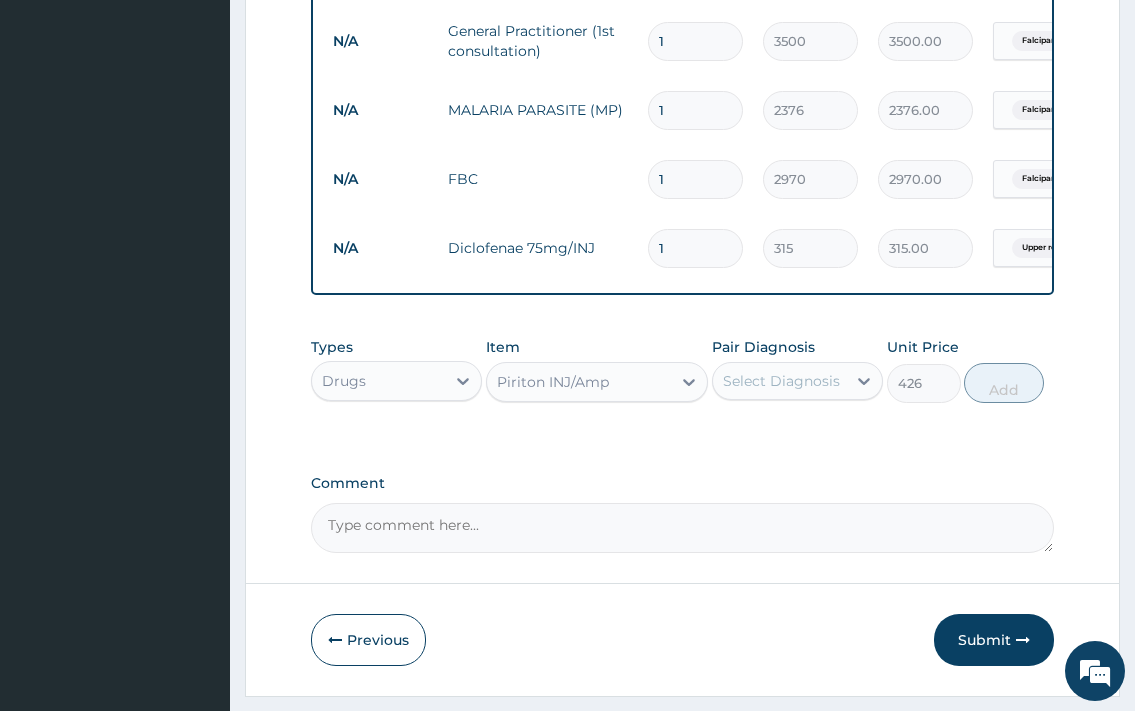 click on "Select Diagnosis" at bounding box center [779, 381] 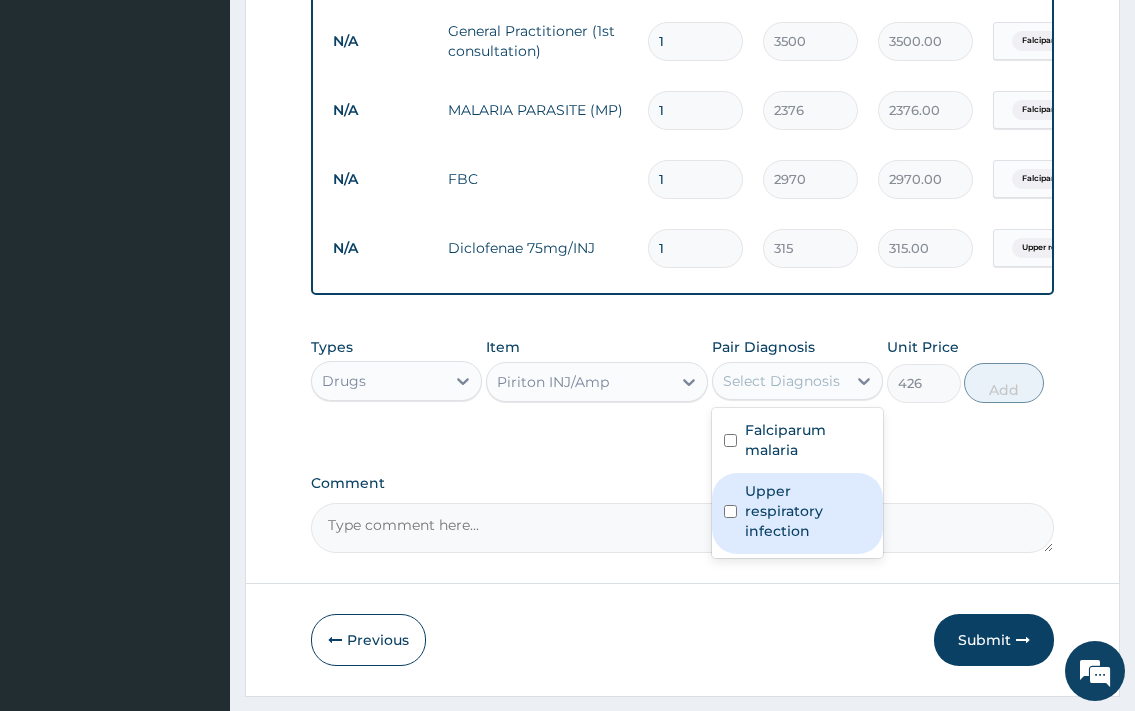 drag, startPoint x: 797, startPoint y: 517, endPoint x: 828, endPoint y: 494, distance: 38.600517 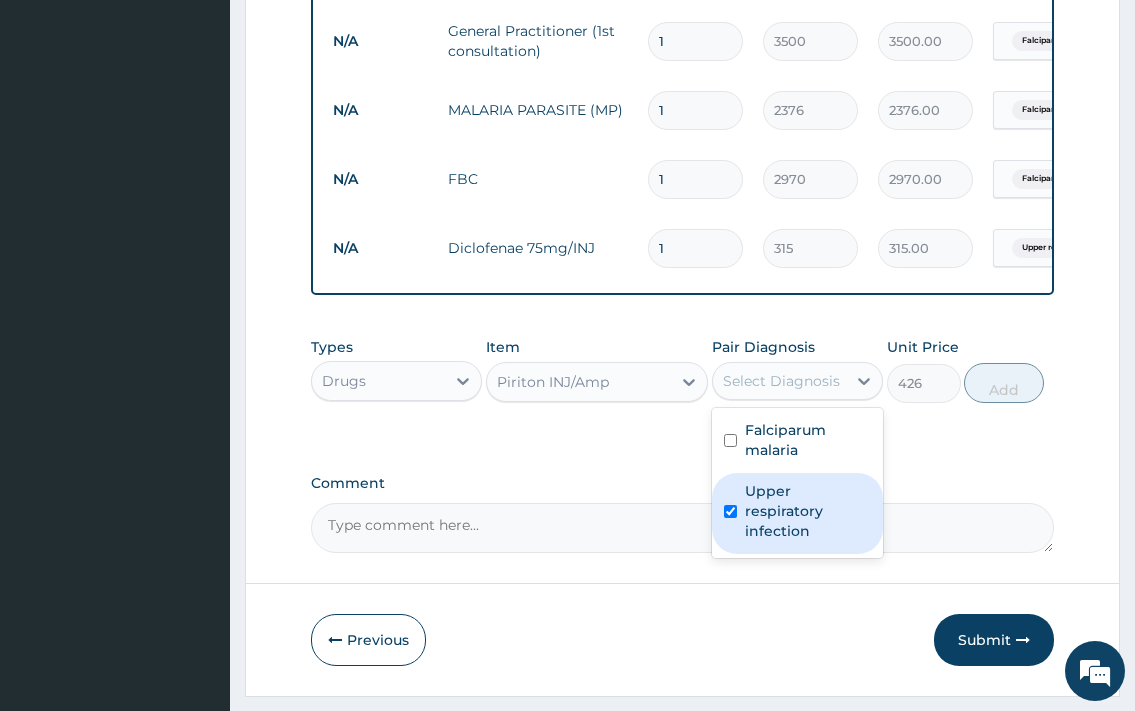 checkbox on "true" 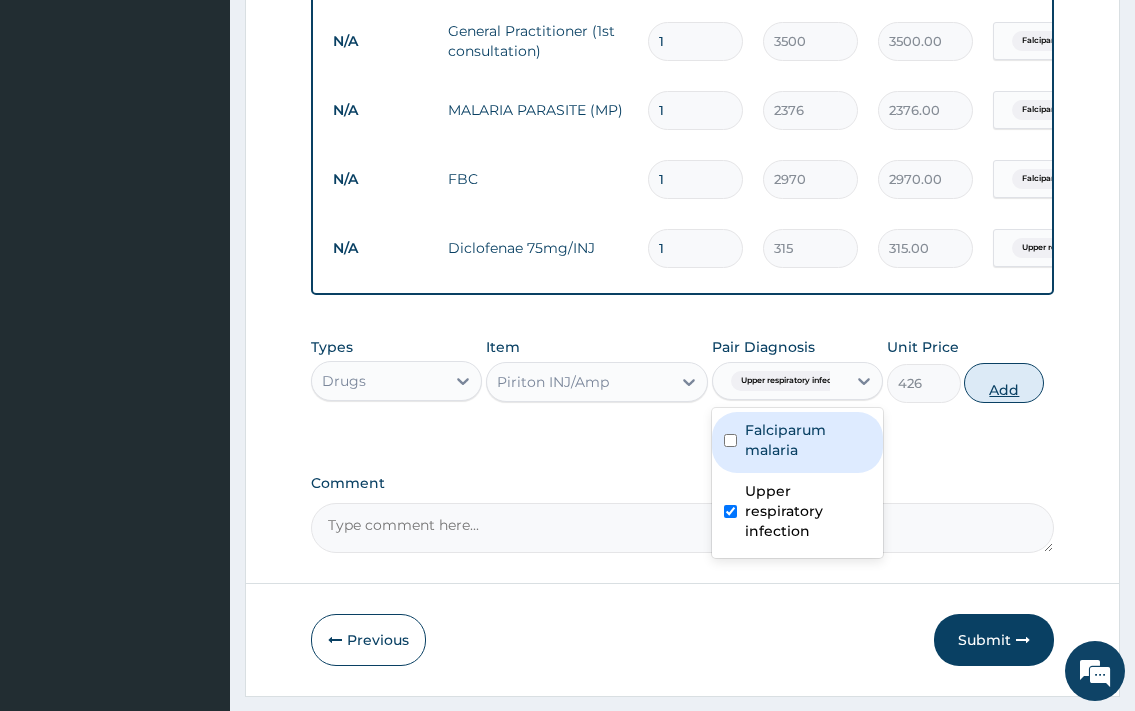 click on "Add" at bounding box center [1004, 383] 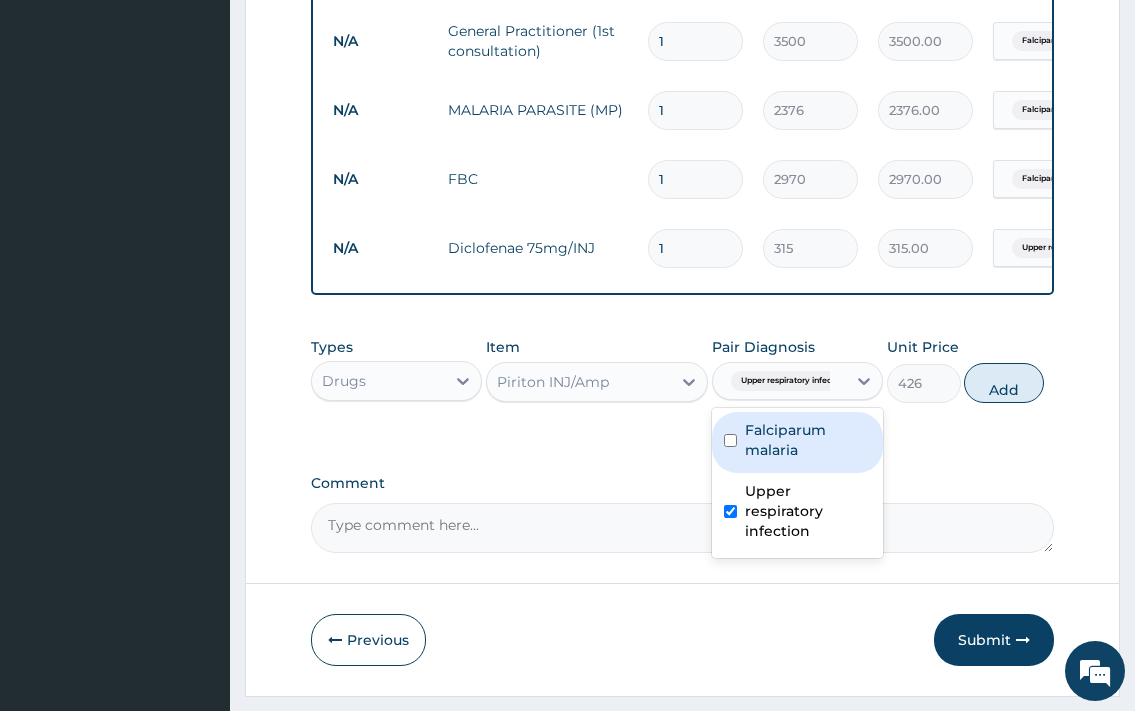 type on "0" 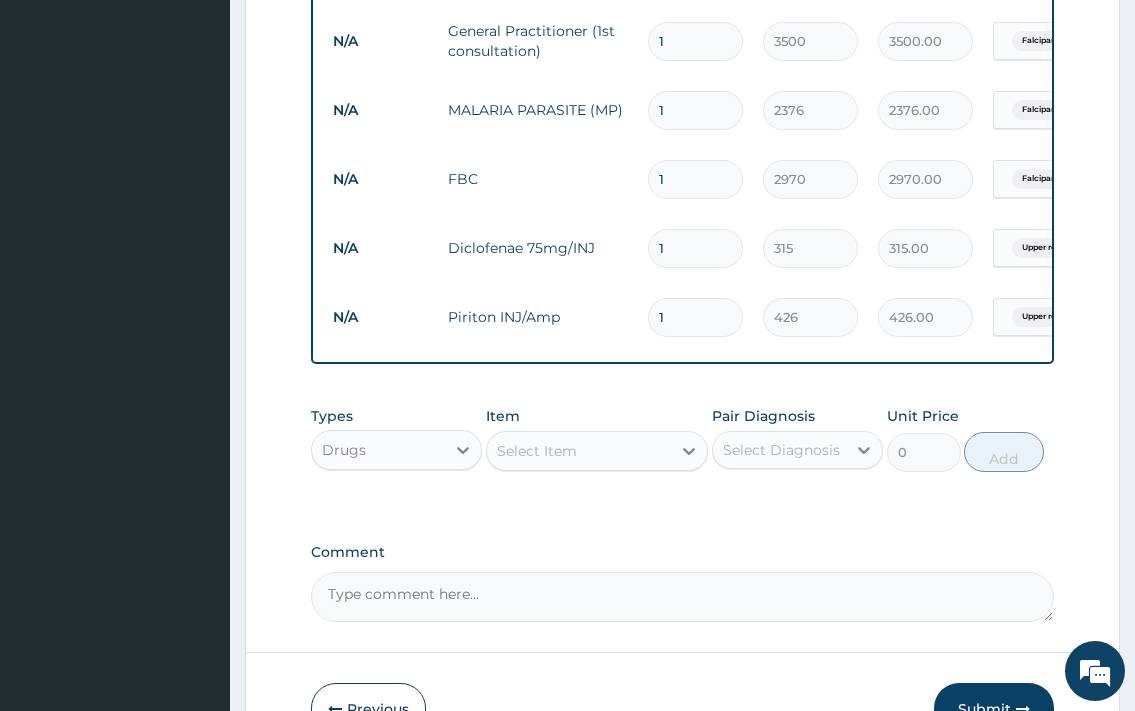 click on "Select Item" at bounding box center [579, 451] 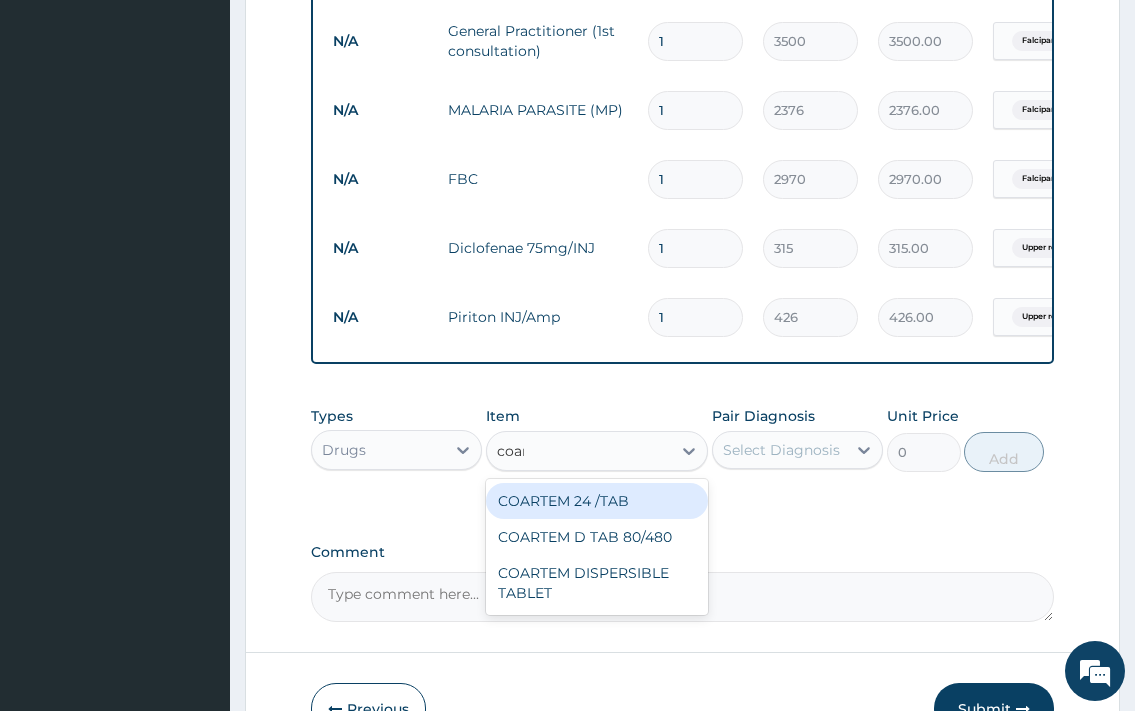 type on "coart" 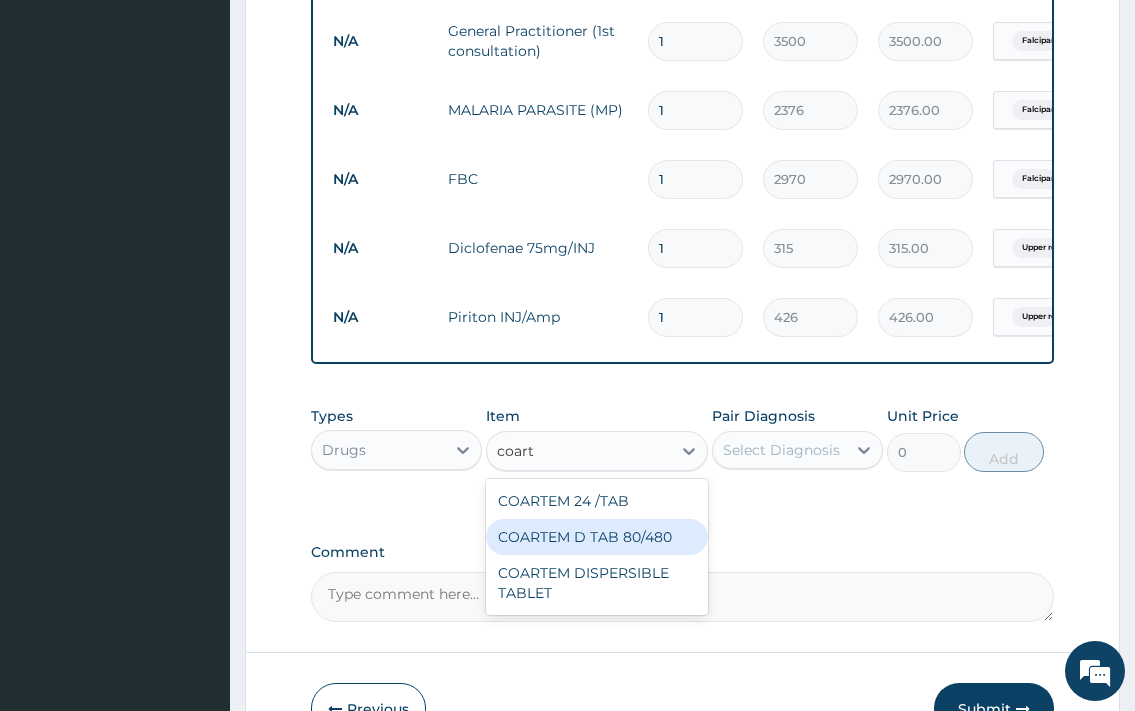 click on "COARTEM D TAB 80/480" at bounding box center (597, 537) 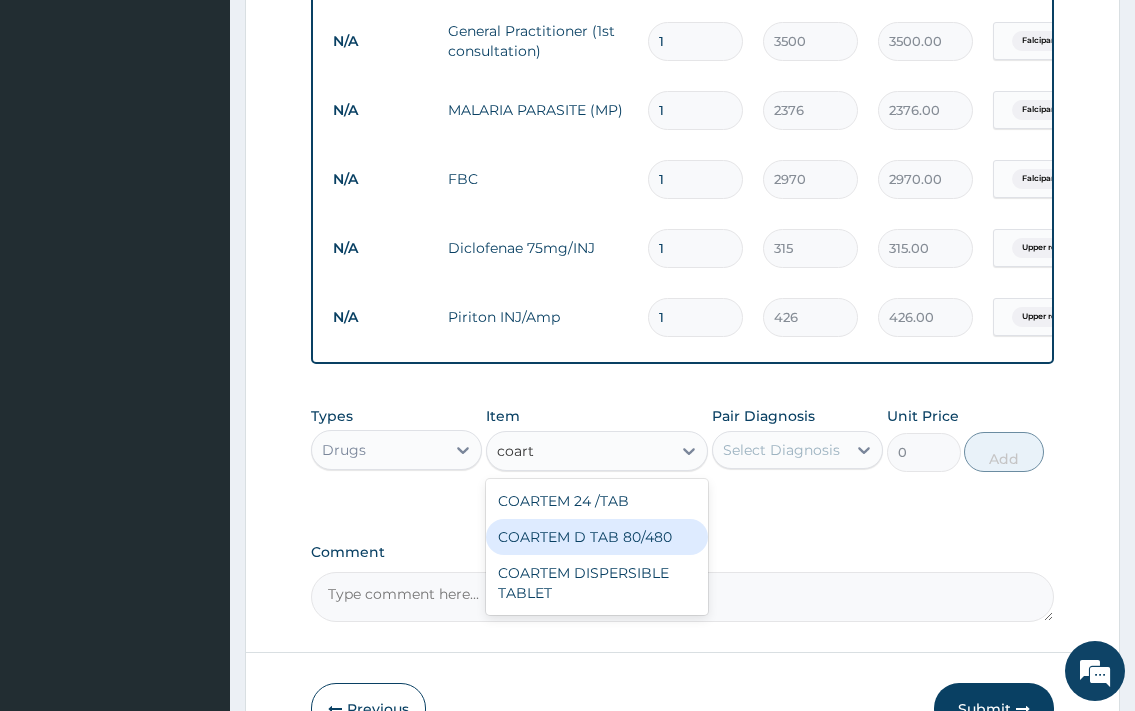 type 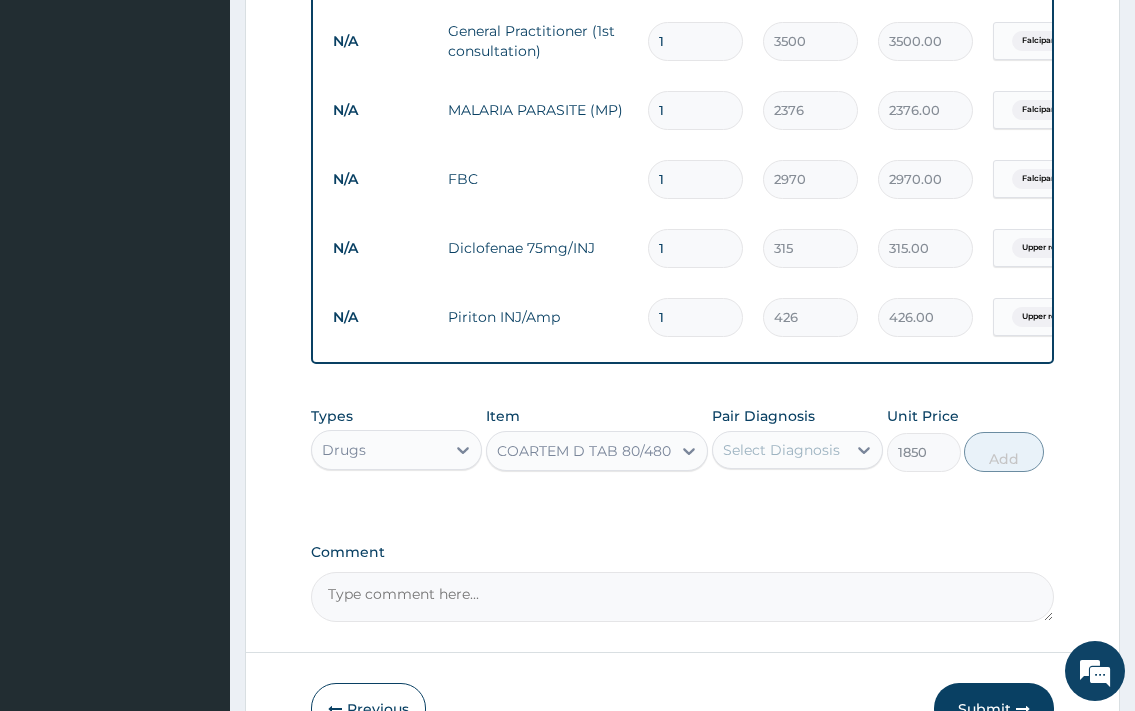 click on "Select Diagnosis" at bounding box center (781, 450) 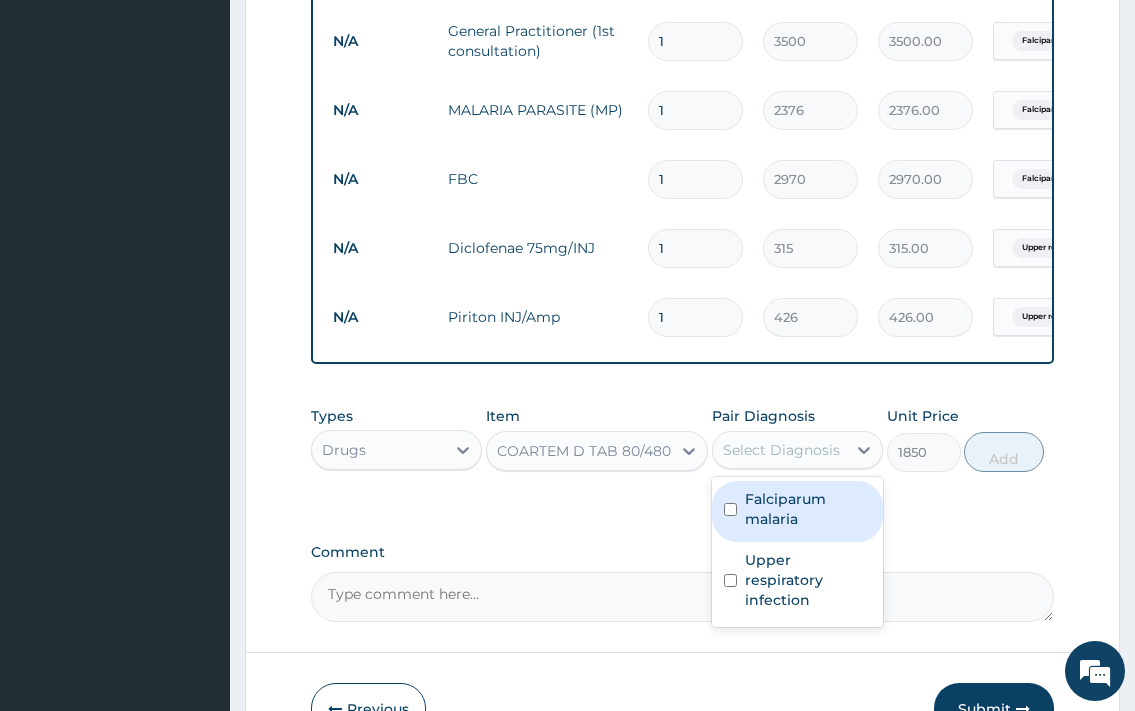 click on "Falciparum malaria" at bounding box center (808, 509) 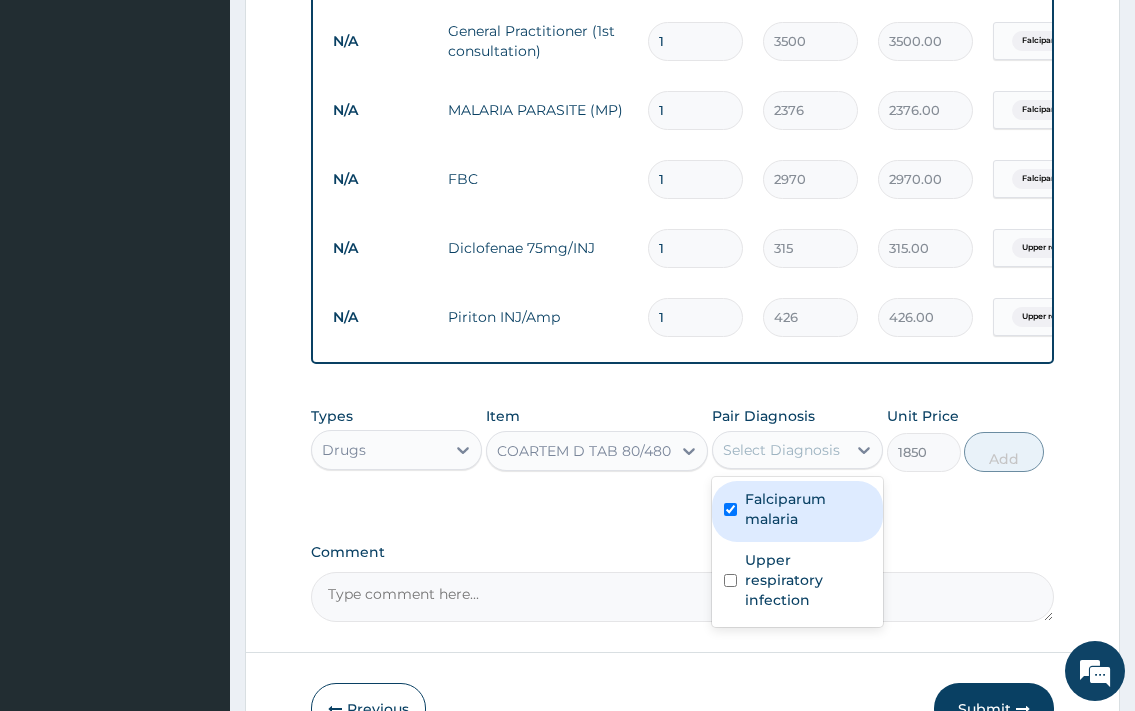 checkbox on "true" 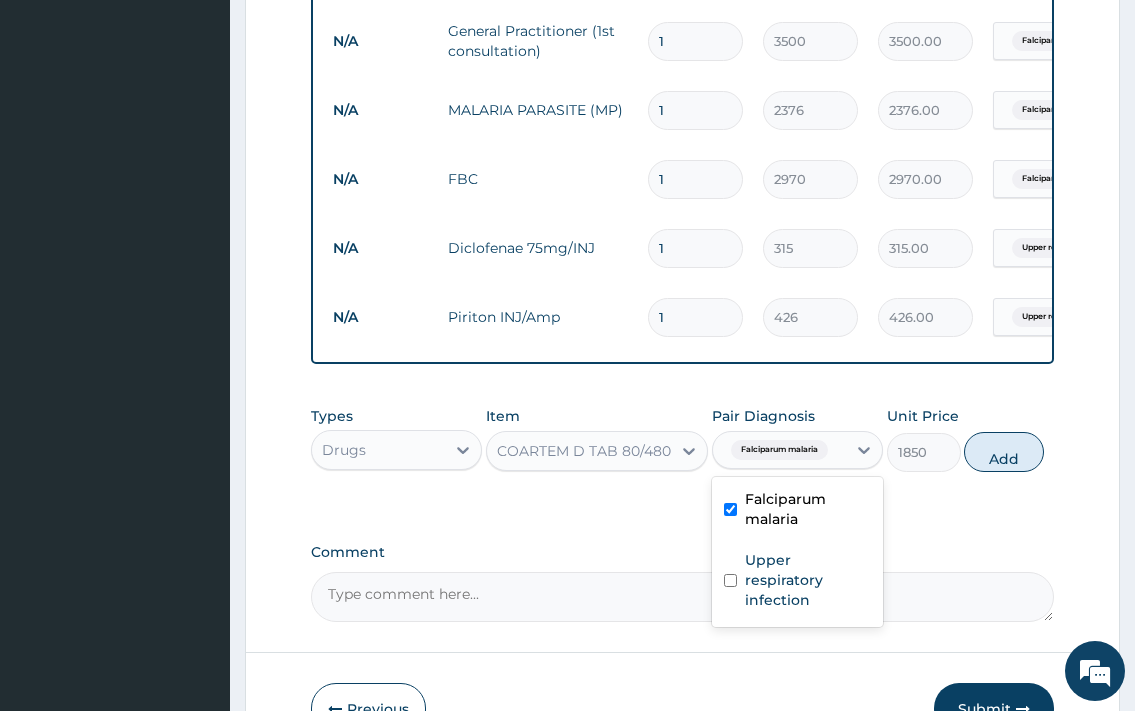 click on "Types Drugs Item COARTEM D TAB 80/480 Pair Diagnosis option Falciparum malaria, selected. option Falciparum malaria selected, 1 of 2. 2 results available. Use Up and Down to choose options, press Enter to select the currently focused option, press Escape to exit the menu, press Tab to select the option and exit the menu. Falciparum malaria Falciparum malaria Upper respiratory infection Unit Price 1850 Add" at bounding box center [682, 439] 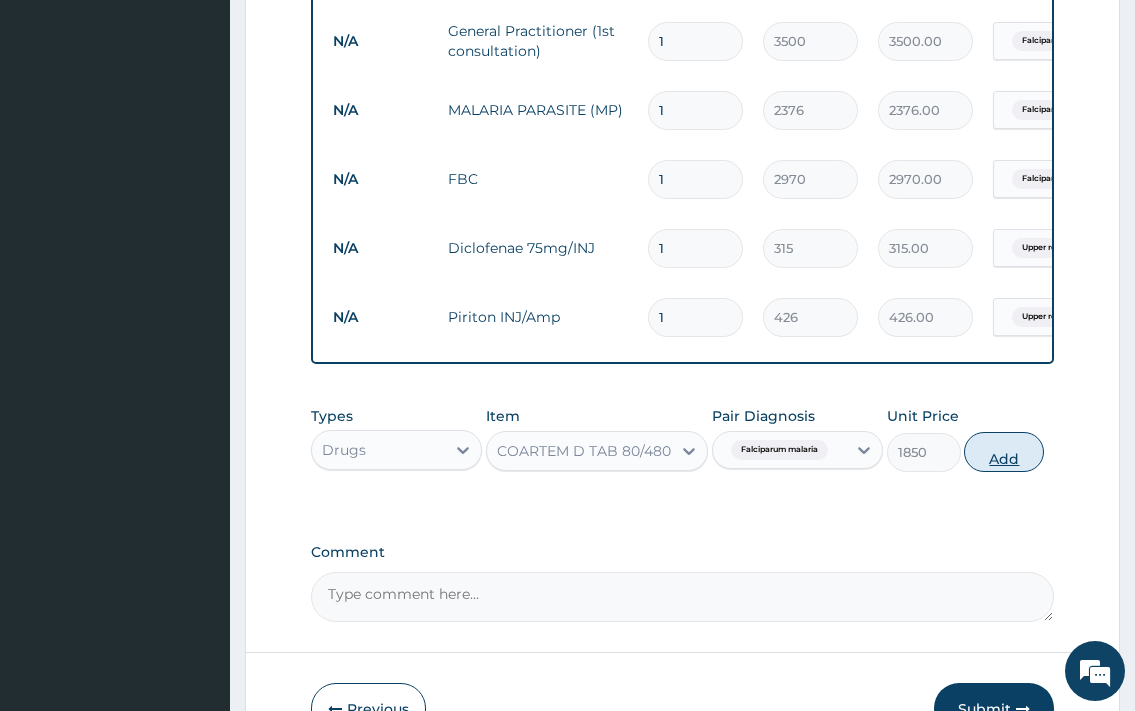click on "Add" at bounding box center (1004, 452) 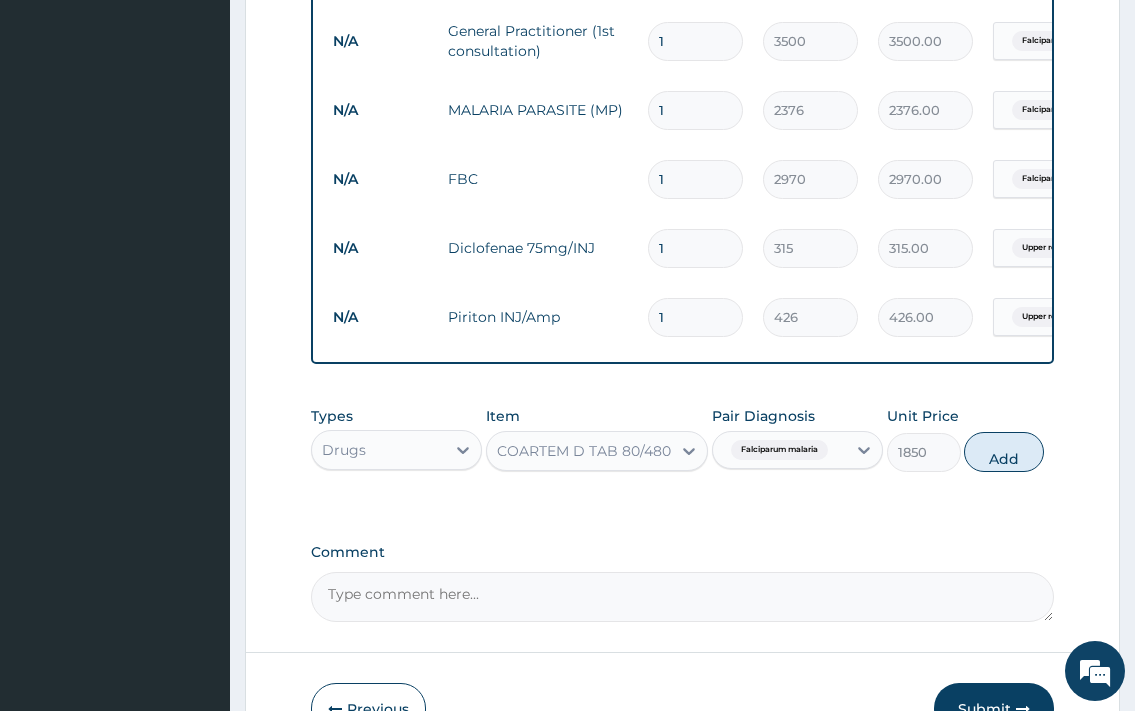type on "0" 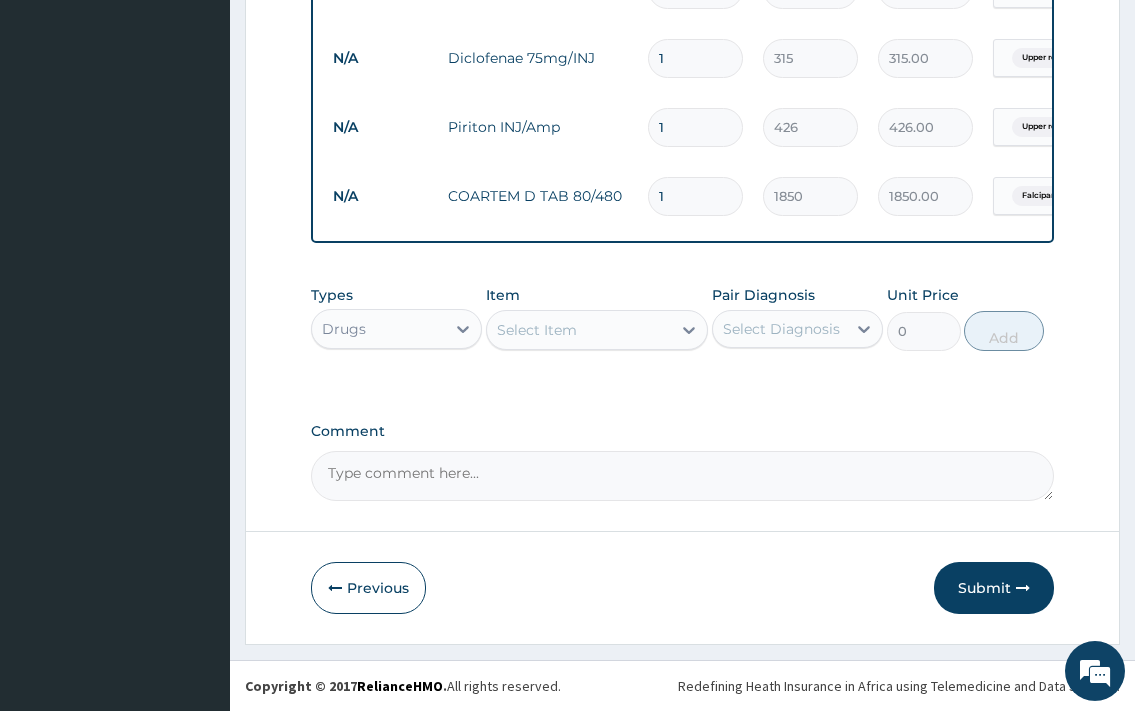 scroll, scrollTop: 1412, scrollLeft: 0, axis: vertical 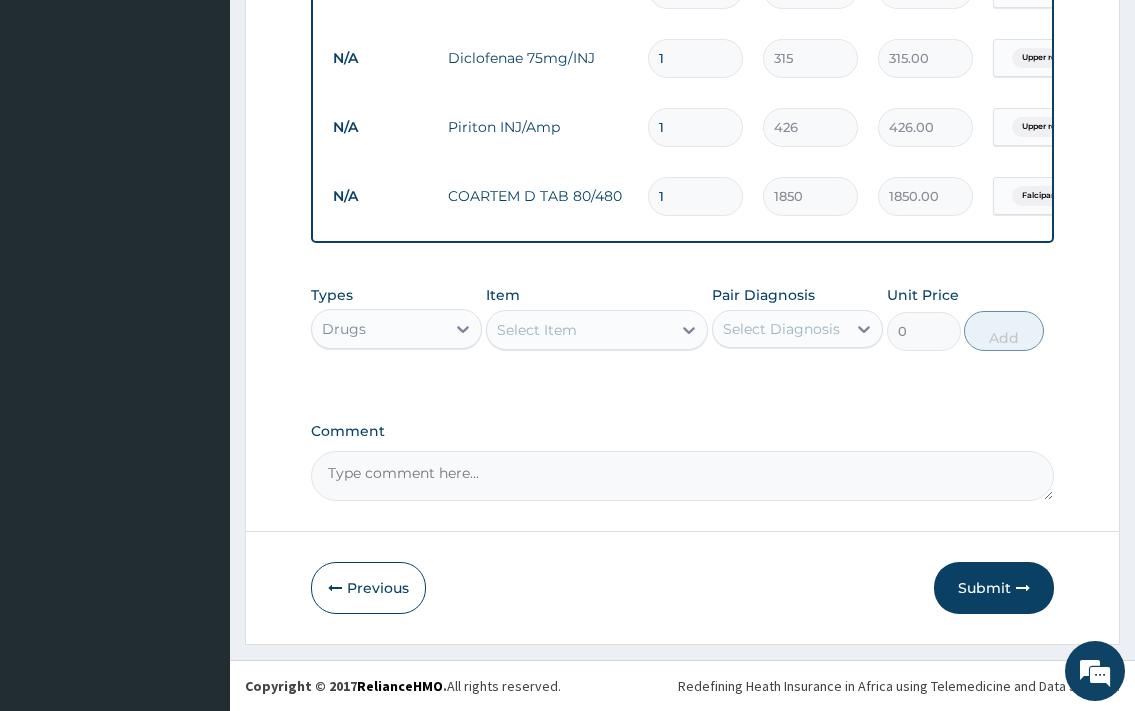 click on "Select Item" at bounding box center (579, 330) 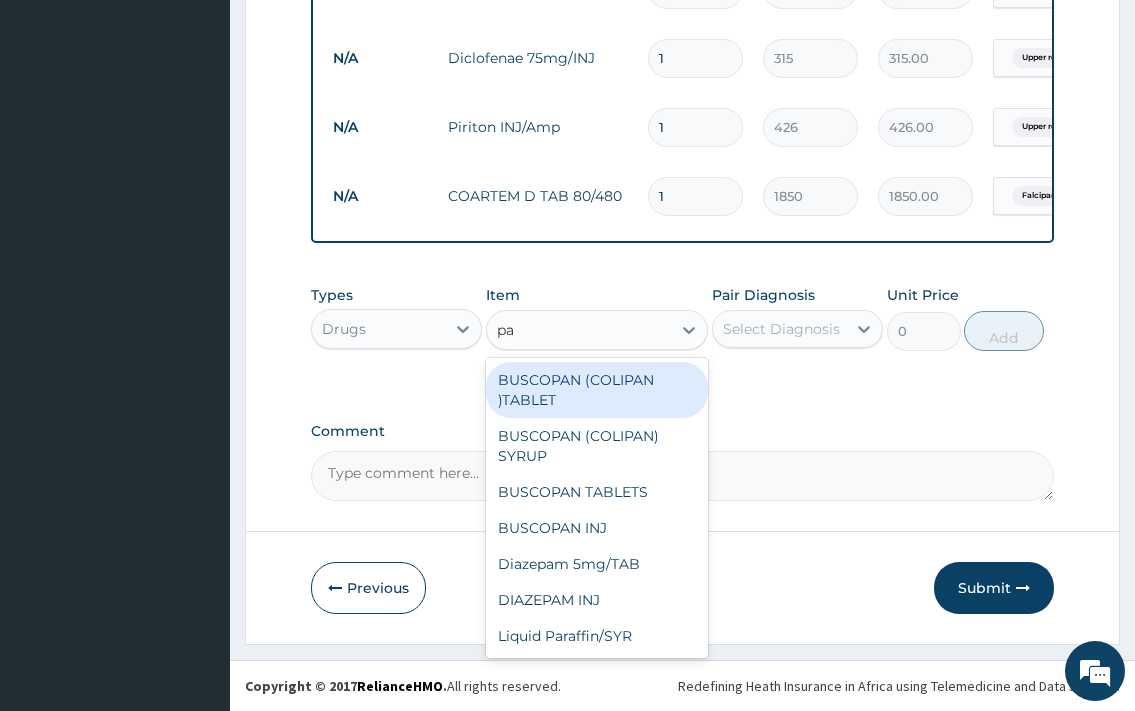 type on "pan" 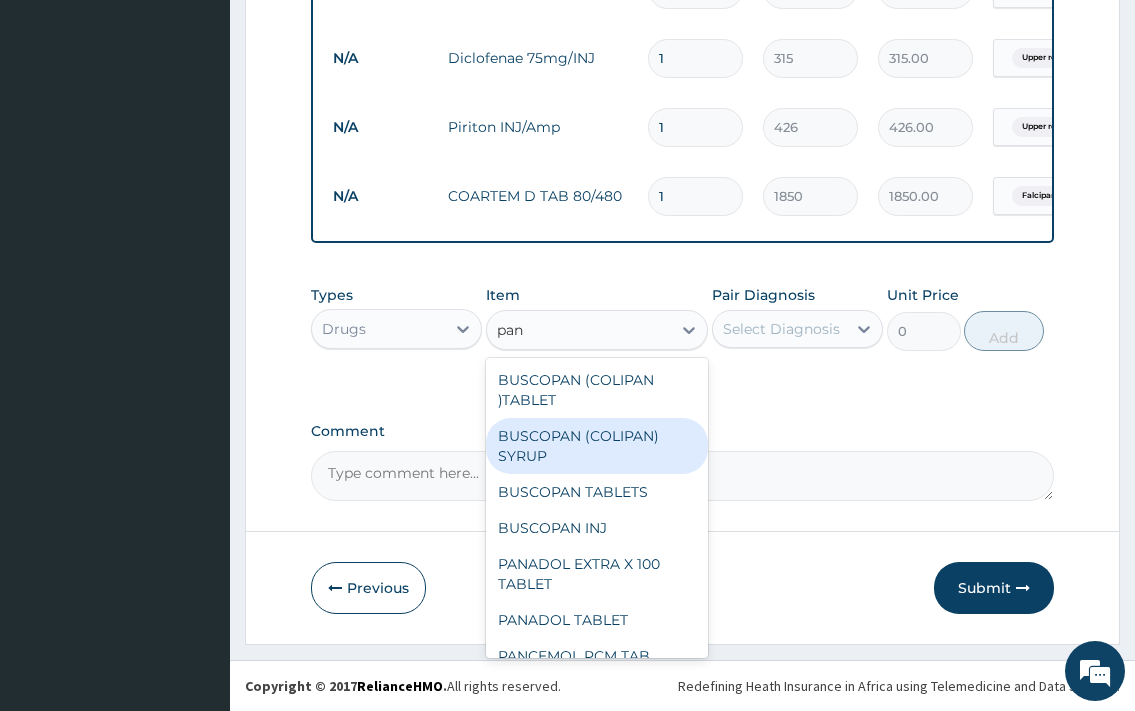 scroll, scrollTop: 76, scrollLeft: 0, axis: vertical 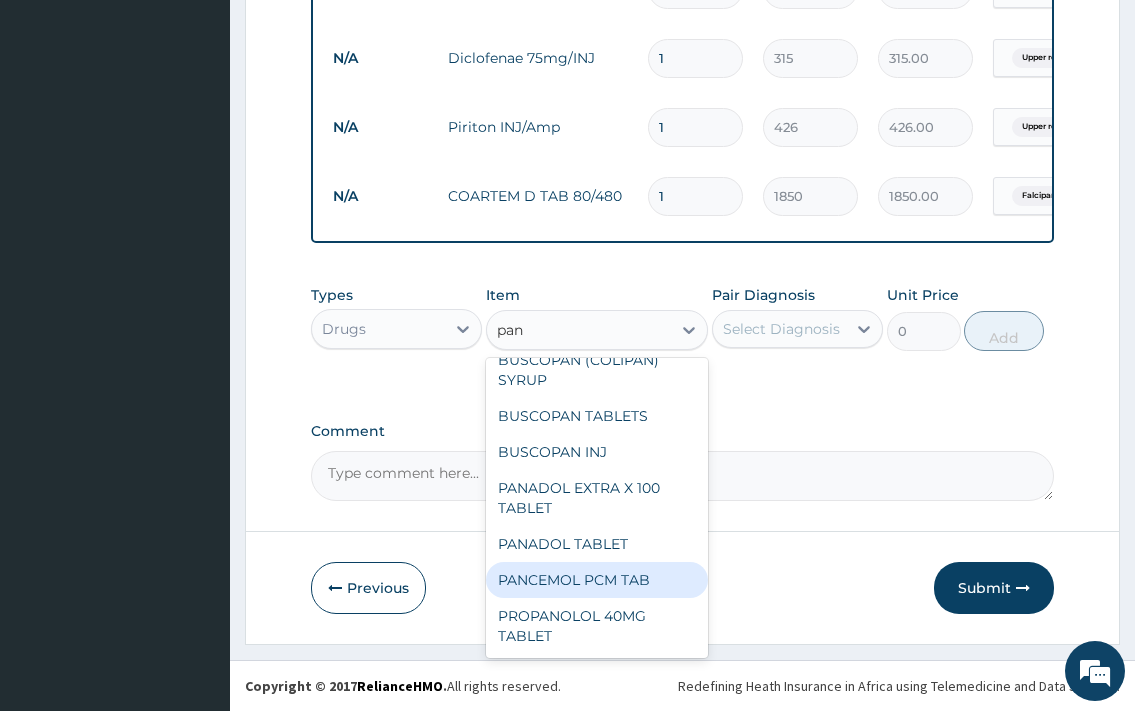 click on "PANCEMOL PCM TAB" at bounding box center (597, 580) 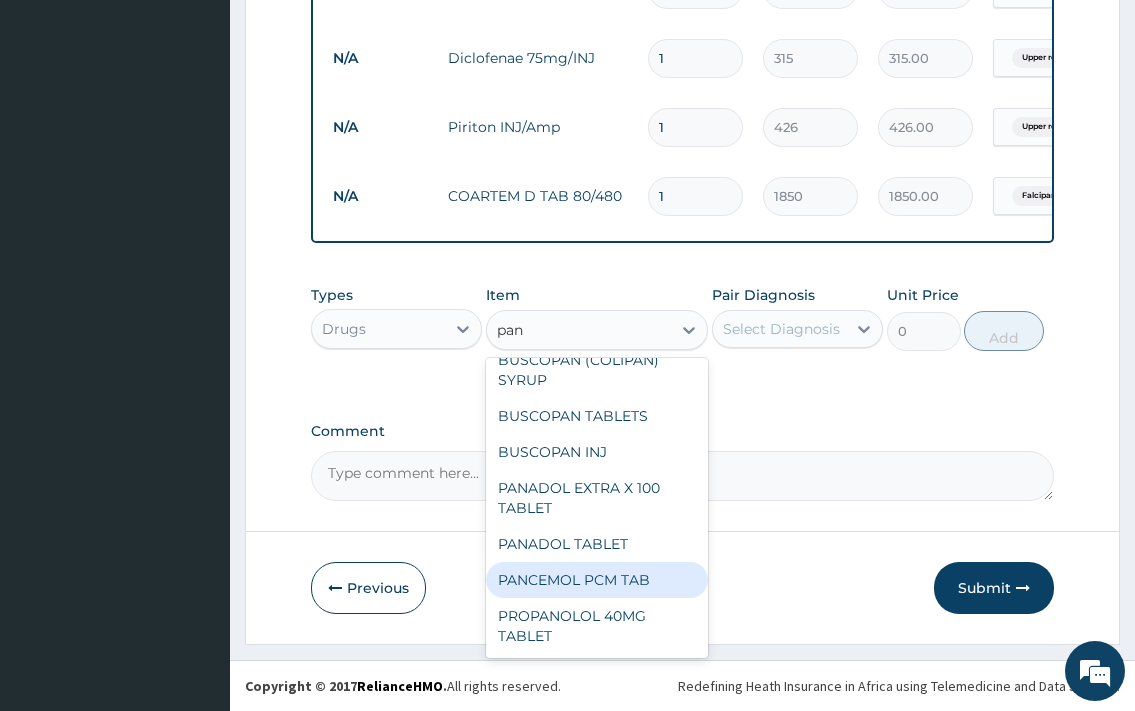 type 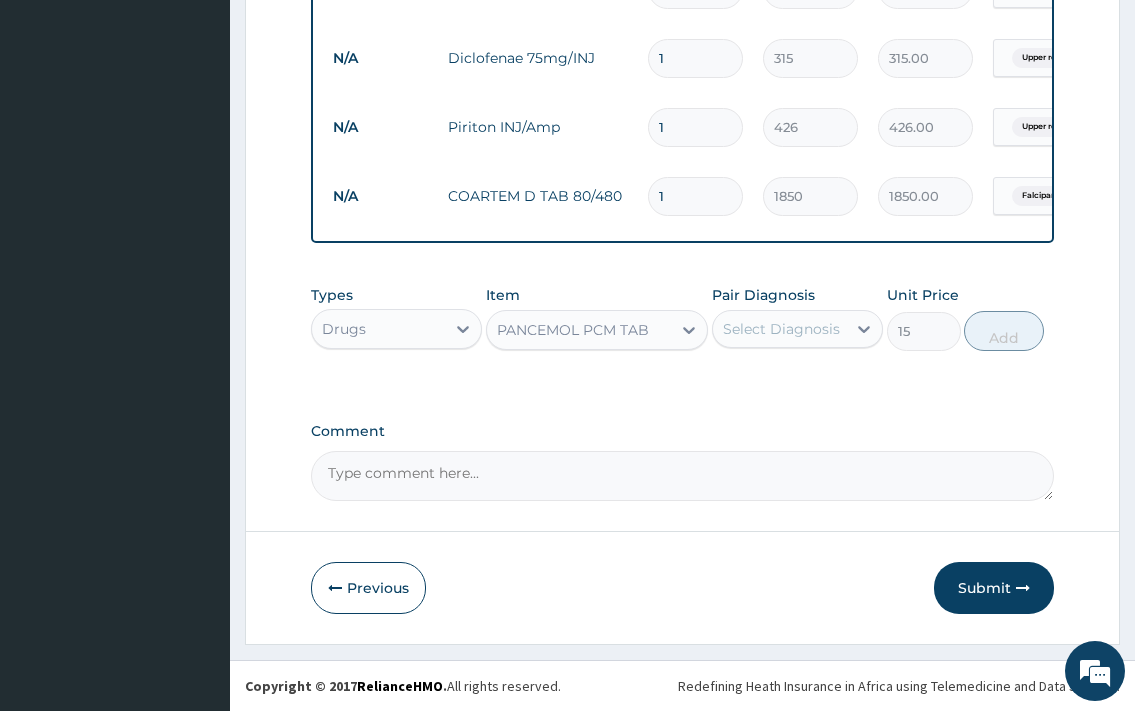 click on "Select Diagnosis" at bounding box center [779, 329] 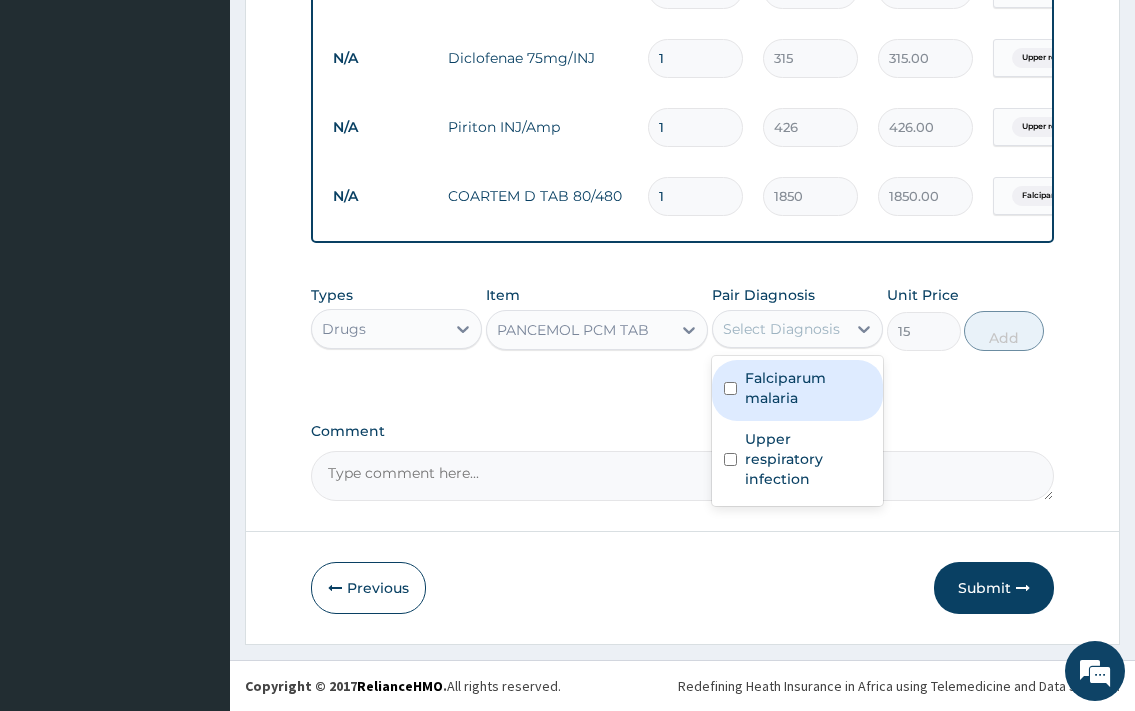 drag, startPoint x: 791, startPoint y: 394, endPoint x: 915, endPoint y: 359, distance: 128.84486 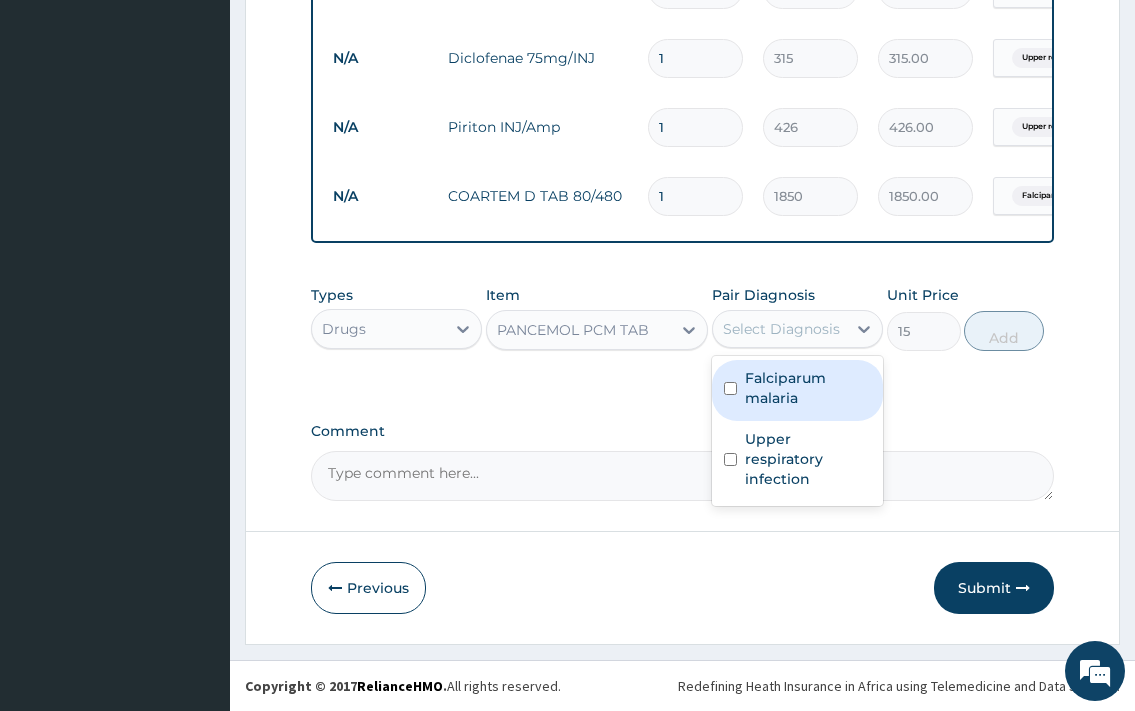 click on "Falciparum malaria" at bounding box center (808, 388) 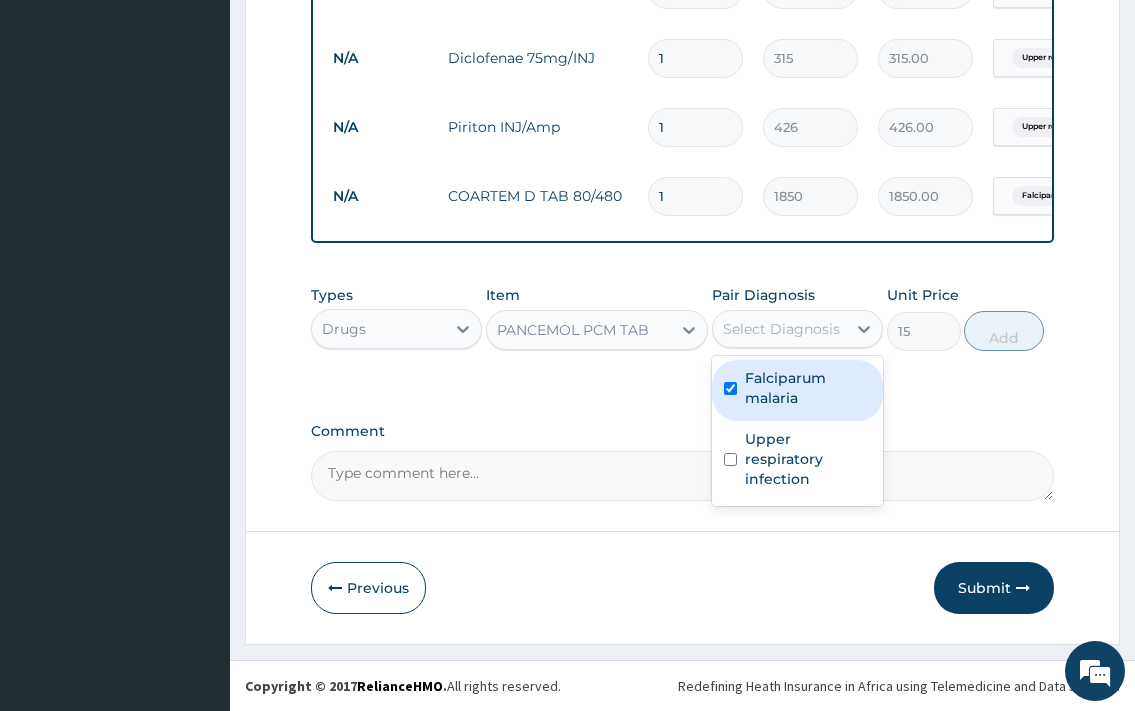 checkbox on "true" 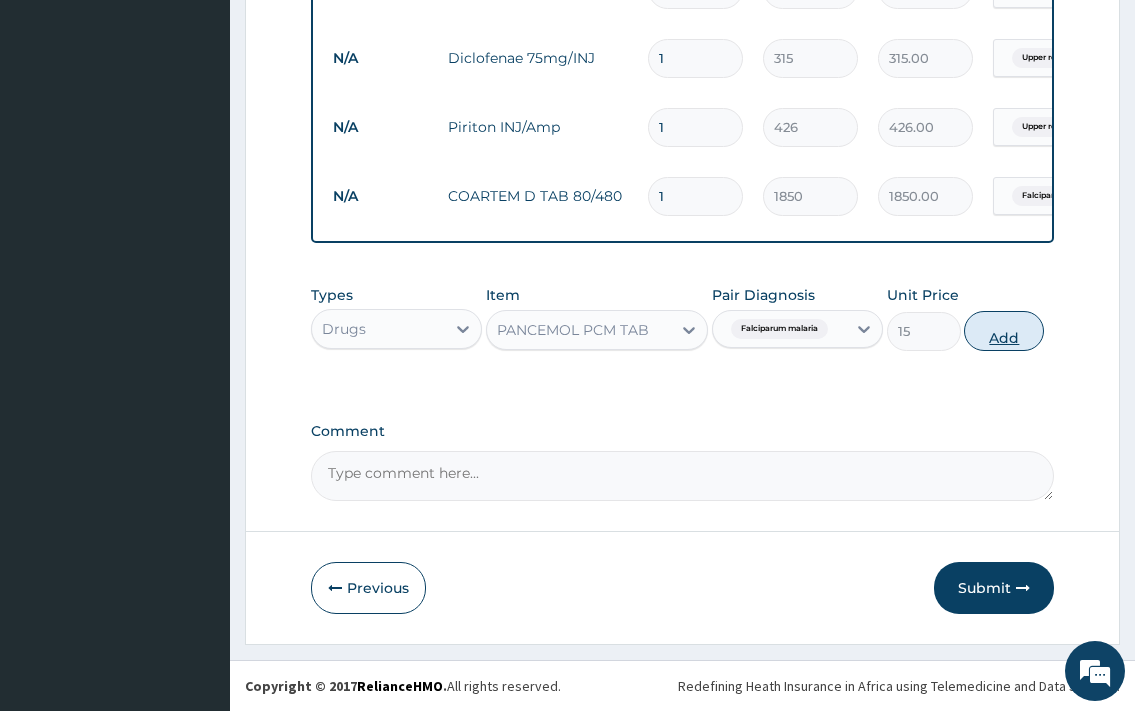 click on "Add" at bounding box center [1004, 331] 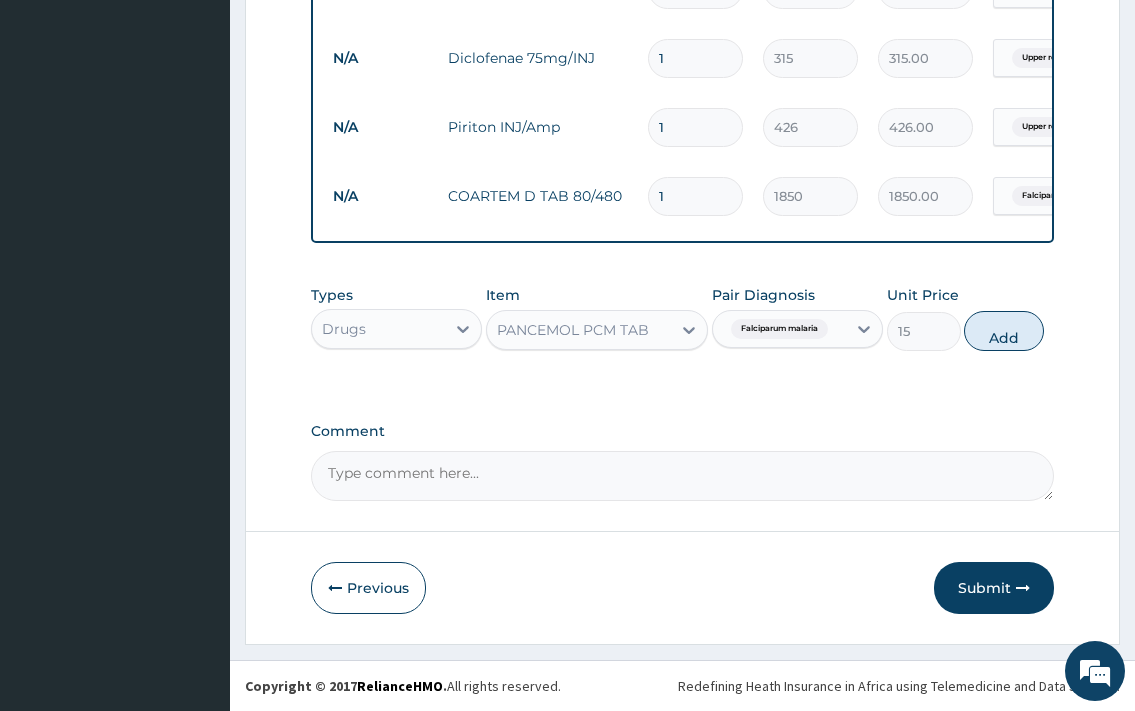 type on "0" 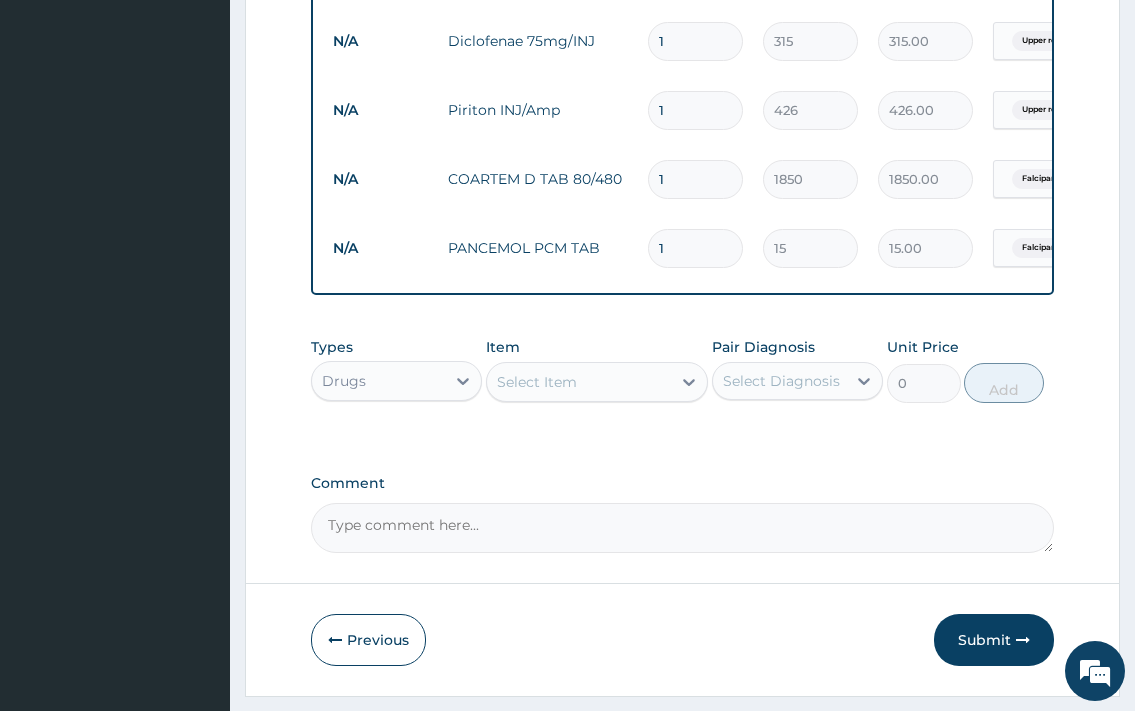 type on "18" 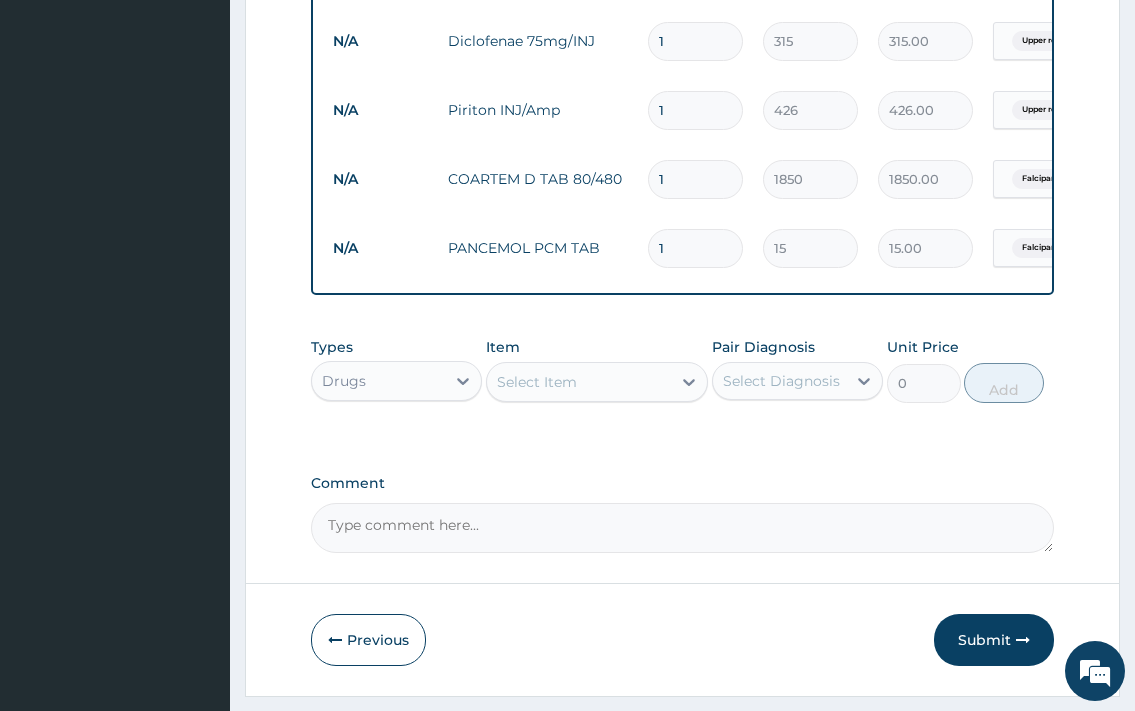type on "270.00" 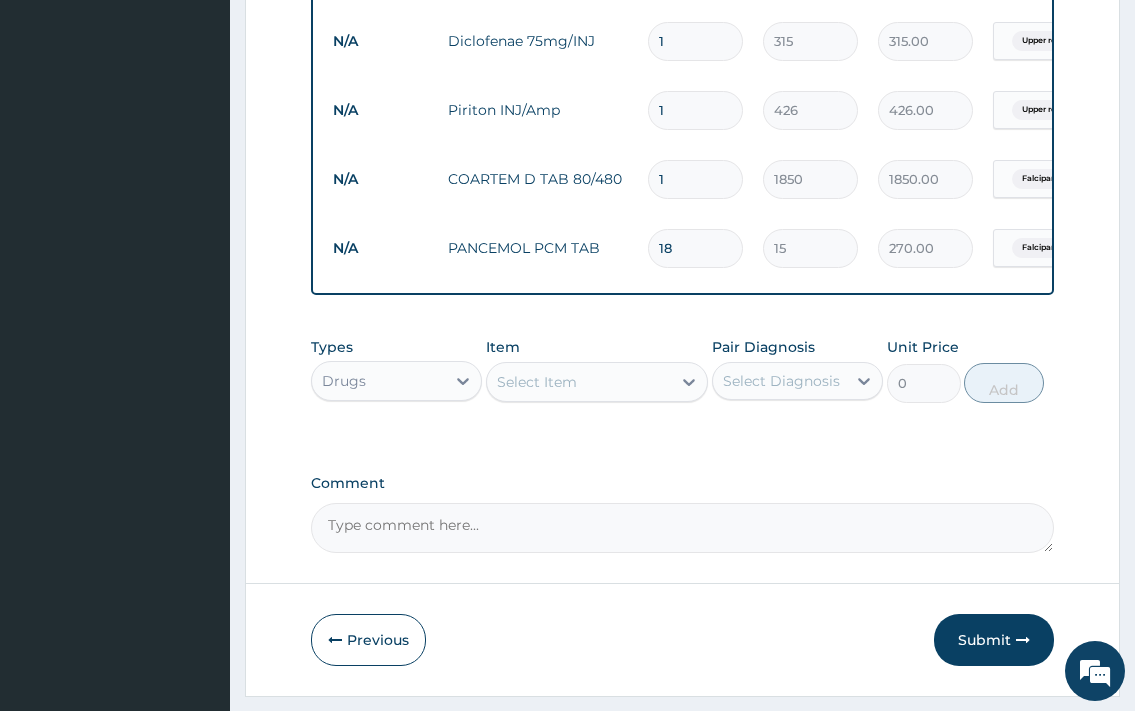 type on "18" 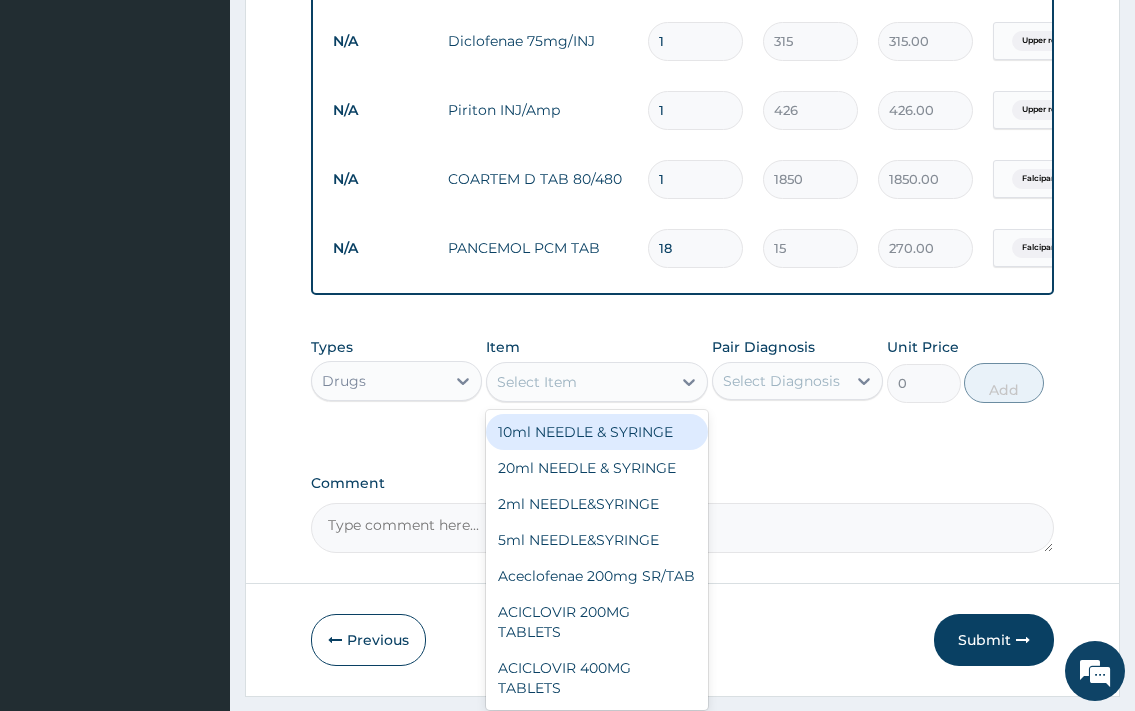 click on "Select Item" at bounding box center (579, 382) 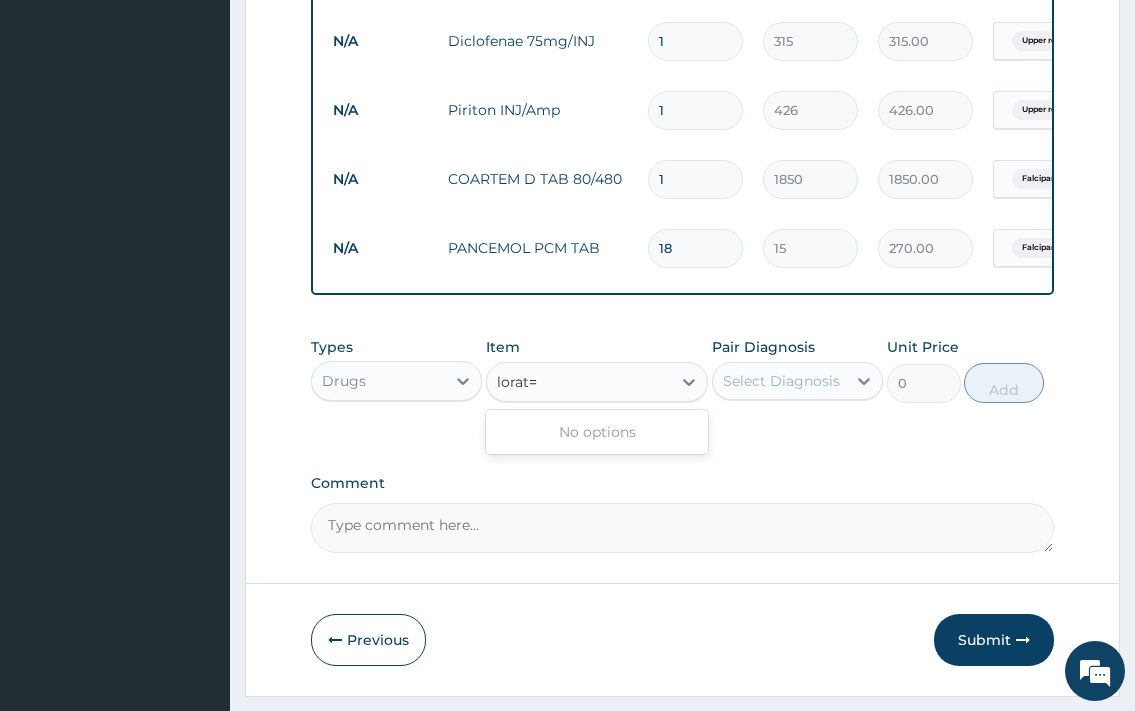 type on "lorat" 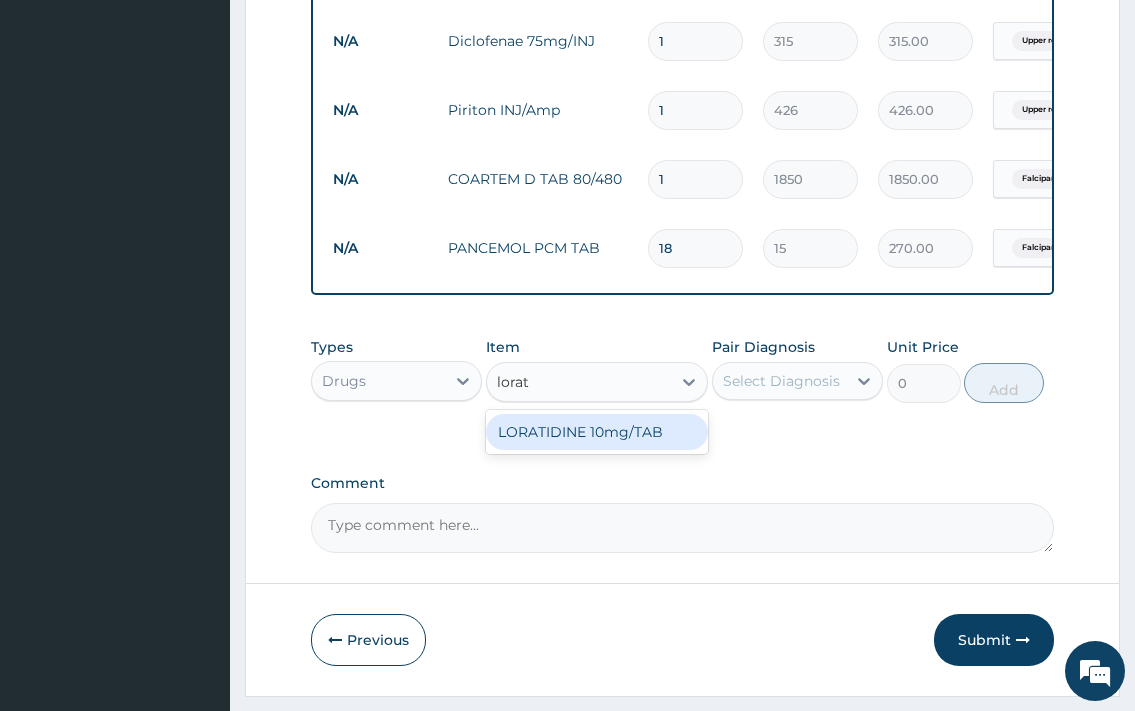 drag, startPoint x: 689, startPoint y: 443, endPoint x: 758, endPoint y: 415, distance: 74.46476 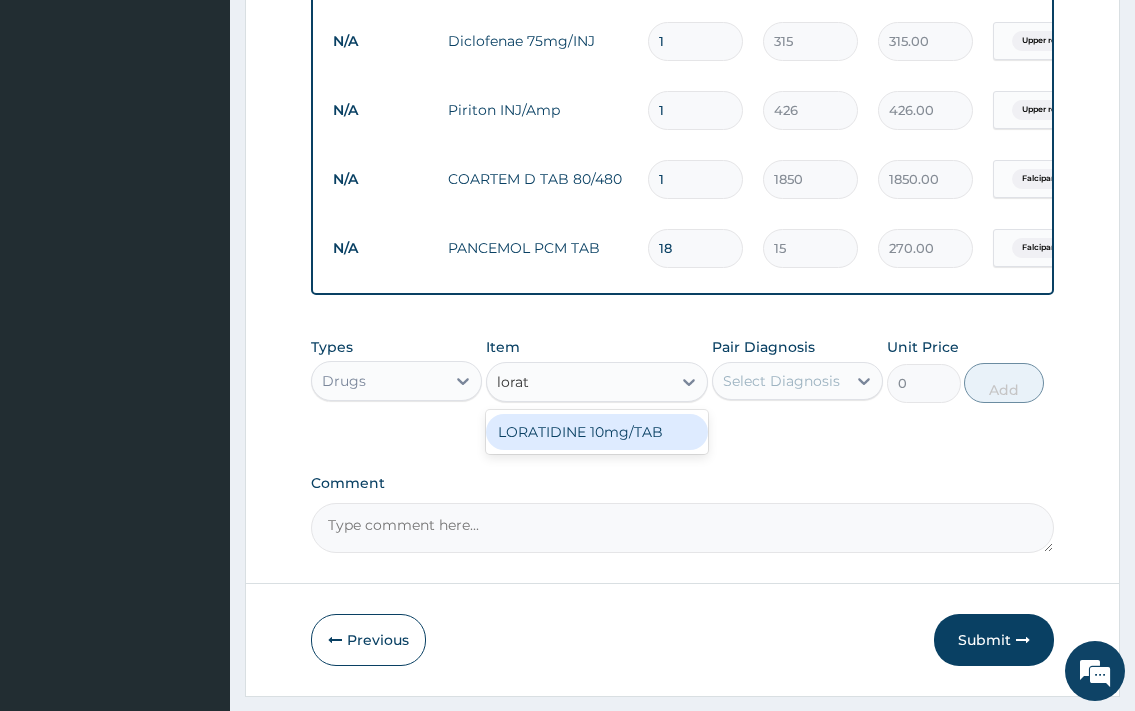 click on "LORATIDINE 10mg/TAB" at bounding box center (597, 432) 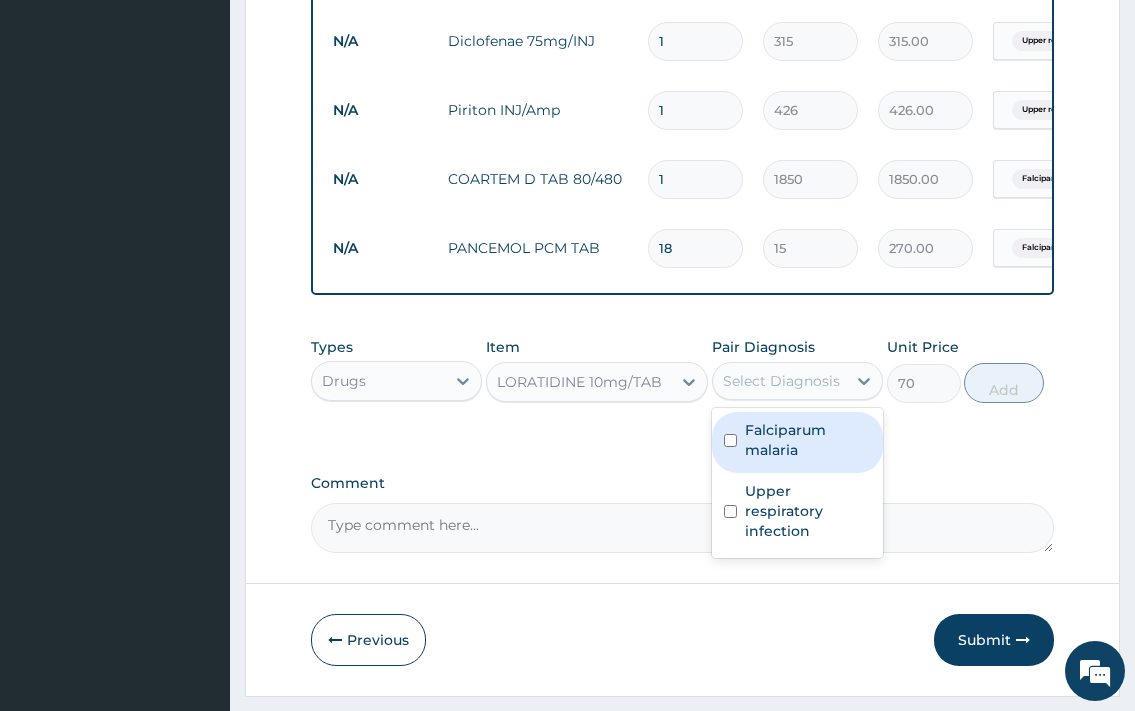 drag, startPoint x: 805, startPoint y: 399, endPoint x: 811, endPoint y: 462, distance: 63.28507 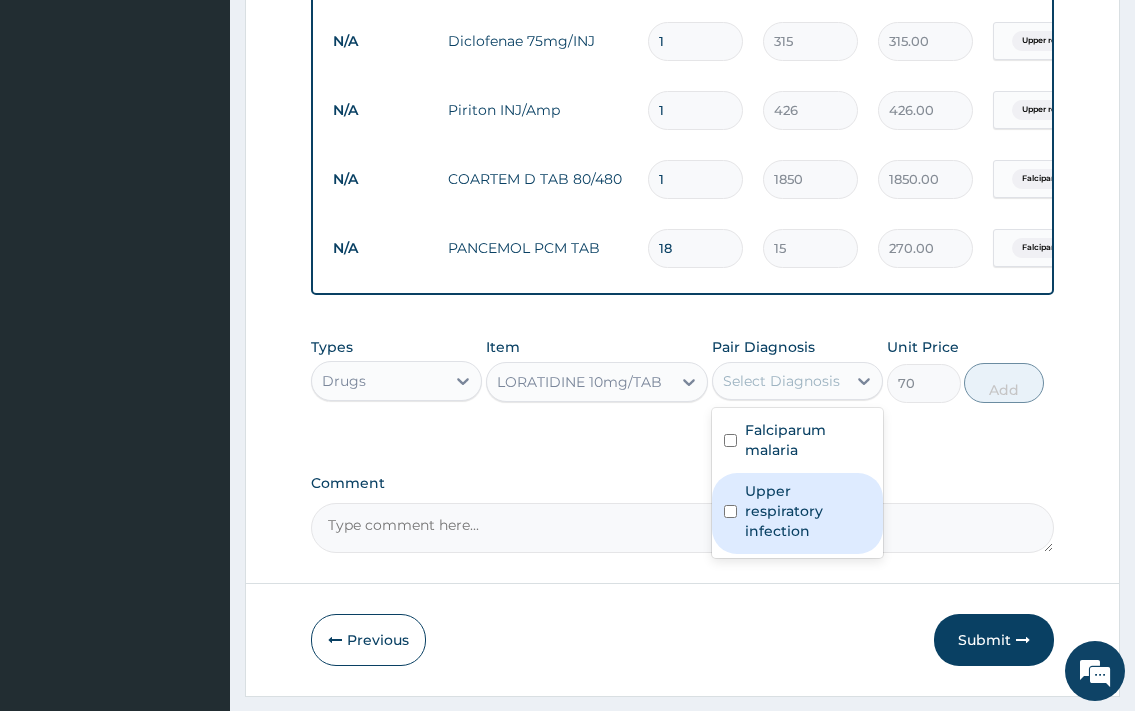 drag, startPoint x: 818, startPoint y: 520, endPoint x: 1025, endPoint y: 425, distance: 227.75865 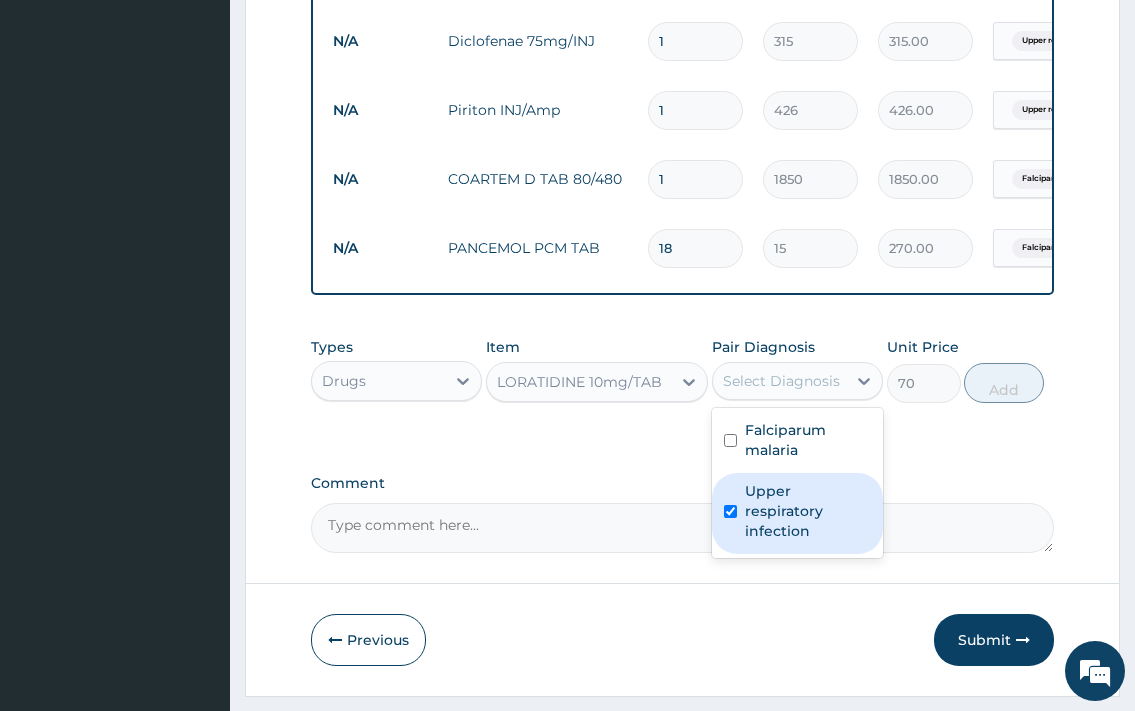 checkbox on "true" 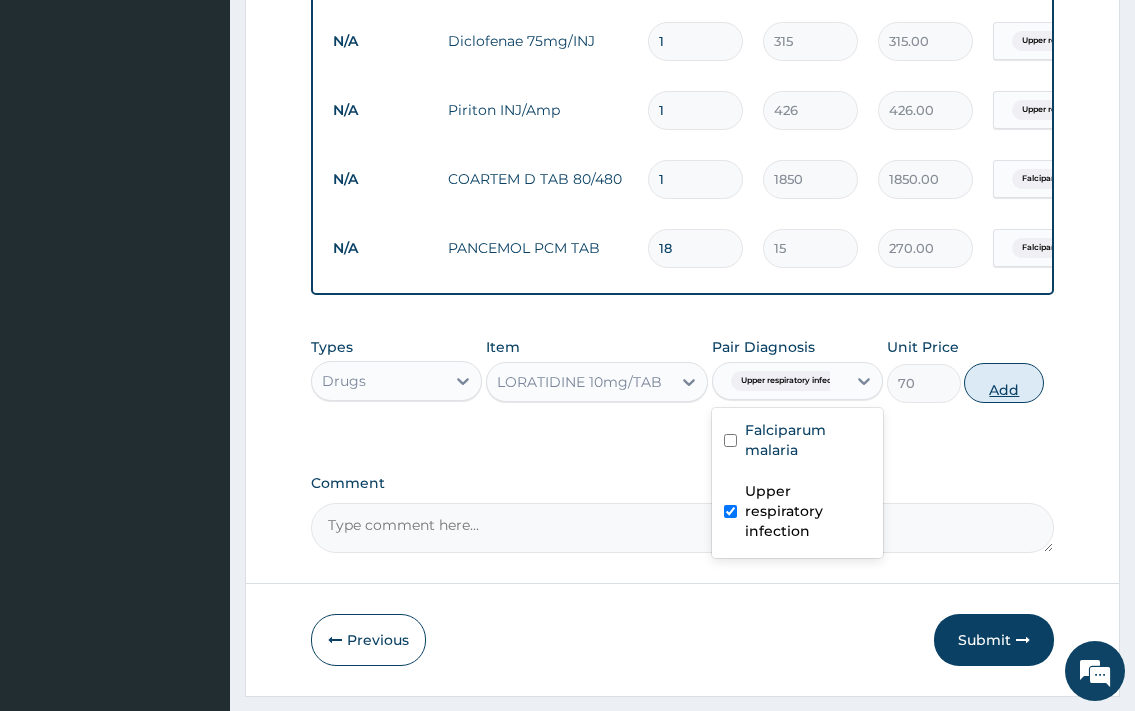click on "Add" at bounding box center (1004, 383) 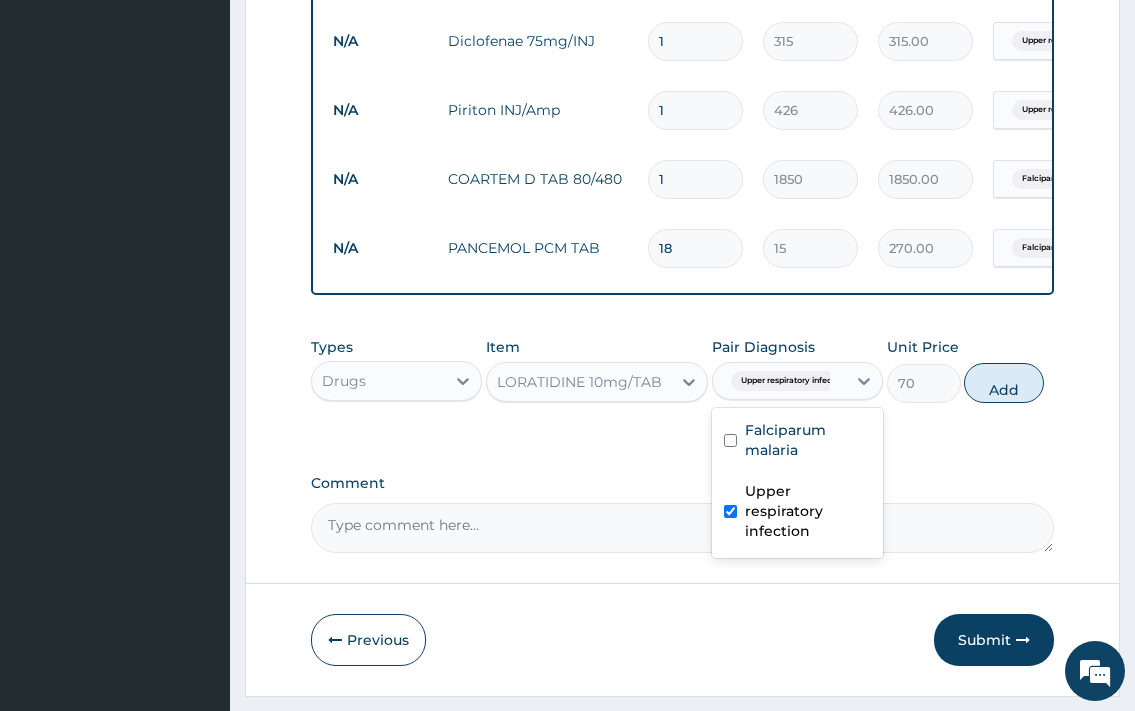 type on "0" 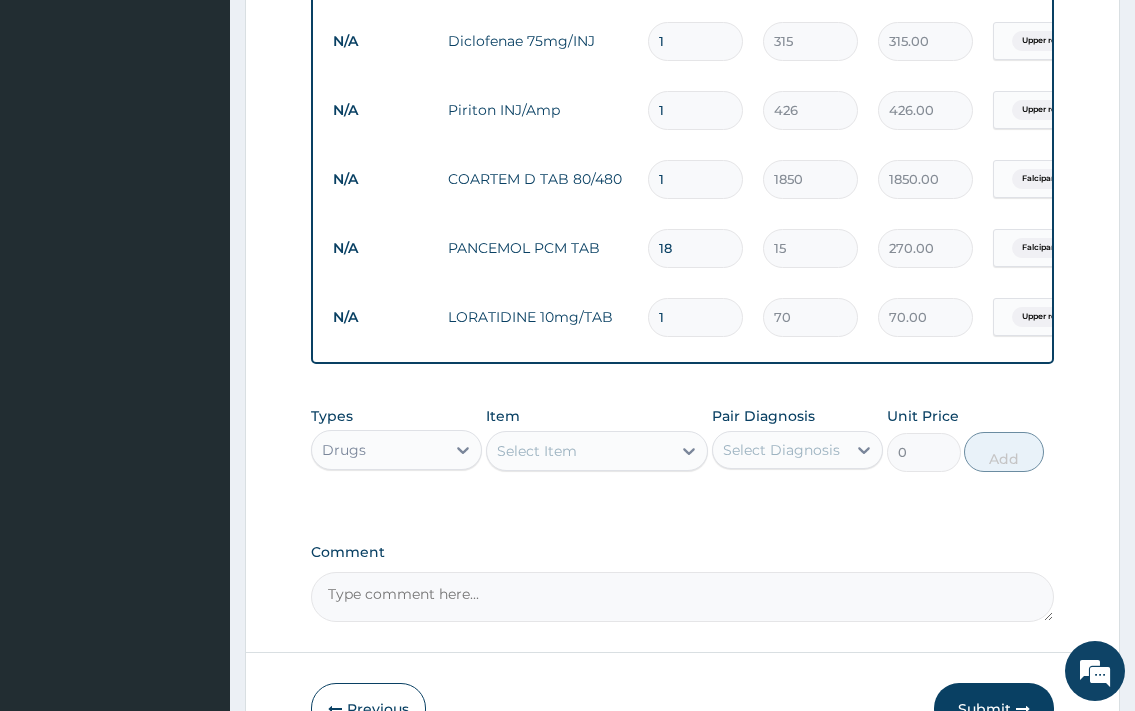 type on "10" 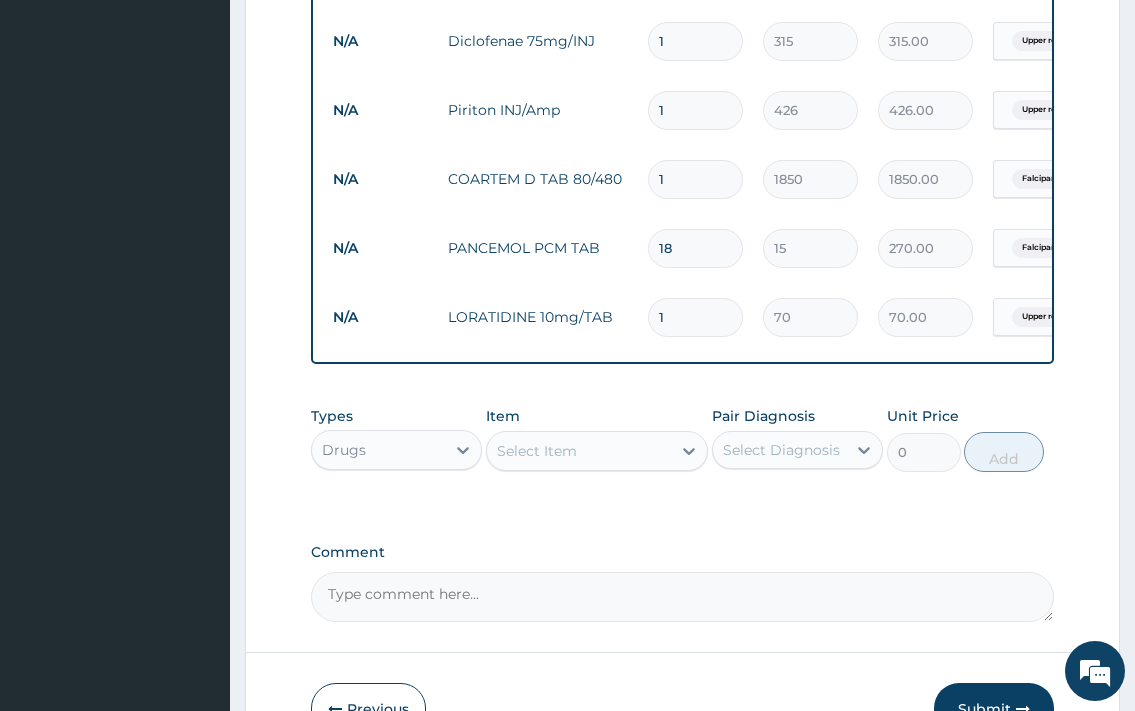type on "700.00" 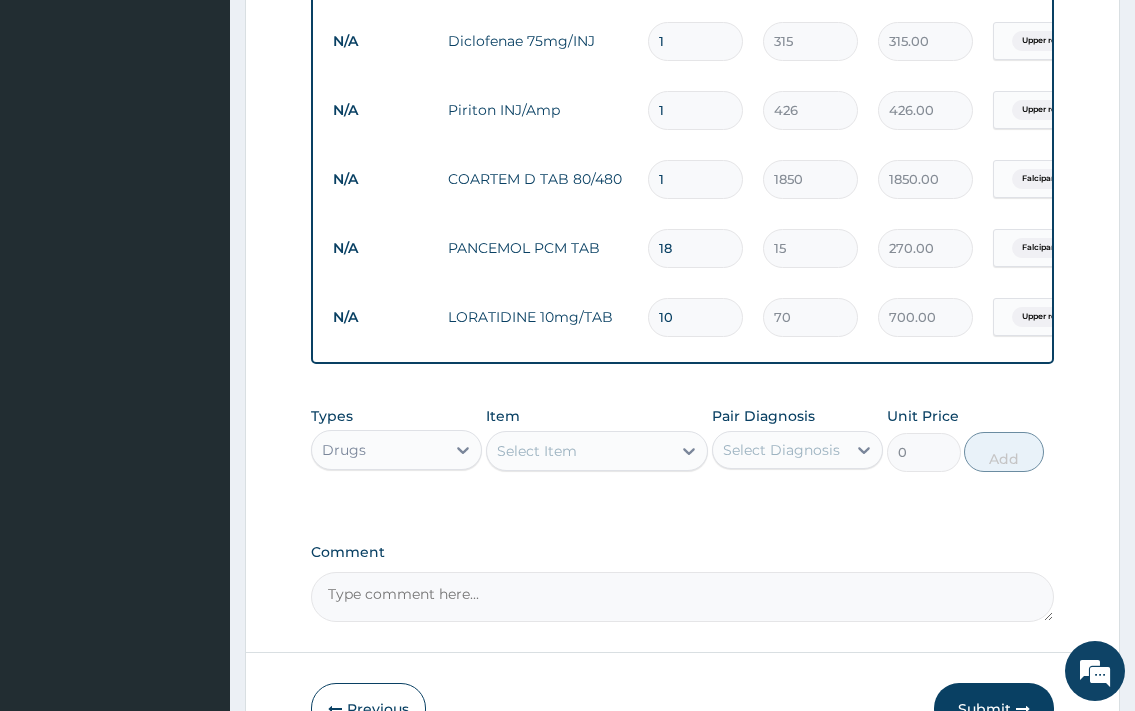 type on "10" 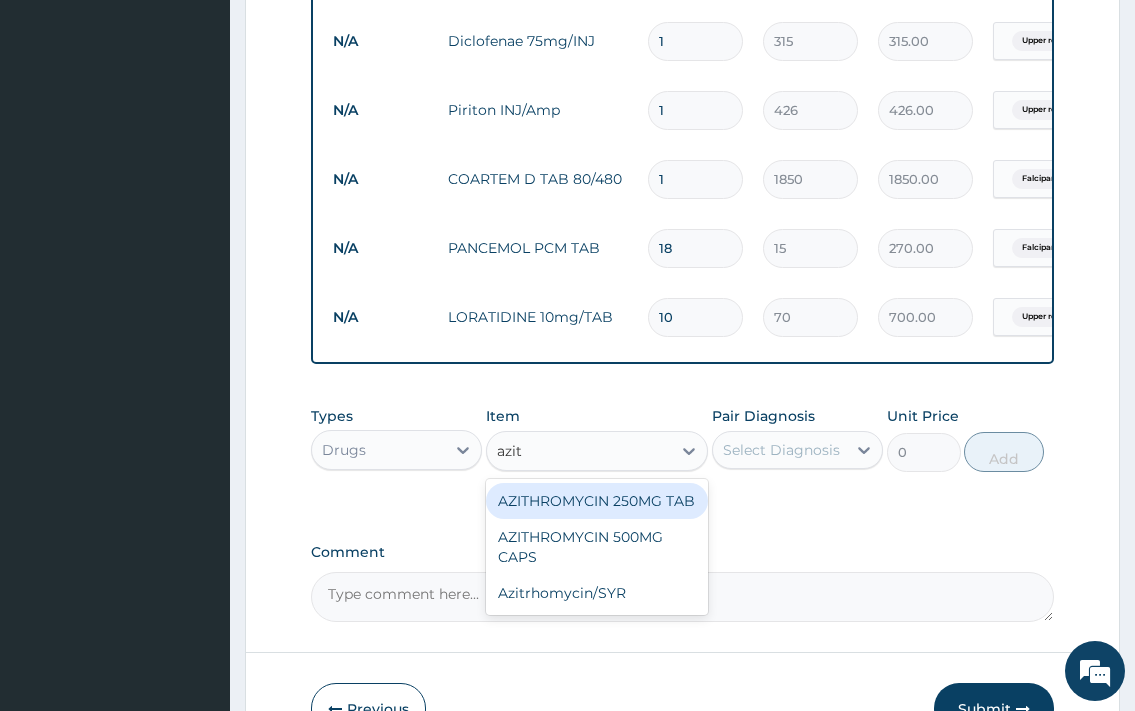 type on "azith" 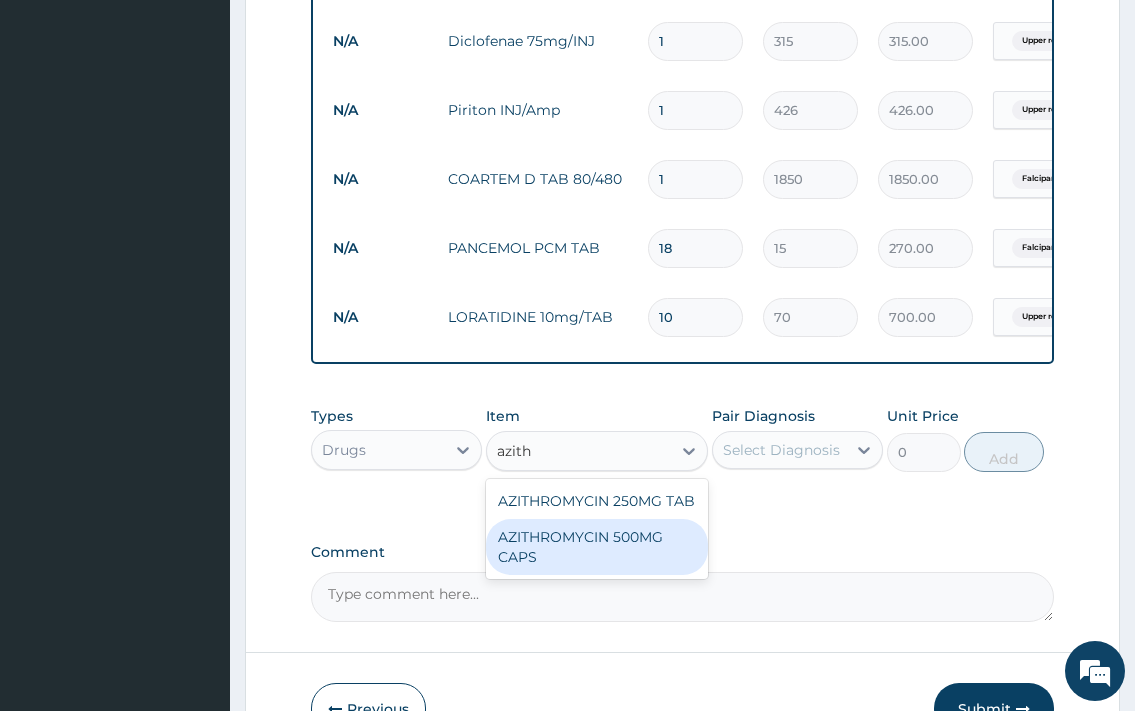 click on "AZITHROMYCIN 500MG CAPS" at bounding box center [597, 547] 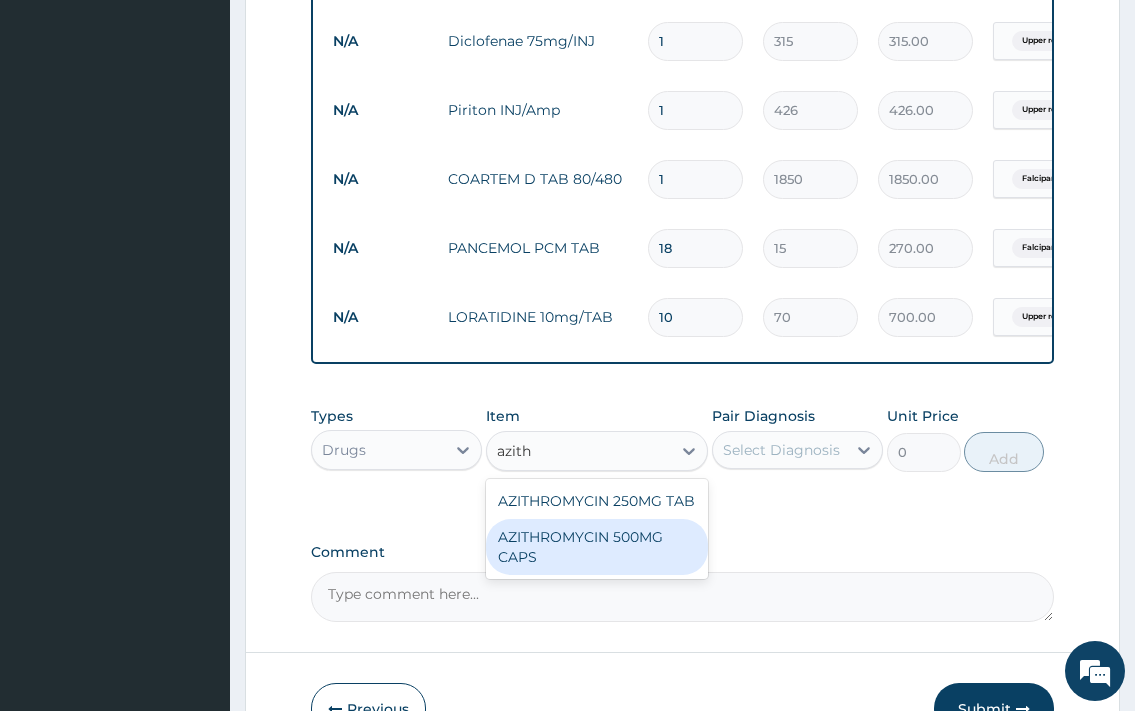 type 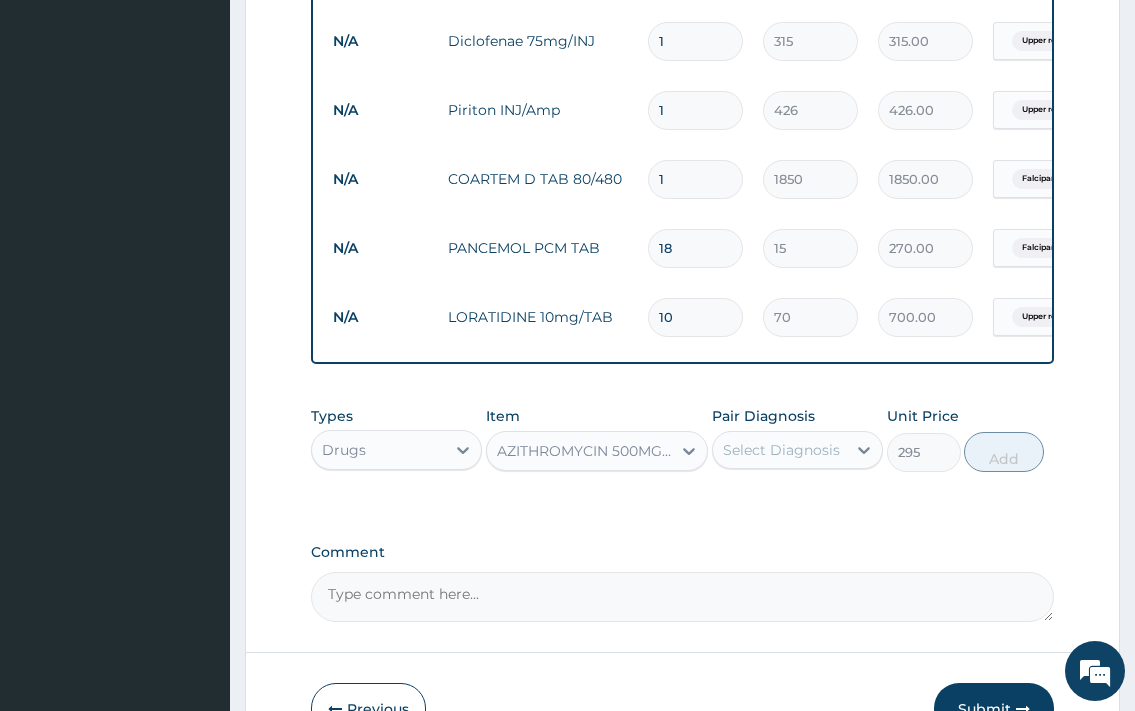 click on "Select Diagnosis" at bounding box center [781, 450] 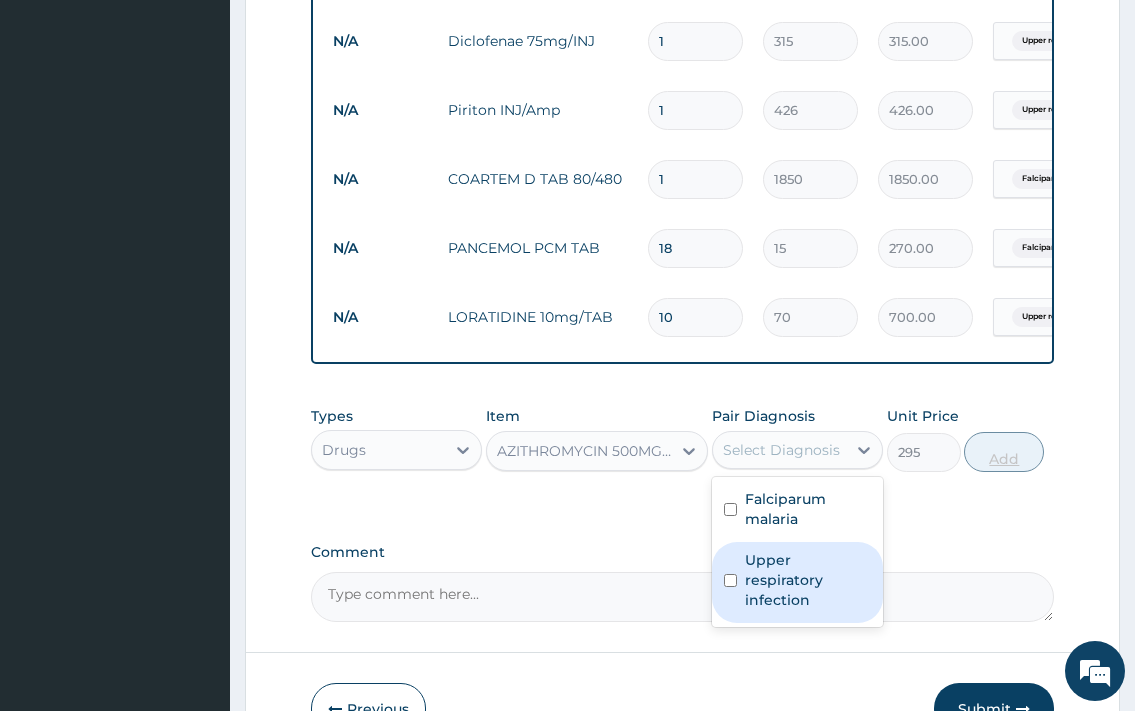 drag, startPoint x: 801, startPoint y: 576, endPoint x: 1037, endPoint y: 481, distance: 254.40323 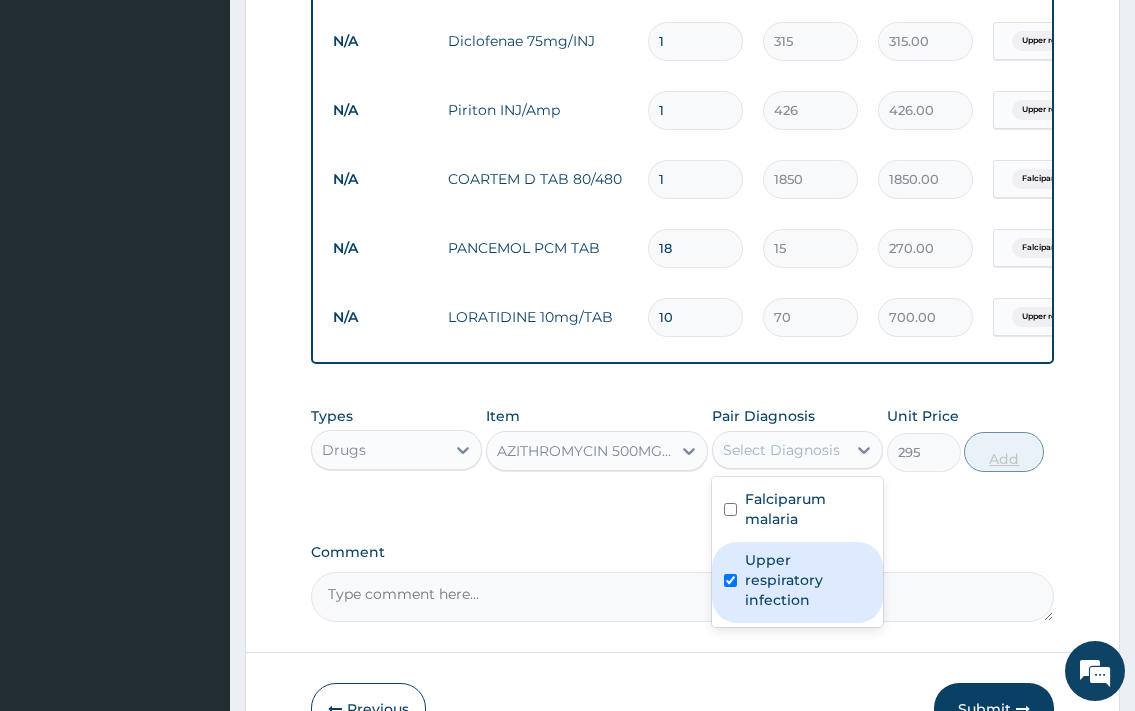 checkbox on "true" 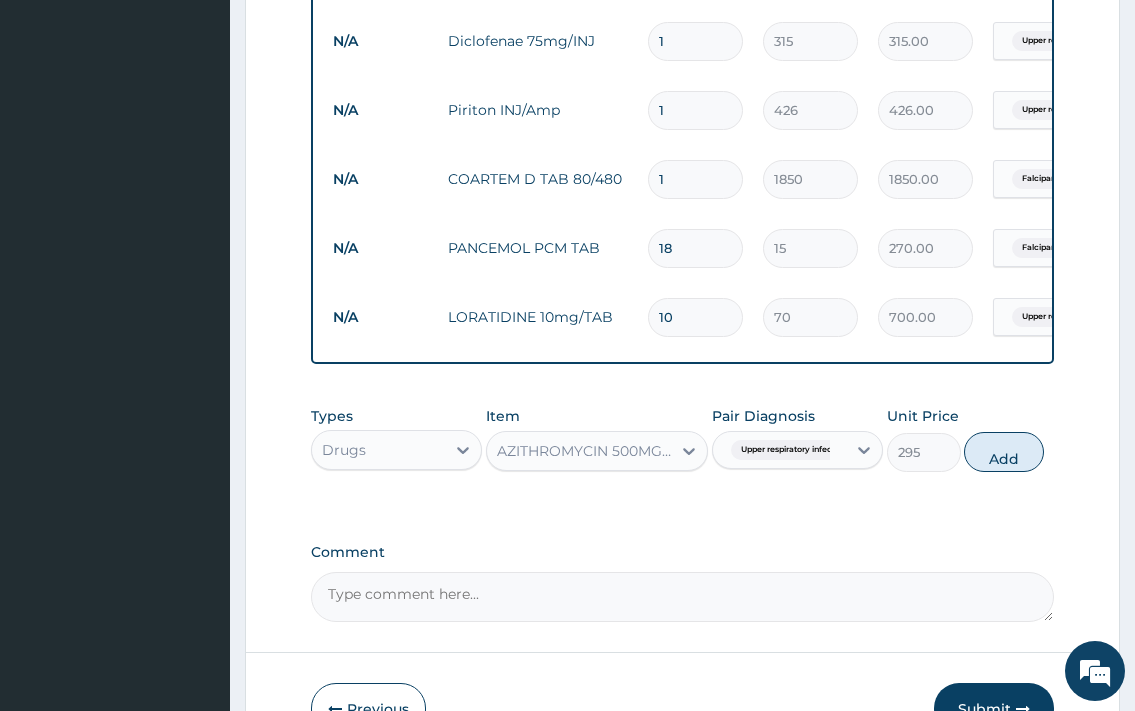 drag, startPoint x: 1025, startPoint y: 465, endPoint x: 870, endPoint y: 488, distance: 156.69716 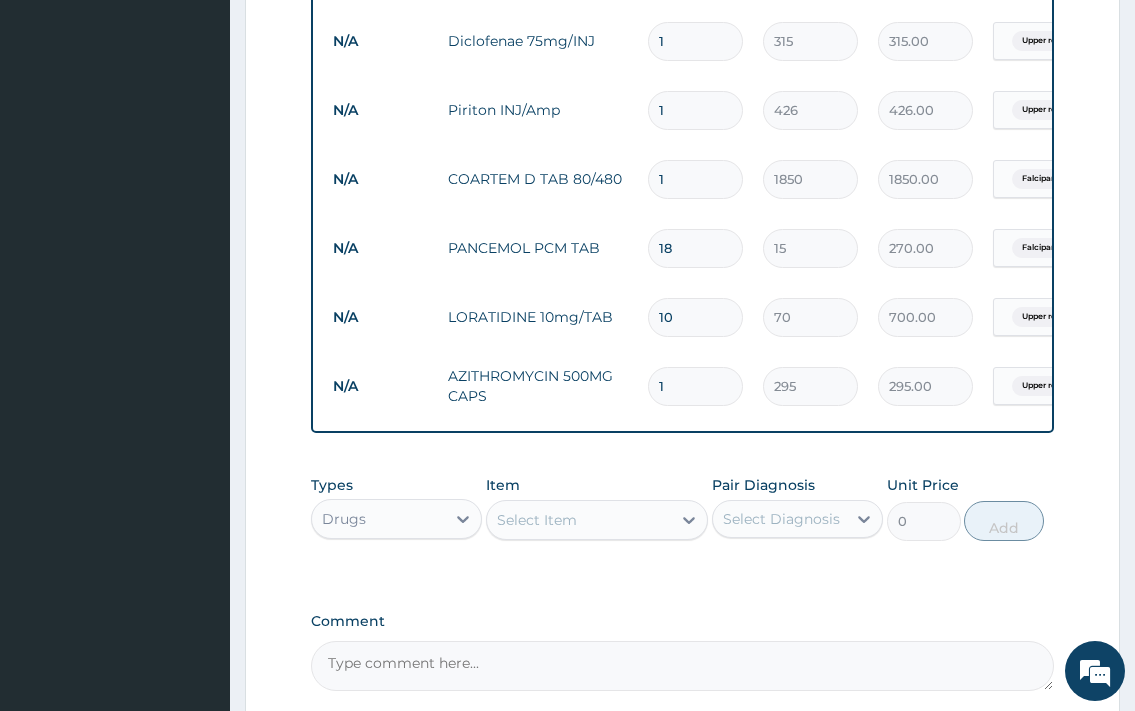 type 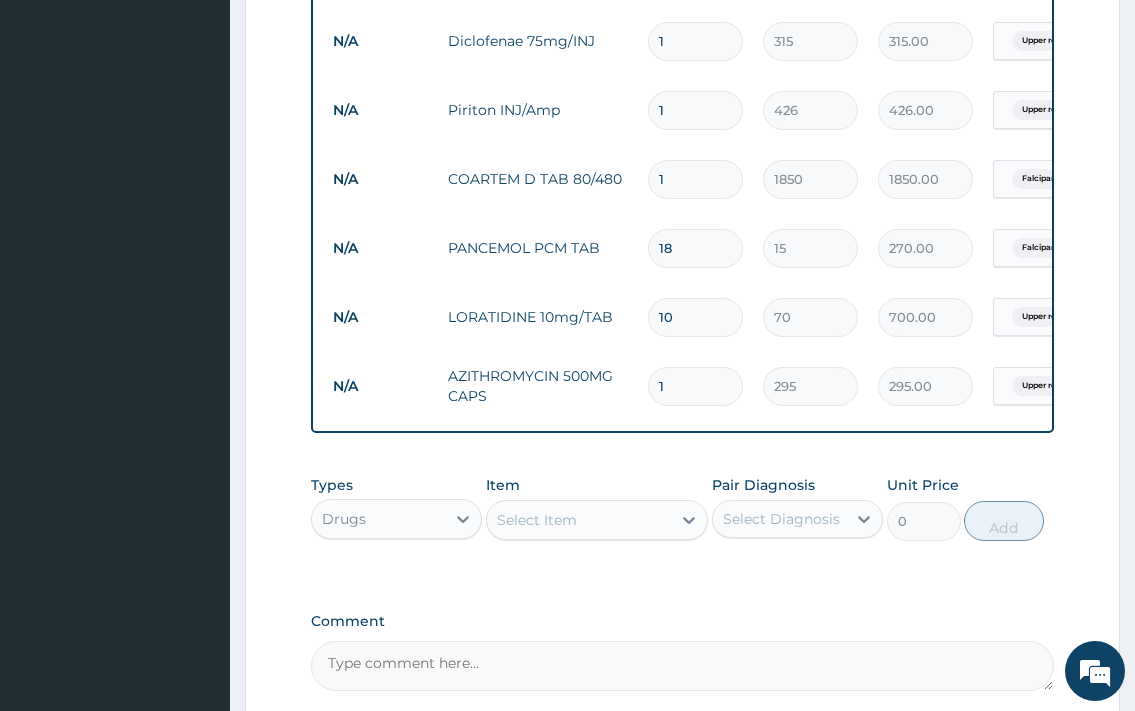 type on "0.00" 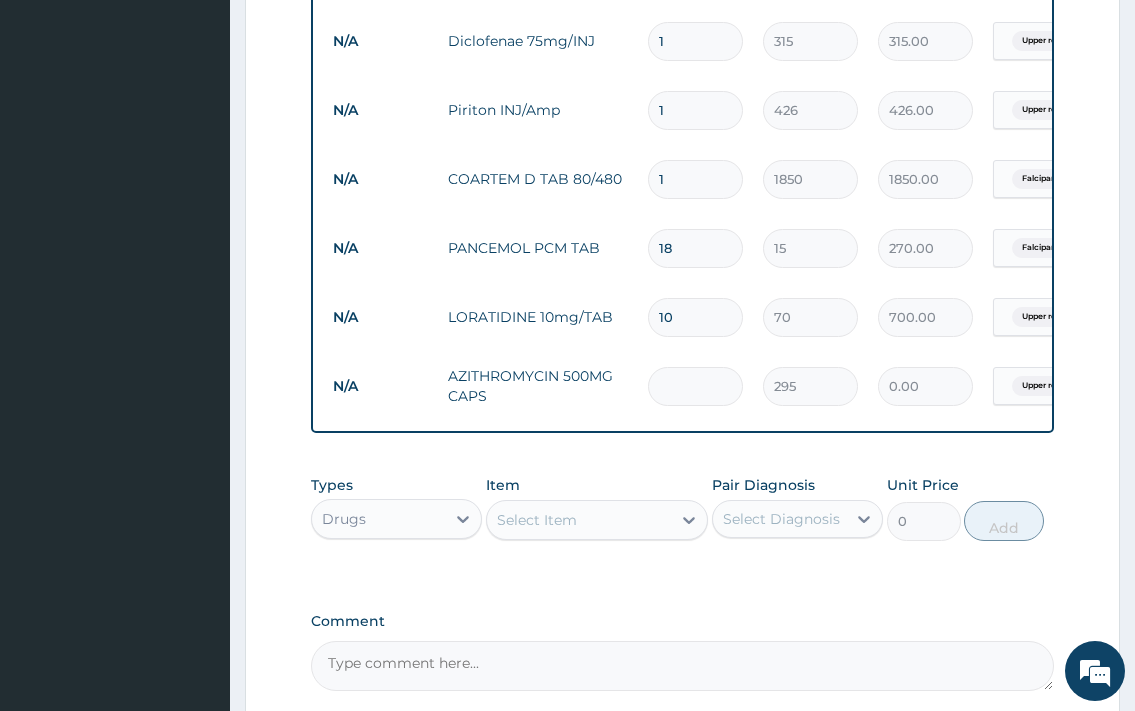 type on "5" 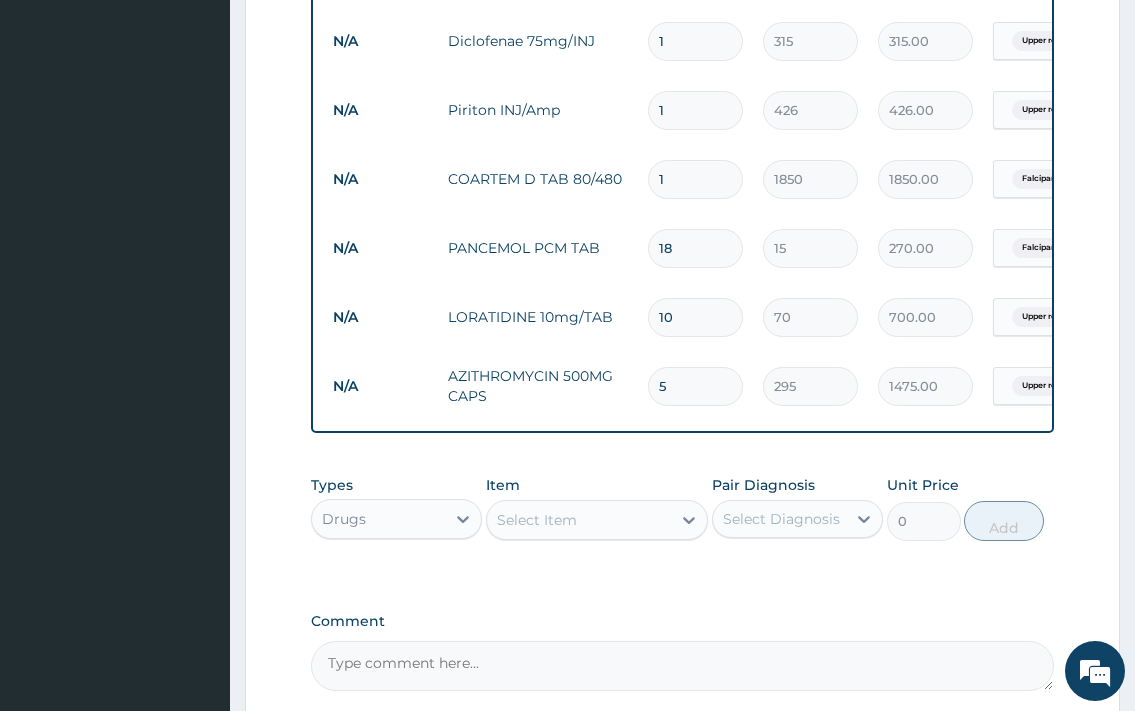 type on "5" 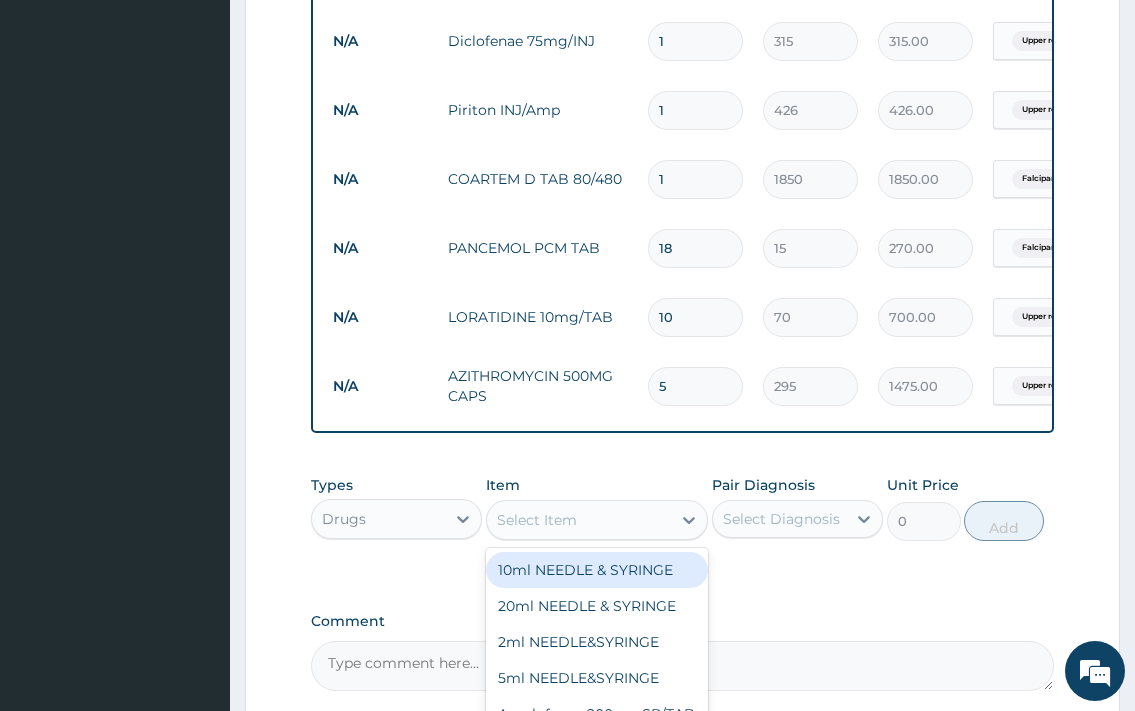click on "Select Item" at bounding box center (579, 520) 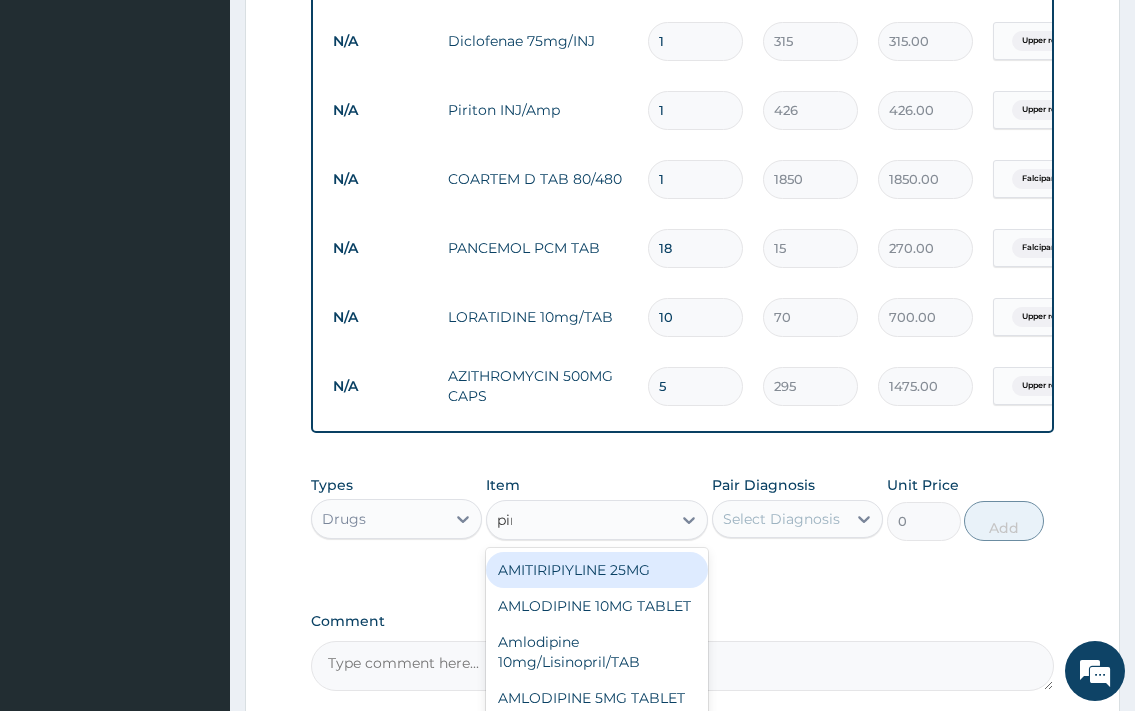 type on "piri" 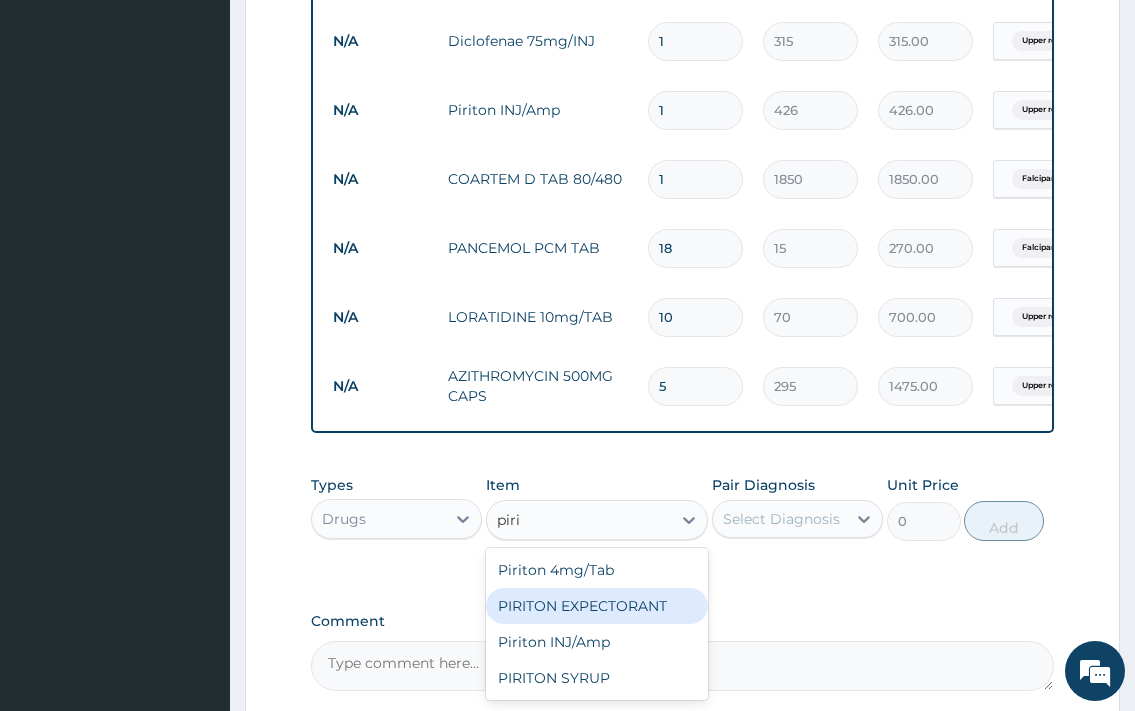 drag, startPoint x: 649, startPoint y: 620, endPoint x: 763, endPoint y: 552, distance: 132.74034 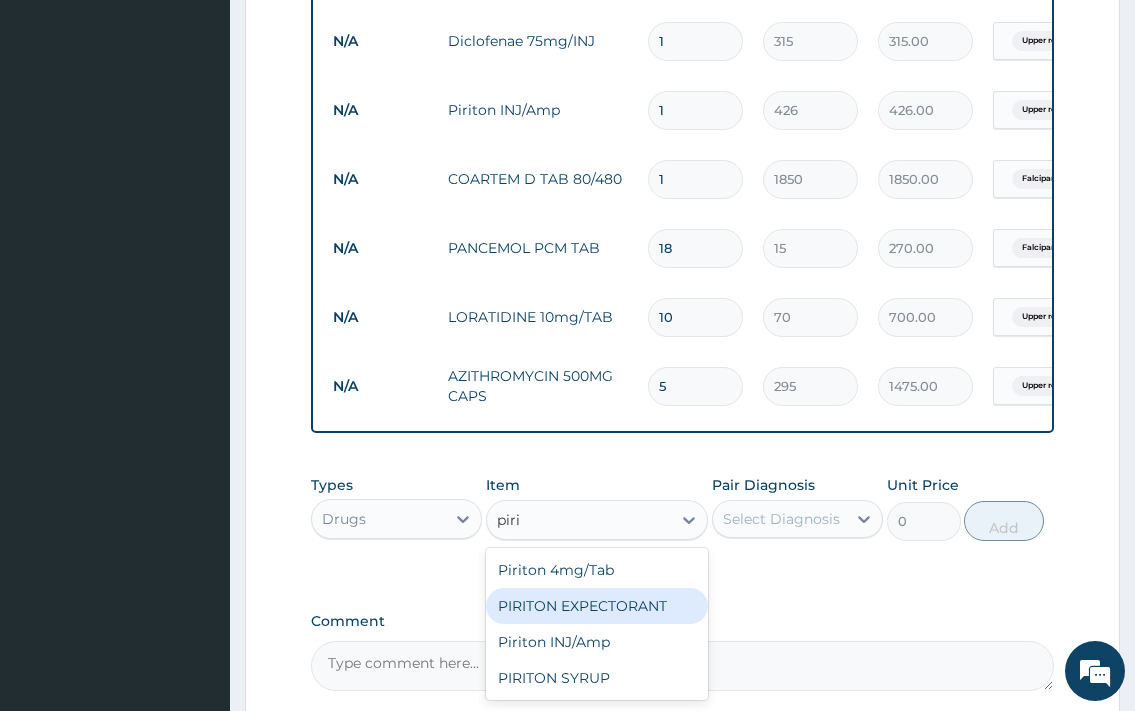 click on "PIRITON EXPECTORANT" at bounding box center [597, 606] 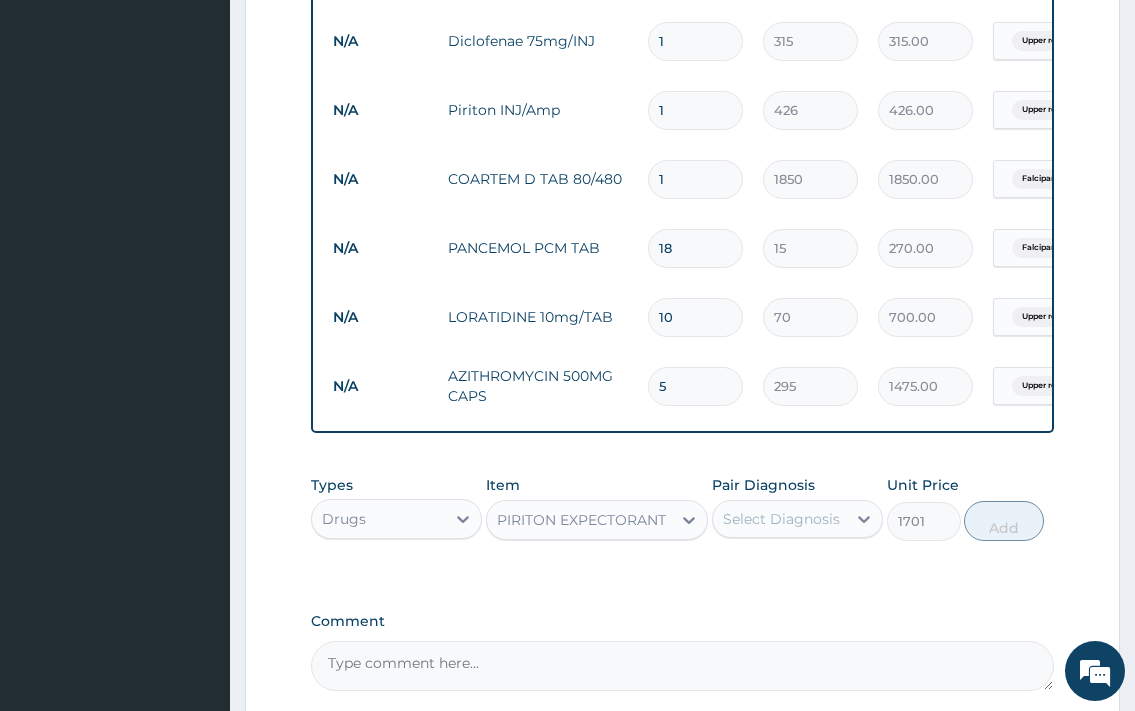 click on "Select Diagnosis" at bounding box center [781, 519] 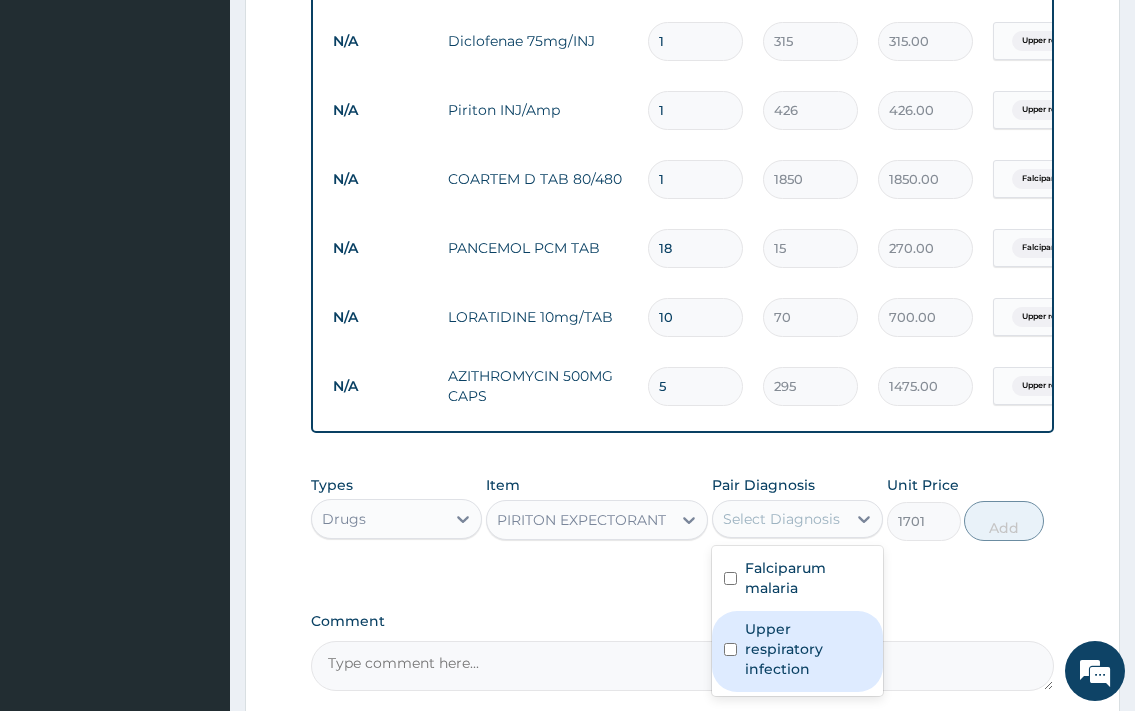 drag, startPoint x: 798, startPoint y: 644, endPoint x: 897, endPoint y: 596, distance: 110.02273 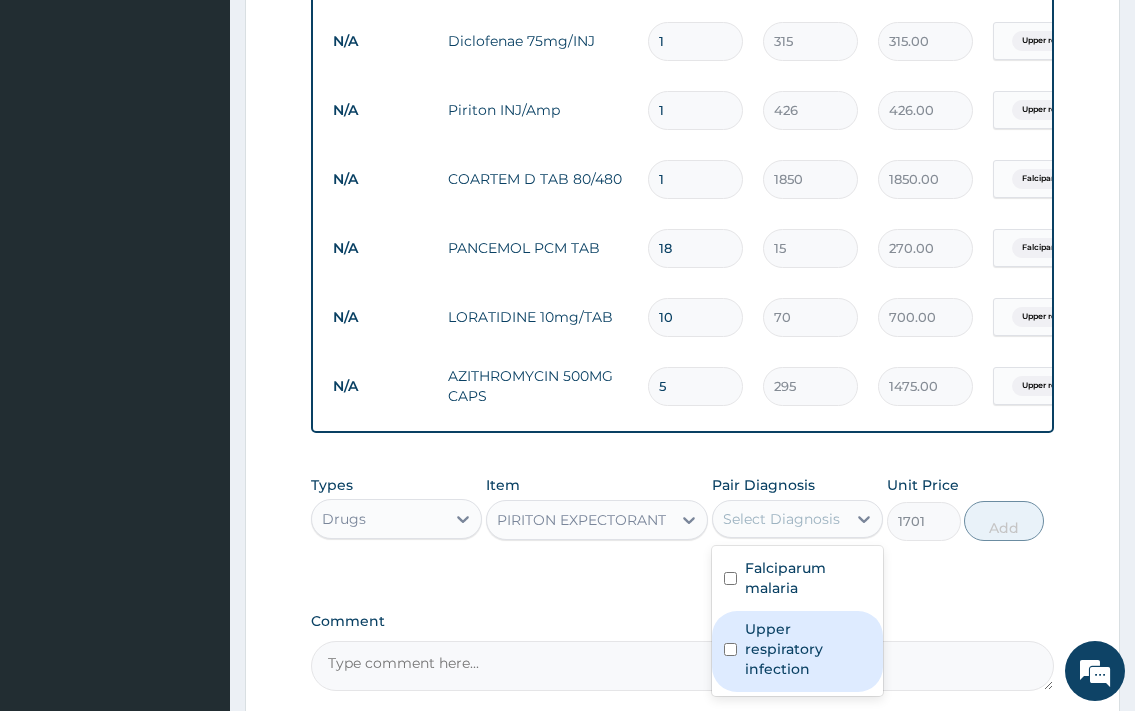 click on "Upper respiratory infection" at bounding box center [808, 649] 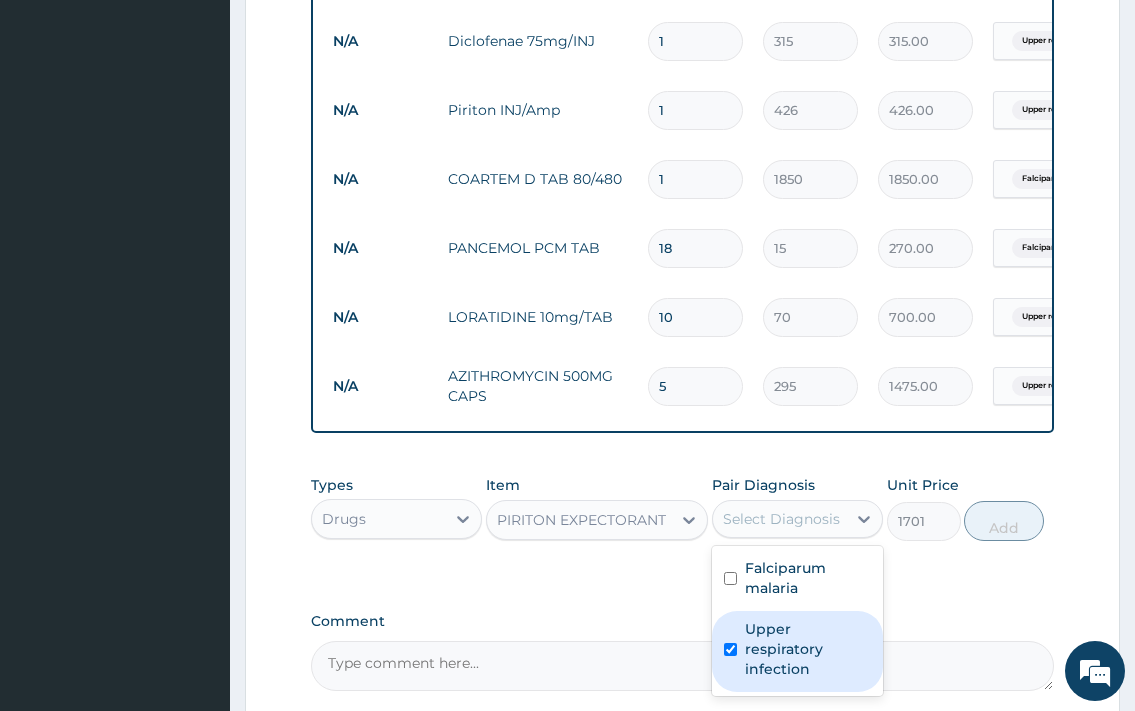 checkbox on "true" 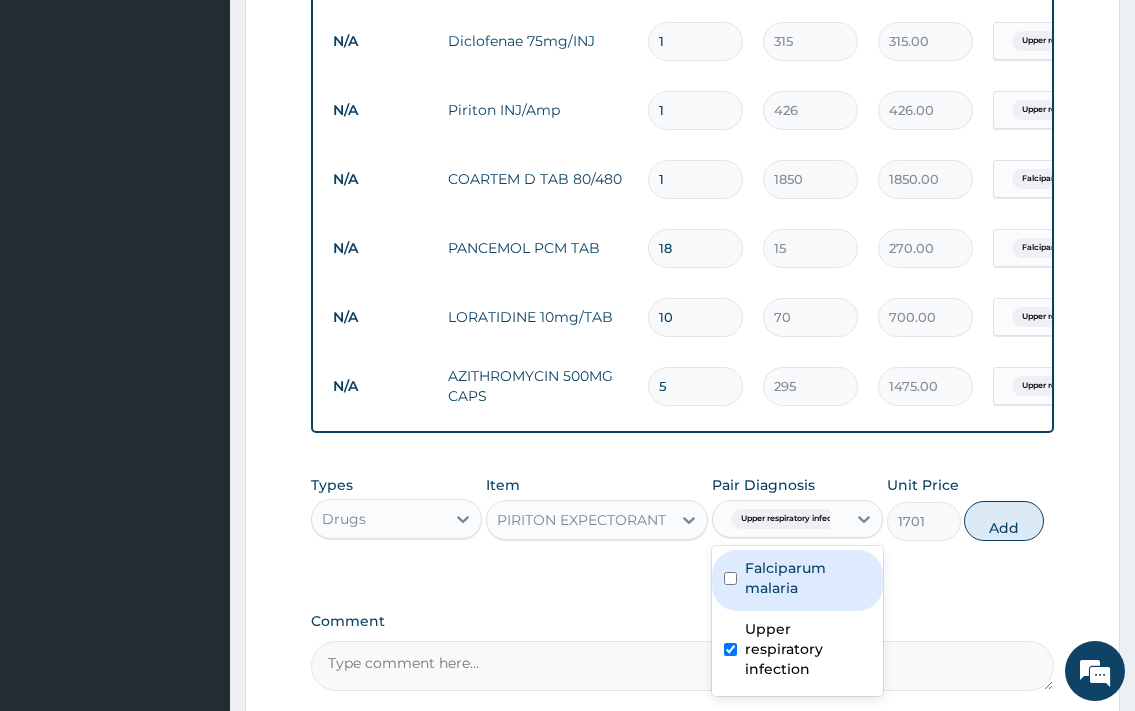 drag, startPoint x: 986, startPoint y: 534, endPoint x: 580, endPoint y: 561, distance: 406.8968 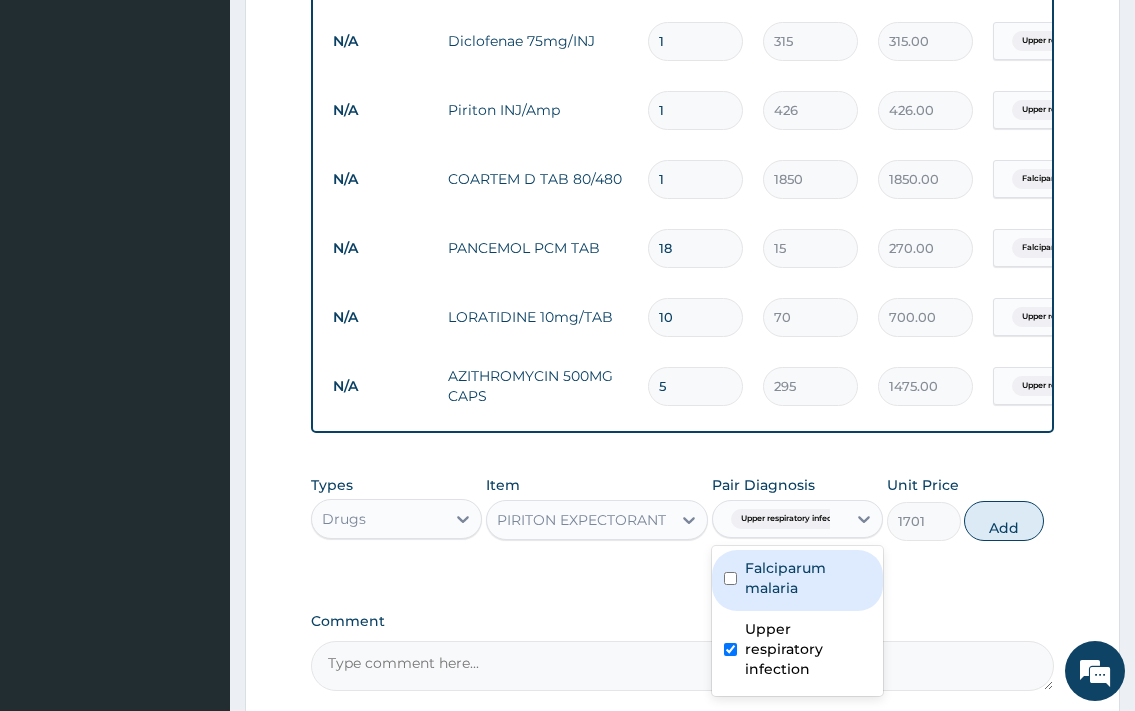 click on "Add" at bounding box center (1004, 521) 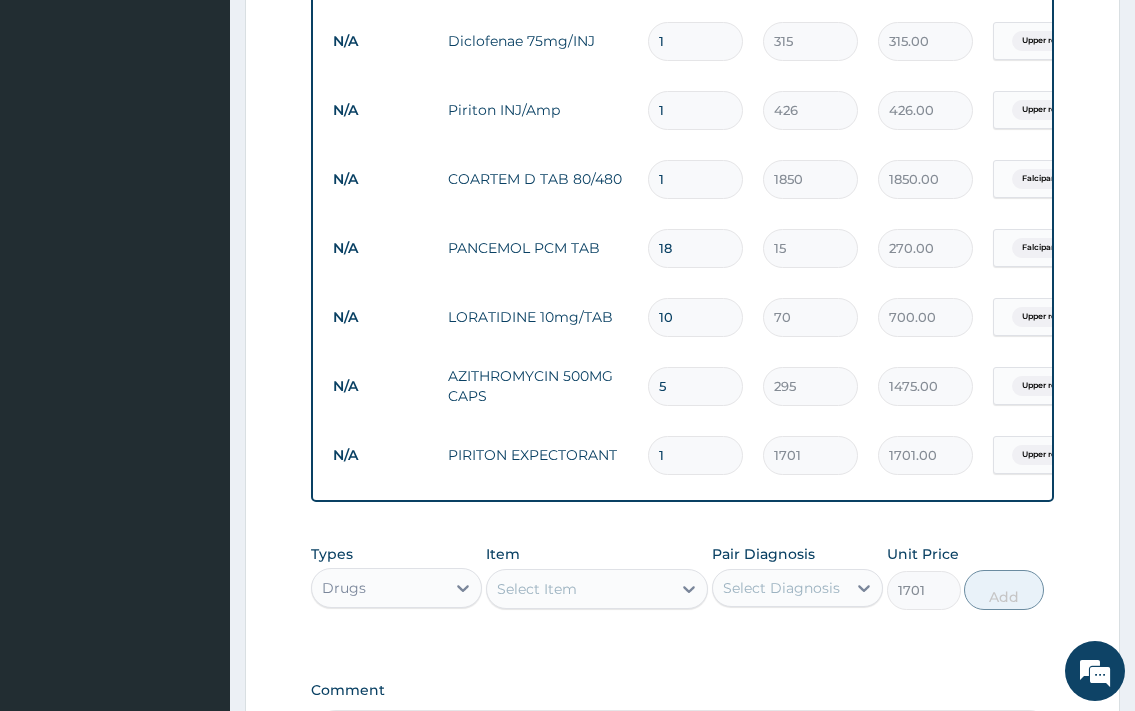 type on "0" 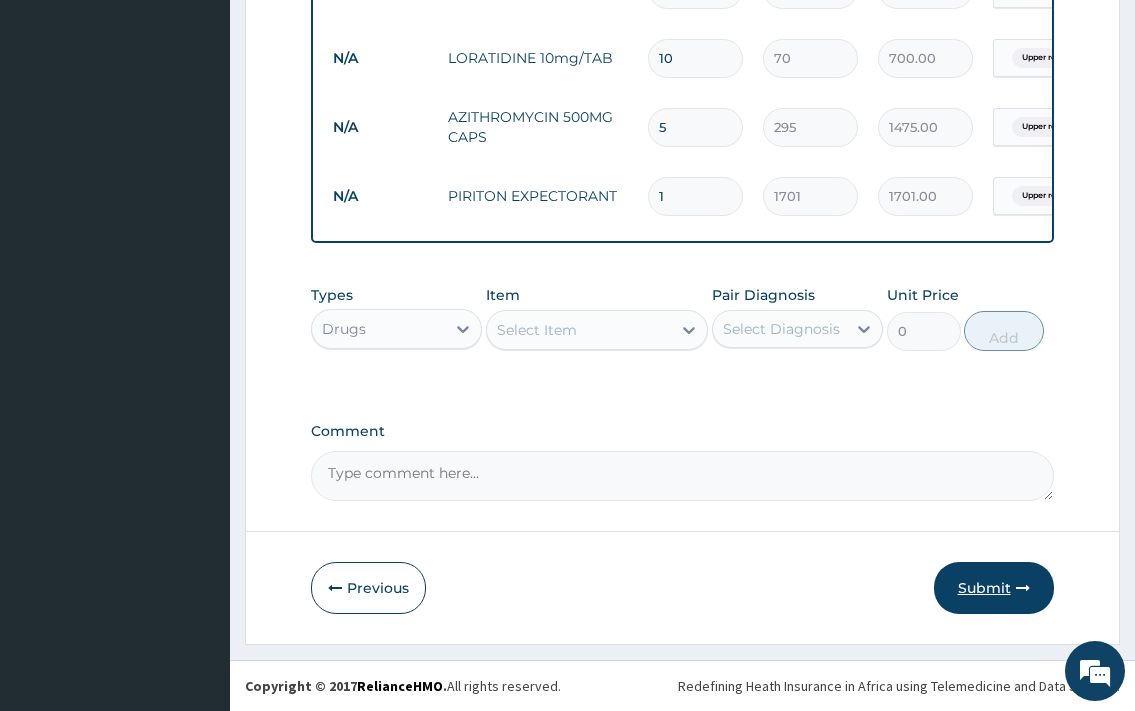 click on "Submit" at bounding box center (994, 588) 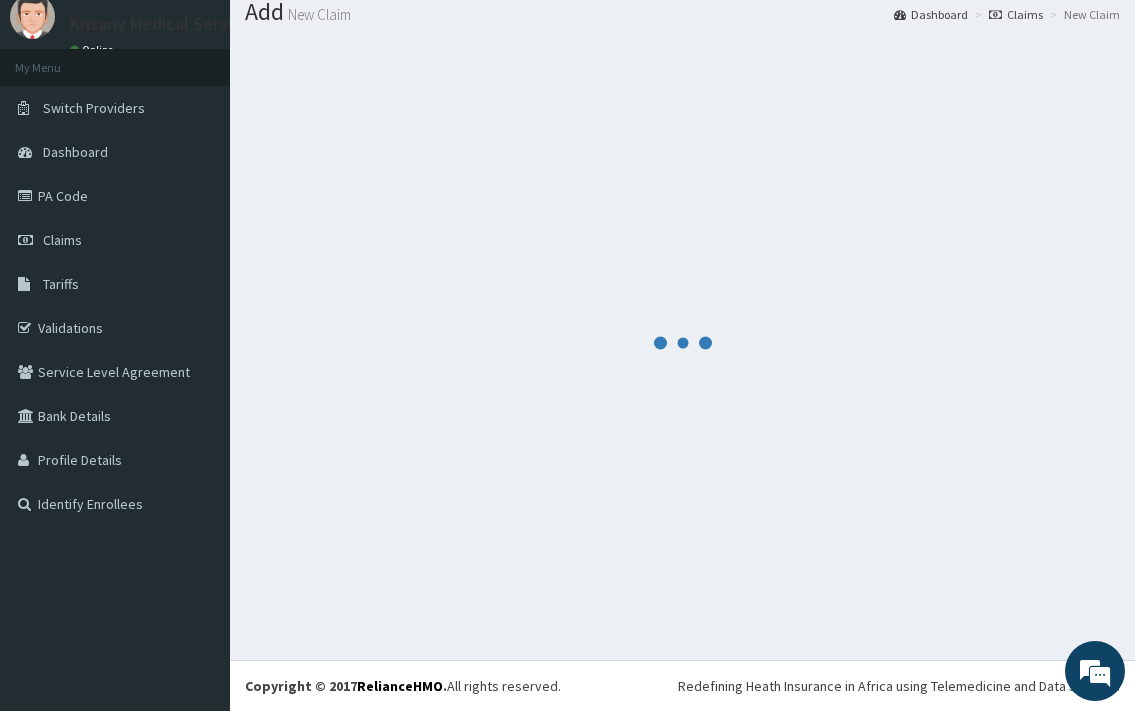 scroll, scrollTop: 66, scrollLeft: 0, axis: vertical 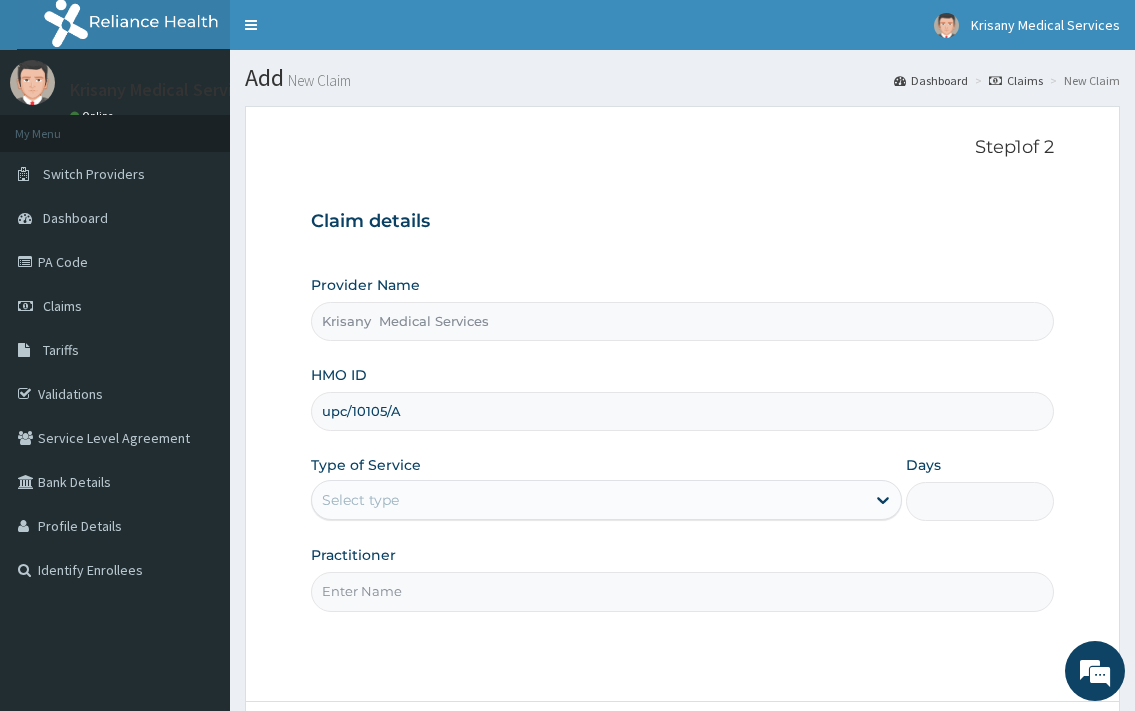 type on "upc/10105/A" 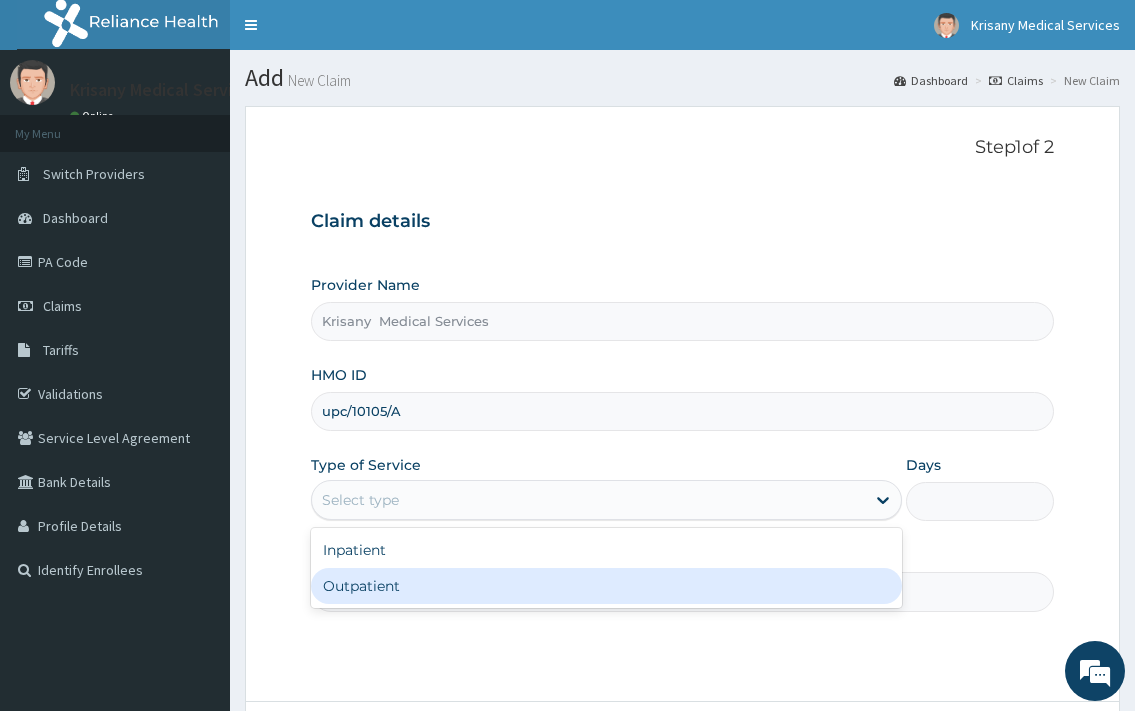 drag, startPoint x: 405, startPoint y: 591, endPoint x: 750, endPoint y: 498, distance: 357.31497 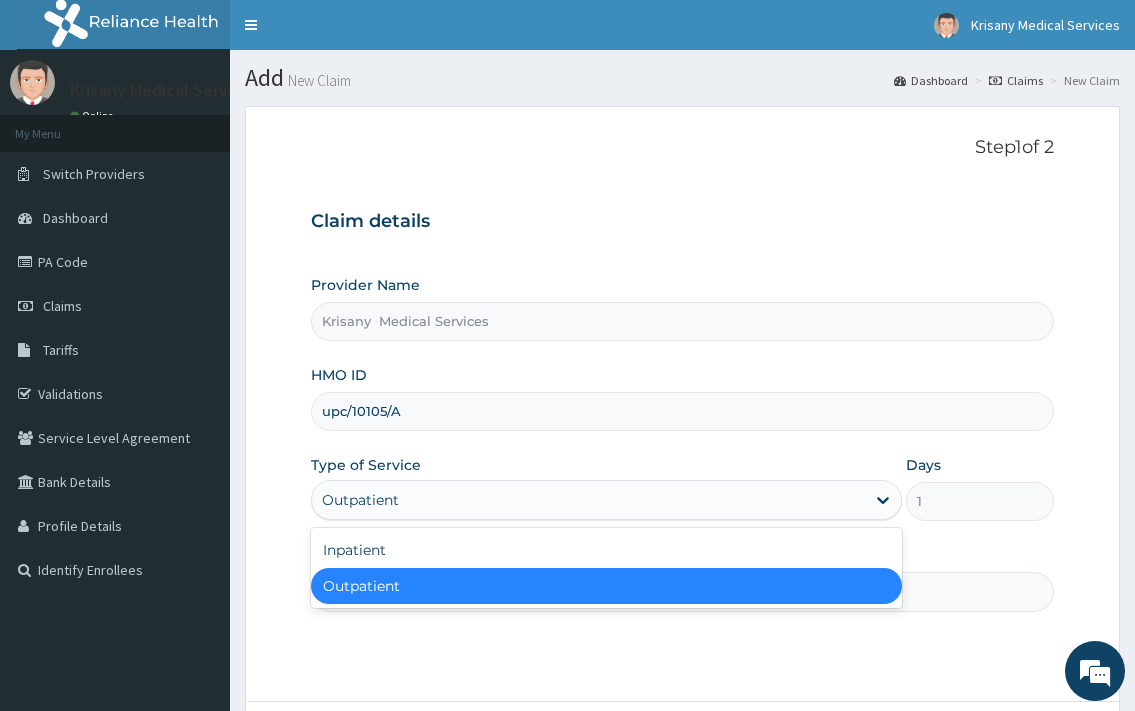click on "Outpatient" at bounding box center (588, 500) 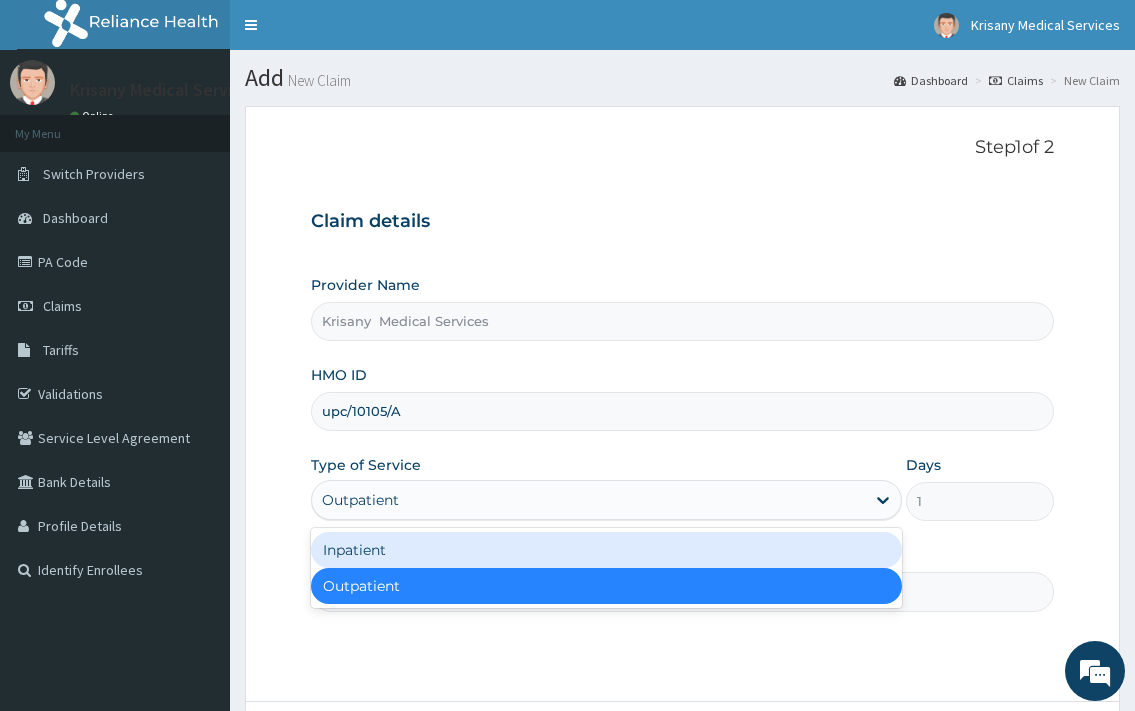 drag, startPoint x: 404, startPoint y: 546, endPoint x: 514, endPoint y: 541, distance: 110.11358 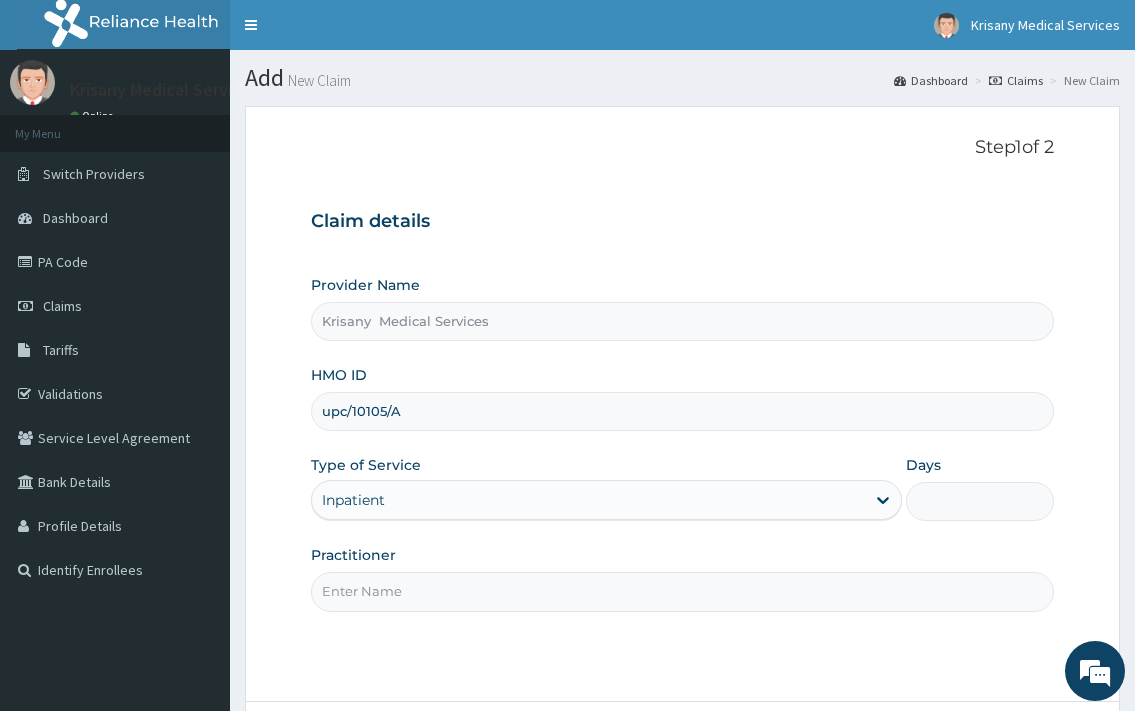 scroll, scrollTop: 0, scrollLeft: 0, axis: both 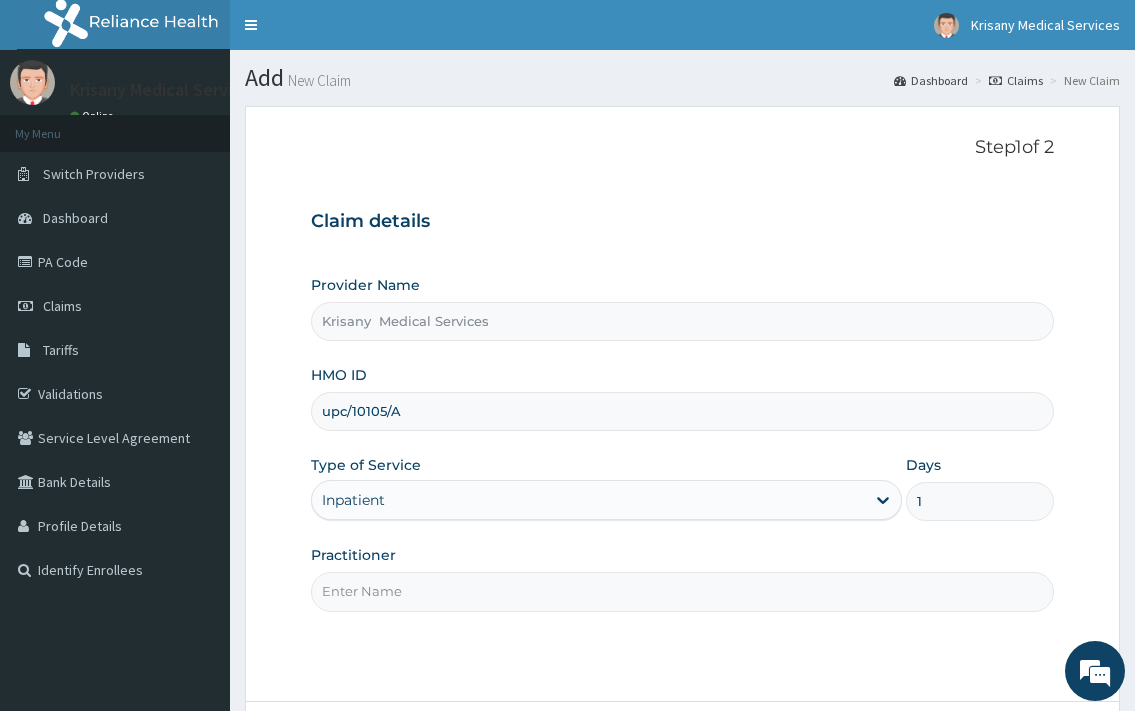 type on "1" 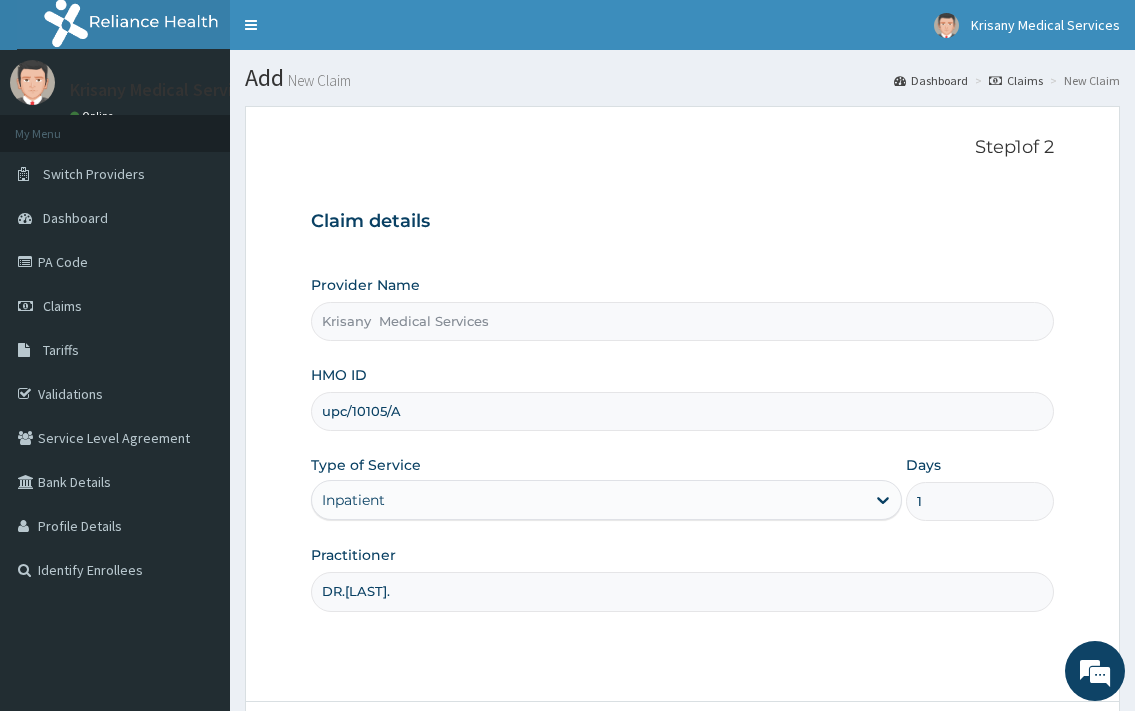 scroll, scrollTop: 170, scrollLeft: 0, axis: vertical 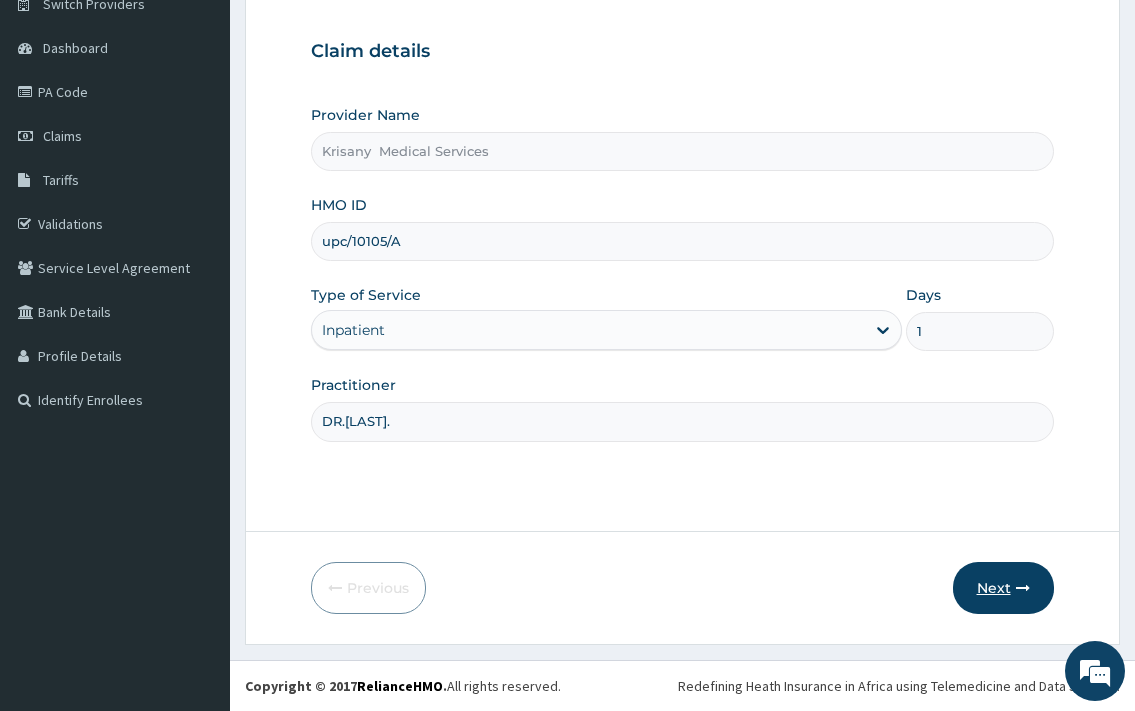 type on "DR.MCKAY." 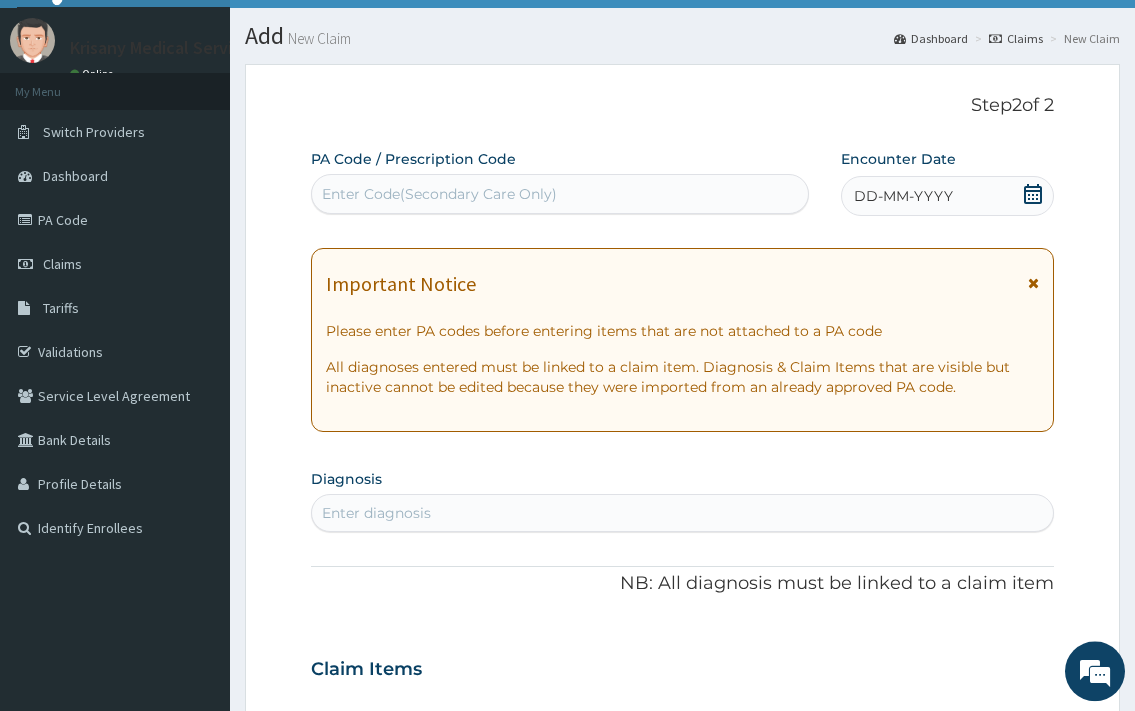 scroll, scrollTop: 0, scrollLeft: 0, axis: both 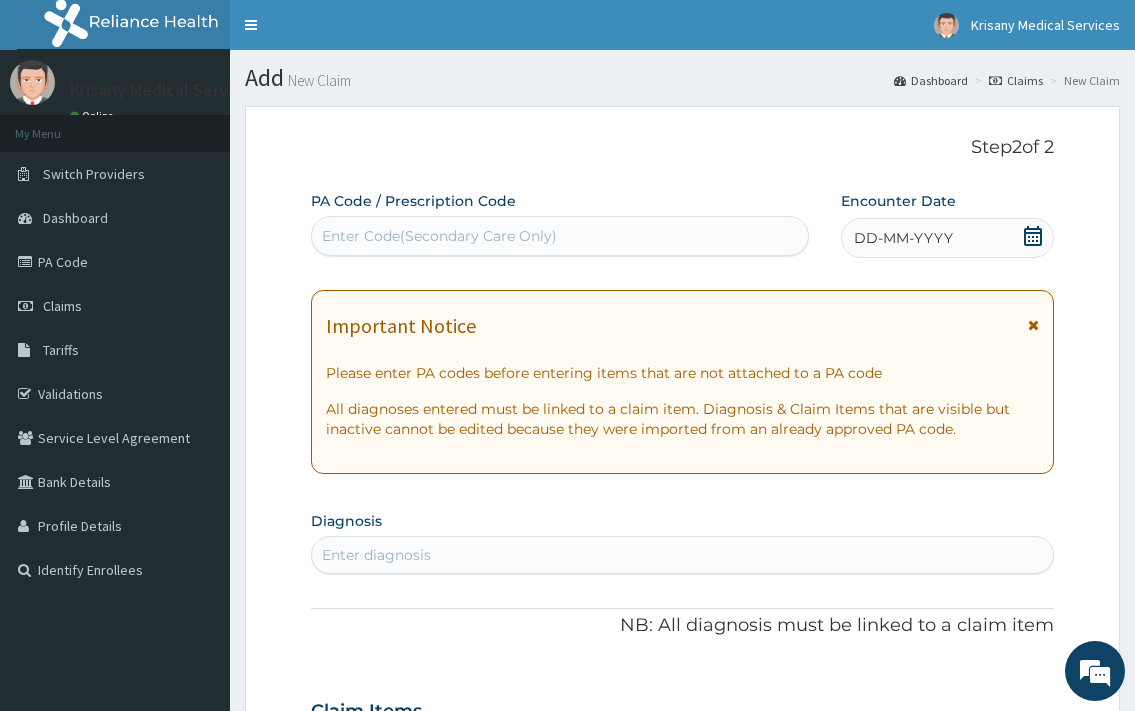 click on "Enter Code(Secondary Care Only)" at bounding box center (439, 236) 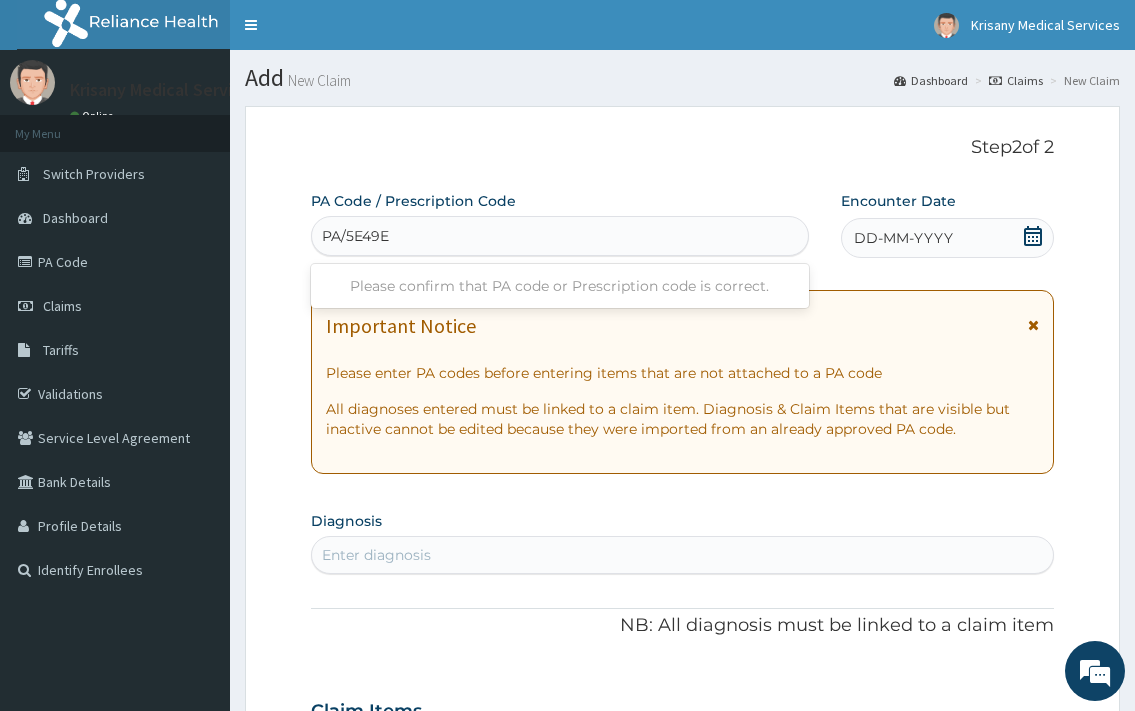 type on "PA/5E49E3" 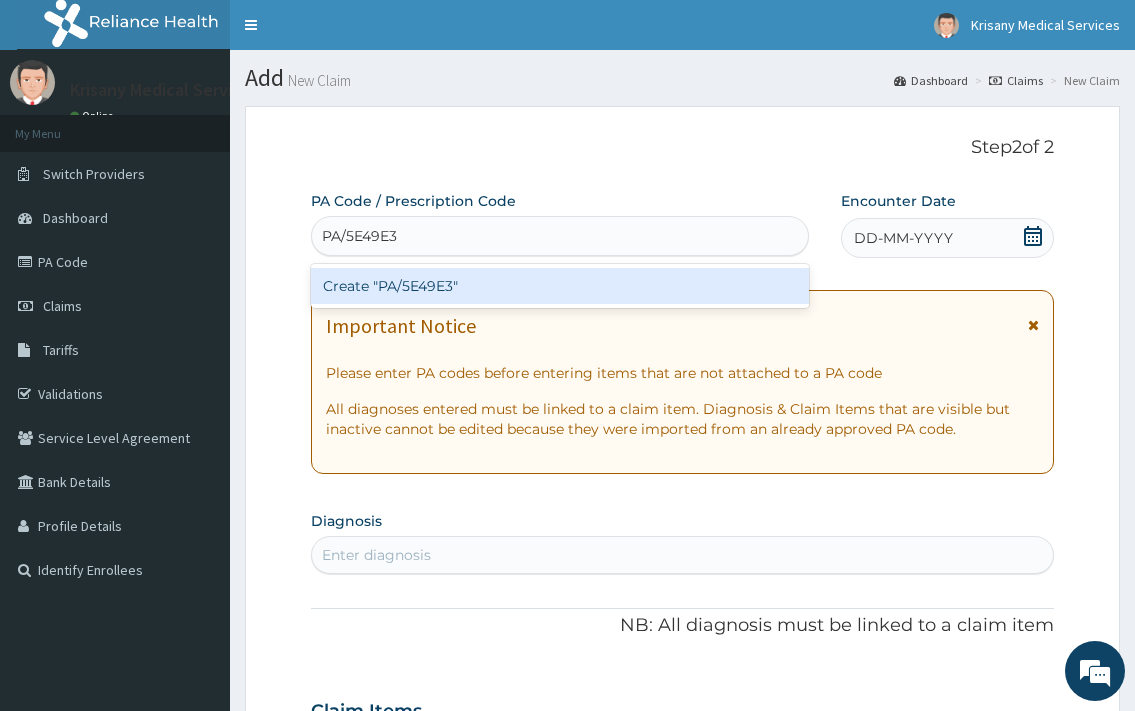 click on "Create "PA/5E49E3"" at bounding box center (559, 286) 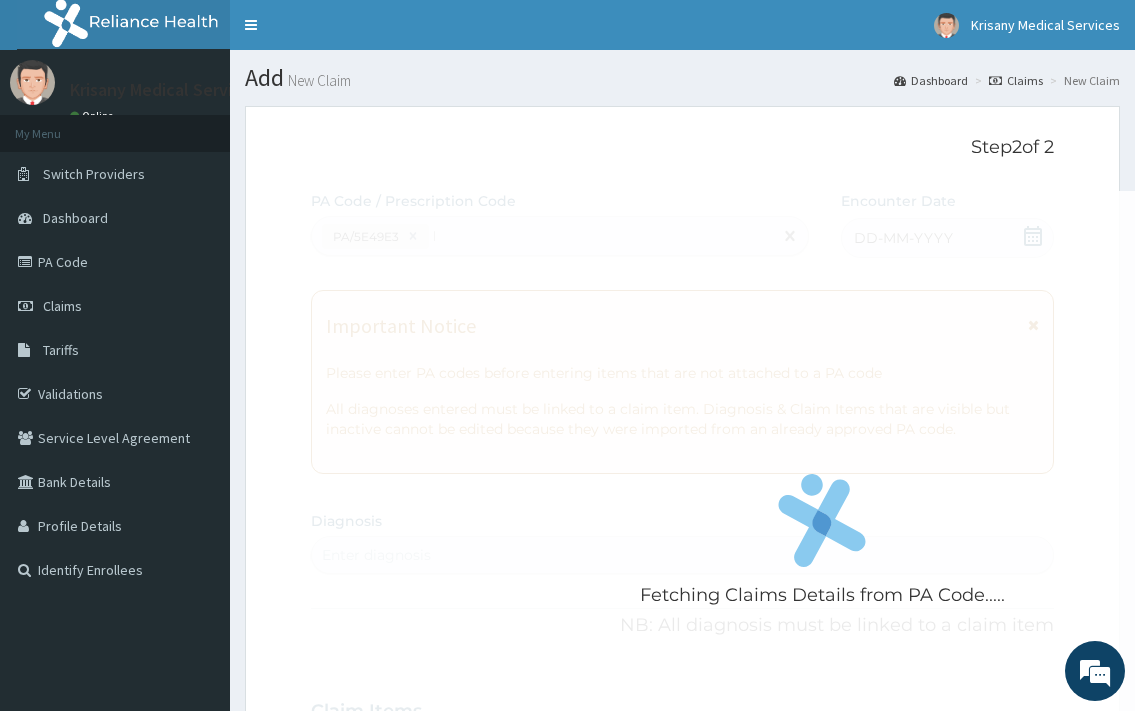 type 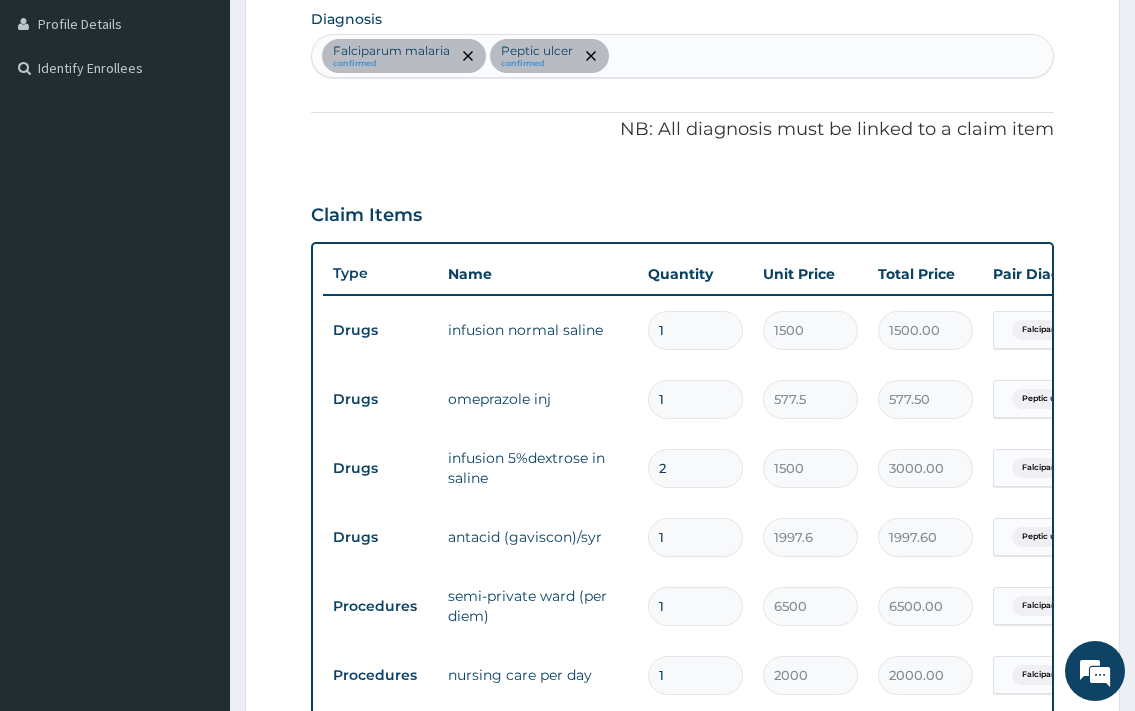 scroll, scrollTop: 510, scrollLeft: 0, axis: vertical 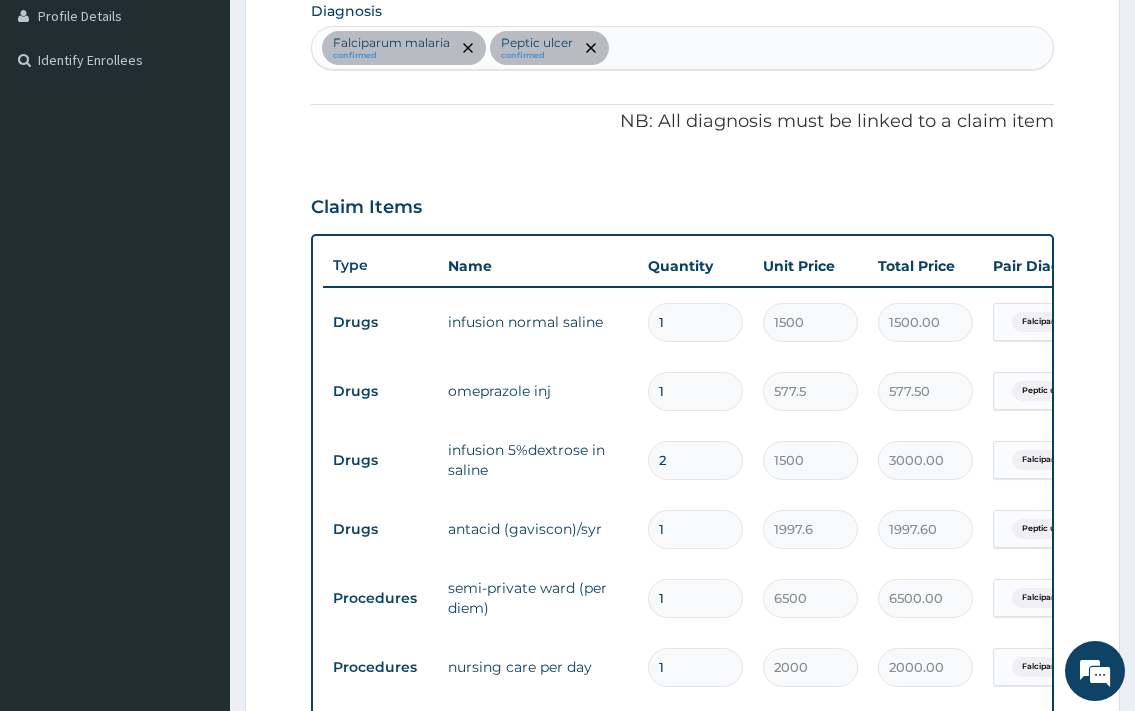 click on "Falciparum malaria confirmed Peptic ulcer confirmed" at bounding box center (682, 48) 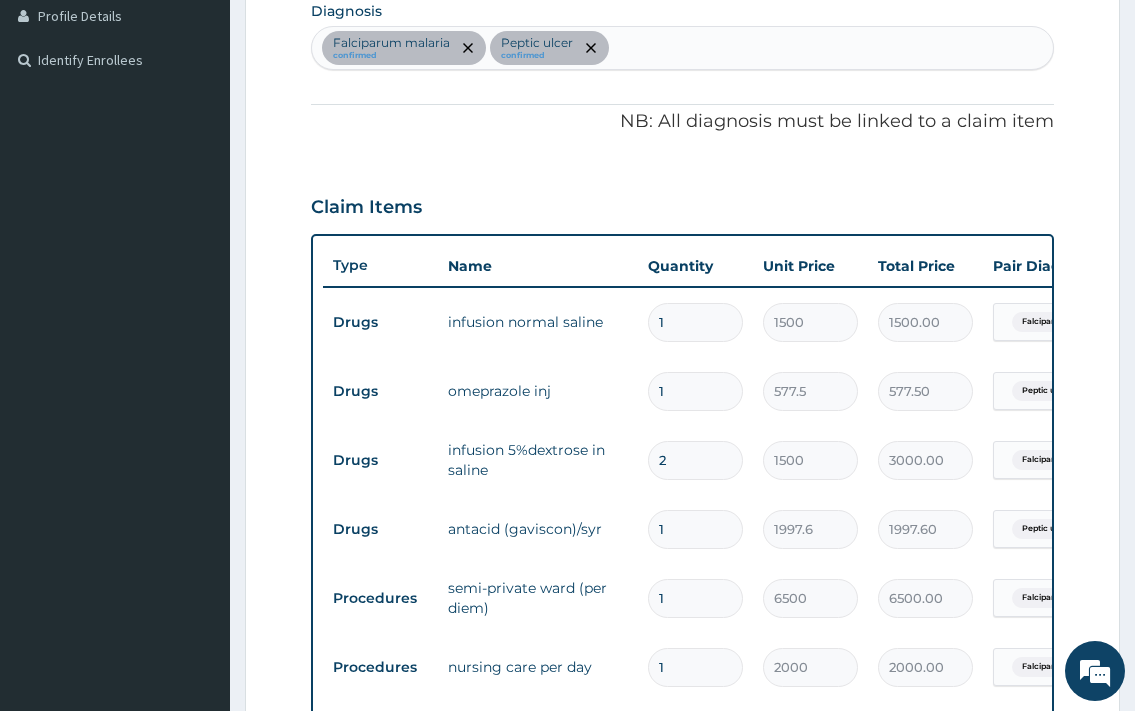 type on "J" 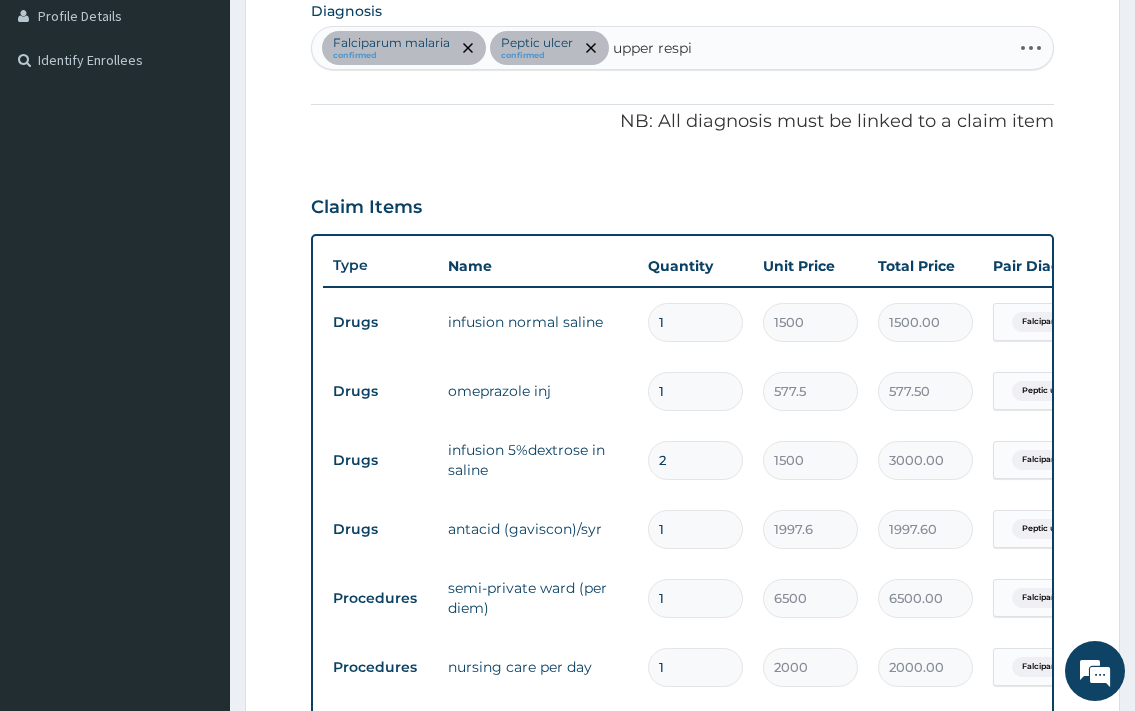 type on "upper respiratory" 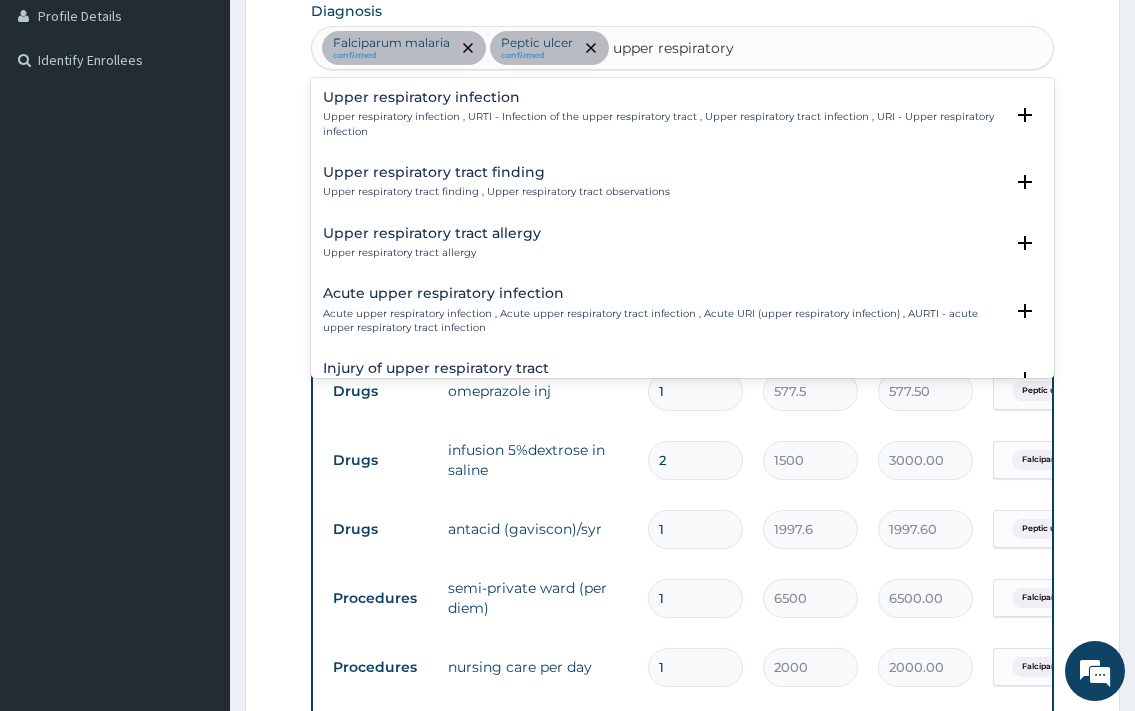 click on "Upper respiratory infection Upper respiratory infection , URTI - Infection of the upper respiratory tract , Upper respiratory tract infection , URI - Upper respiratory infection" at bounding box center (662, 114) 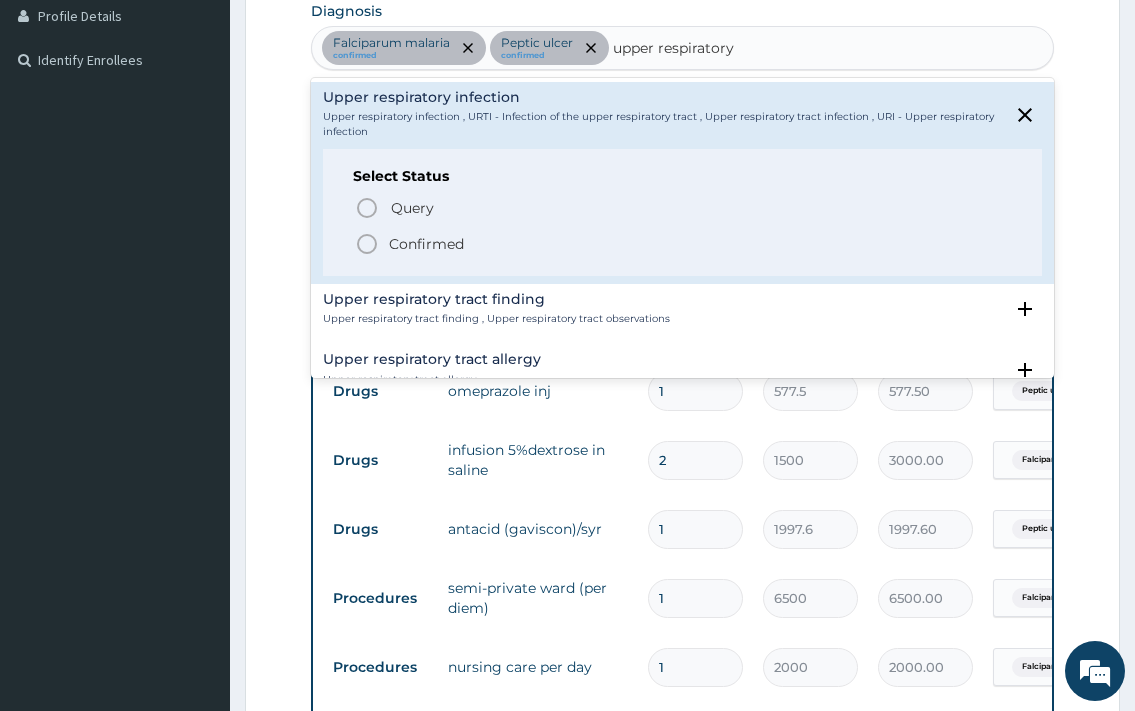 click on "Confirmed" at bounding box center (683, 244) 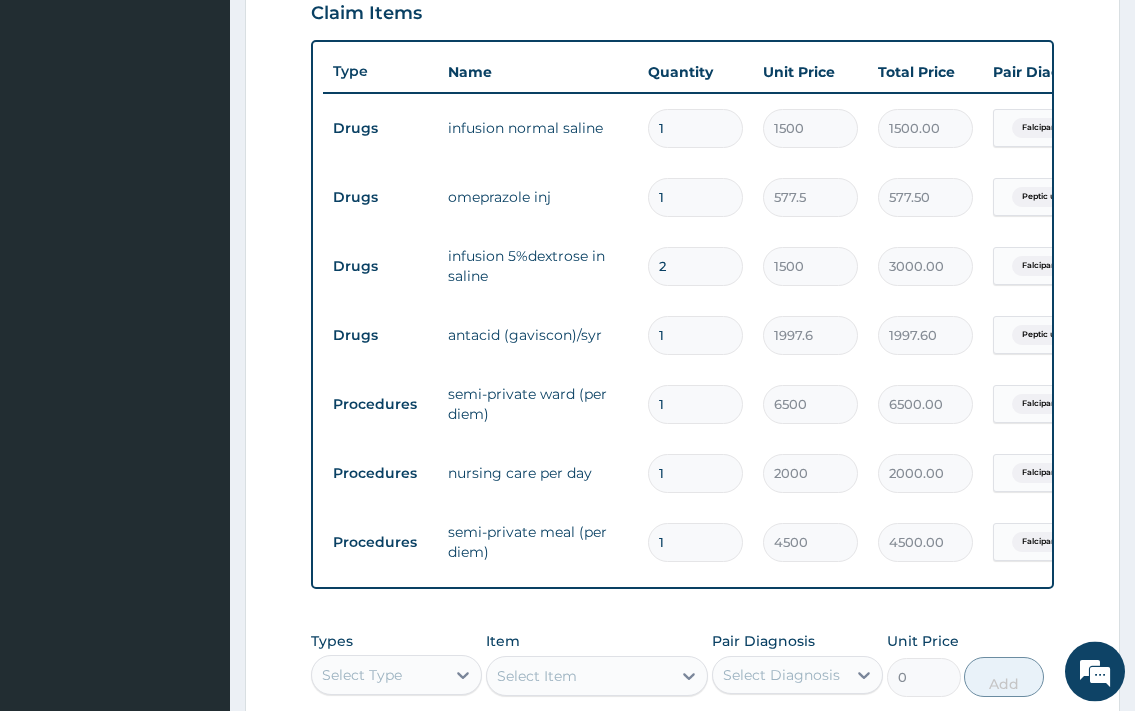 scroll, scrollTop: 1020, scrollLeft: 0, axis: vertical 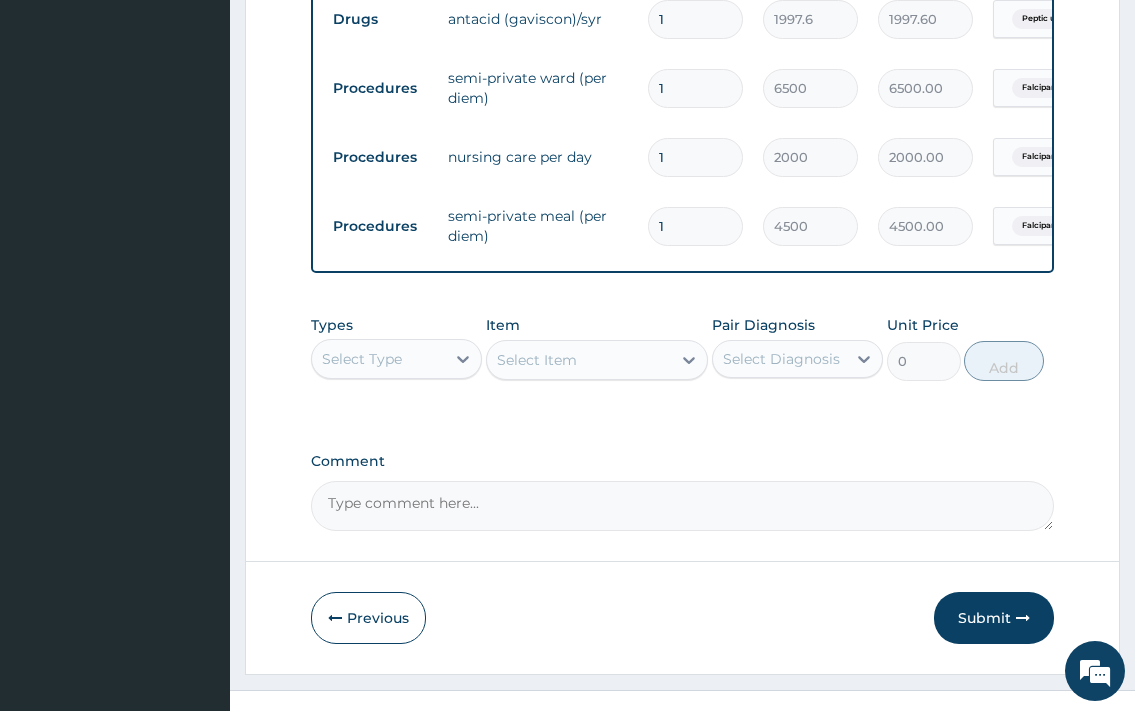 click on "Select Type" at bounding box center [362, 359] 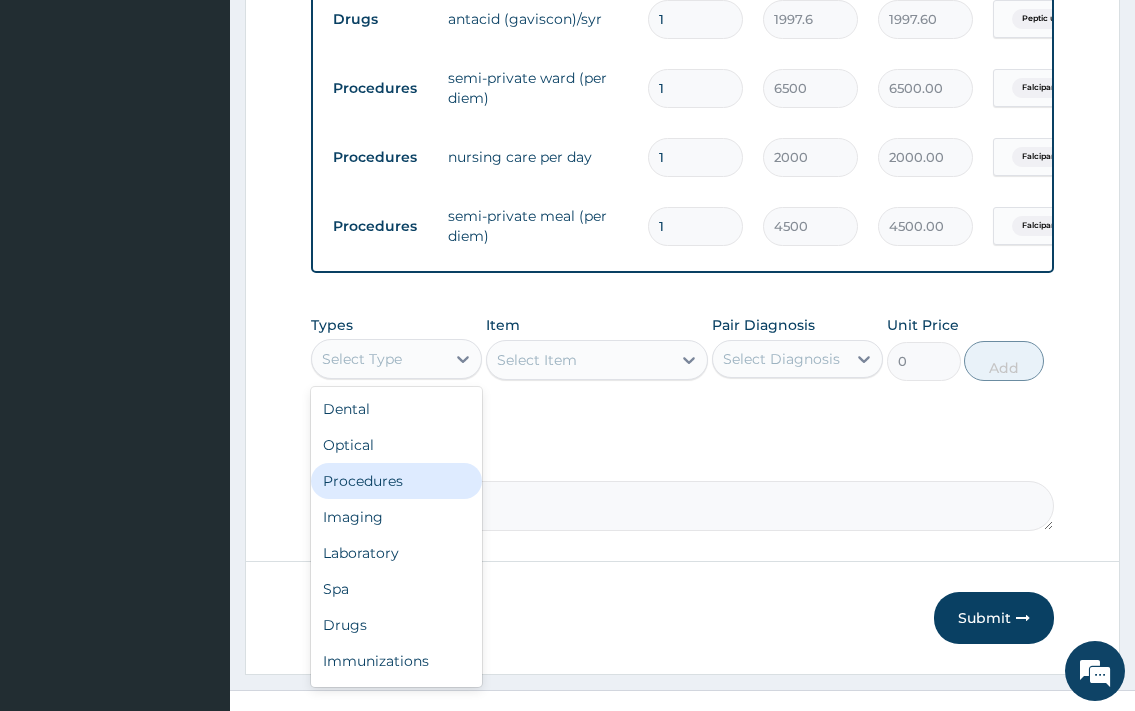 drag, startPoint x: 396, startPoint y: 499, endPoint x: 579, endPoint y: 381, distance: 217.74527 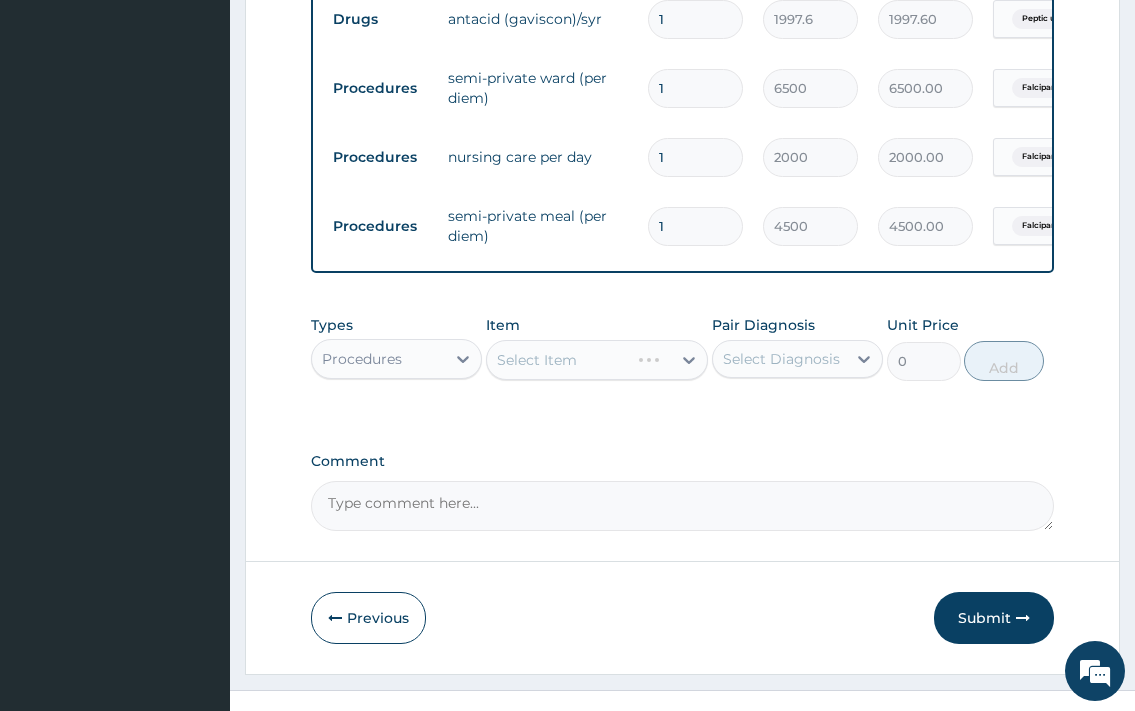 click on "Select Item" at bounding box center (597, 360) 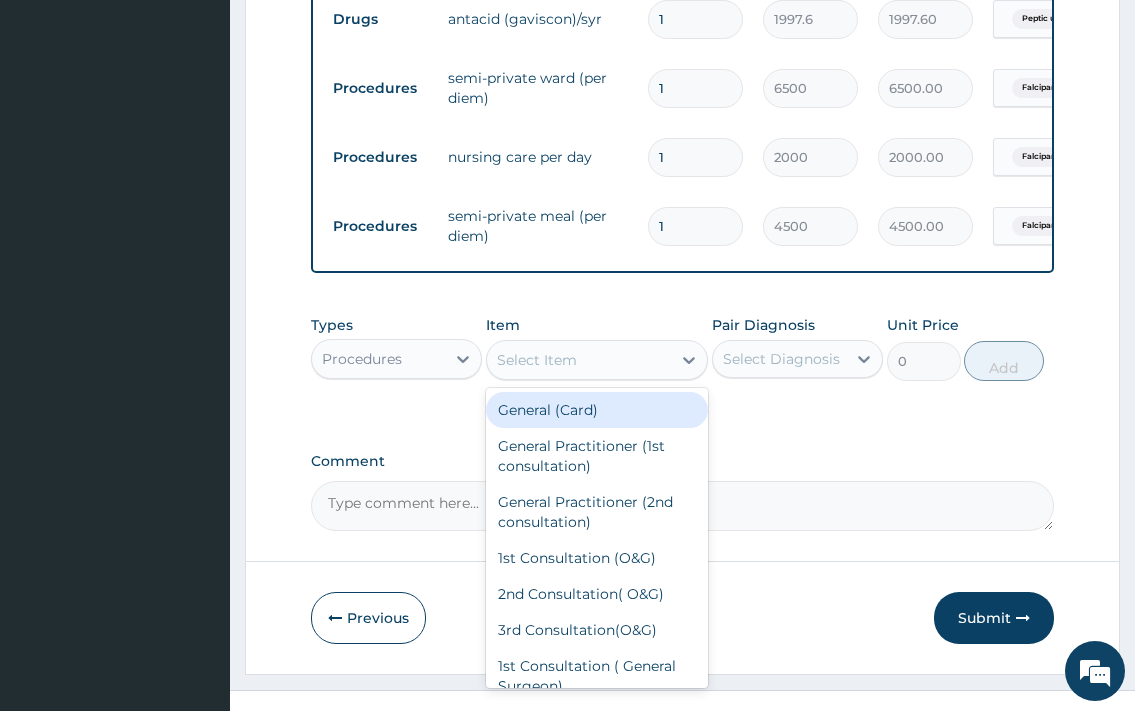click on "Select Item" at bounding box center [579, 360] 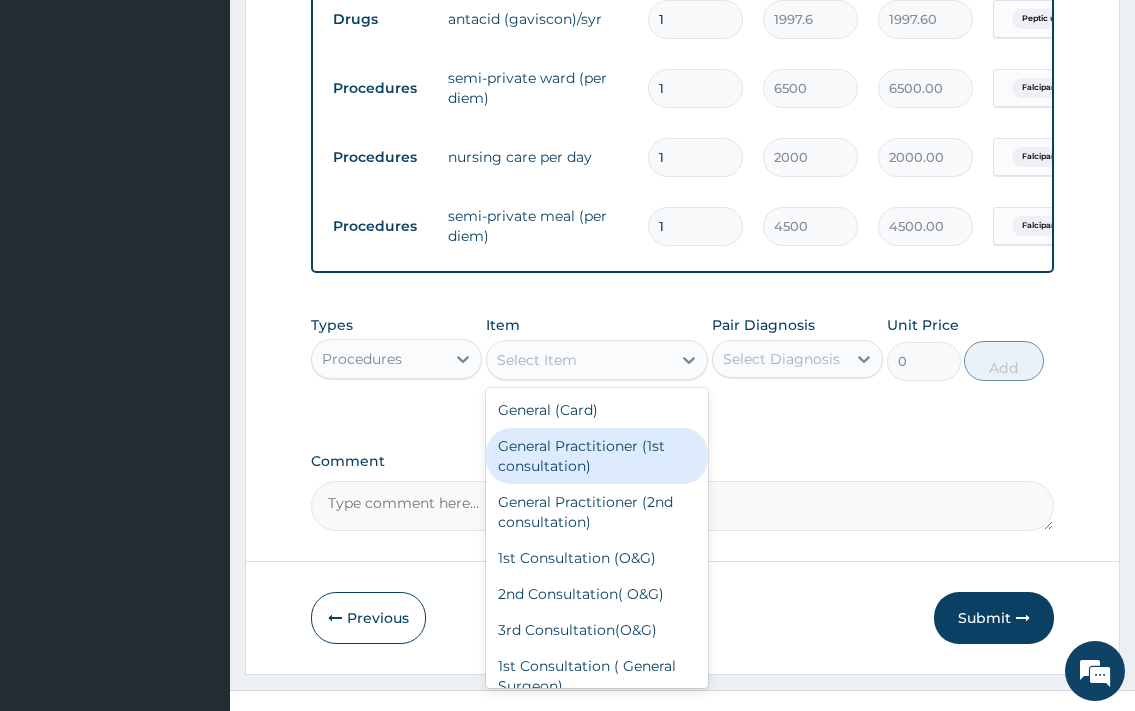 click on "General Practitioner (1st consultation)" at bounding box center [597, 456] 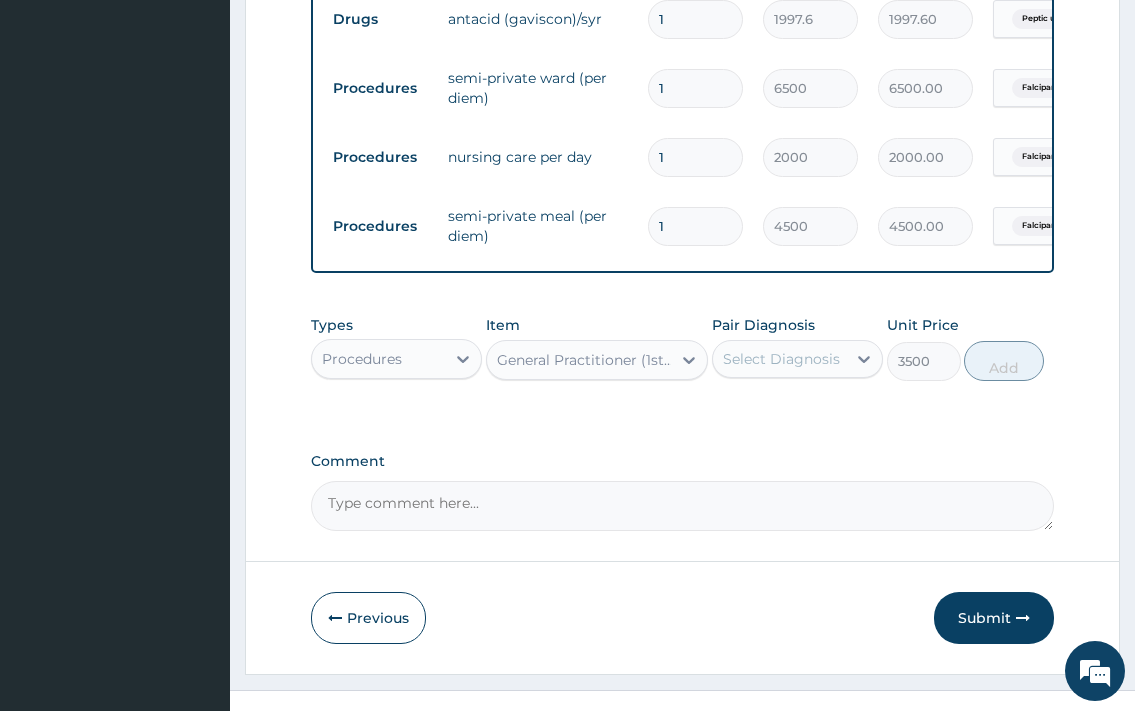 click on "Pair Diagnosis Select Diagnosis" at bounding box center (797, 348) 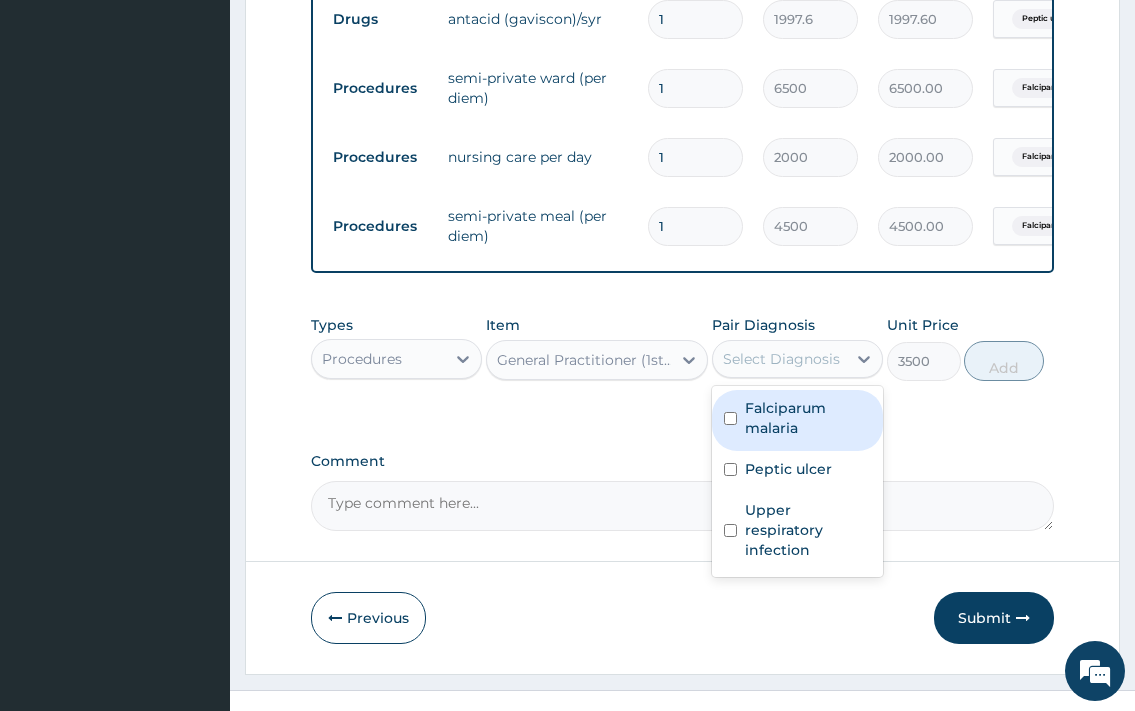 click on "Falciparum malaria" at bounding box center (808, 418) 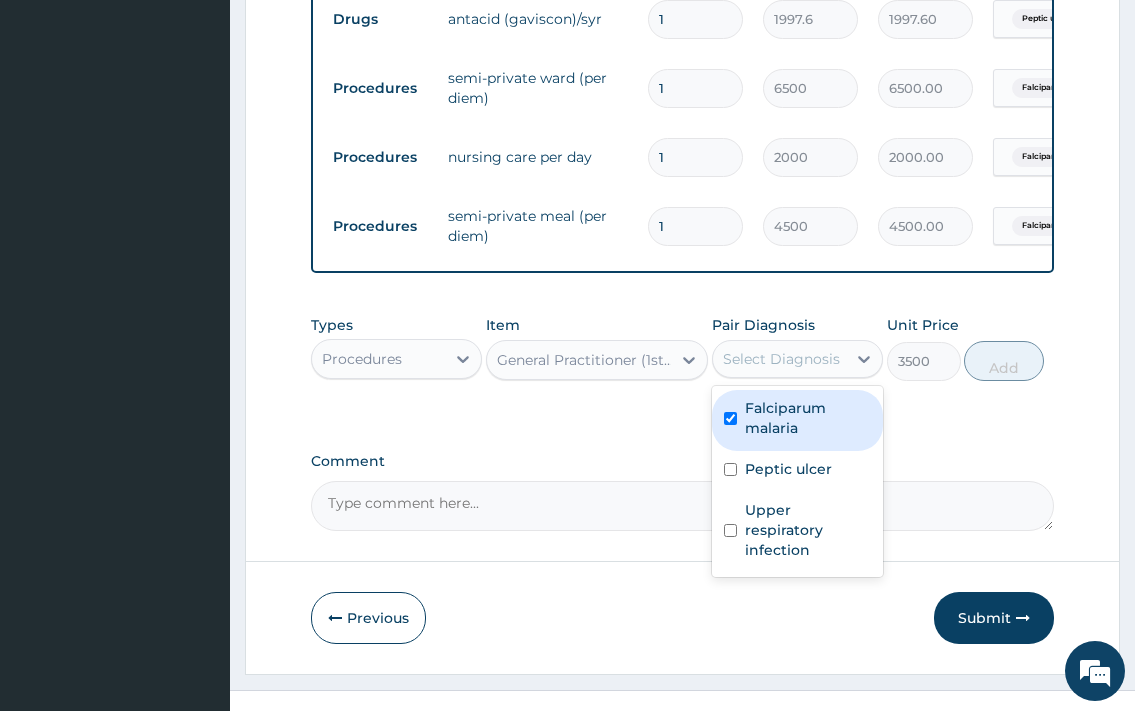 checkbox on "true" 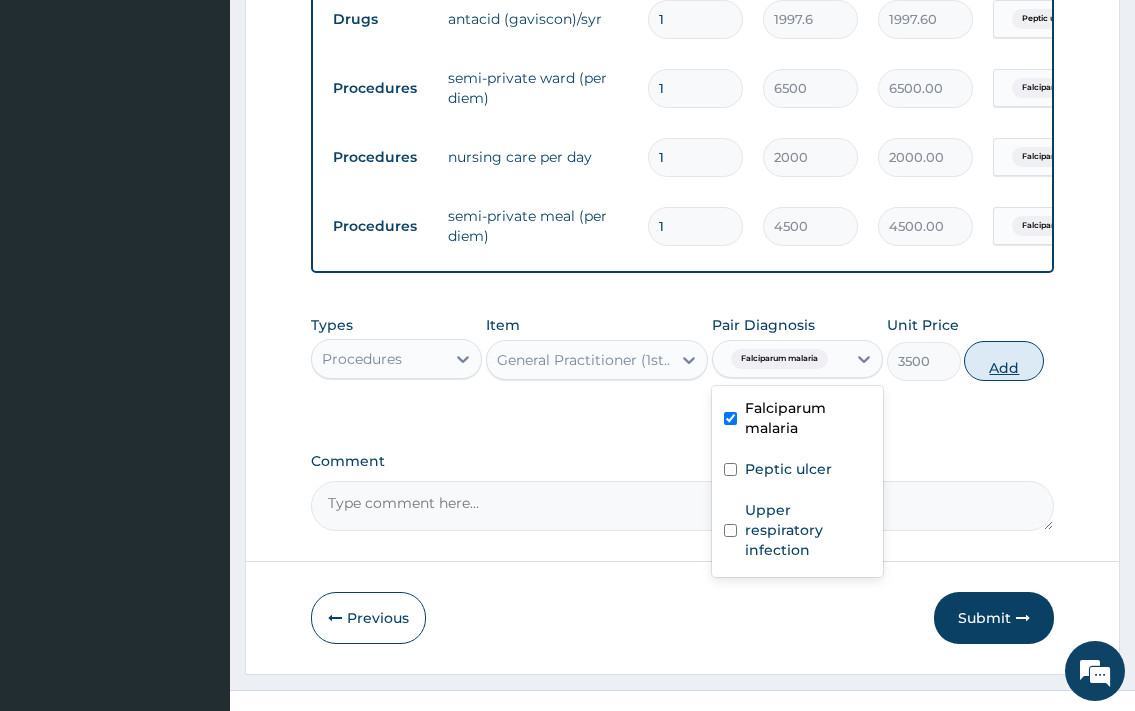 click on "Add" at bounding box center (1004, 361) 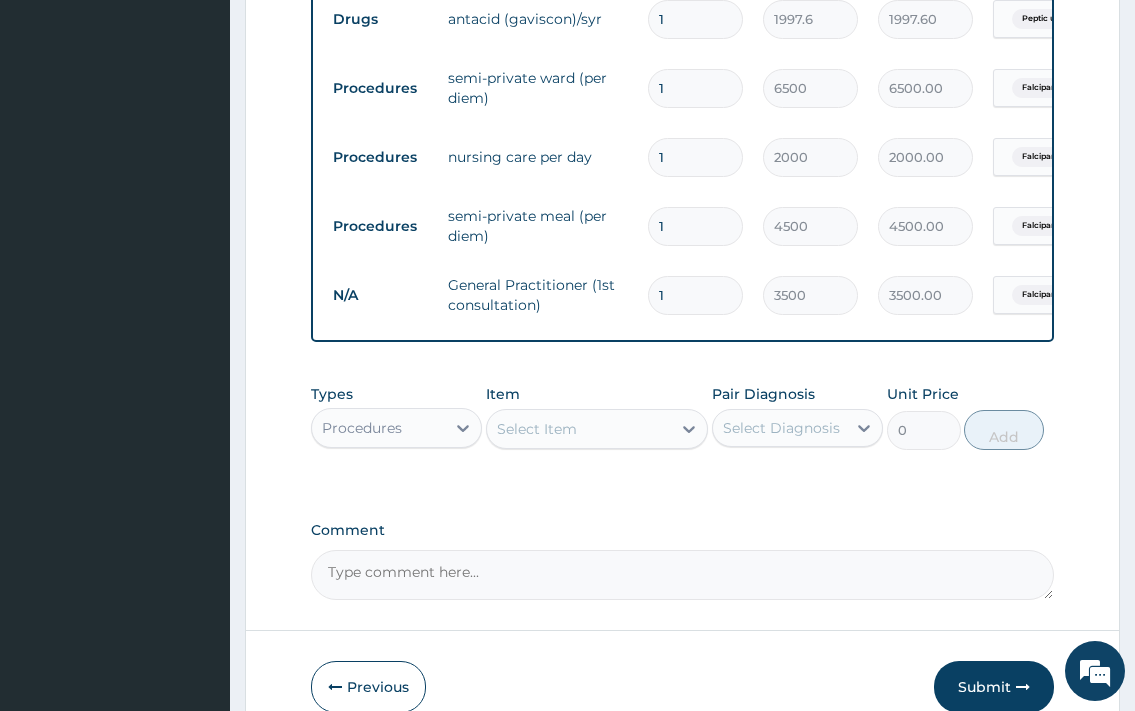 click on "Procedures" at bounding box center [396, 428] 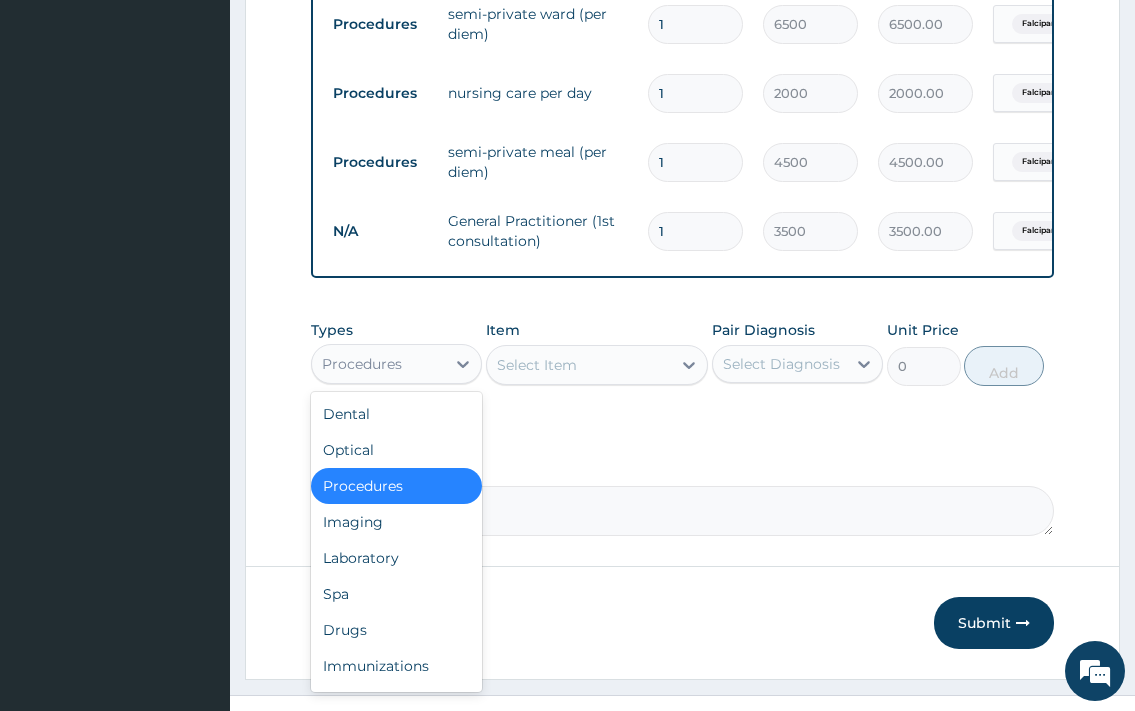 scroll, scrollTop: 1136, scrollLeft: 0, axis: vertical 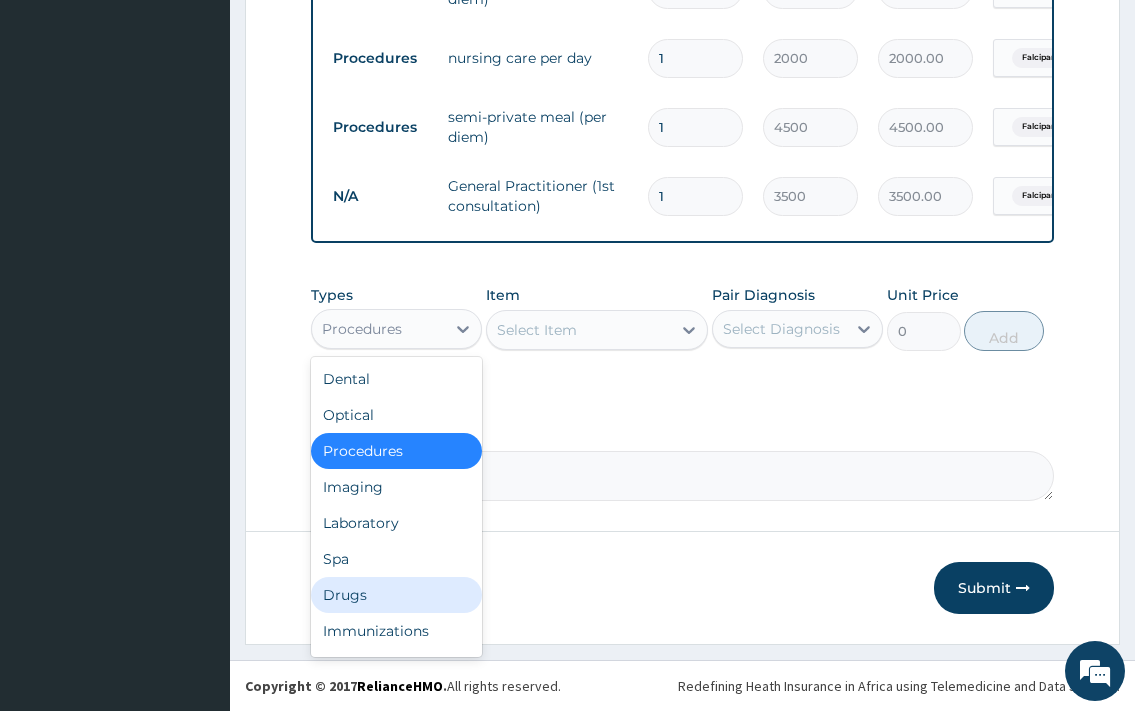 drag, startPoint x: 366, startPoint y: 597, endPoint x: 488, endPoint y: 378, distance: 250.68906 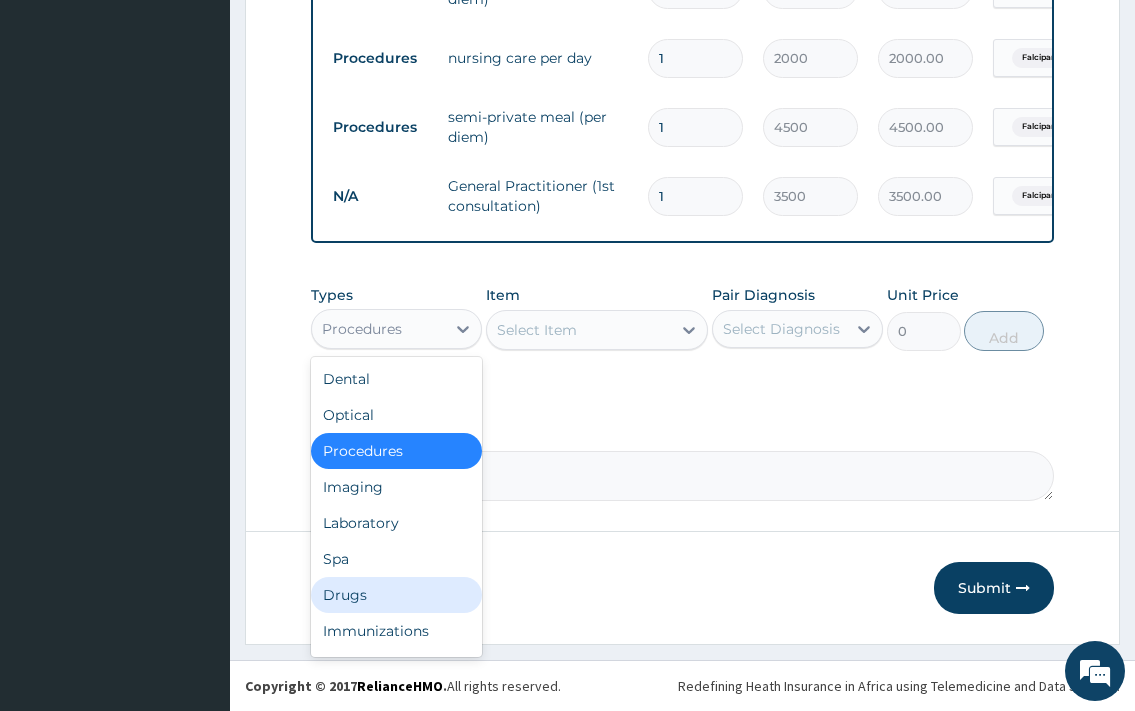 click on "Drugs" at bounding box center (396, 595) 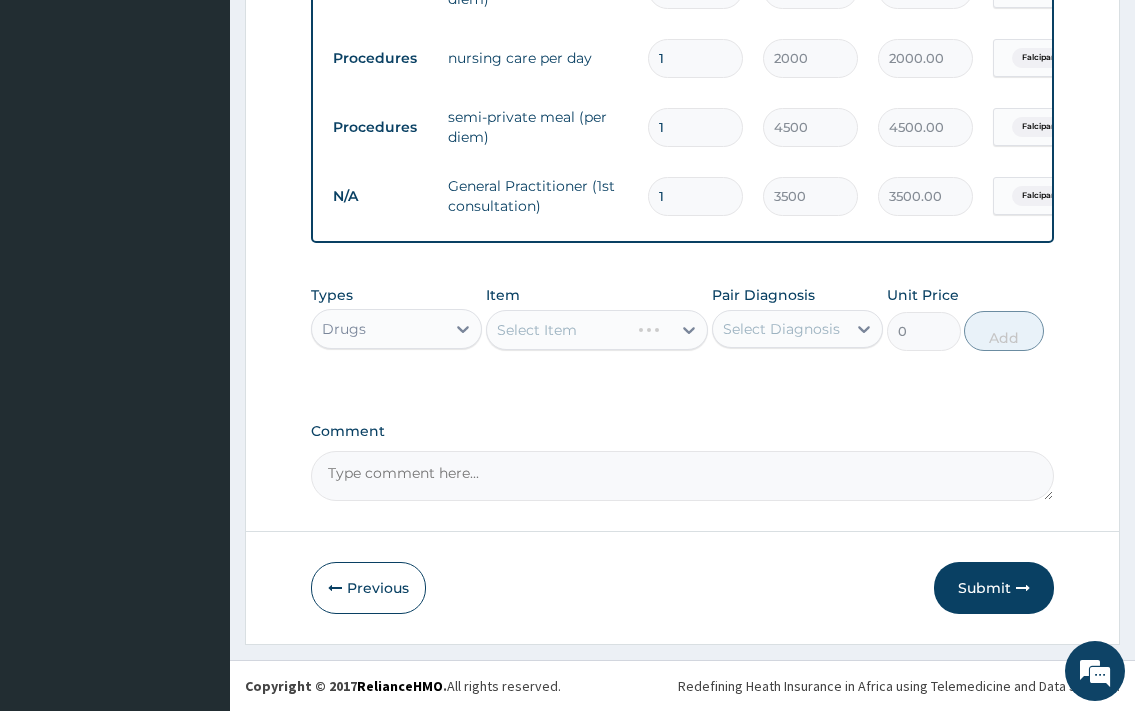 click on "Select Item" at bounding box center (597, 330) 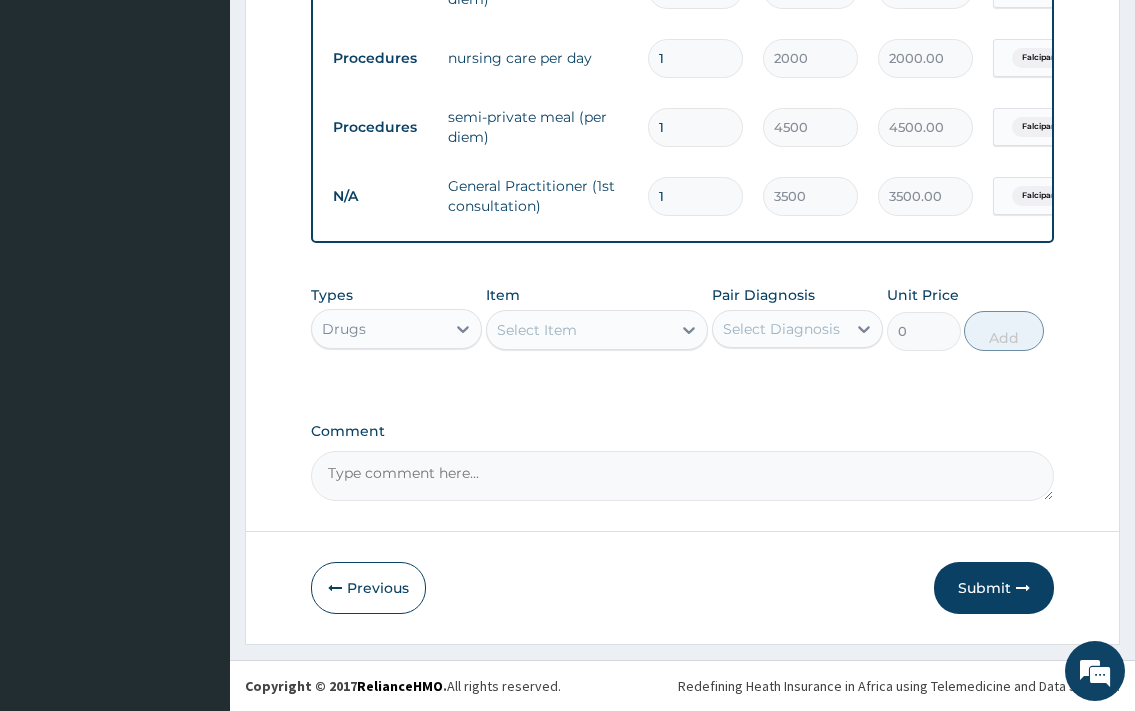 click on "Select Item" at bounding box center [579, 330] 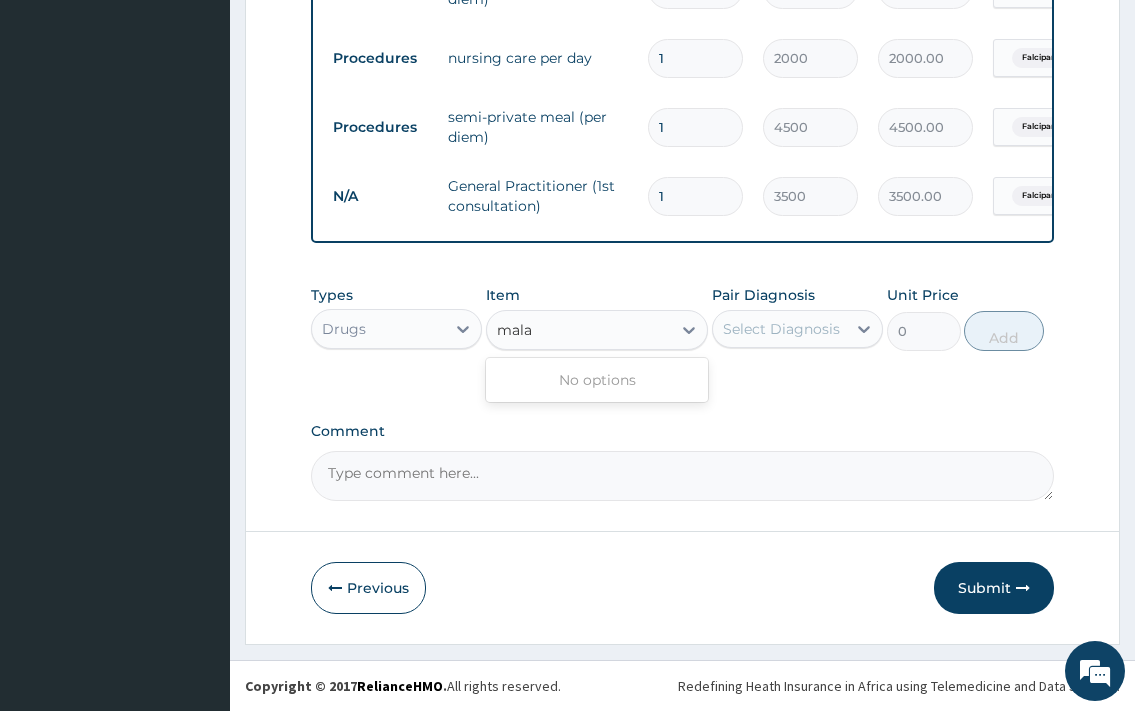 type on "mala" 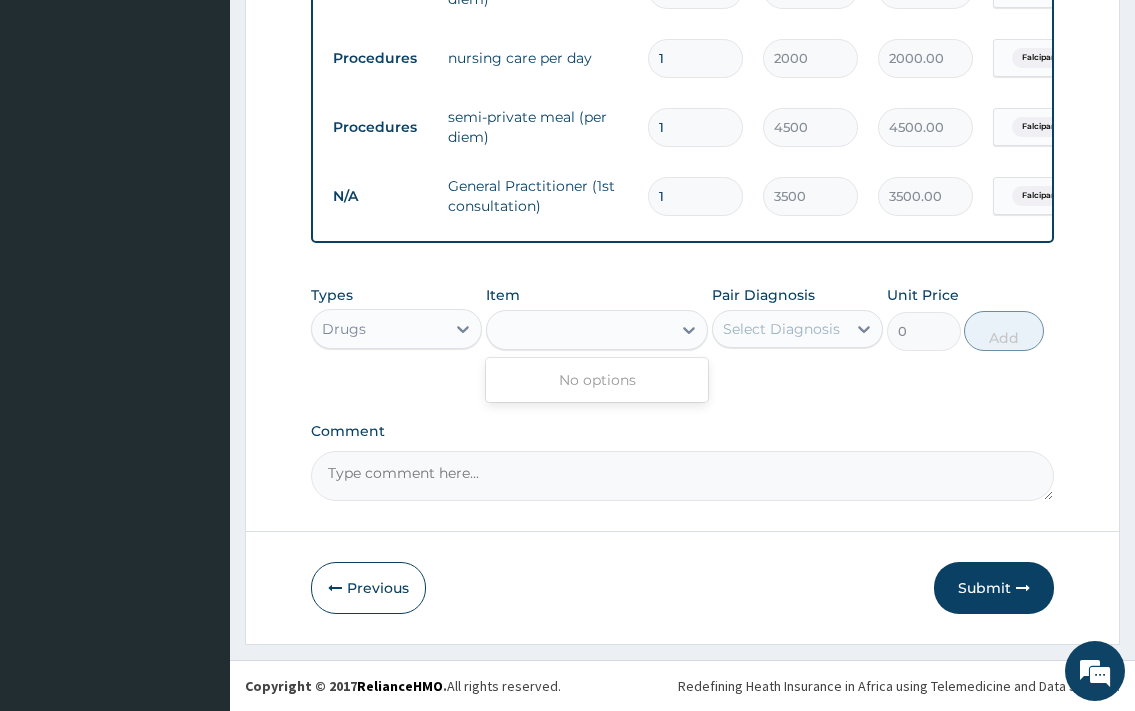 click on "Drugs" at bounding box center (344, 329) 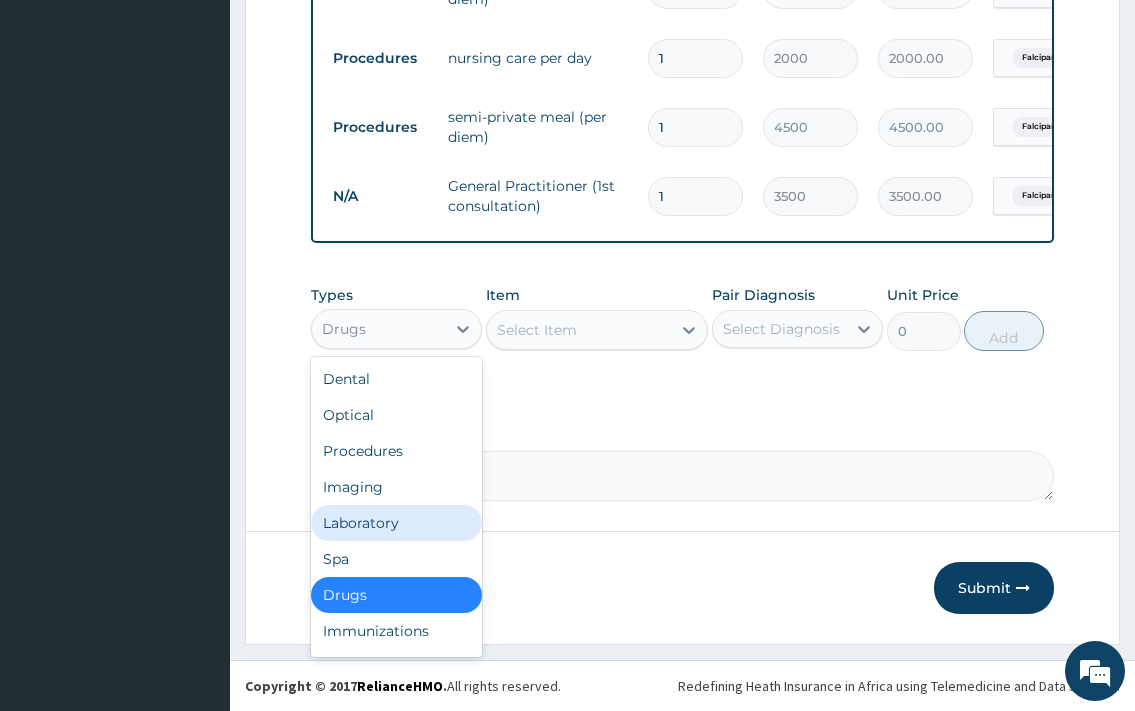 click on "Laboratory" at bounding box center (396, 523) 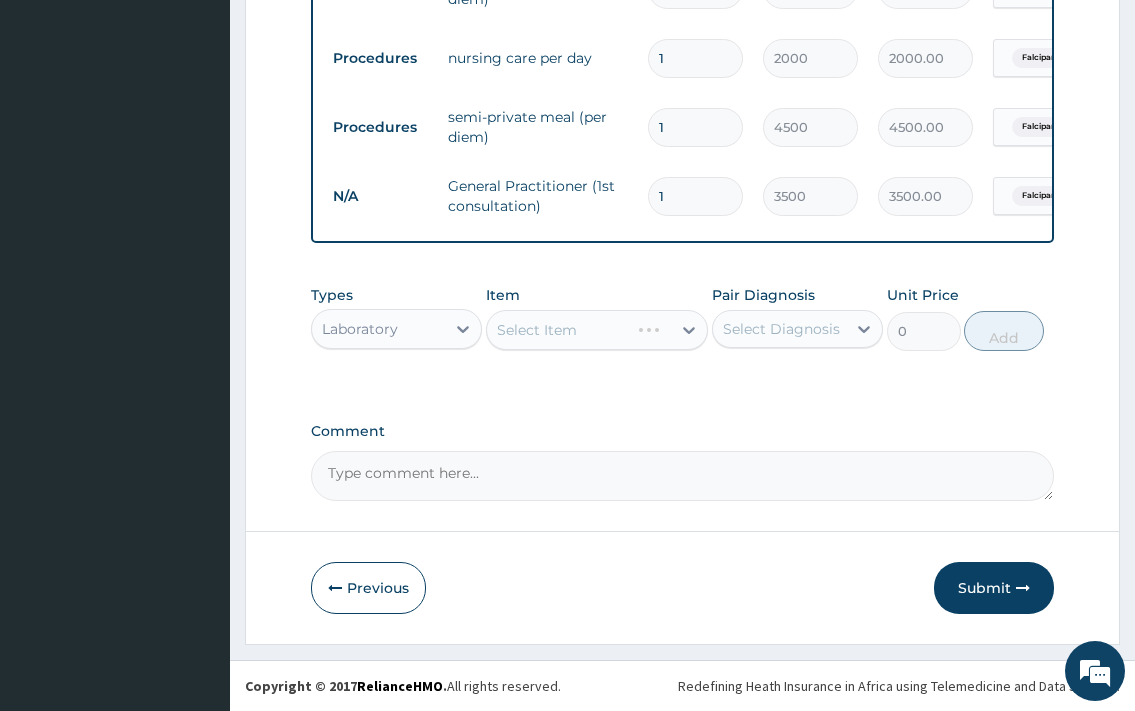 click on "Select Item" at bounding box center (597, 330) 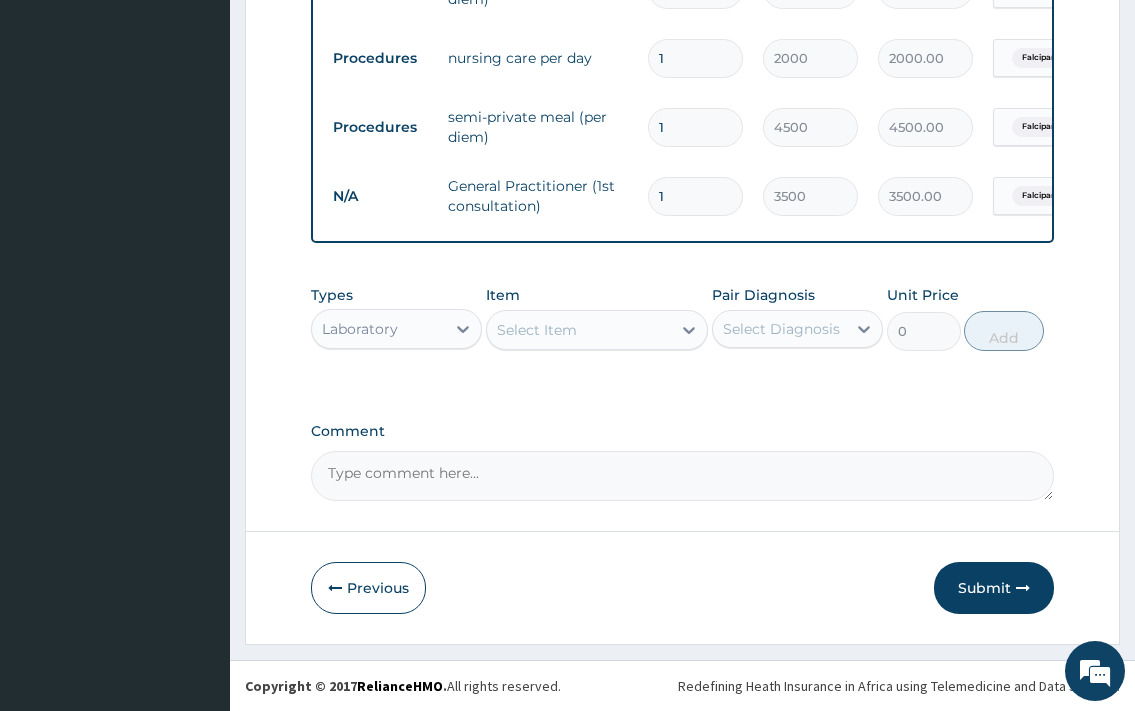 click on "Select Item" at bounding box center [579, 330] 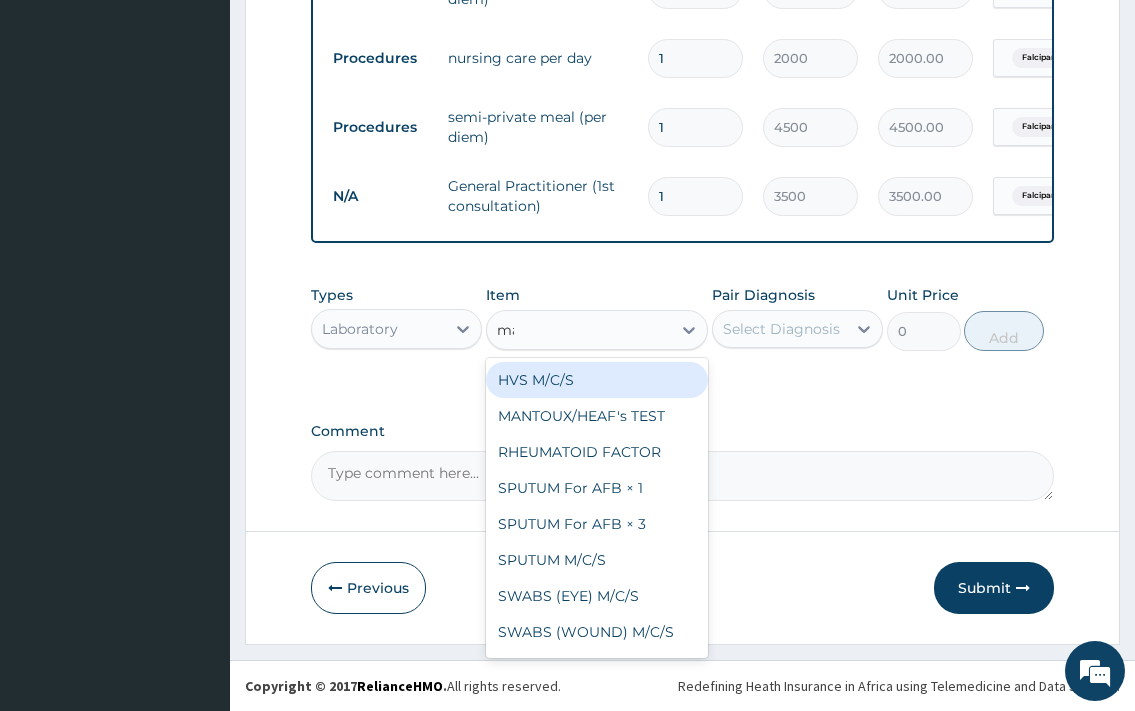 type on "mala" 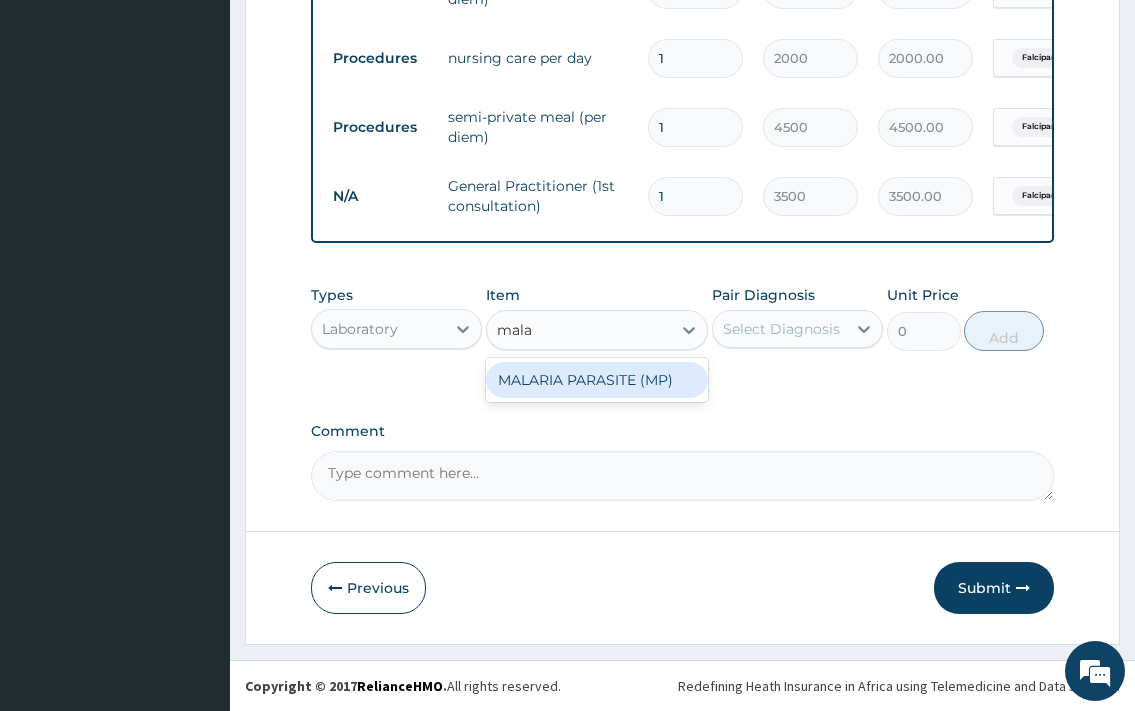 click on "MALARIA PARASITE (MP)" at bounding box center (597, 380) 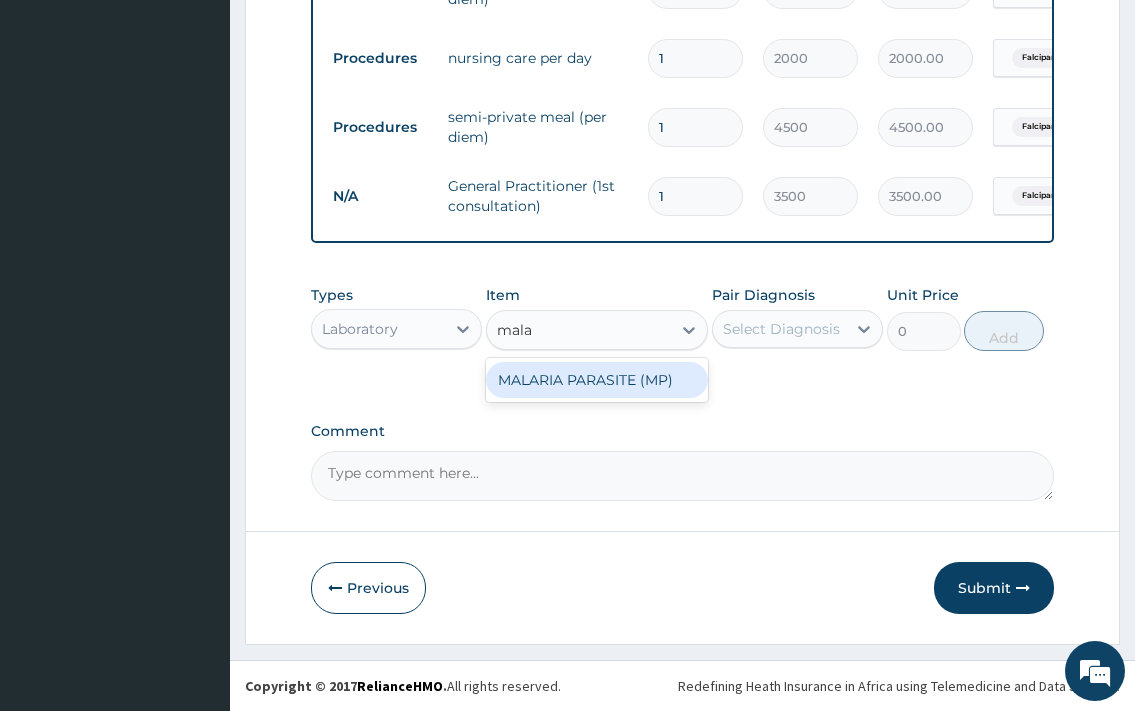 type 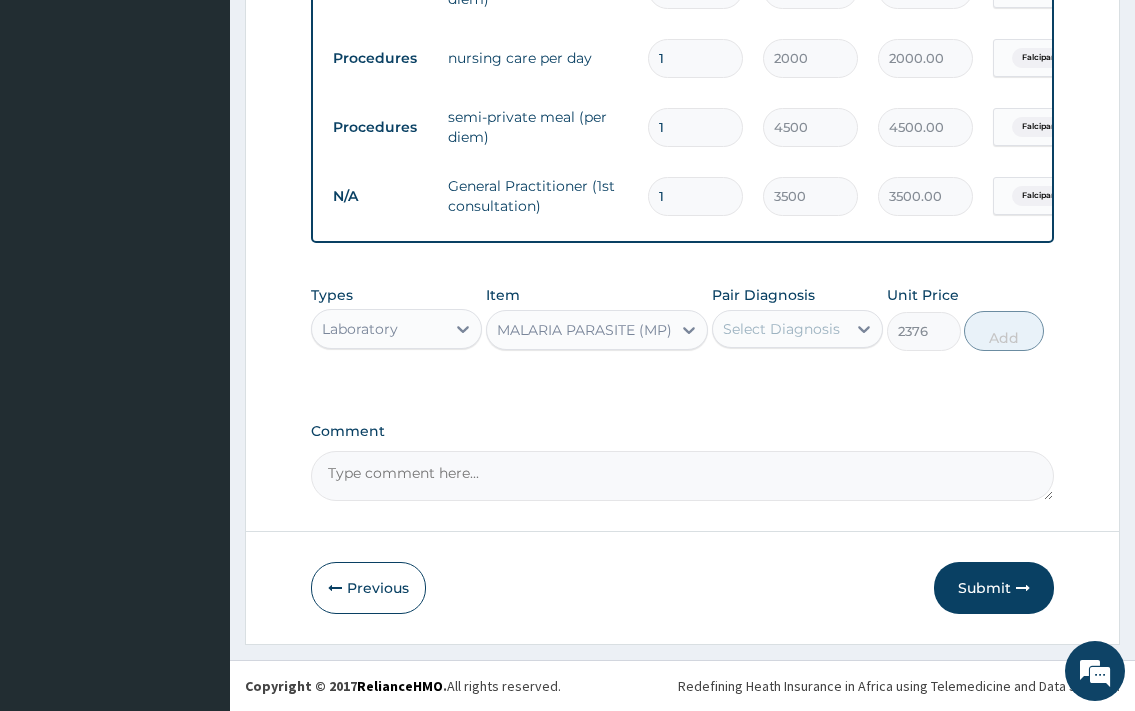 click on "Select Diagnosis" at bounding box center [781, 329] 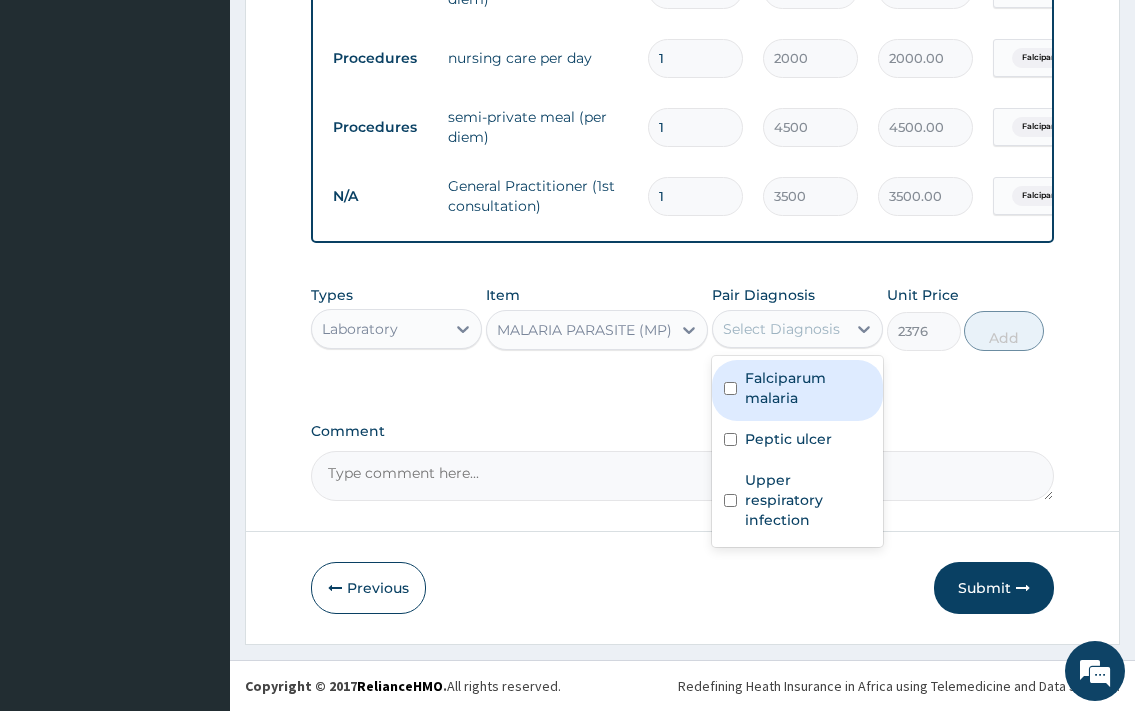 drag, startPoint x: 769, startPoint y: 374, endPoint x: 943, endPoint y: 344, distance: 176.56726 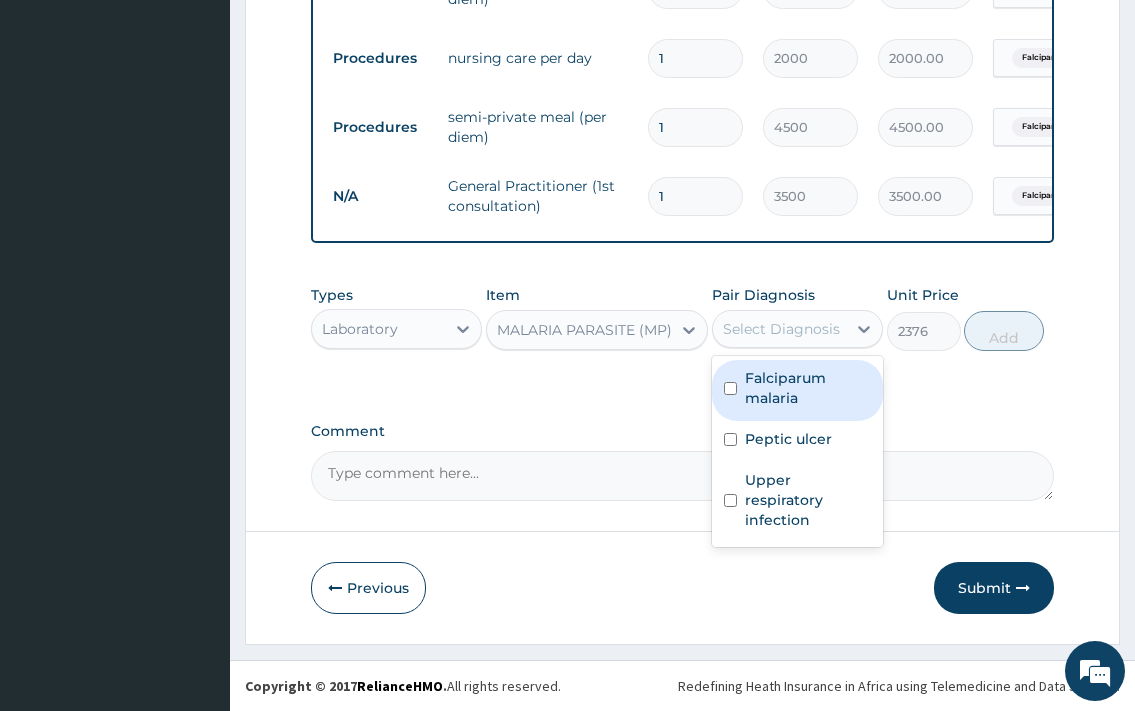 click on "Falciparum malaria" at bounding box center [808, 388] 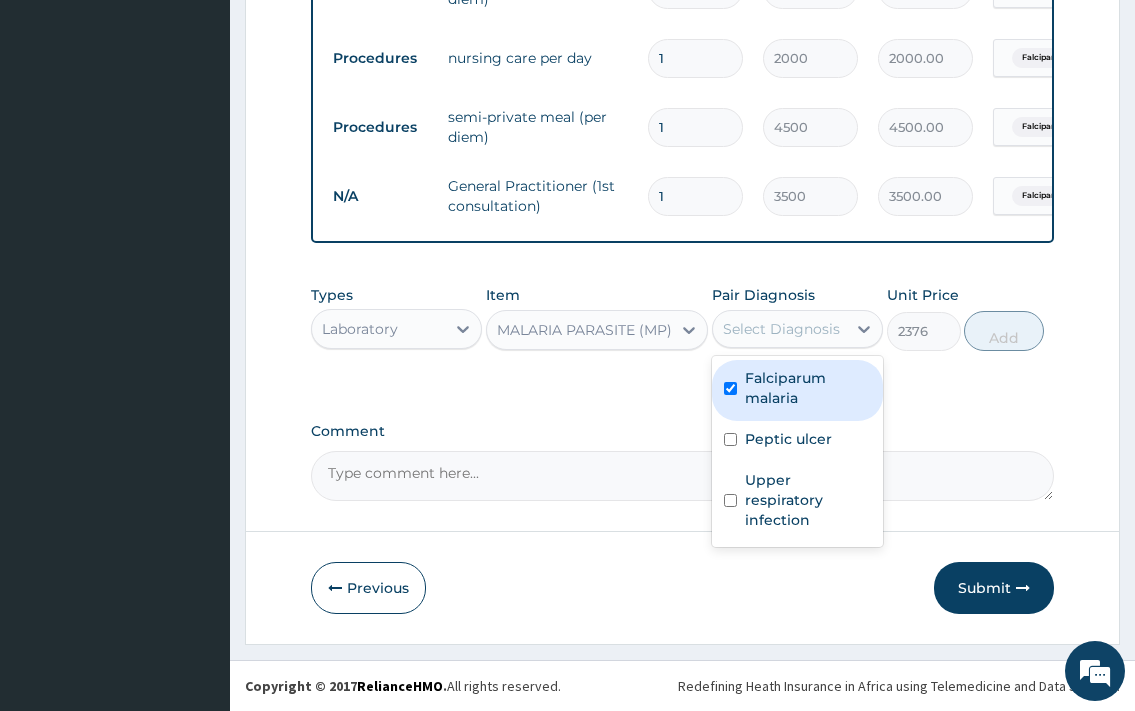 checkbox on "true" 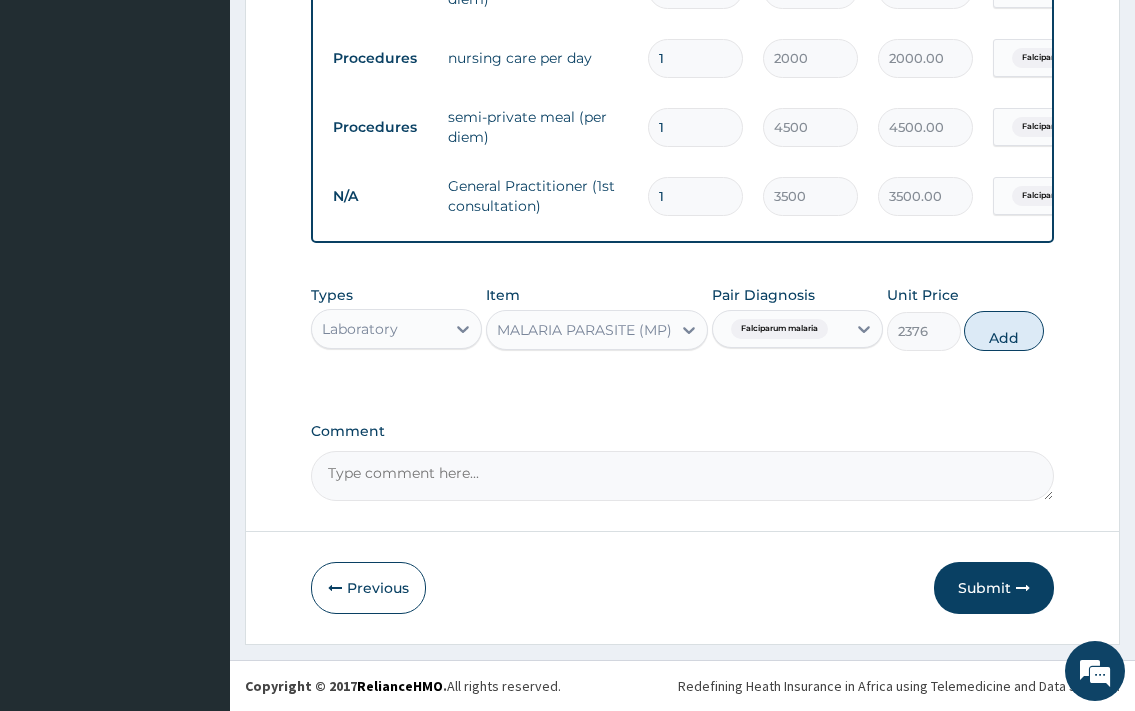 drag, startPoint x: 1004, startPoint y: 333, endPoint x: 643, endPoint y: 358, distance: 361.86462 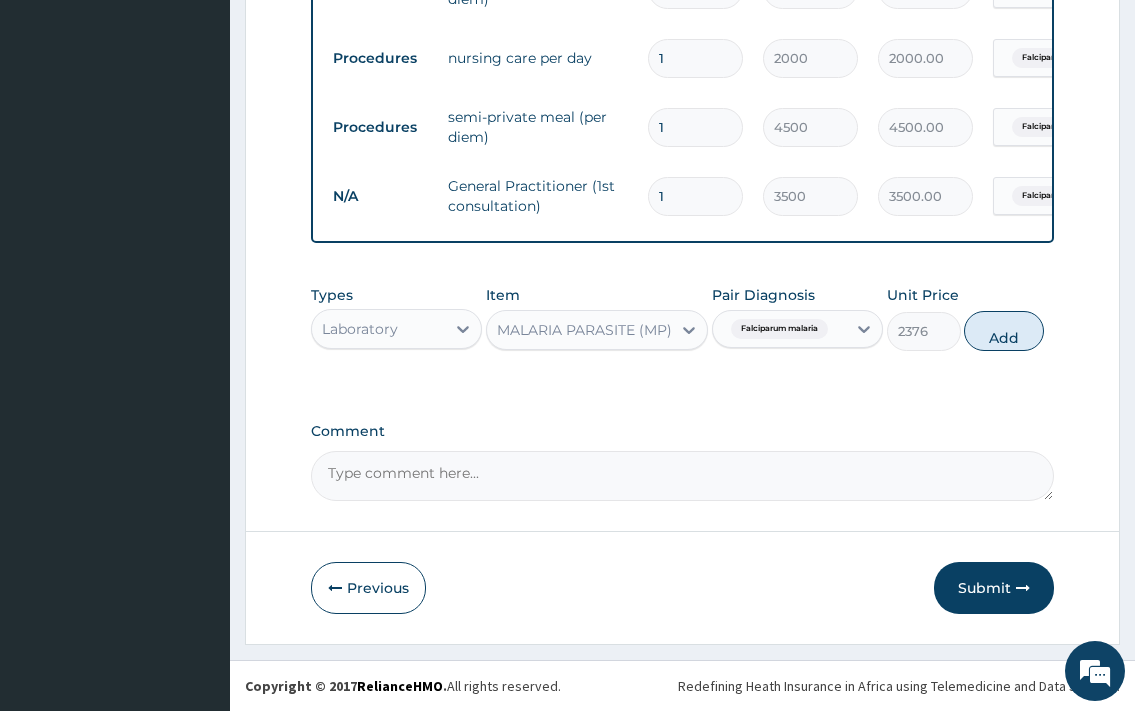 click on "Add" at bounding box center (1004, 331) 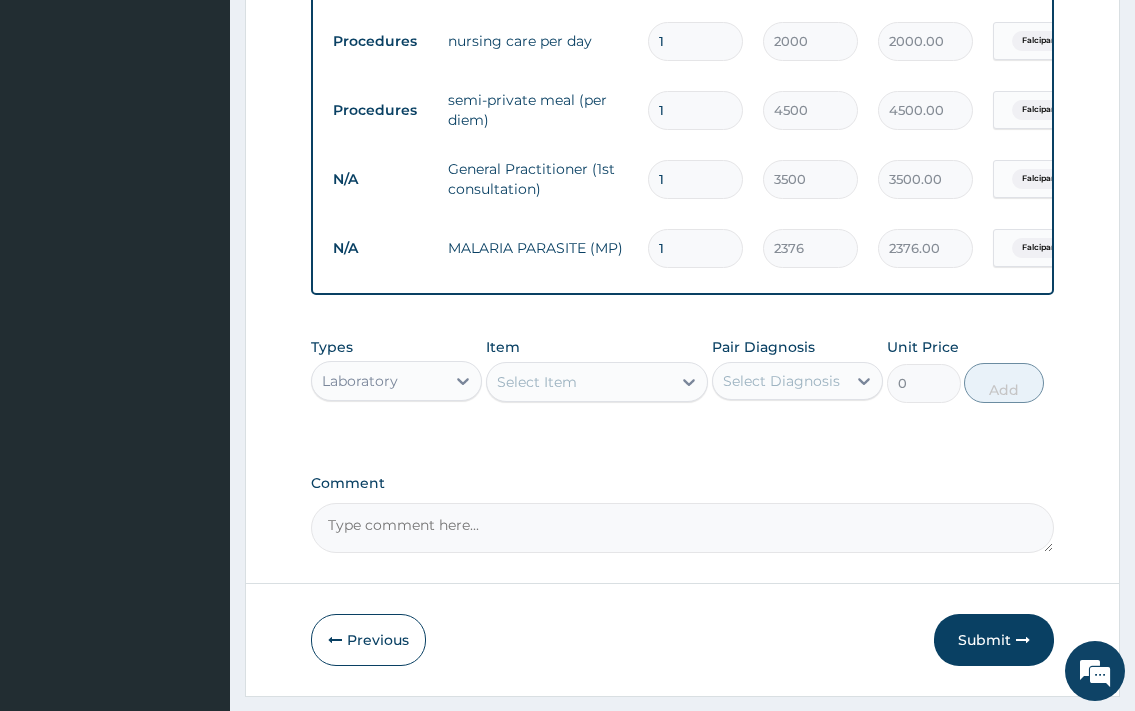 drag, startPoint x: 580, startPoint y: 399, endPoint x: 572, endPoint y: 407, distance: 11.313708 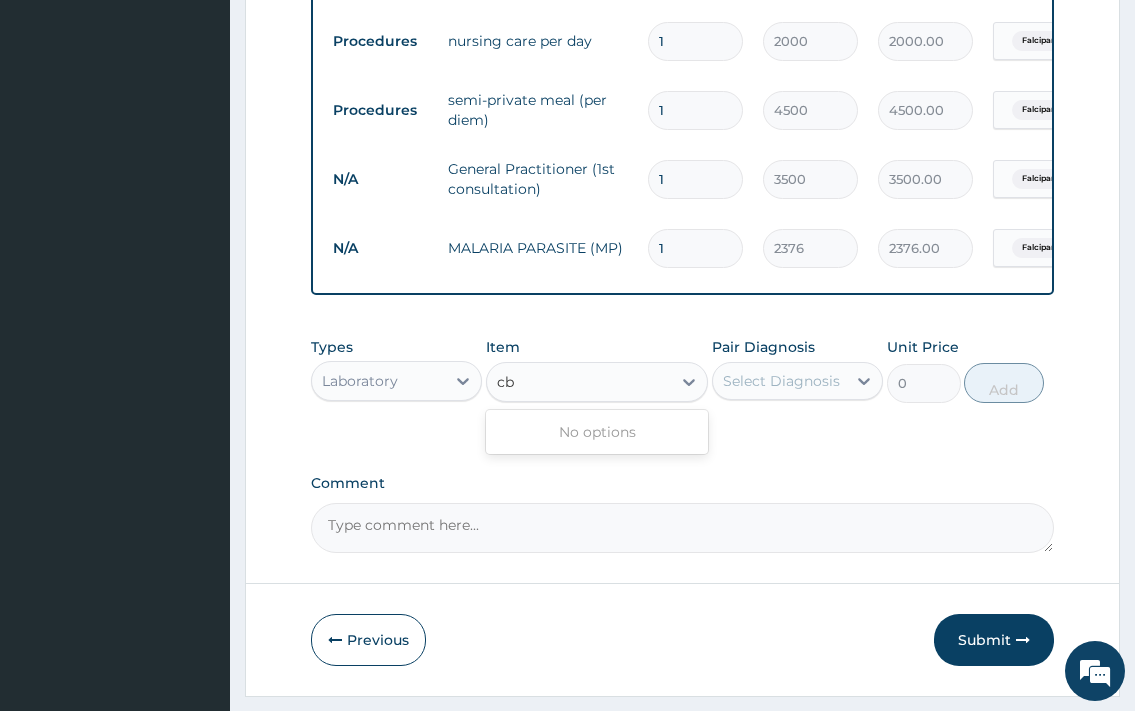 type on "c" 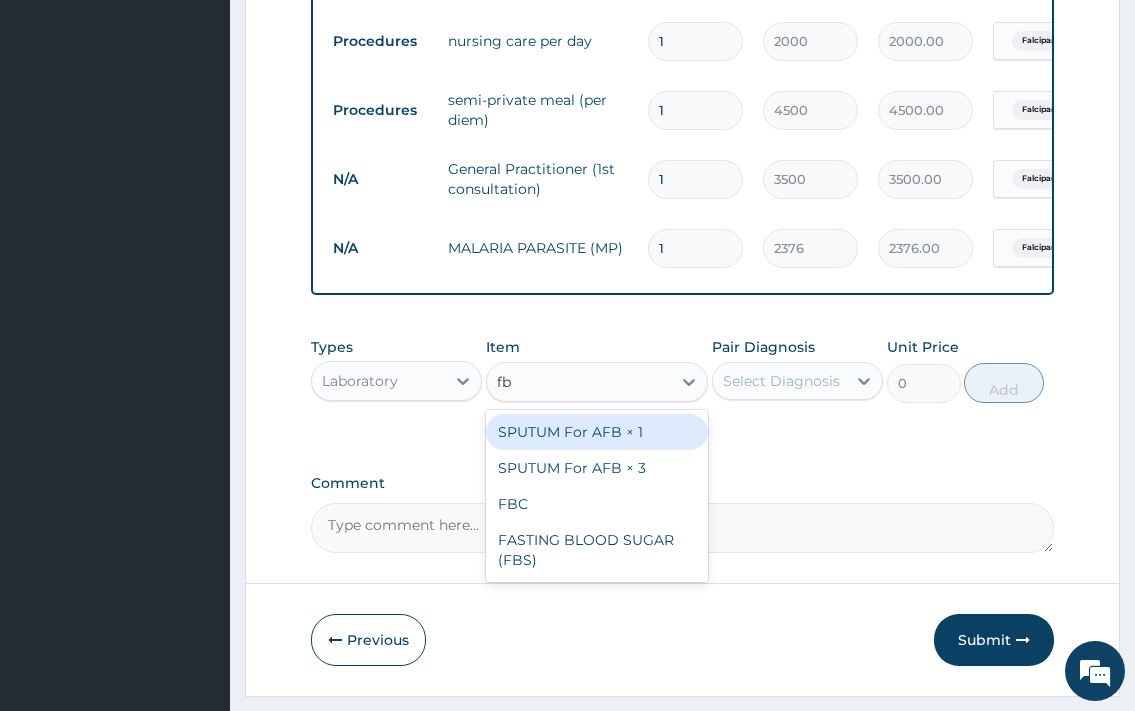 type on "fbc" 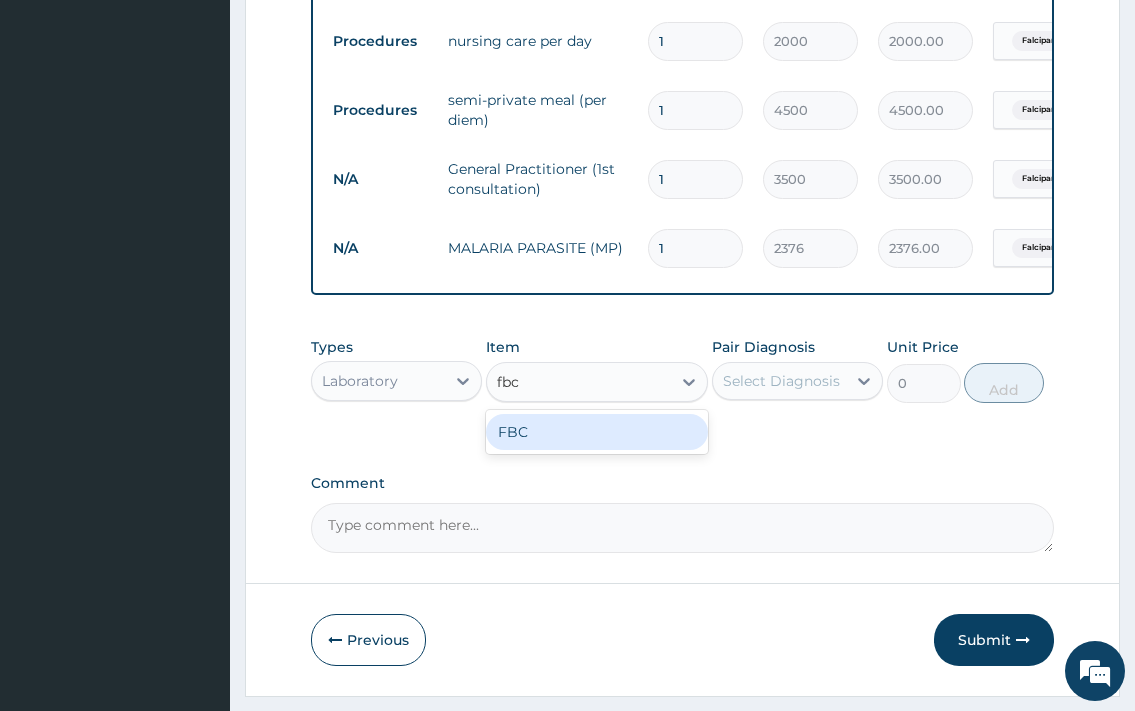click on "FBC" at bounding box center [597, 432] 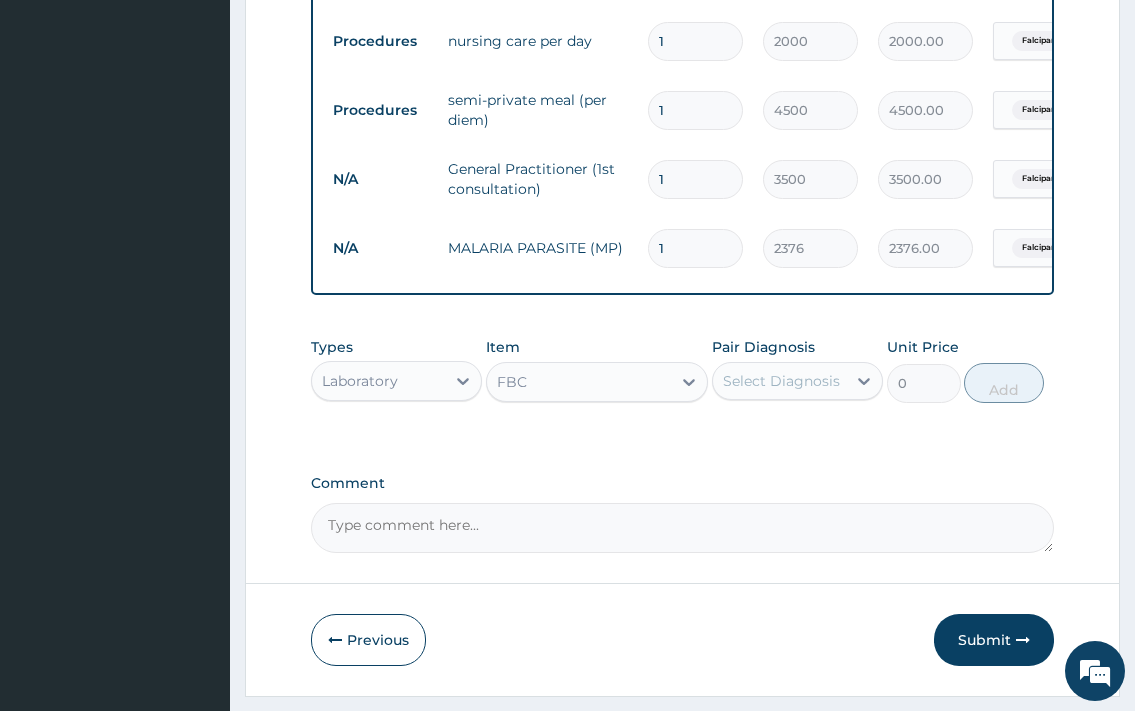 type 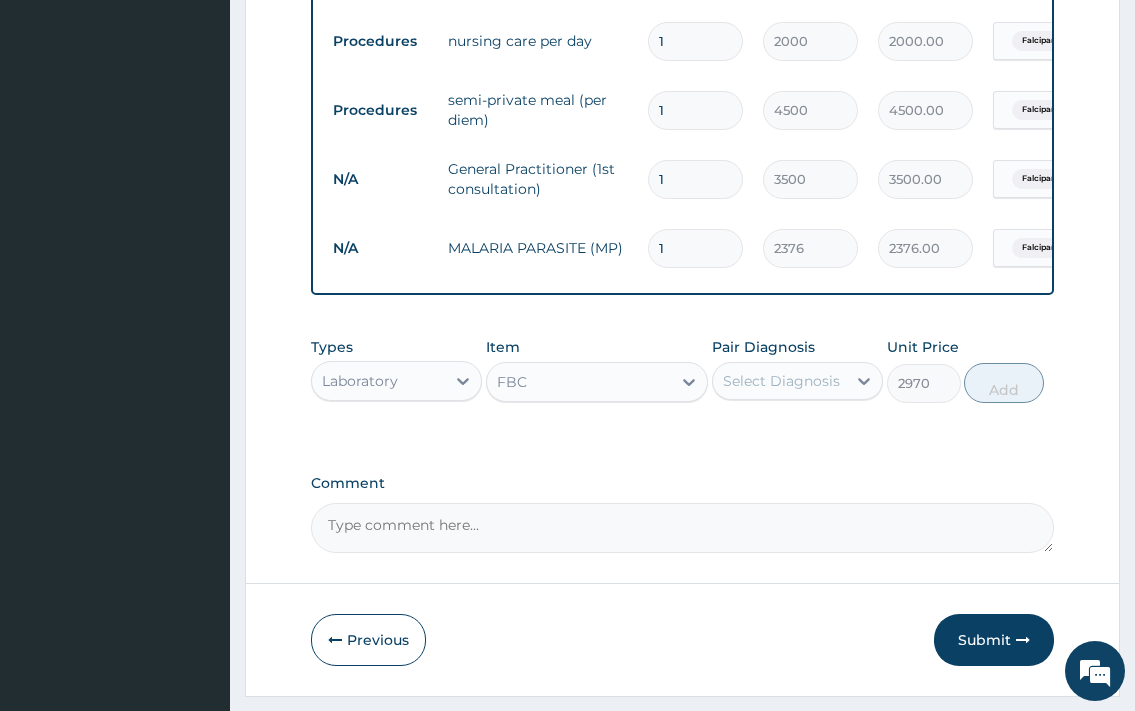 click on "Select Diagnosis" at bounding box center [781, 381] 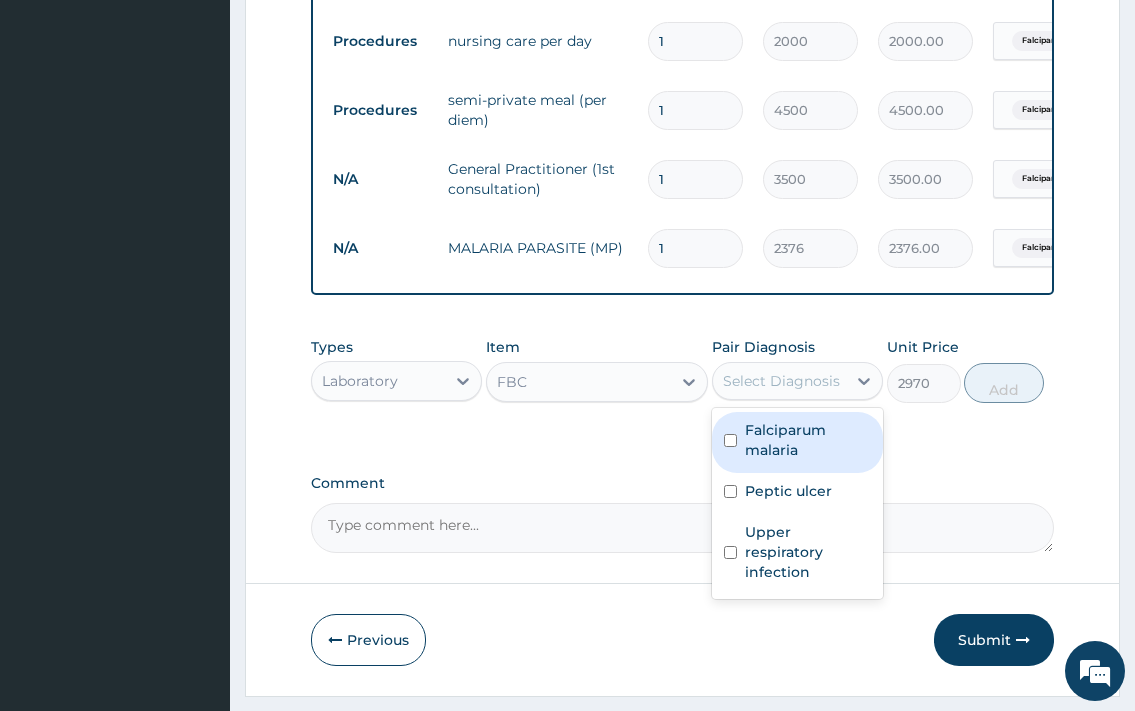 click on "Falciparum malaria" at bounding box center [808, 440] 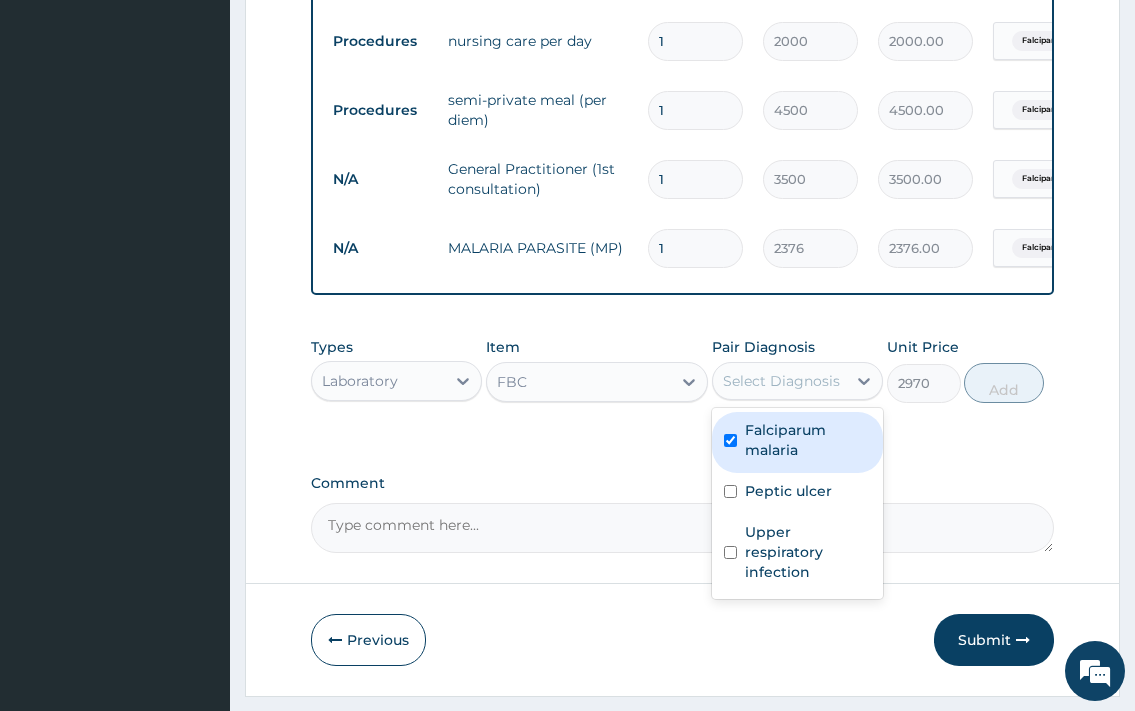 checkbox on "true" 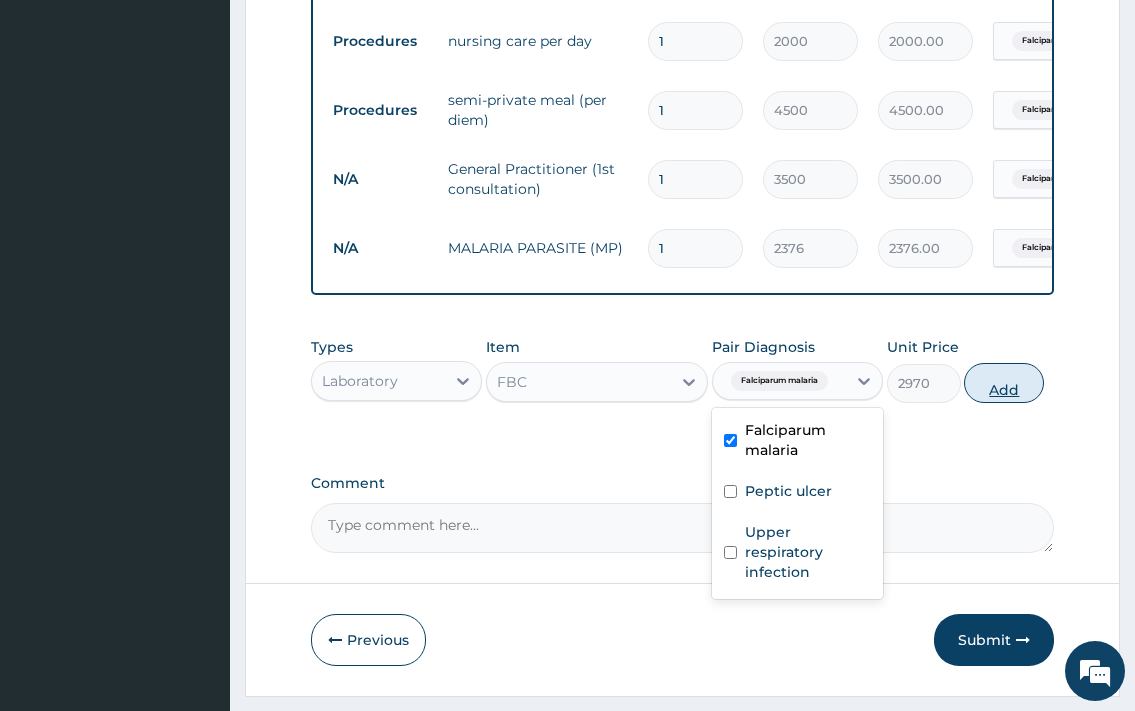 click on "Add" at bounding box center (1004, 383) 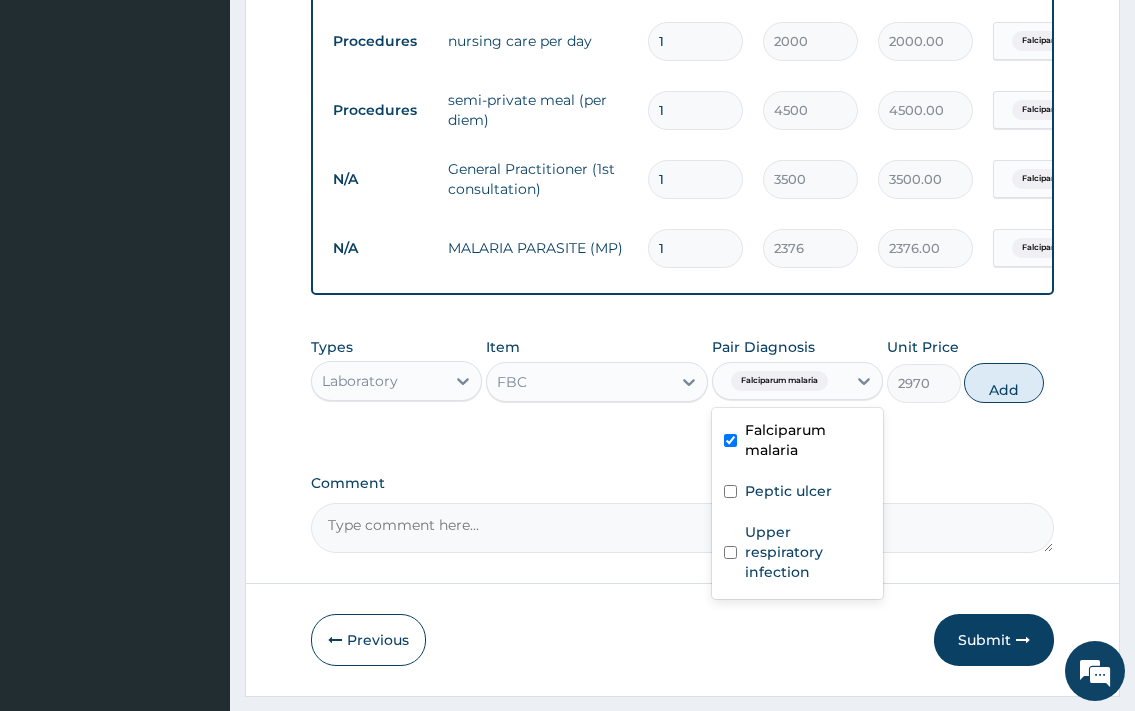 type on "0" 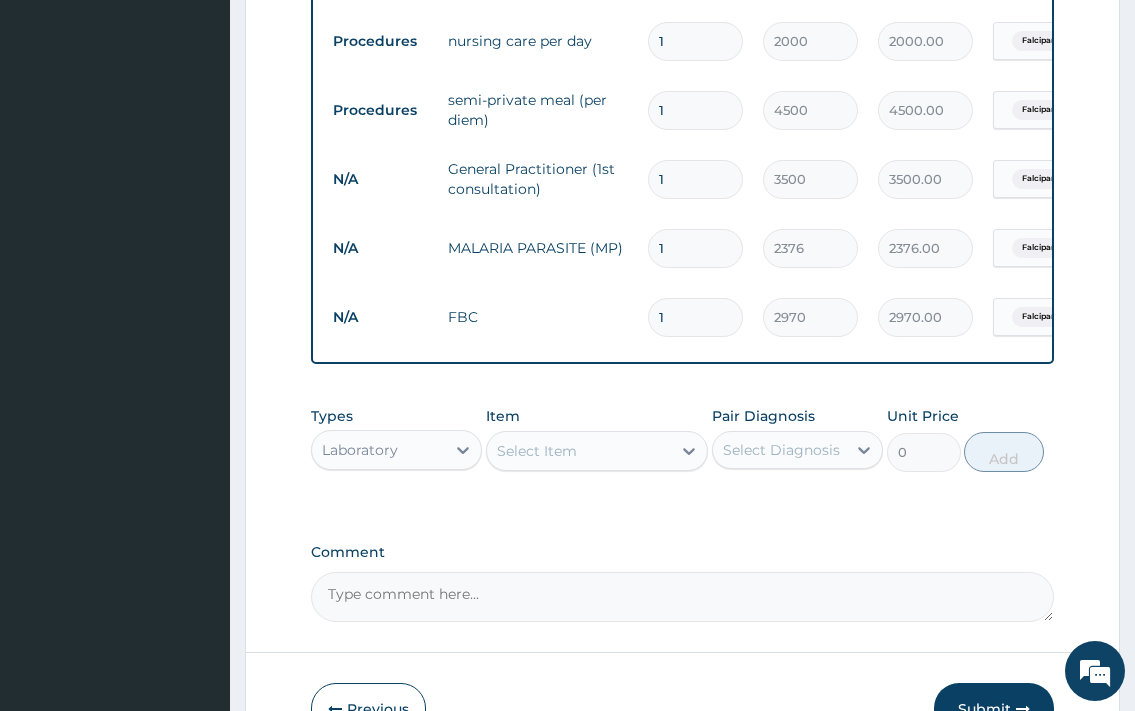 click on "Laboratory" at bounding box center (378, 450) 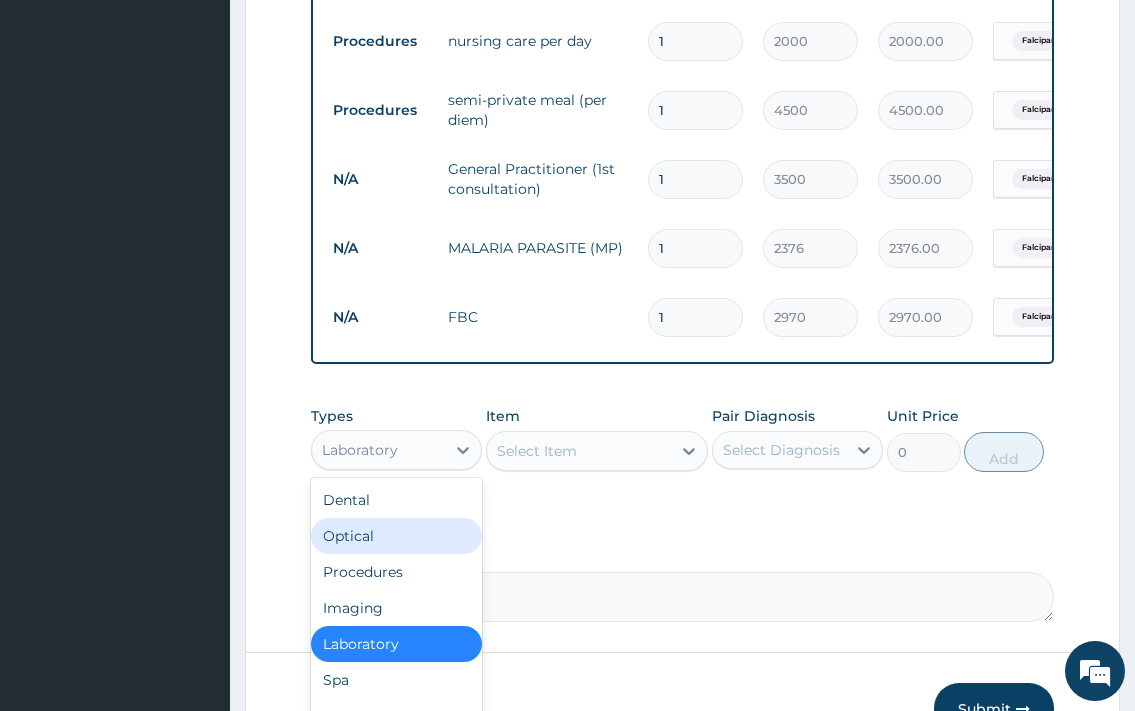 scroll, scrollTop: 68, scrollLeft: 0, axis: vertical 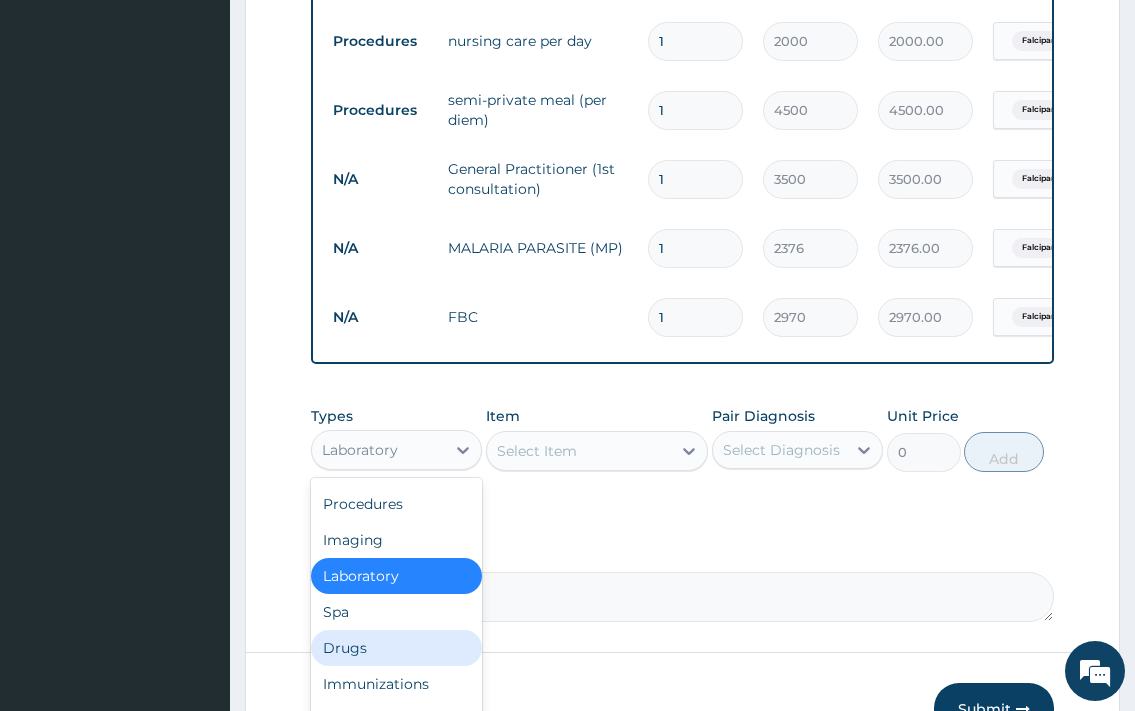 drag, startPoint x: 384, startPoint y: 658, endPoint x: 467, endPoint y: 565, distance: 124.65151 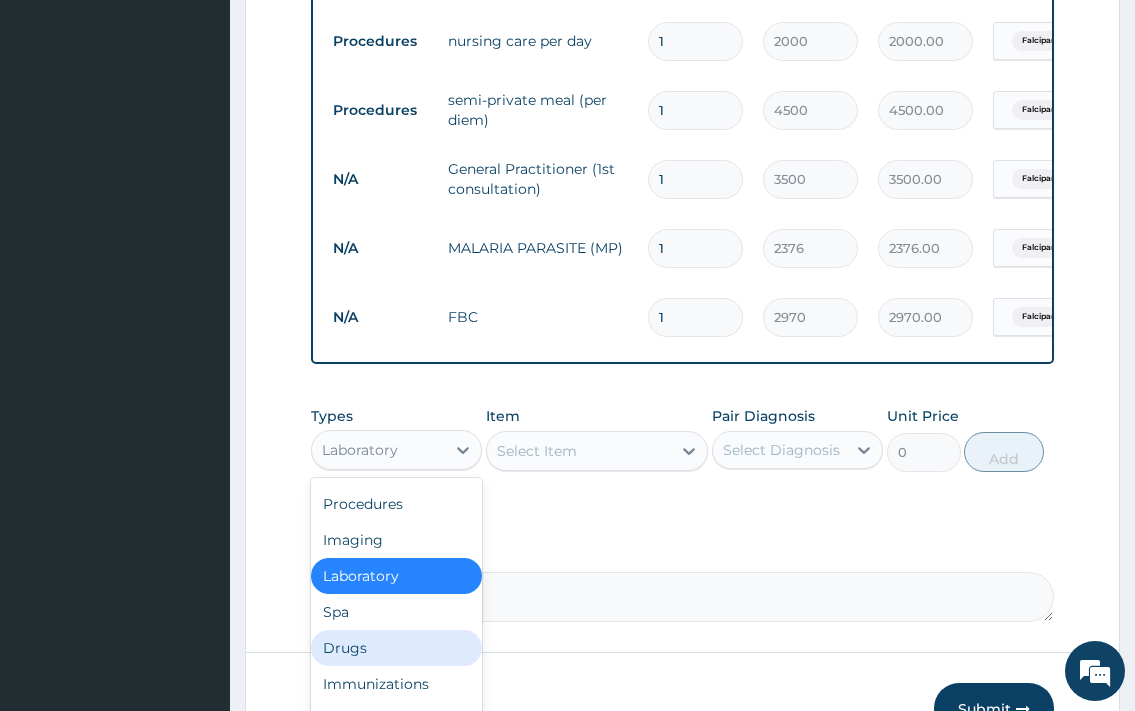 click on "Drugs" at bounding box center [396, 648] 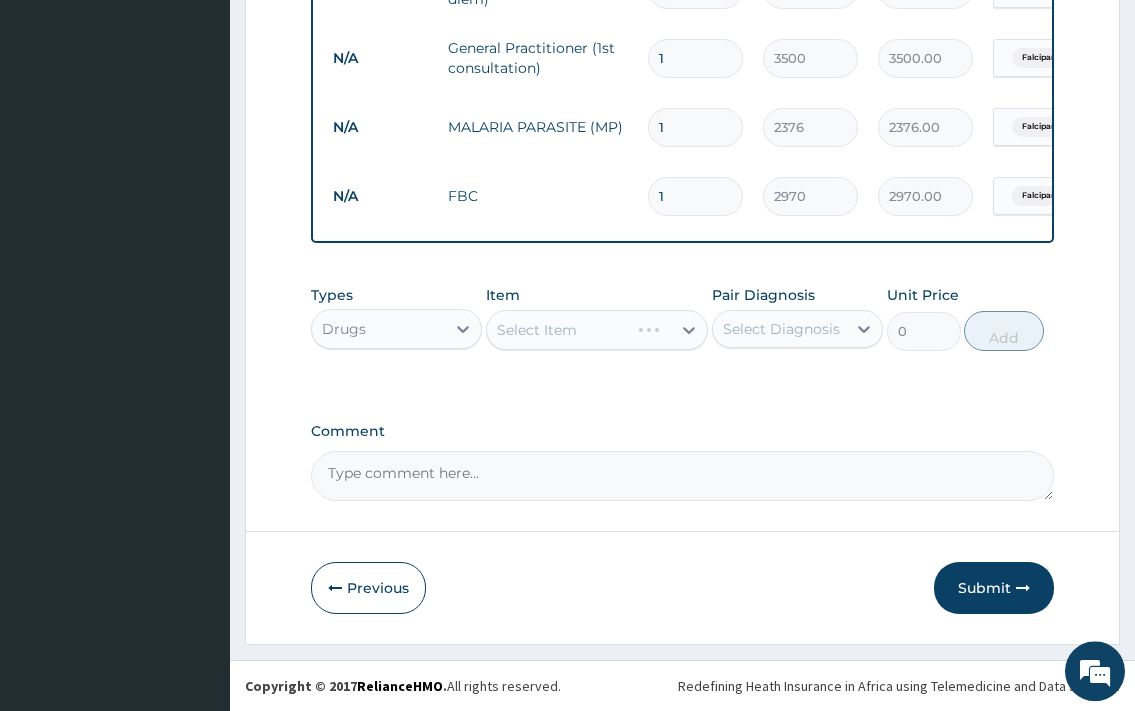 scroll, scrollTop: 1274, scrollLeft: 0, axis: vertical 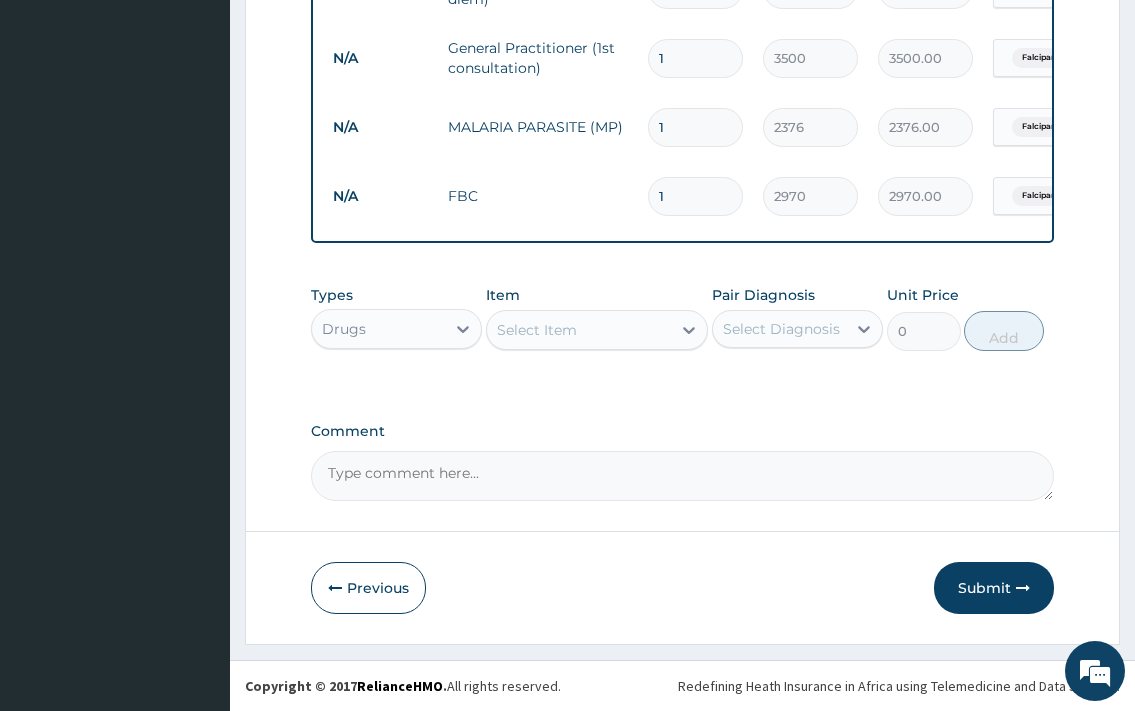 click on "Select Item" at bounding box center [537, 330] 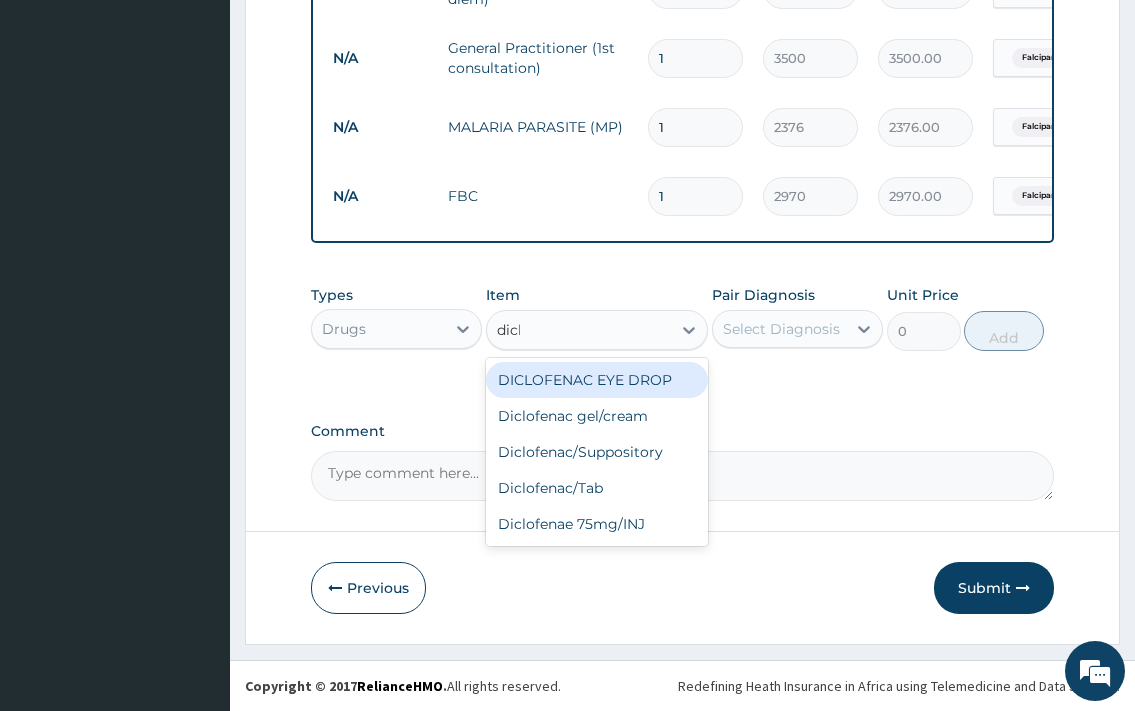 type on "diclo" 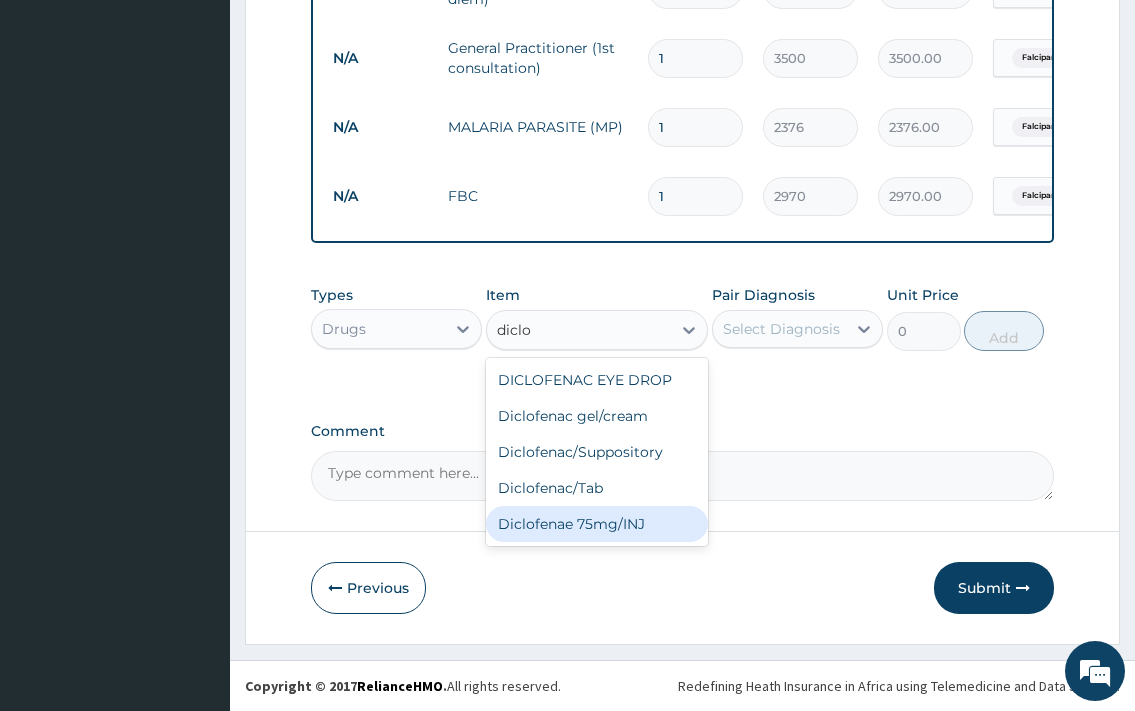 drag, startPoint x: 642, startPoint y: 516, endPoint x: 678, endPoint y: 480, distance: 50.91169 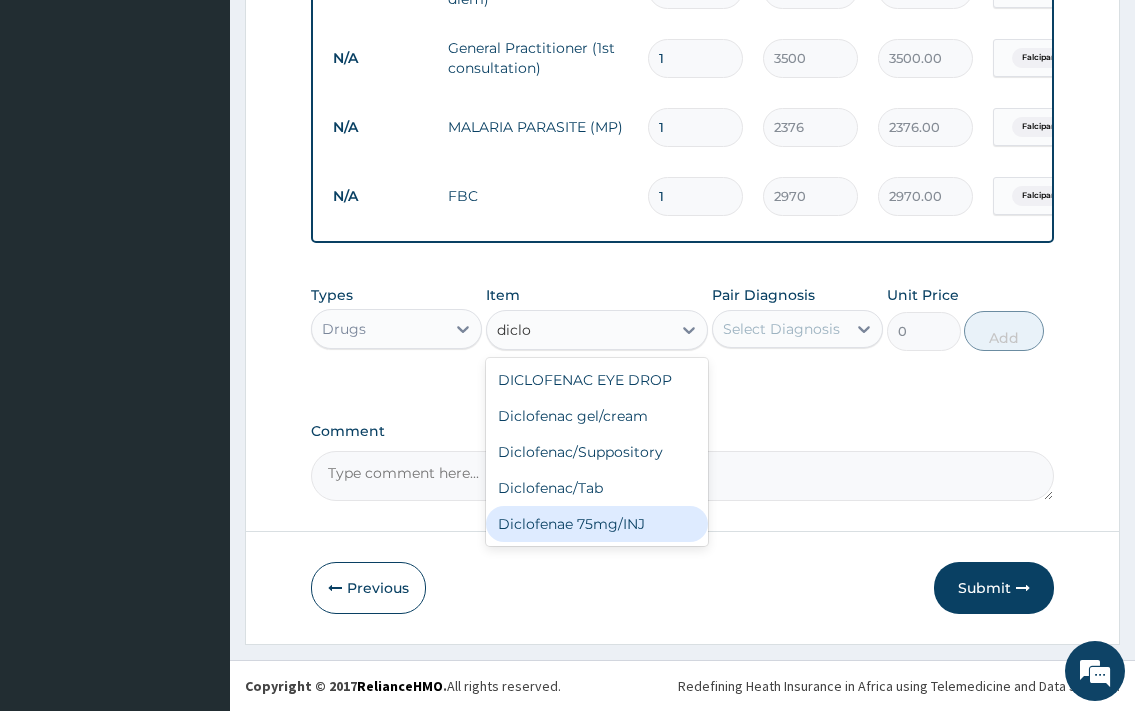 click on "Diclofenae 75mg/INJ" at bounding box center (597, 524) 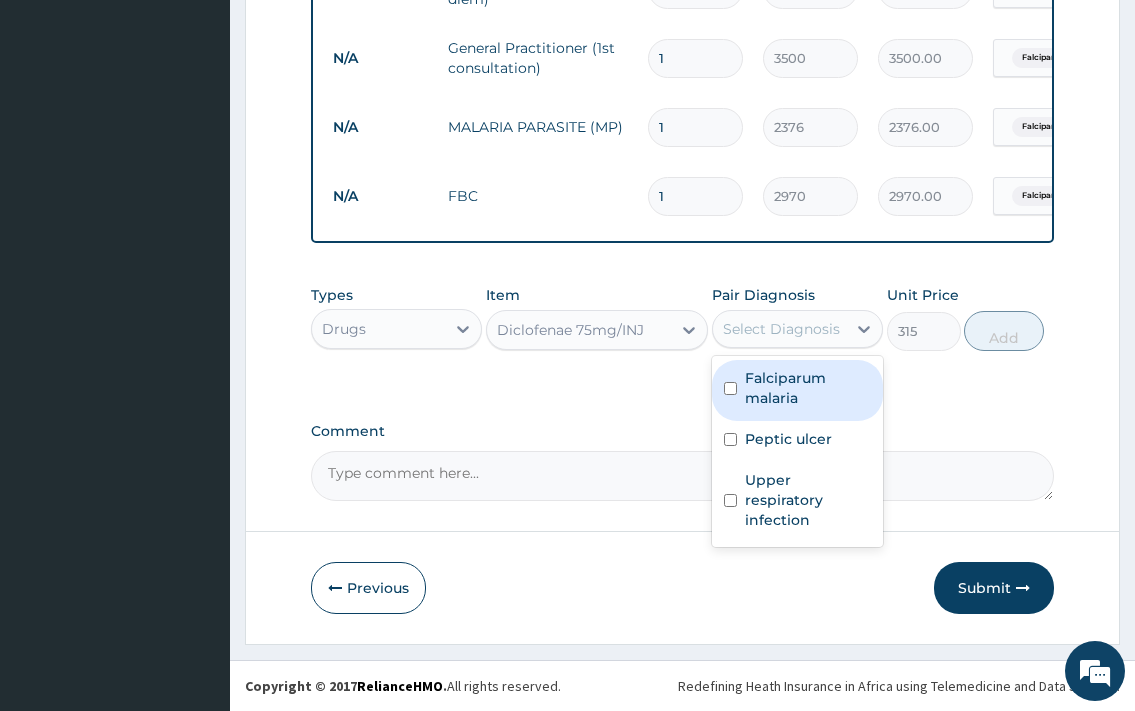 click on "Select Diagnosis" at bounding box center [781, 329] 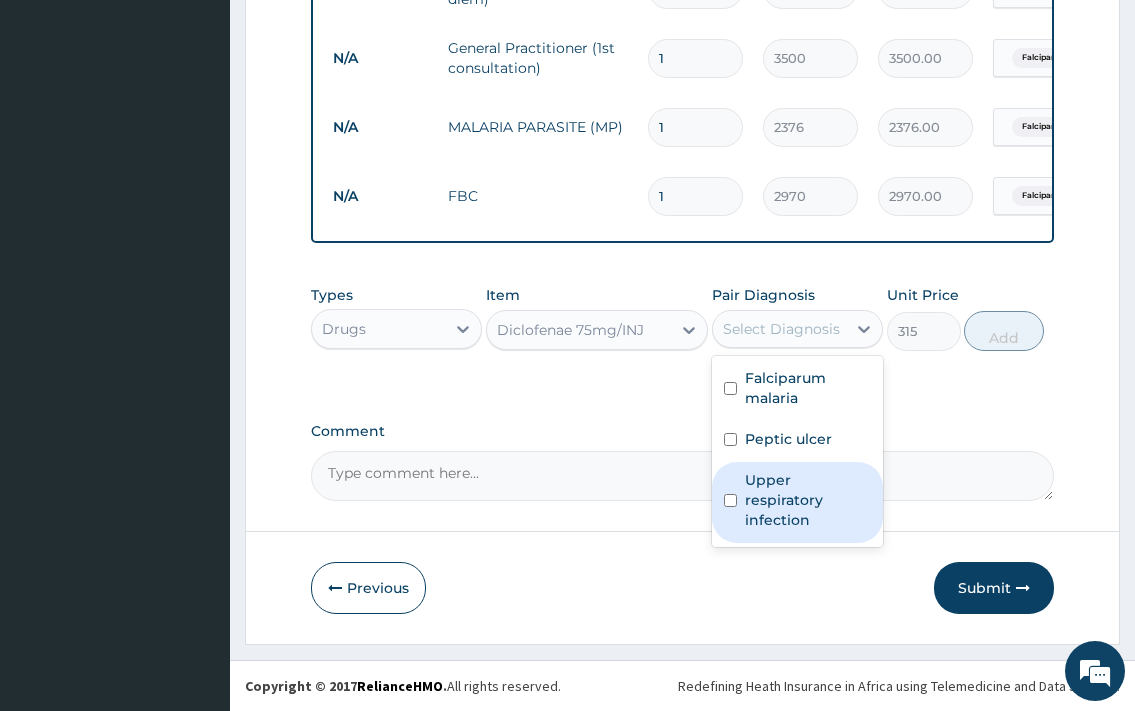 drag, startPoint x: 798, startPoint y: 479, endPoint x: 959, endPoint y: 366, distance: 196.69774 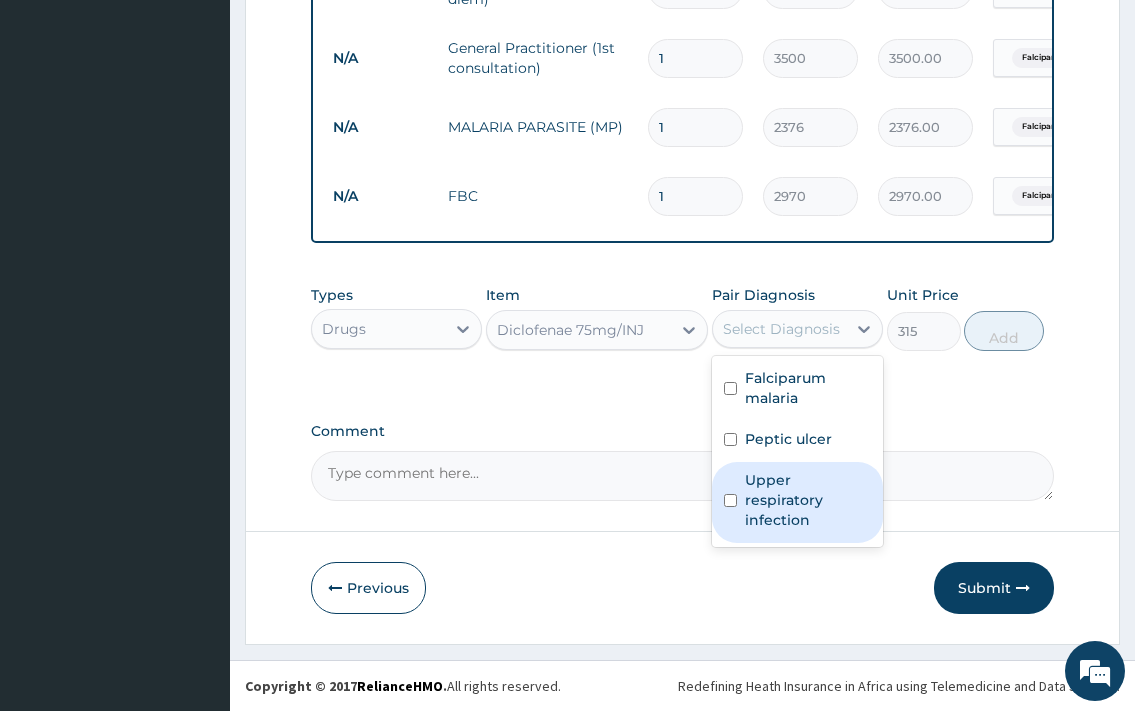 click on "Upper respiratory infection" at bounding box center (808, 500) 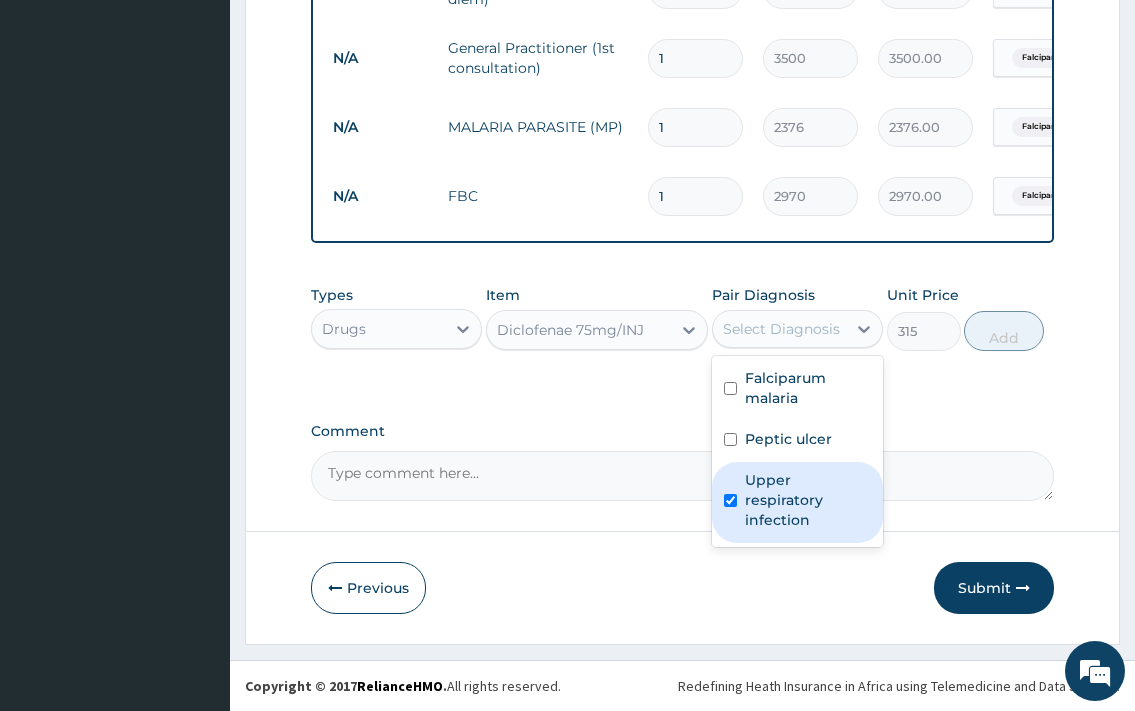 checkbox on "true" 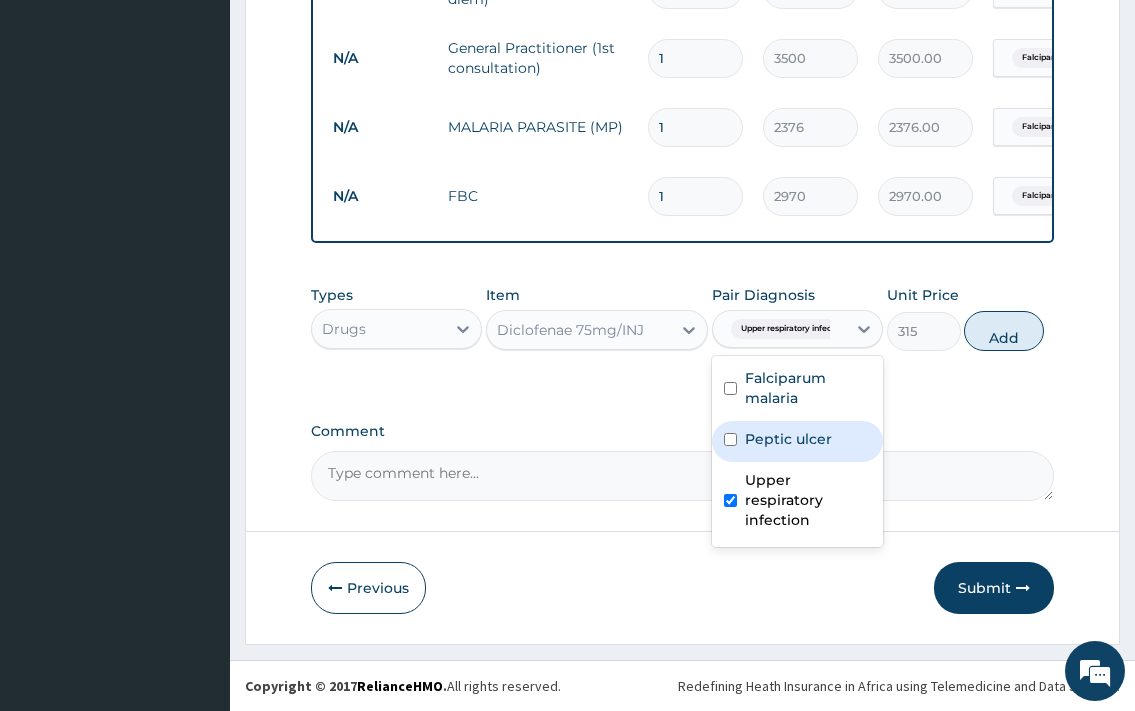 click on "Add" at bounding box center (1004, 331) 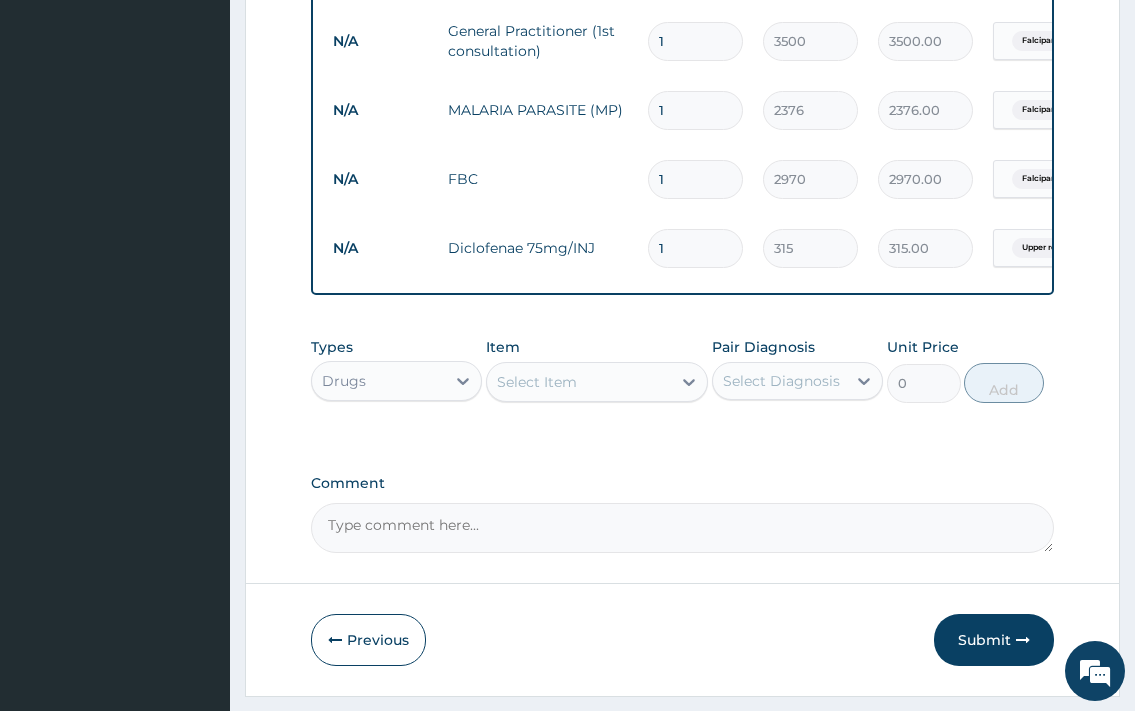 click on "Select Item" at bounding box center [579, 382] 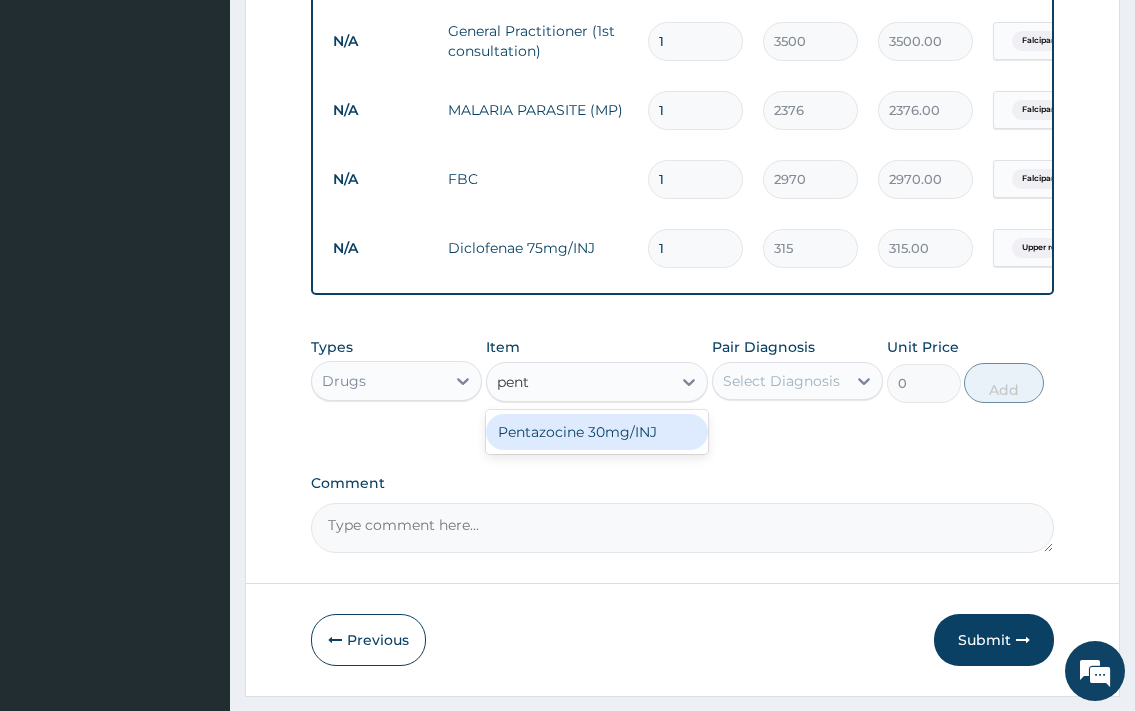 type on "penta" 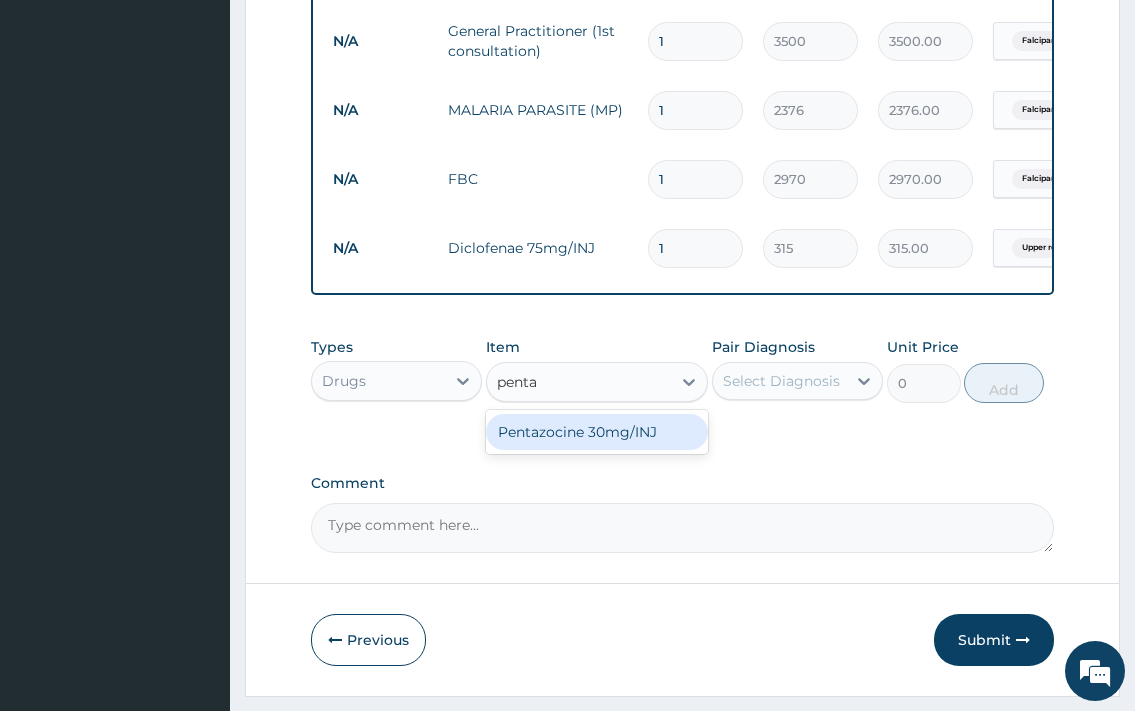 click on "Pentazocine 30mg/INJ" at bounding box center [597, 432] 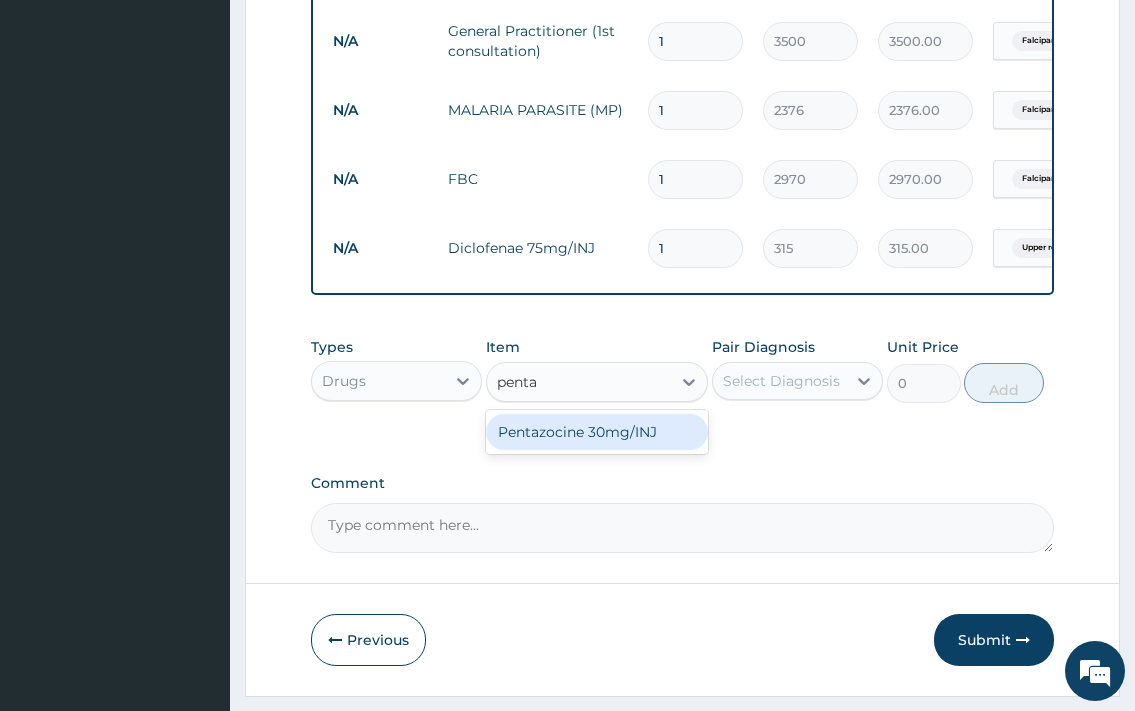 type 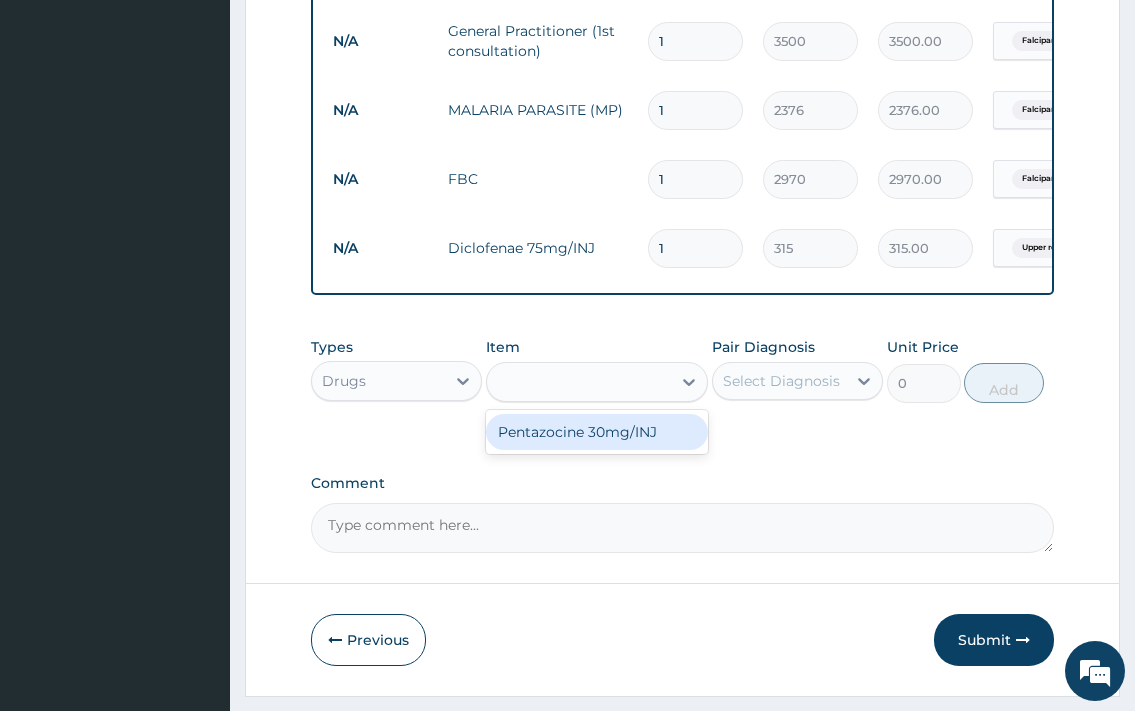 type on "243" 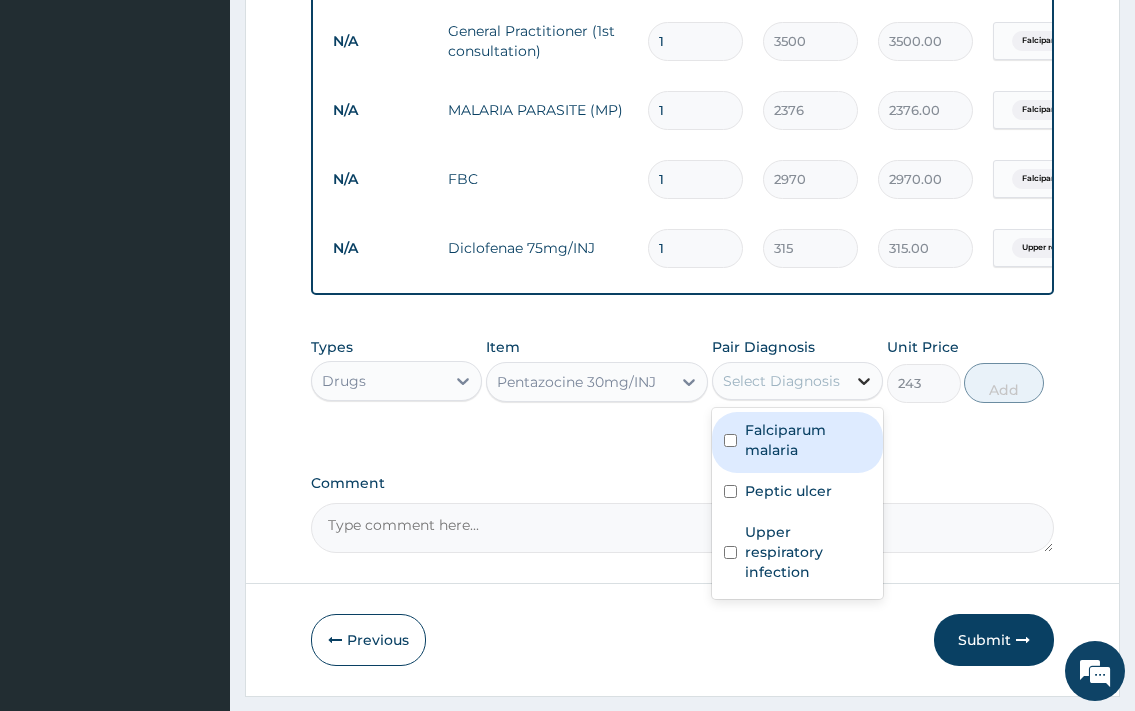 click at bounding box center (864, 381) 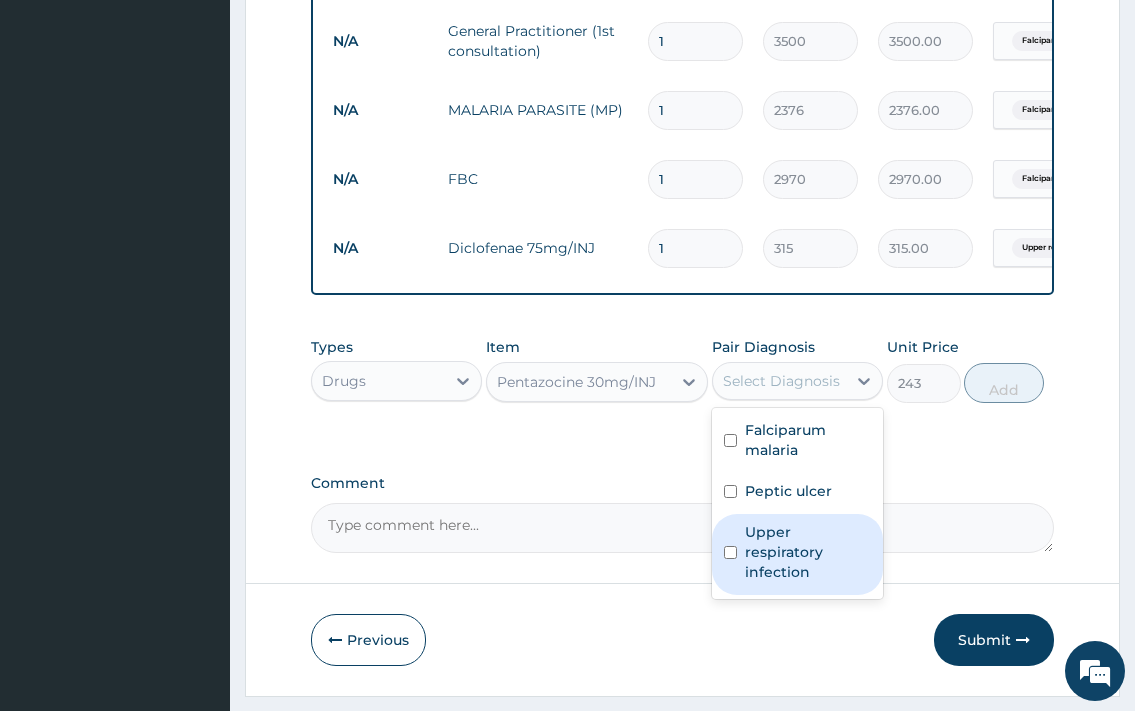 click on "Upper respiratory infection" at bounding box center [808, 552] 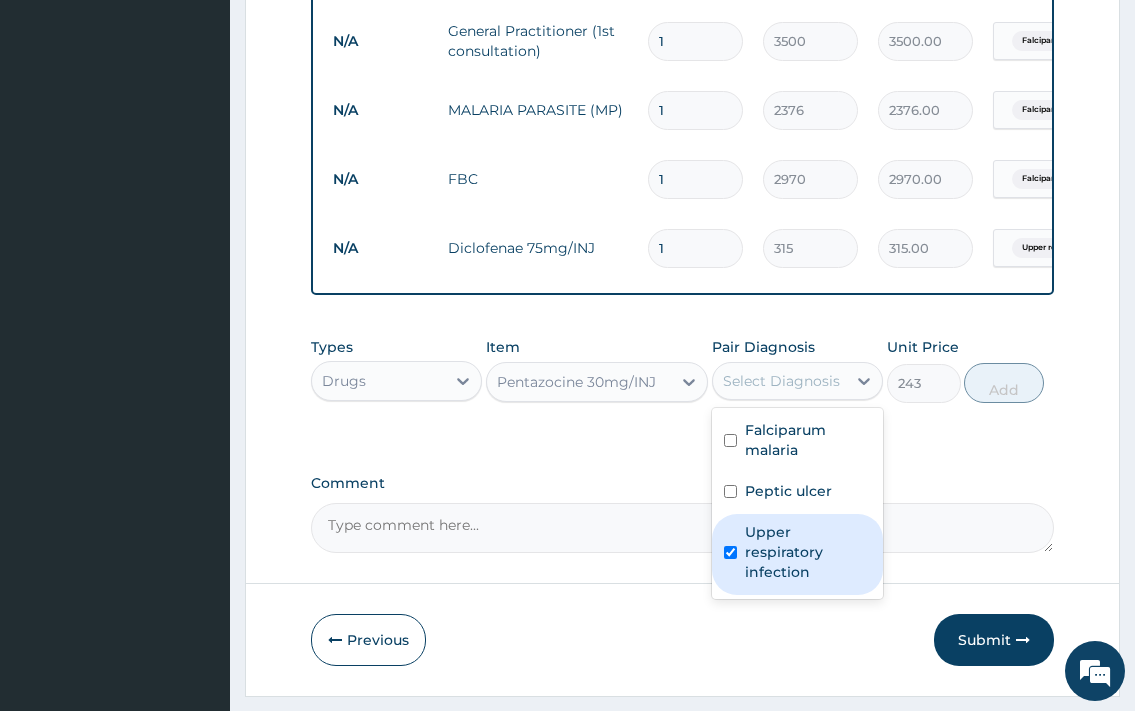 checkbox on "true" 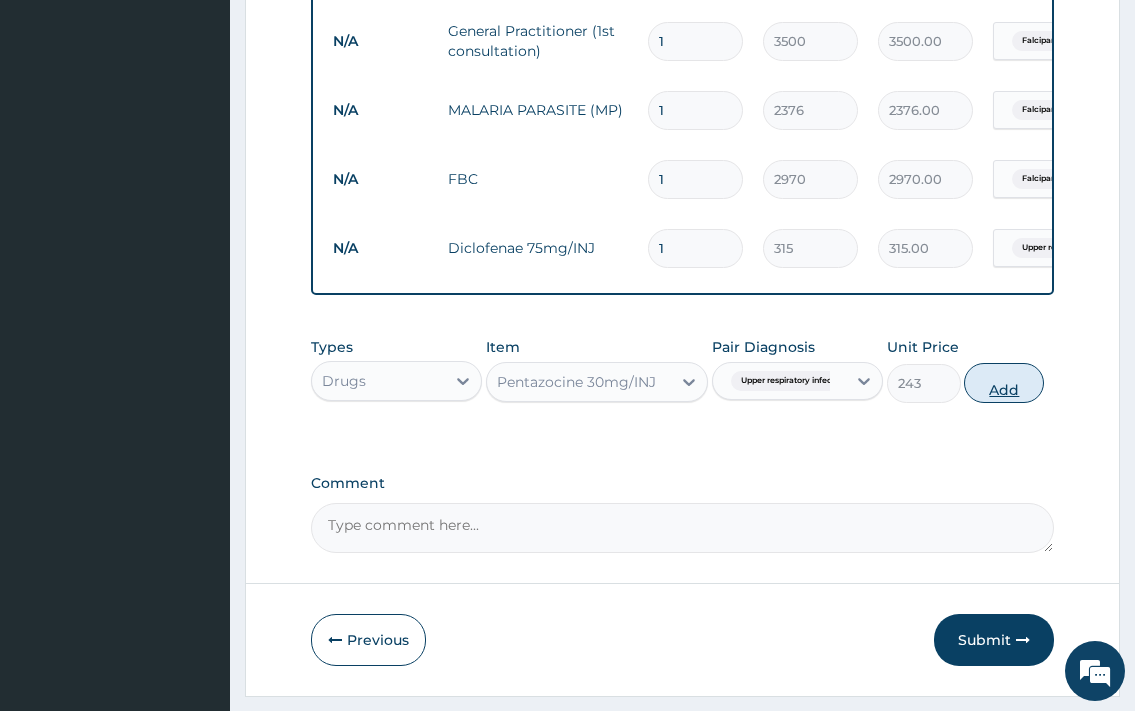 click on "Add" at bounding box center [1004, 383] 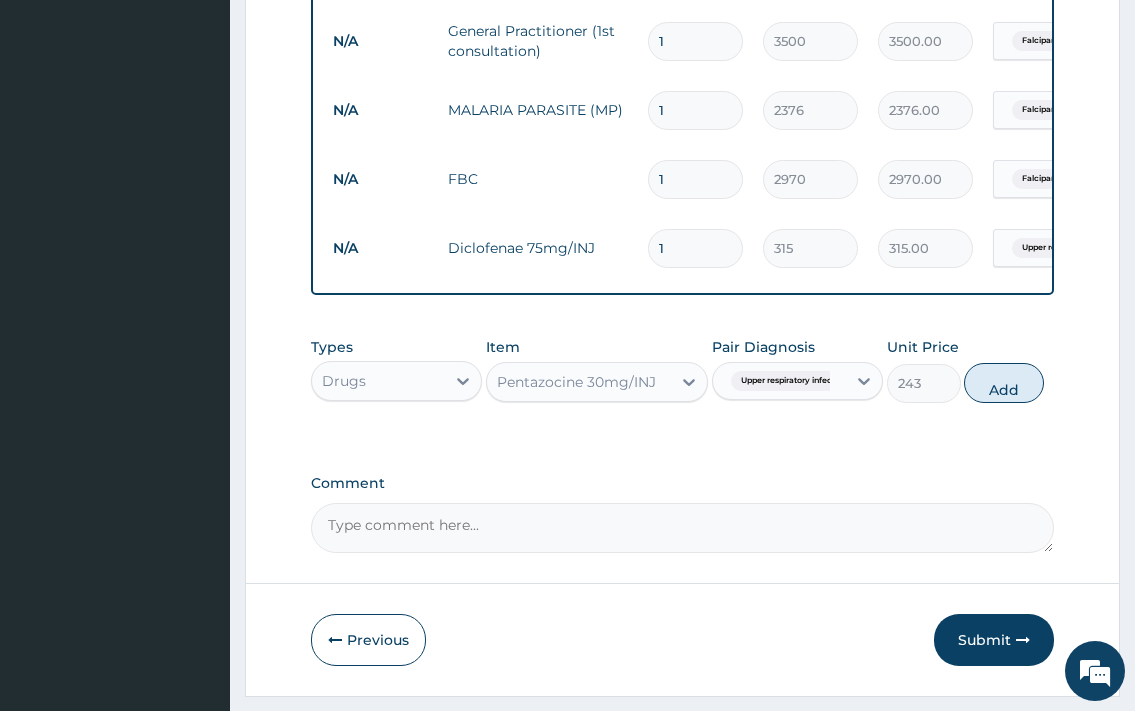 type on "0" 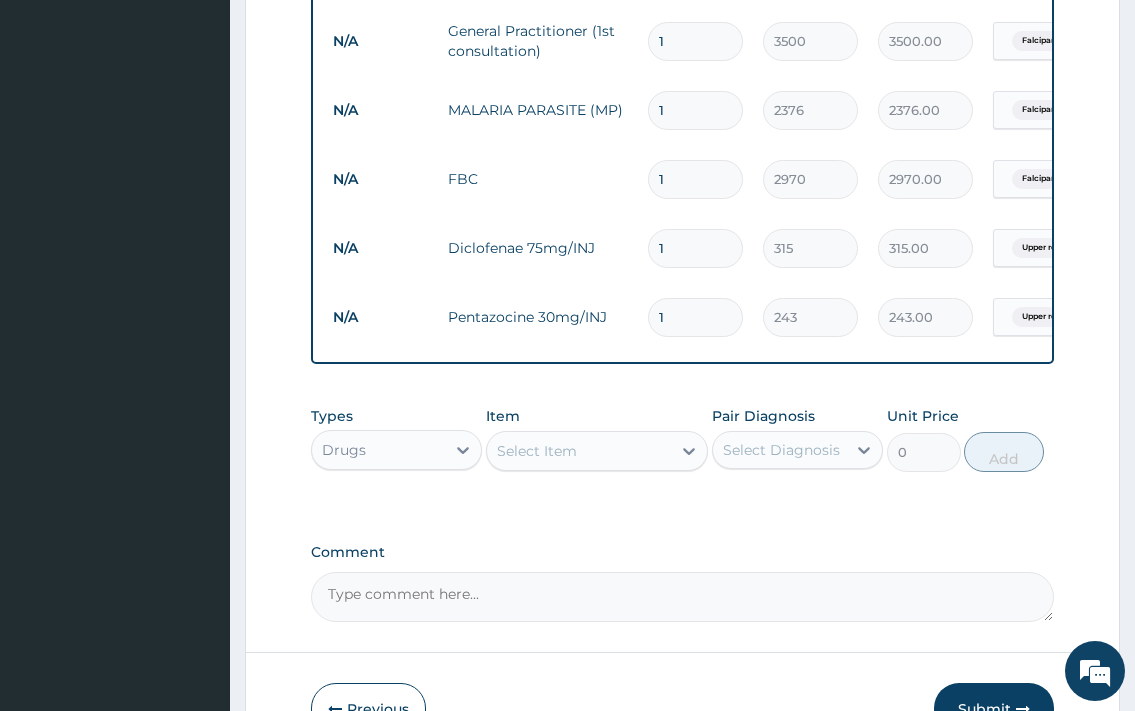 click on "Select Item" at bounding box center (537, 451) 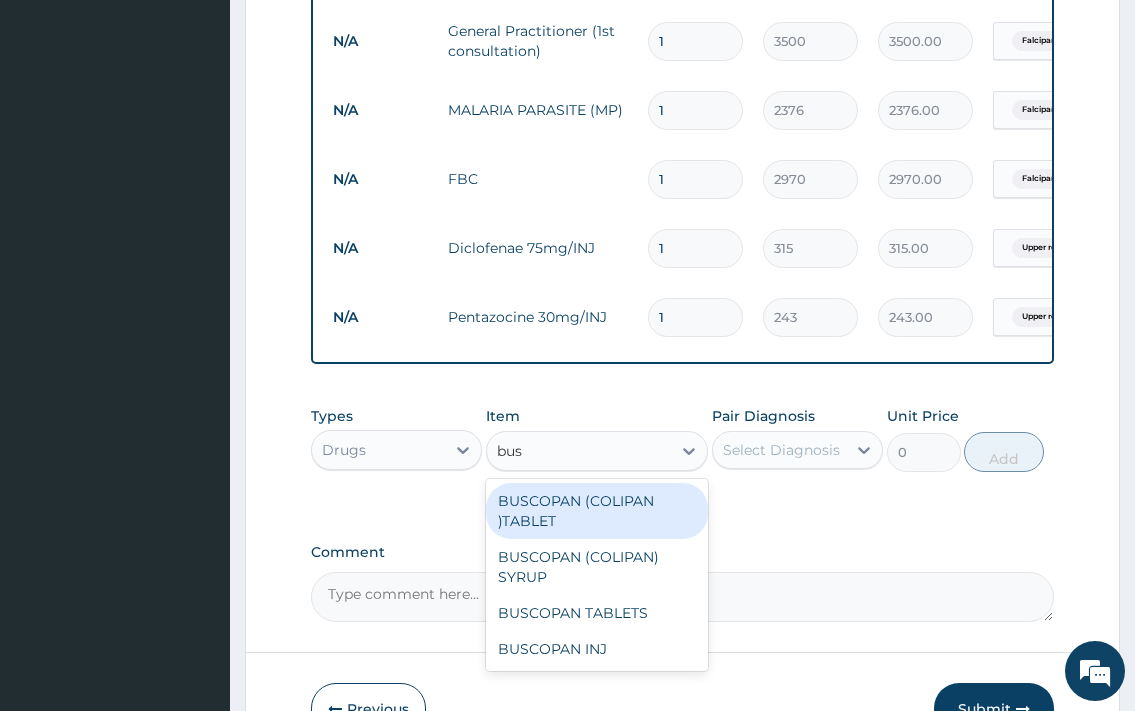 type on "busc" 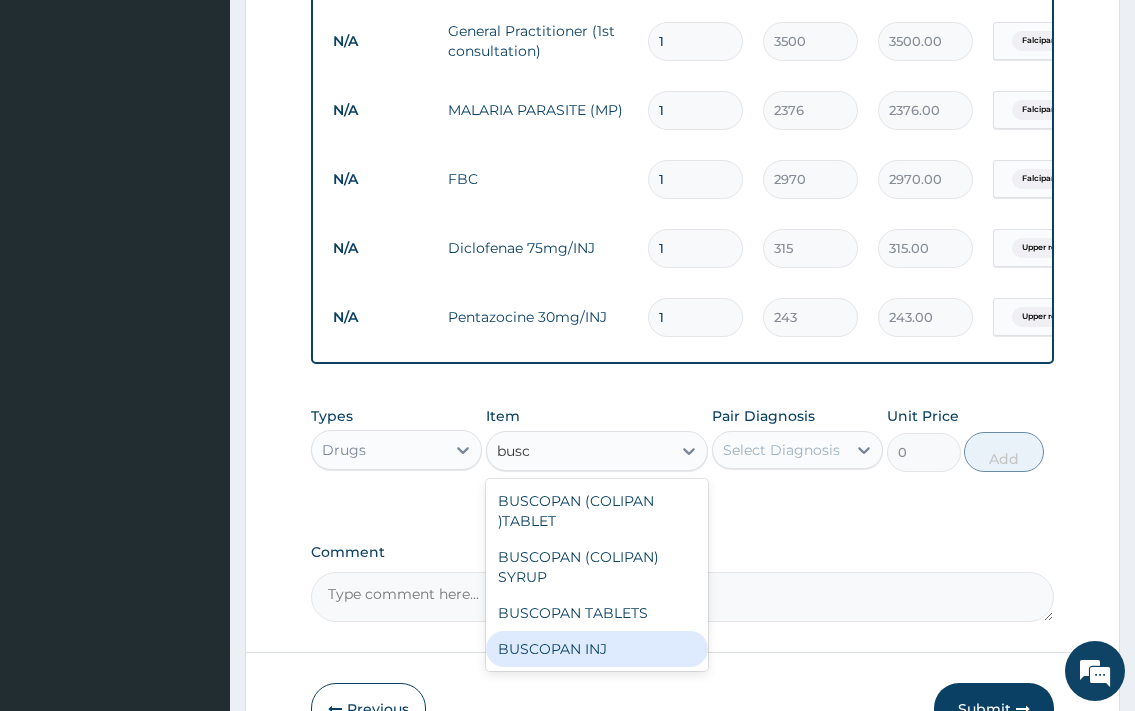 click on "BUSCOPAN INJ" at bounding box center (597, 649) 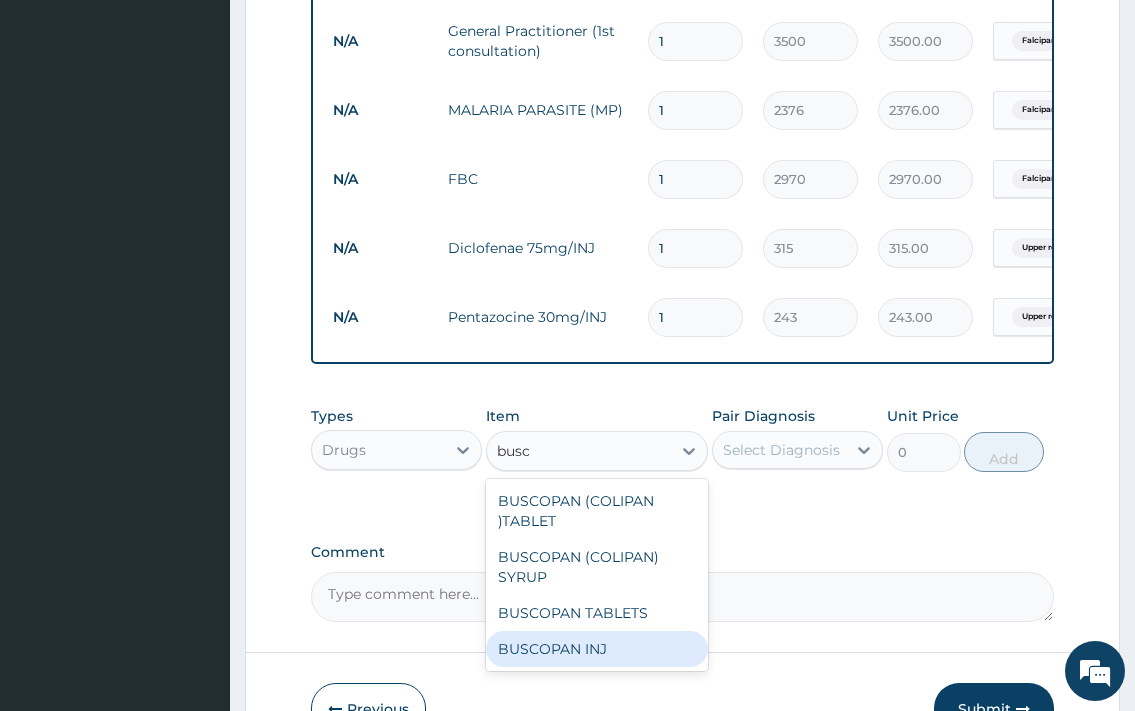 type 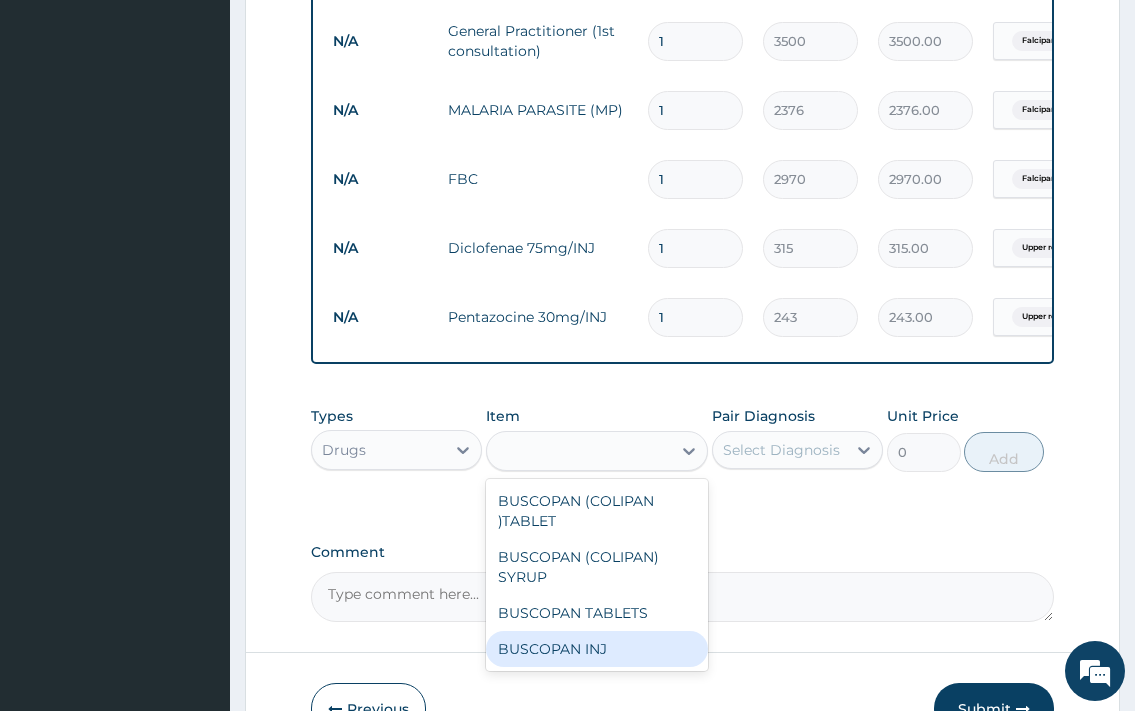type on "675" 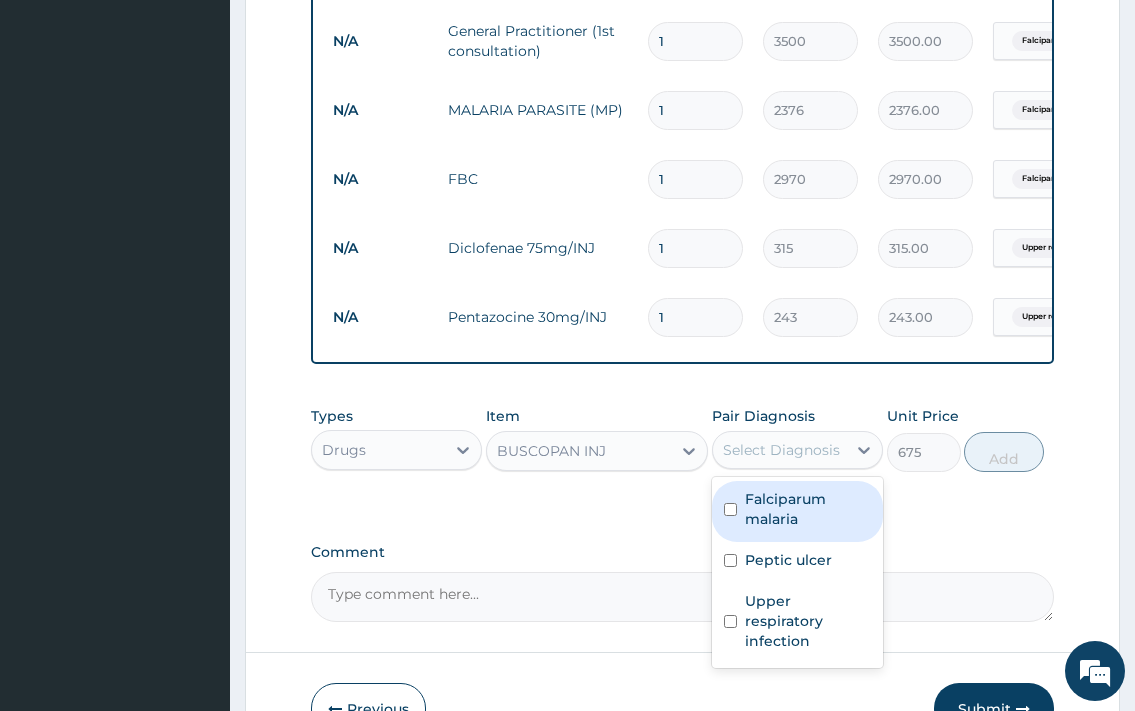 click on "Select Diagnosis" at bounding box center (797, 450) 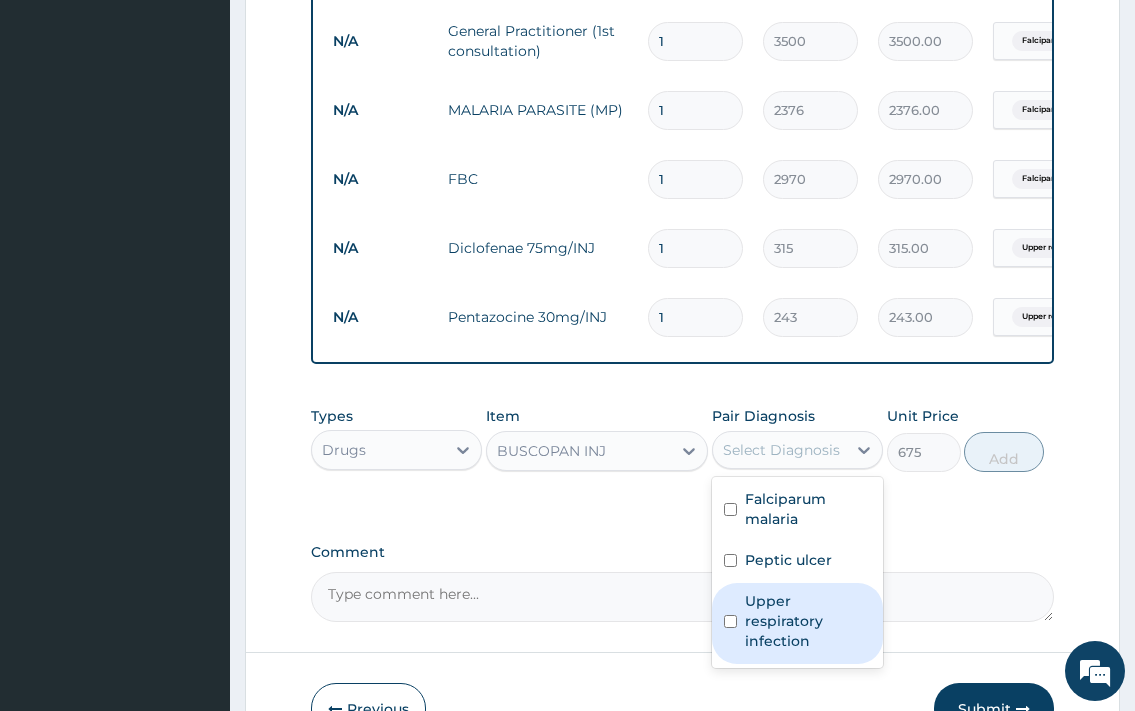 click on "Peptic ulcer" at bounding box center [788, 560] 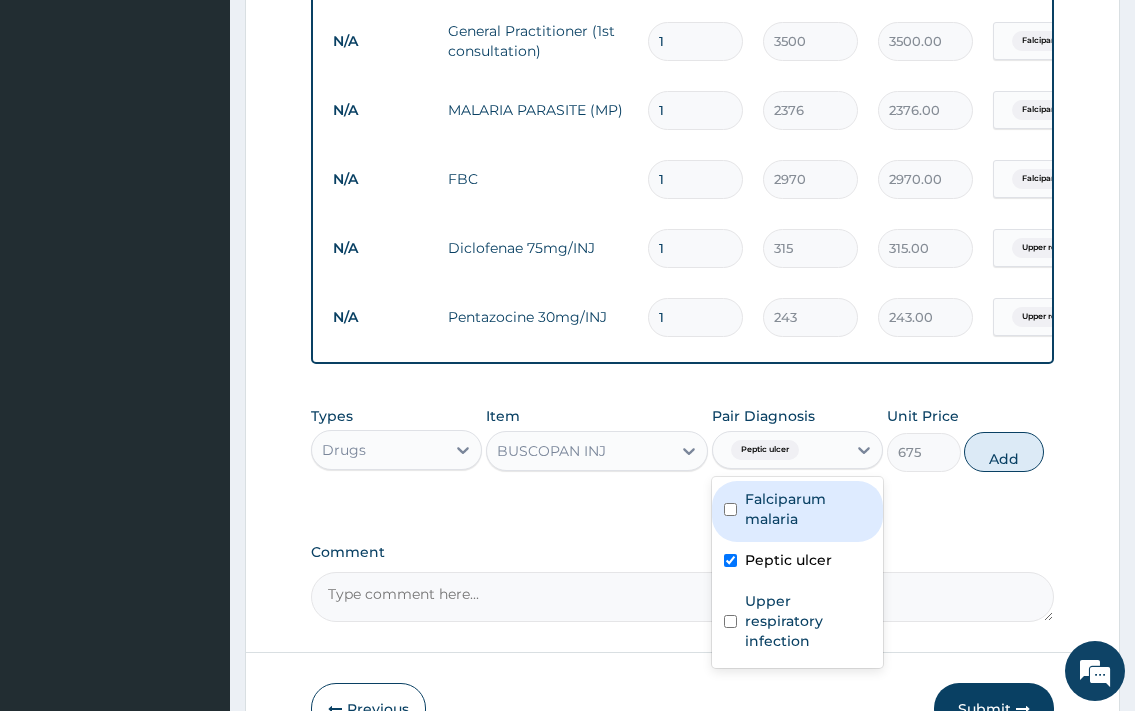 checkbox on "true" 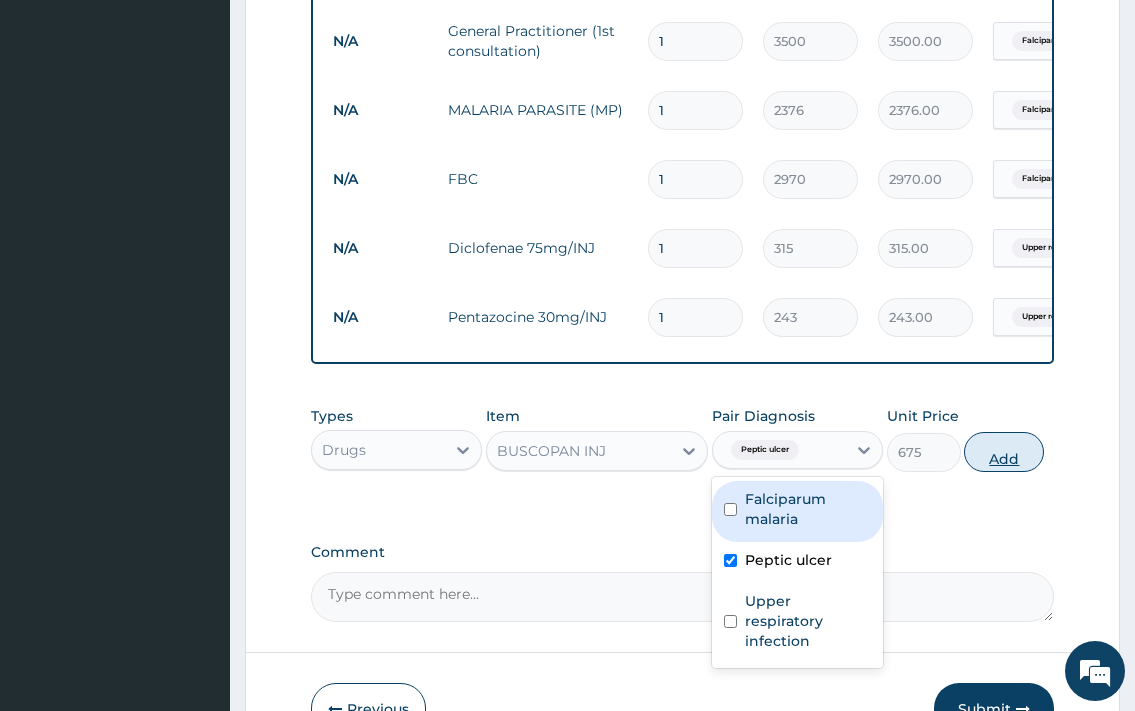 click on "Add" at bounding box center (1004, 452) 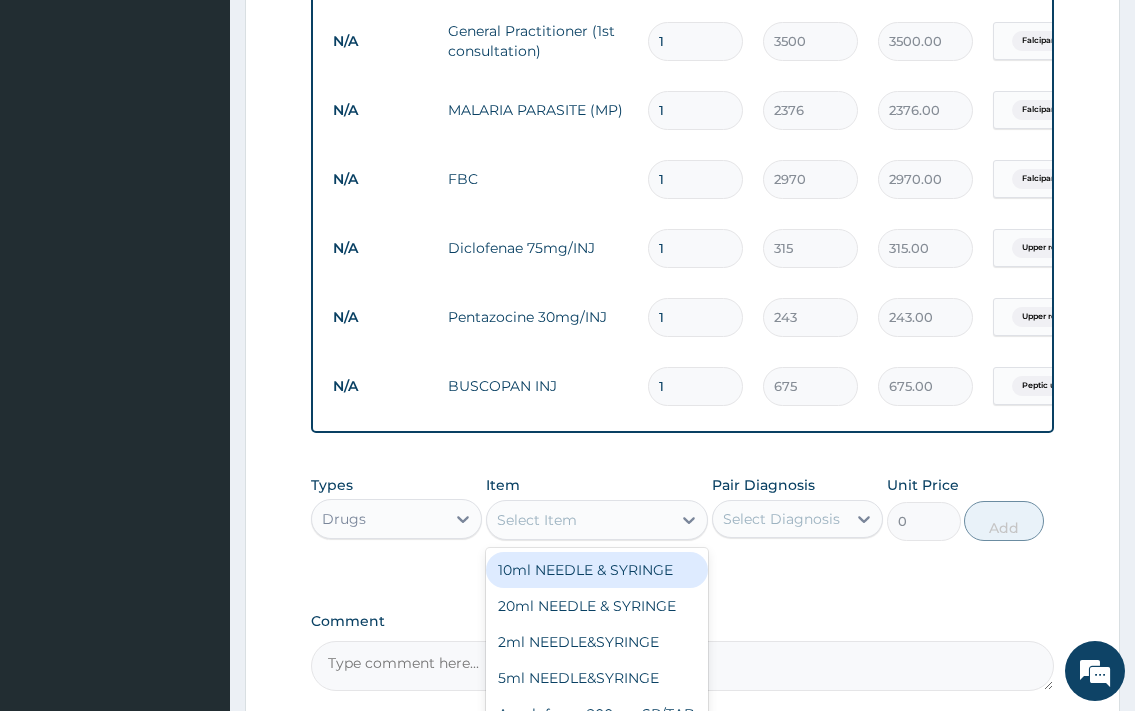 click on "Select Item" at bounding box center [579, 520] 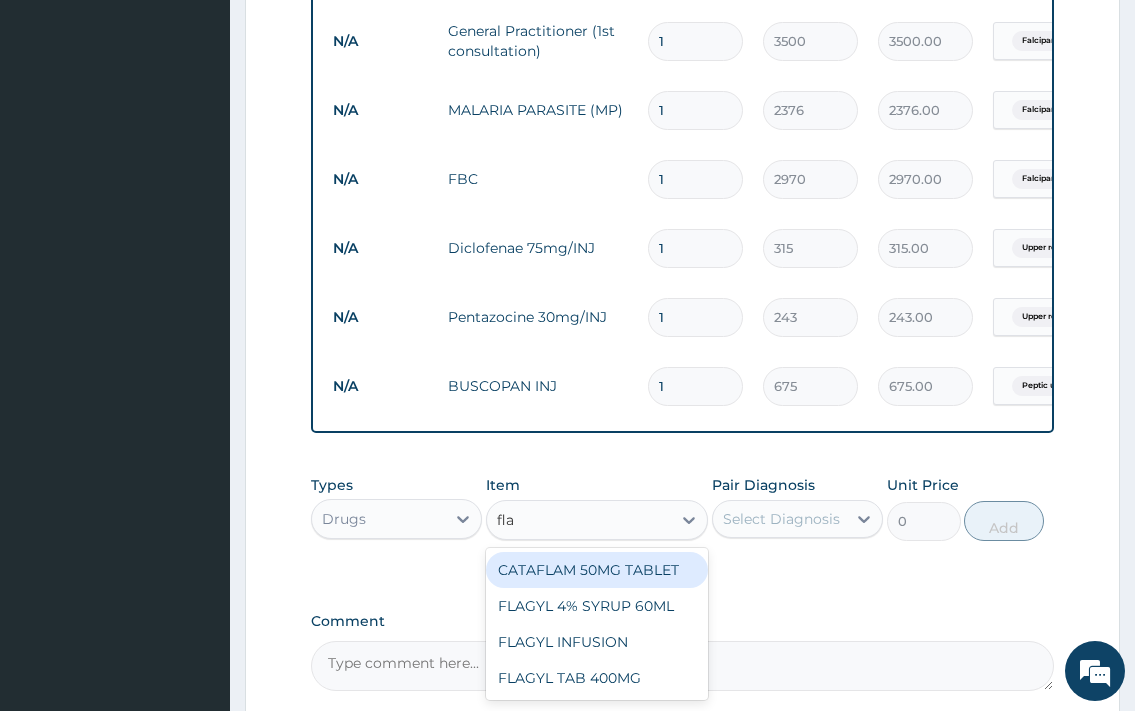 type on "flag" 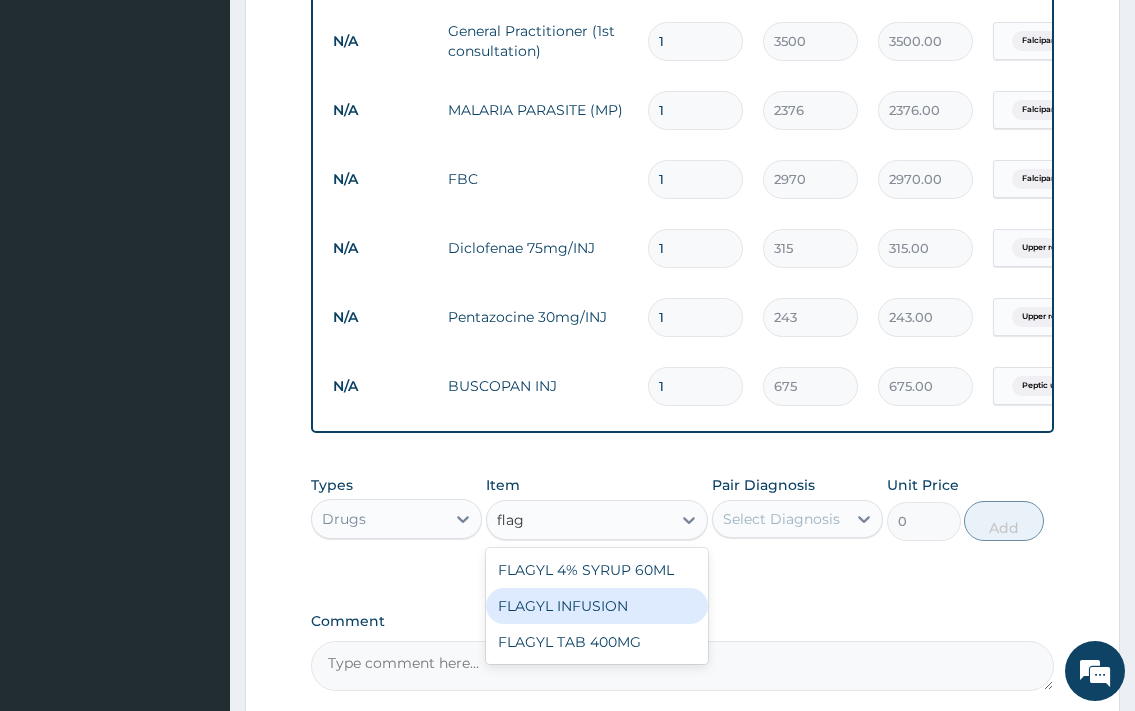 click on "FLAGYL INFUSION" at bounding box center (597, 606) 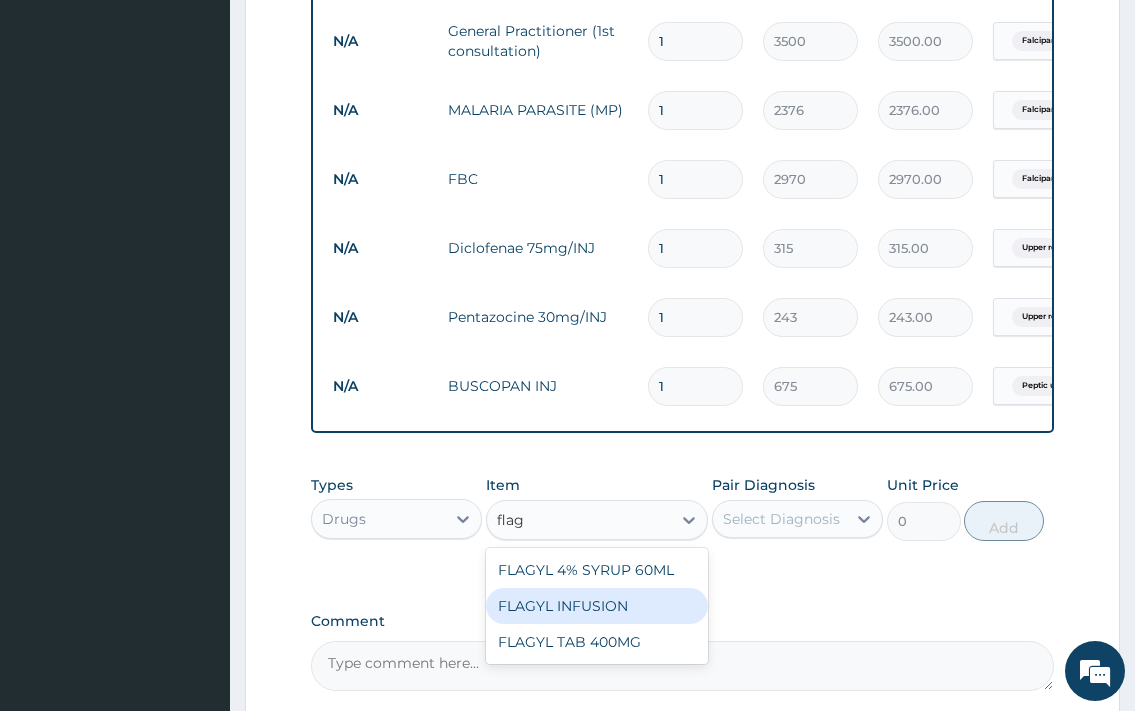 type 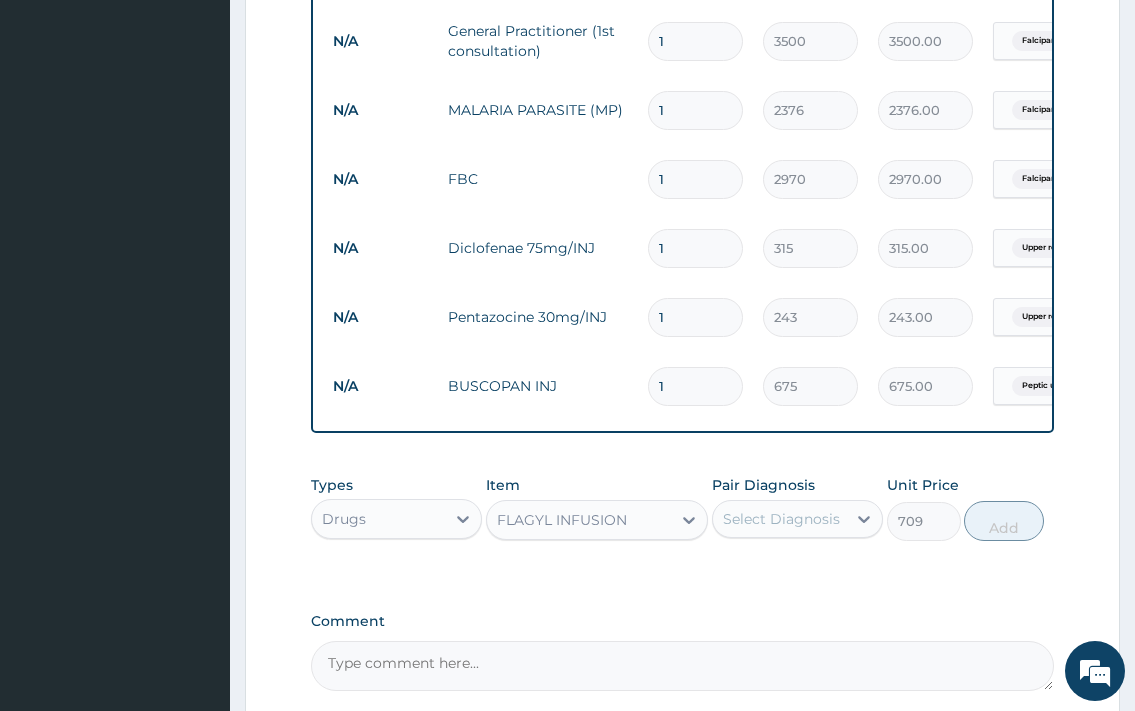click on "Select Diagnosis" at bounding box center (781, 519) 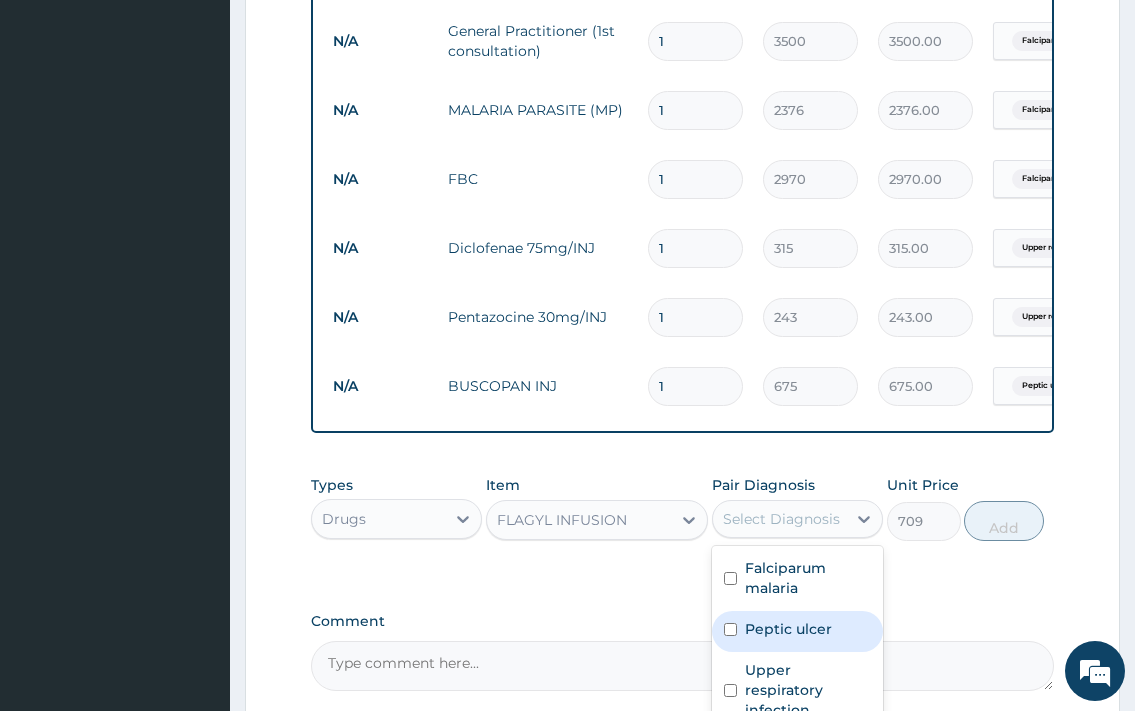 drag, startPoint x: 810, startPoint y: 653, endPoint x: 928, endPoint y: 538, distance: 164.76953 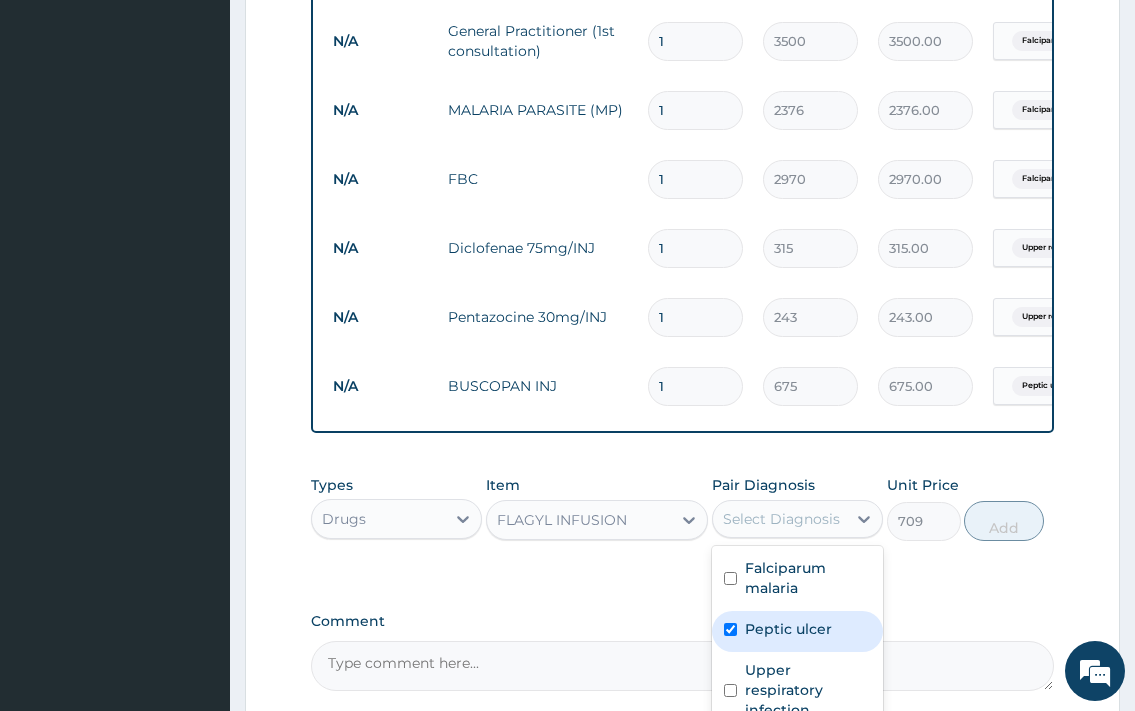 checkbox on "true" 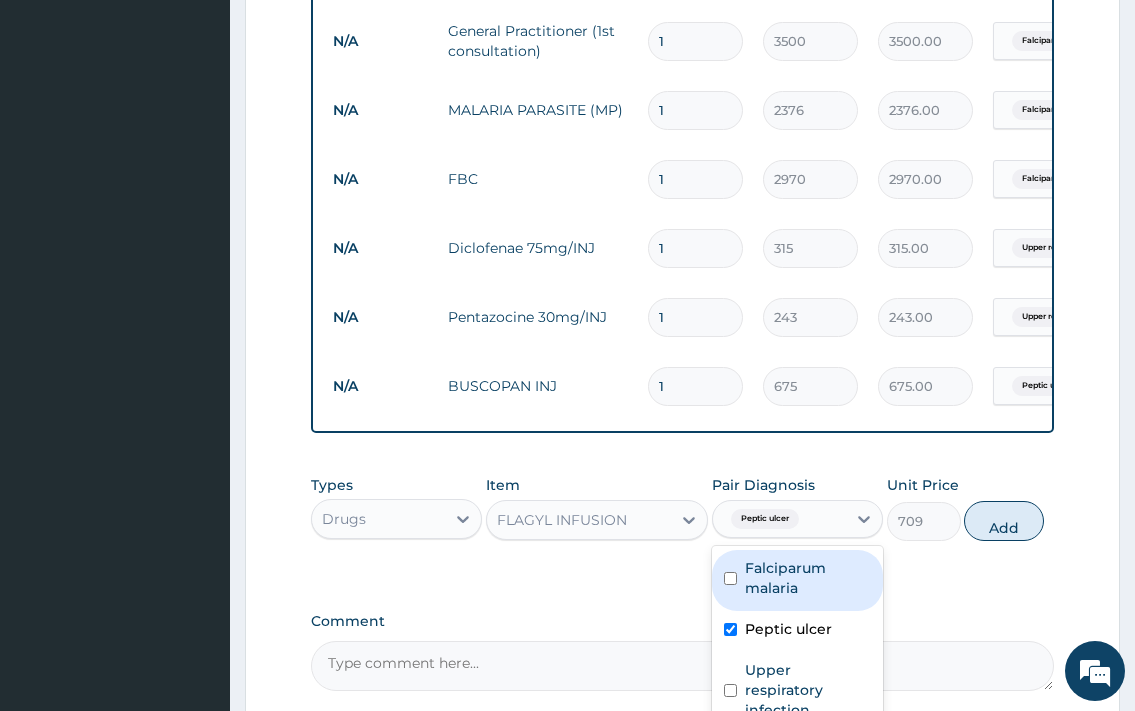 click on "Types Drugs Item FLAGYL INFUSION Pair Diagnosis option Peptic ulcer, selected. option Falciparum malaria focused, 1 of 3. 3 results available. Use Up and Down to choose options, press Enter to select the currently focused option, press Escape to exit the menu, press Tab to select the option and exit the menu. Peptic ulcer Falciparum malaria Peptic ulcer Upper respiratory infection Unit Price 709 Add" at bounding box center [682, 523] 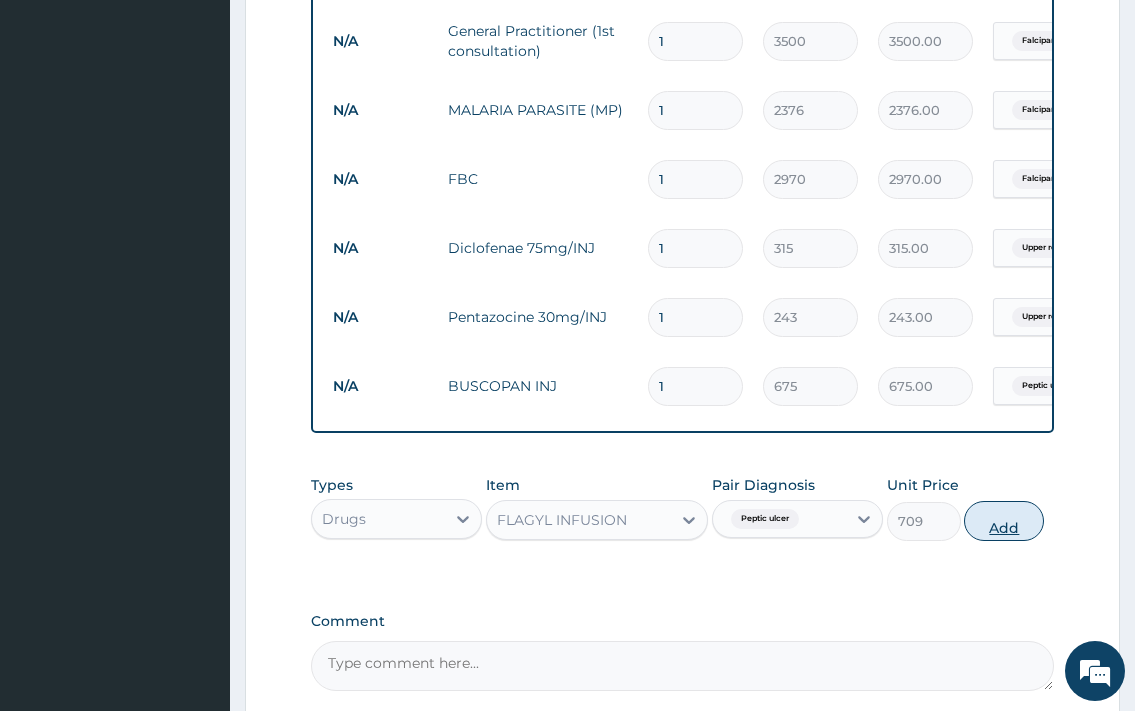 click on "Add" at bounding box center (1004, 521) 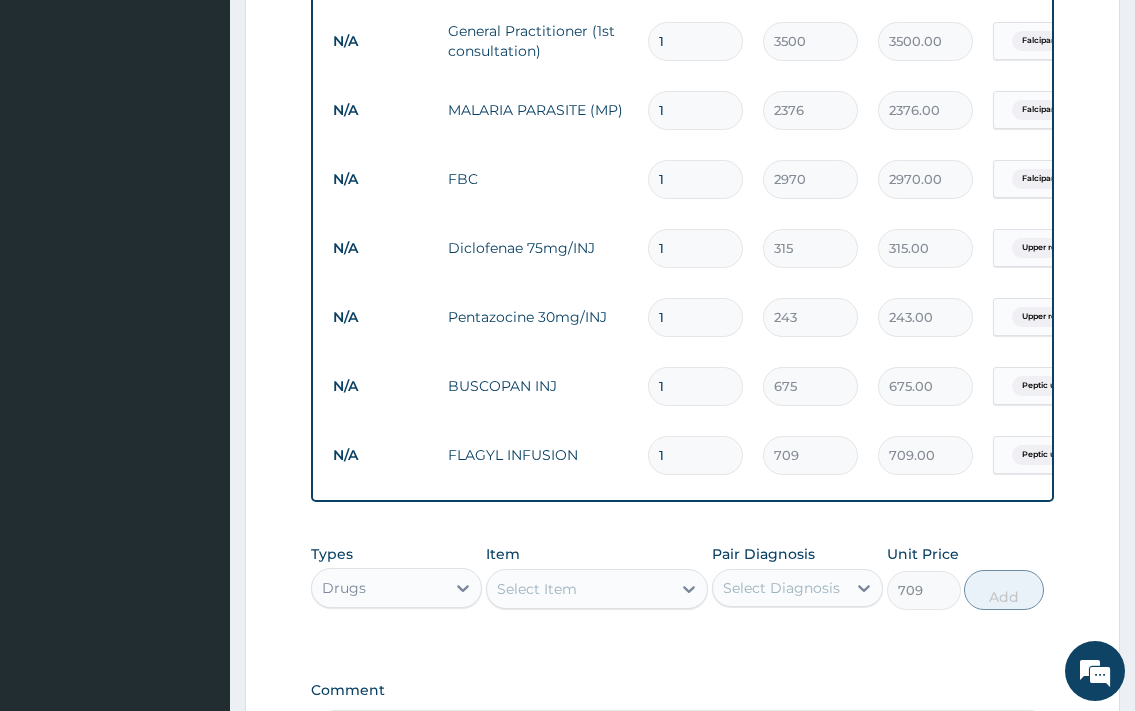 type on "0" 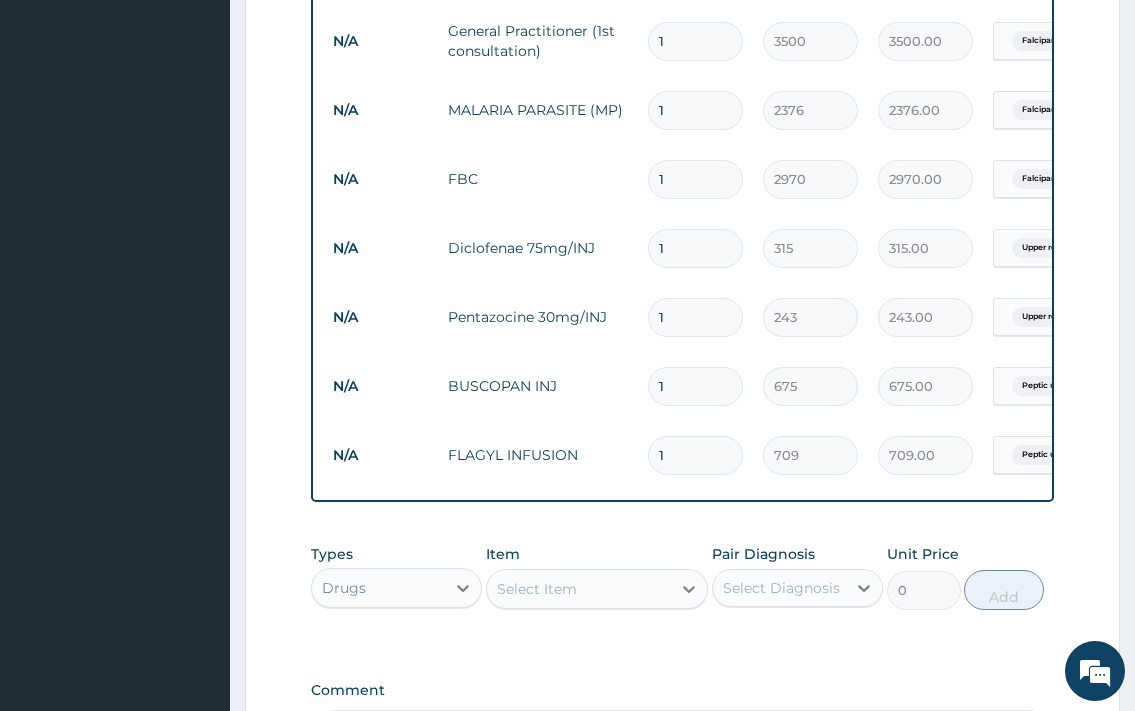 type 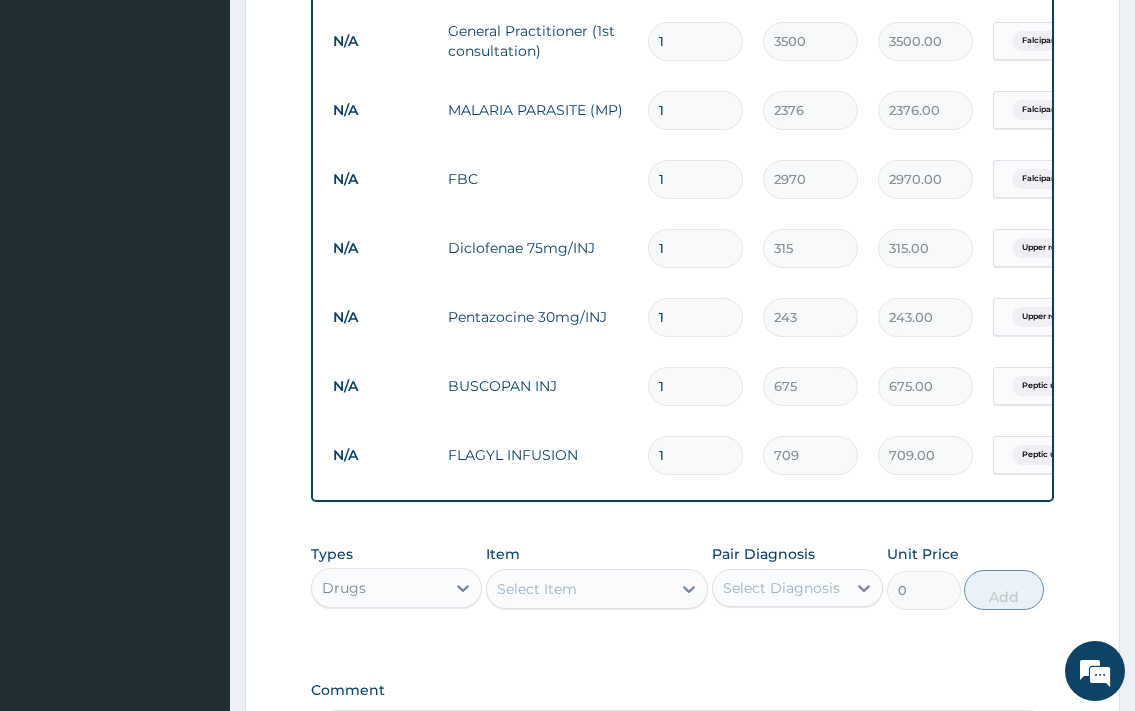 type on "0.00" 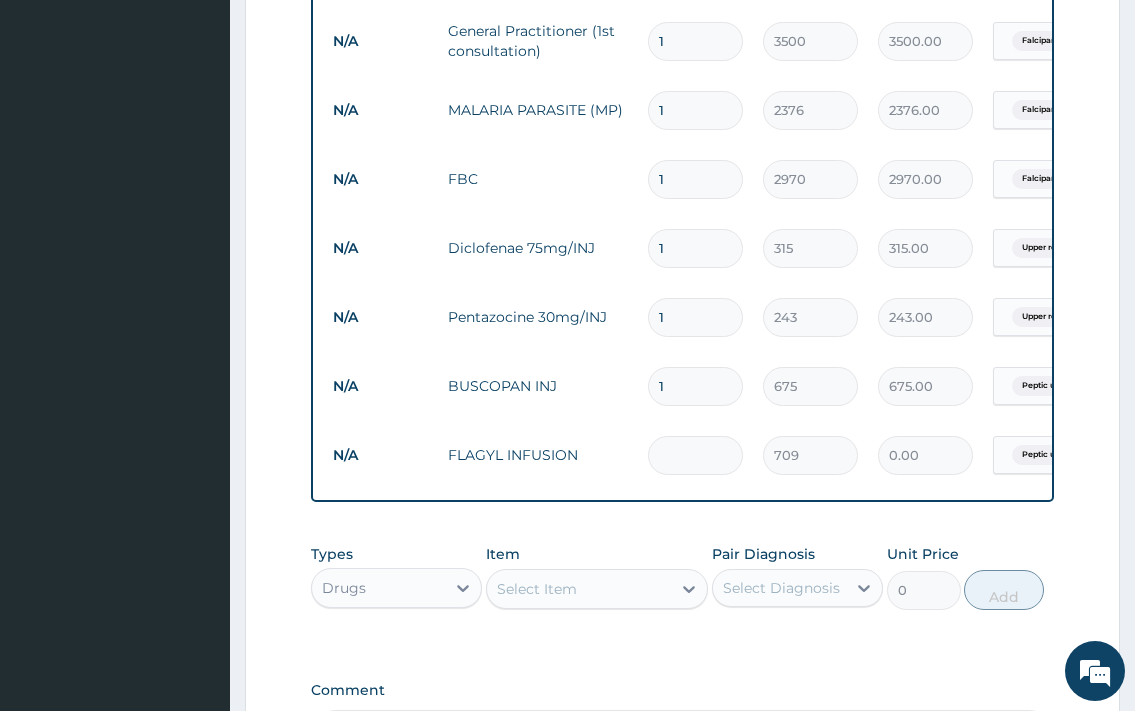 type on "3" 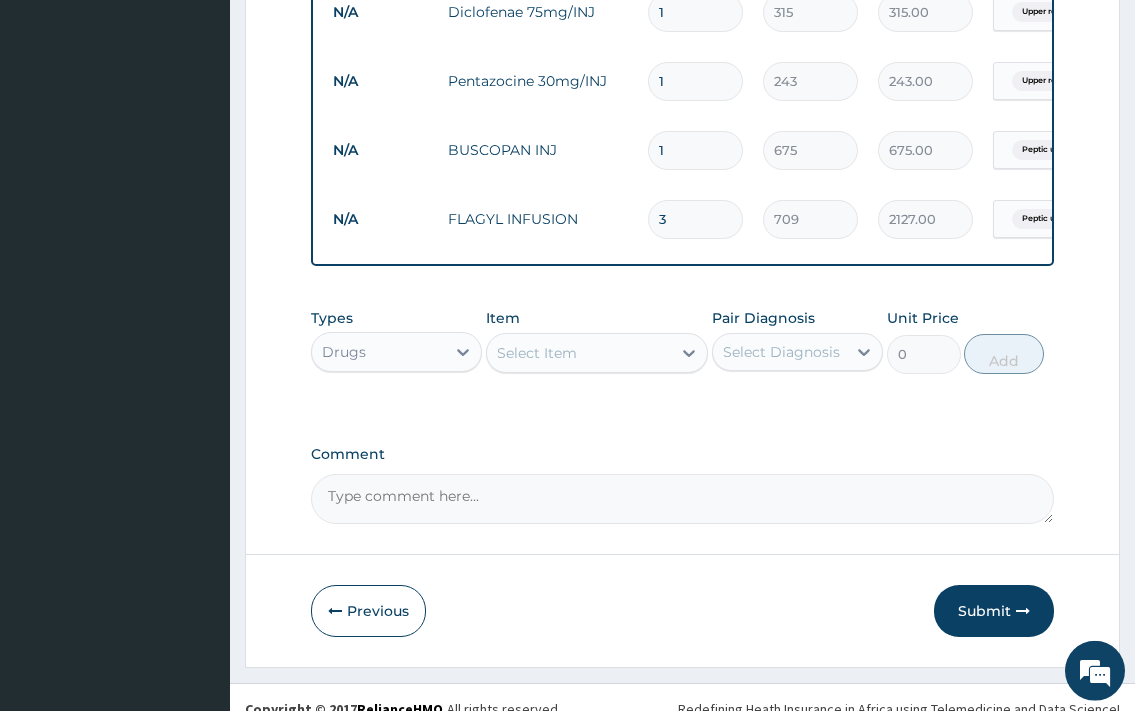 scroll, scrollTop: 1550, scrollLeft: 0, axis: vertical 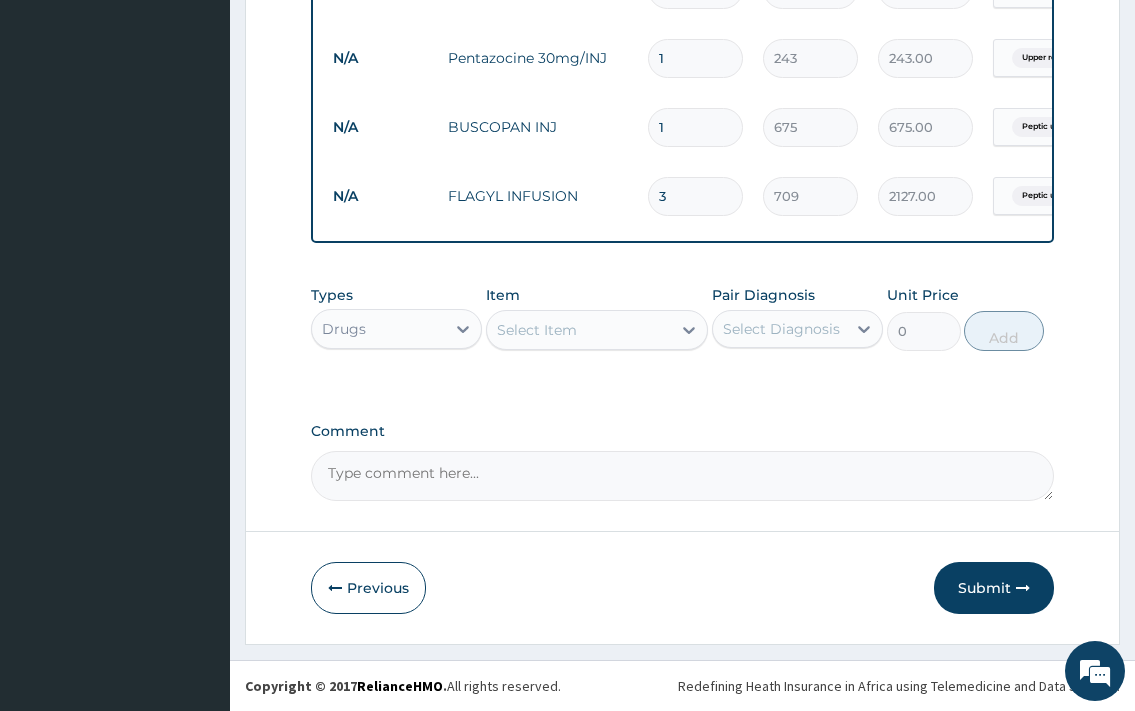 type on "3" 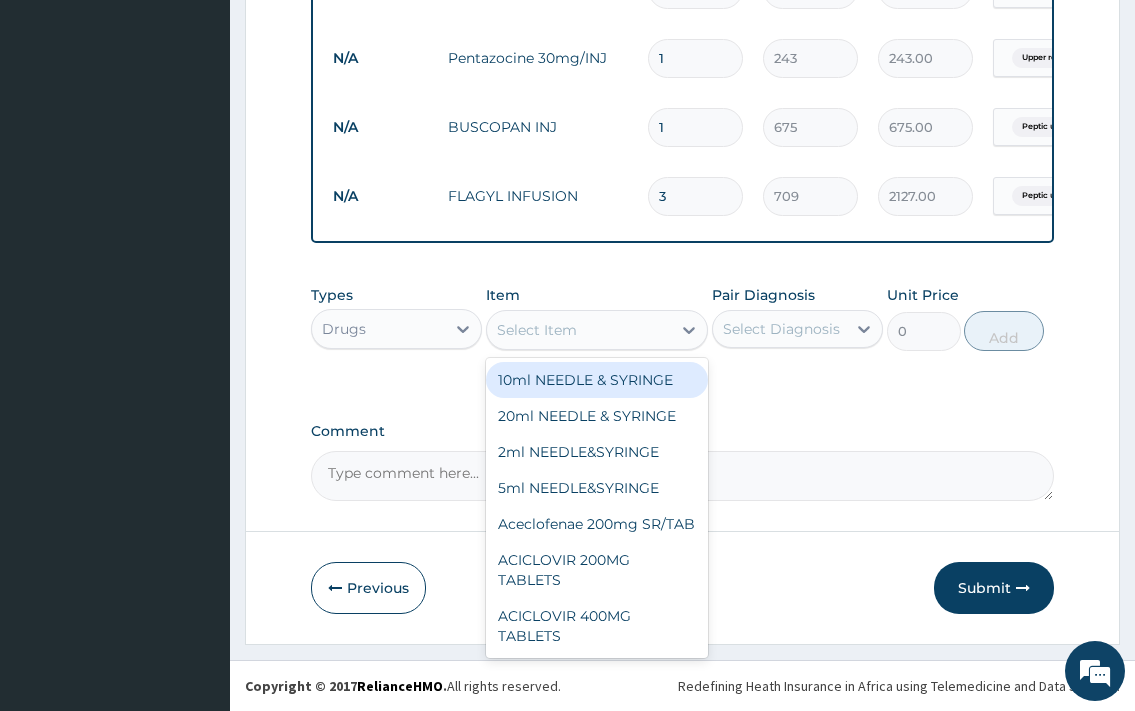 click on "Select Item" at bounding box center [537, 330] 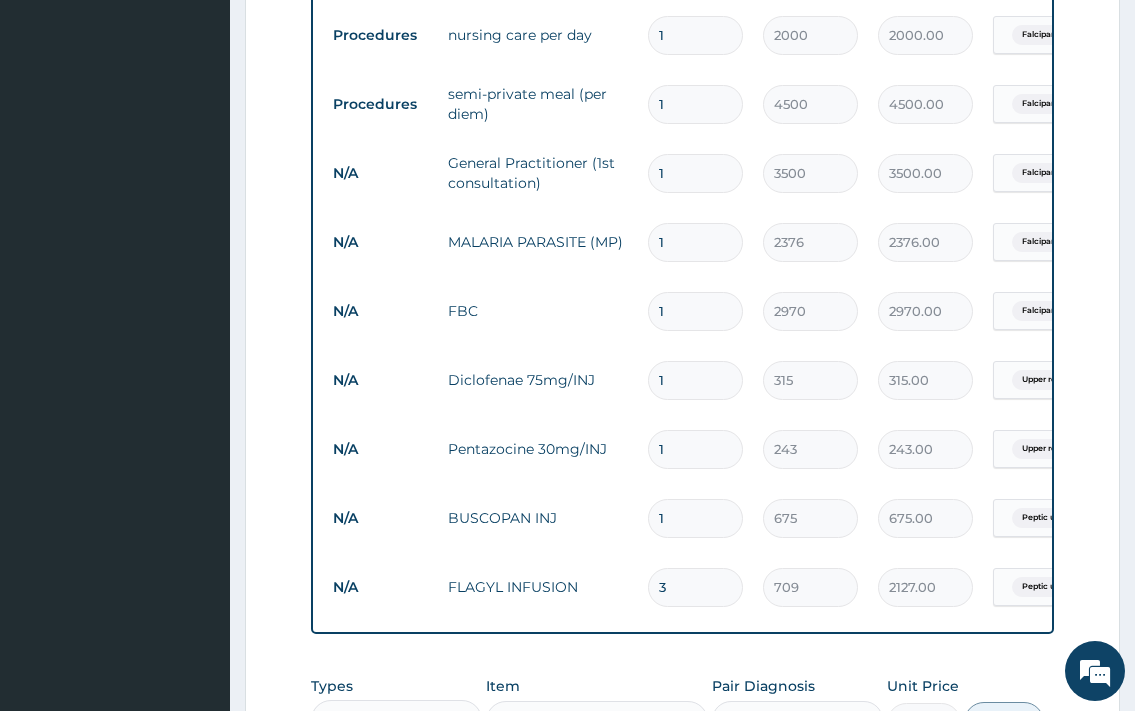 scroll, scrollTop: 1550, scrollLeft: 0, axis: vertical 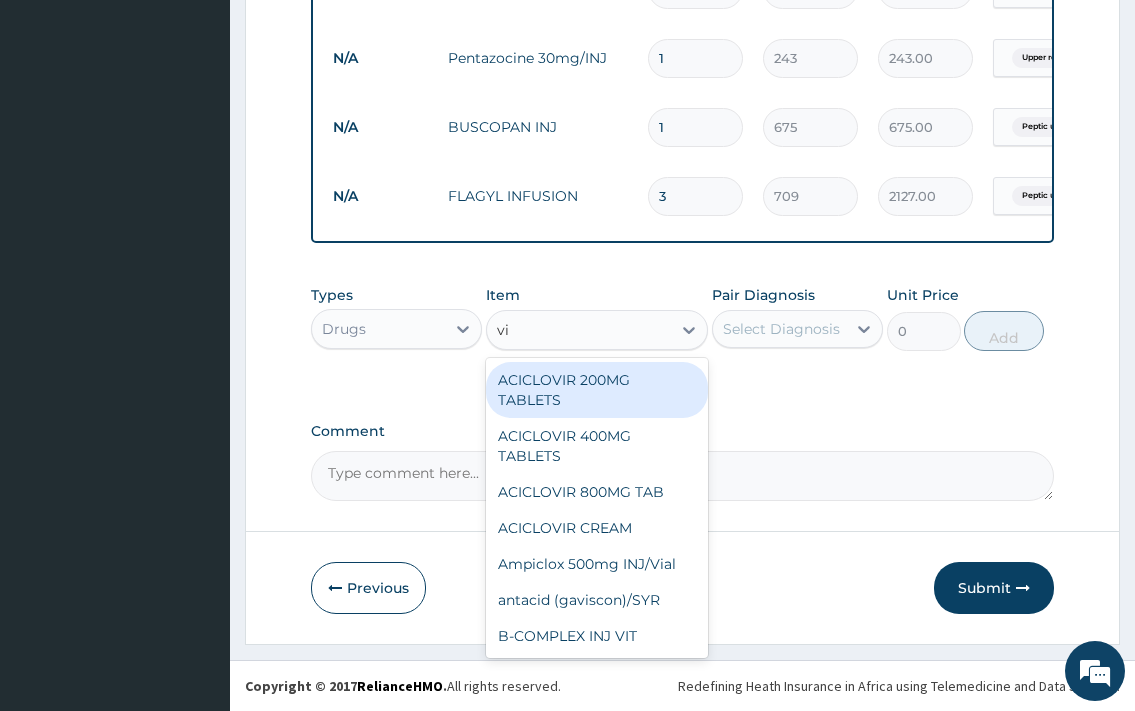 type on "vit" 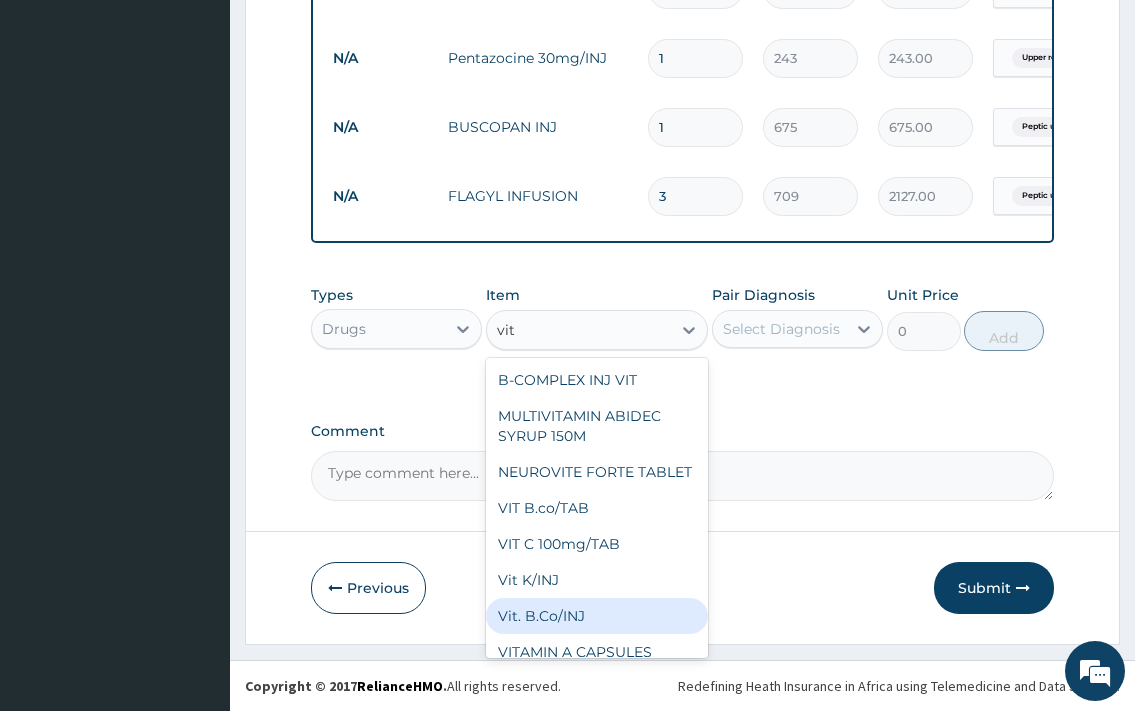 click on "Vit. B.Co/INJ" at bounding box center [597, 616] 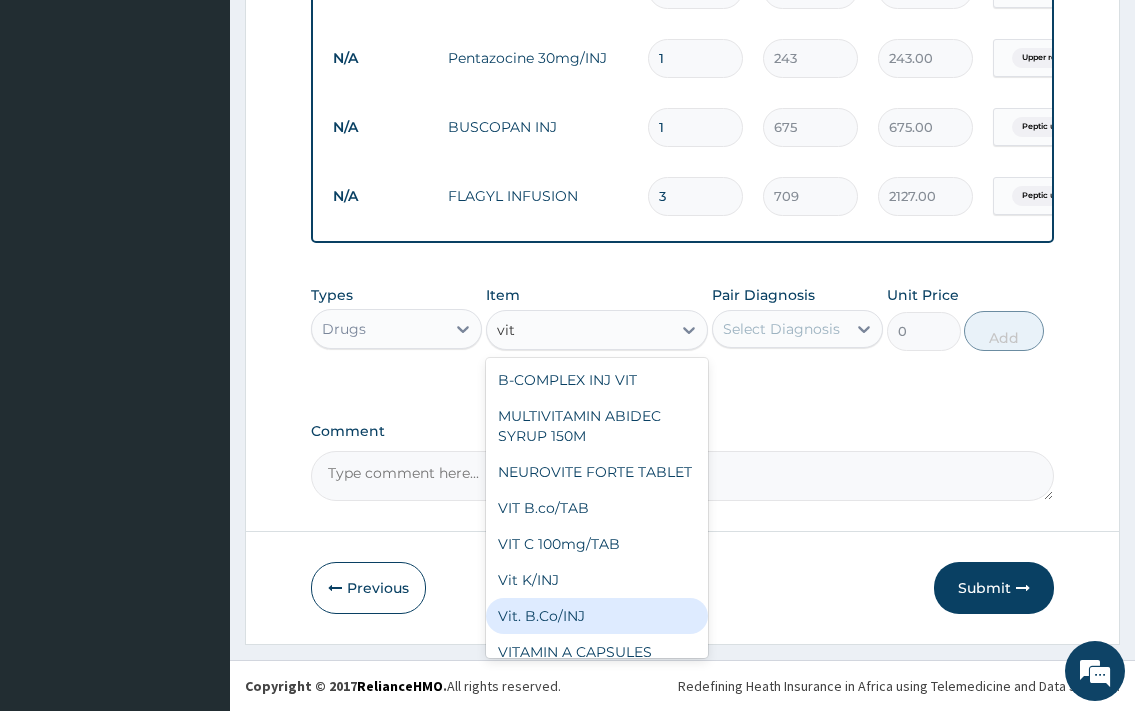 type 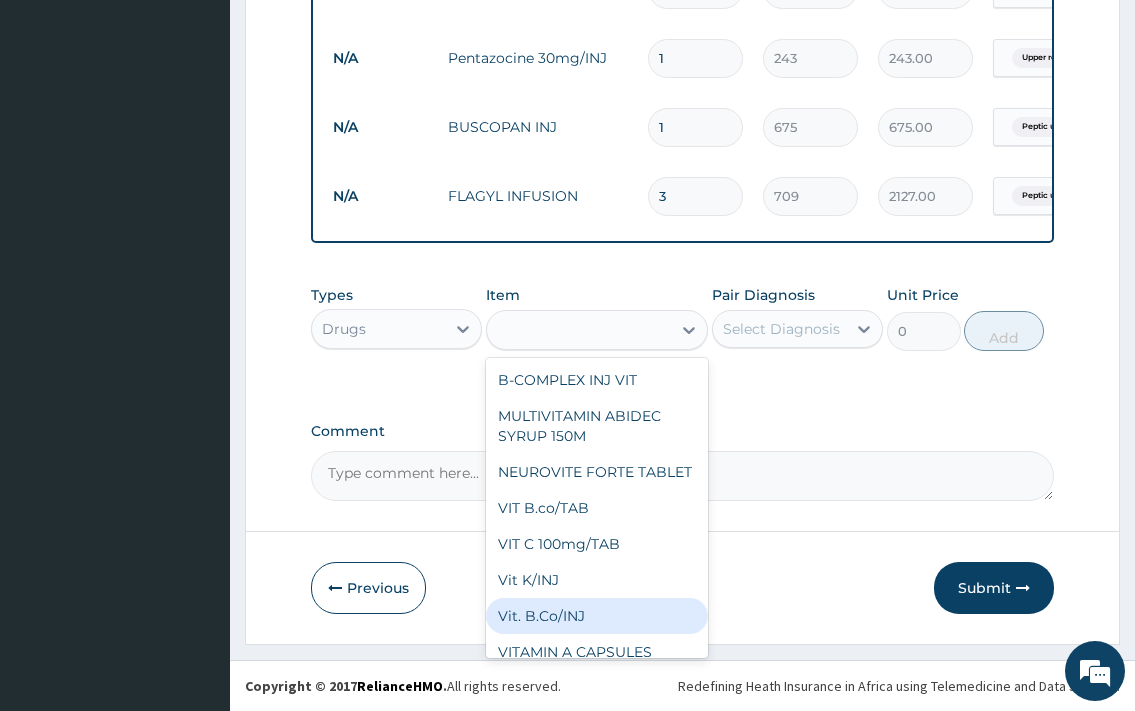 type on "378" 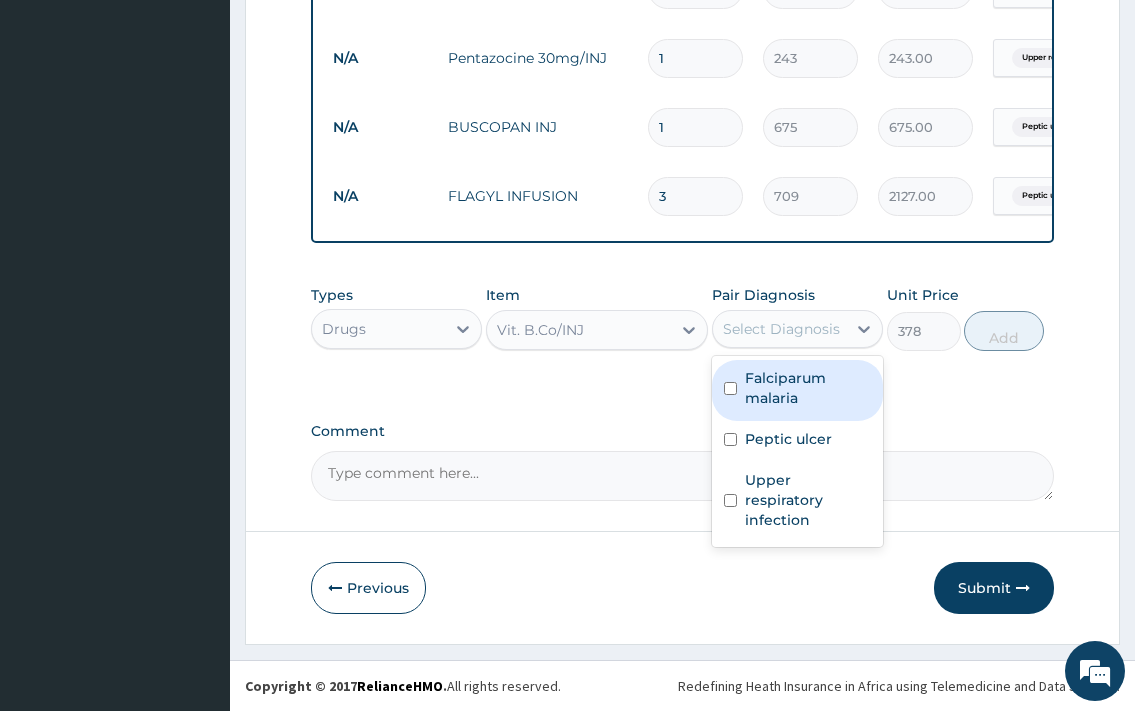 click on "Select Diagnosis" at bounding box center (779, 329) 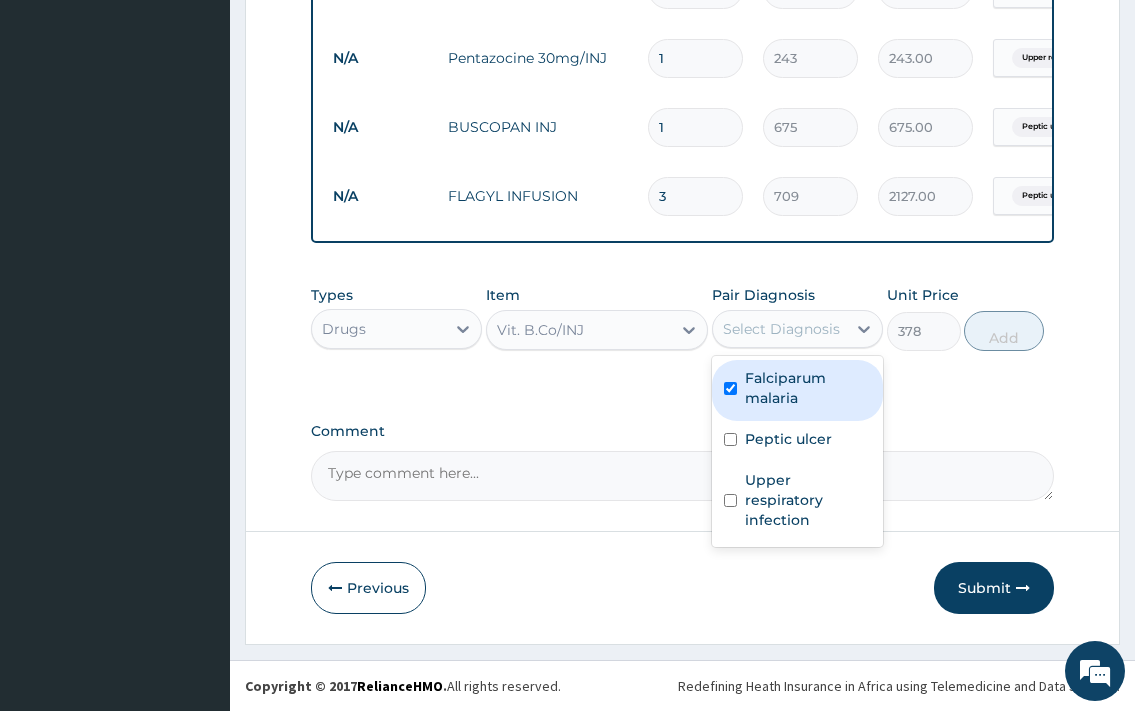 checkbox on "true" 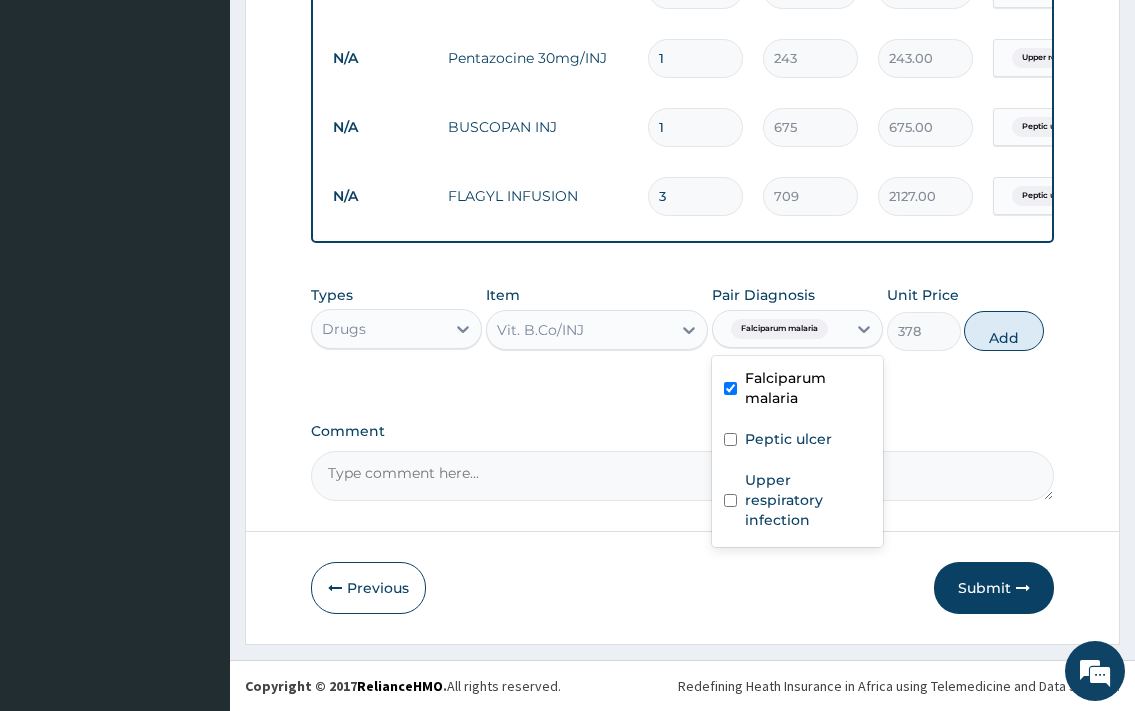 click on "Add" at bounding box center (1004, 331) 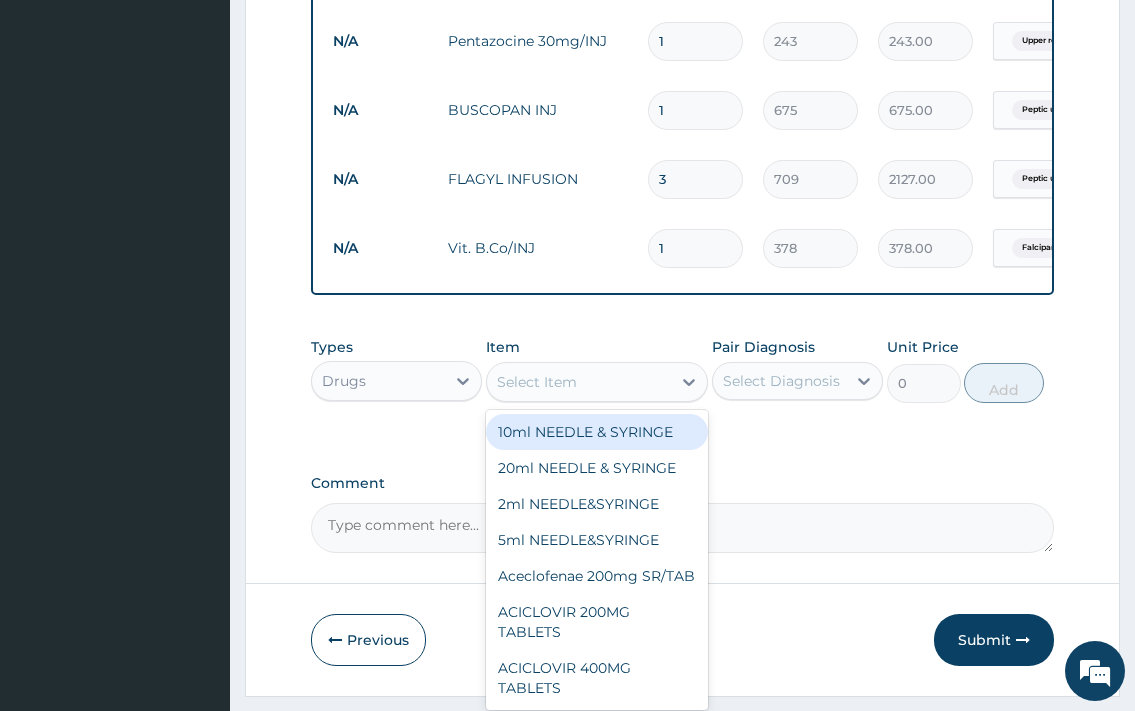 click on "Select Item" at bounding box center (537, 382) 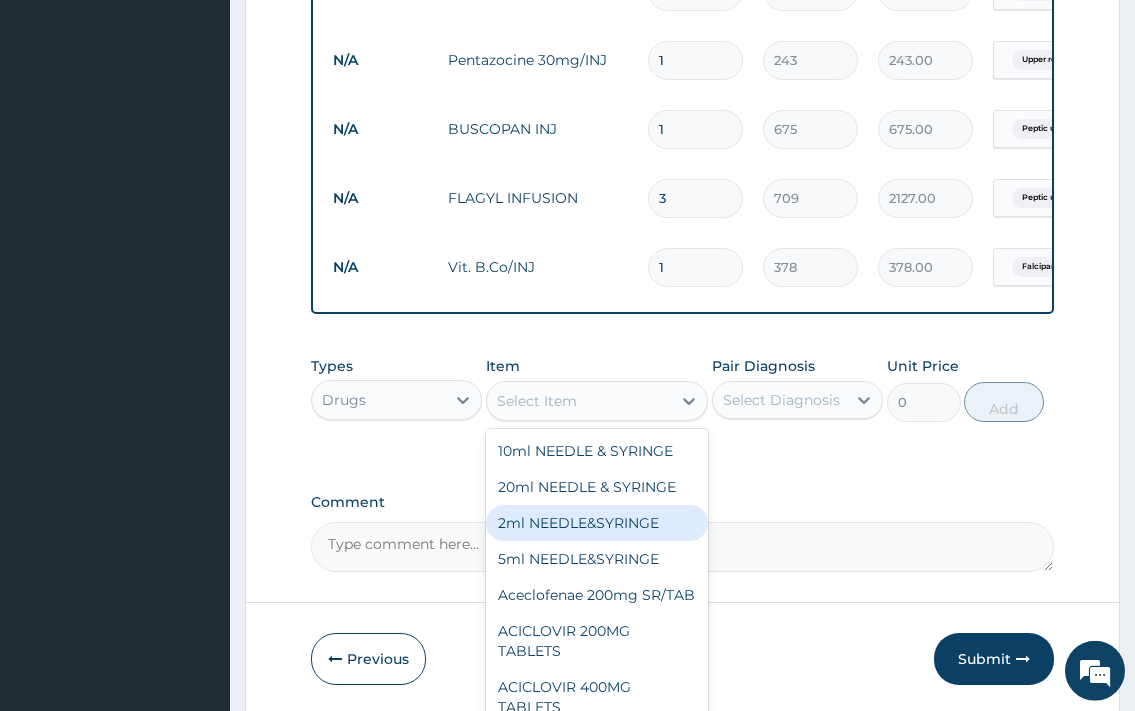 scroll, scrollTop: 1619, scrollLeft: 0, axis: vertical 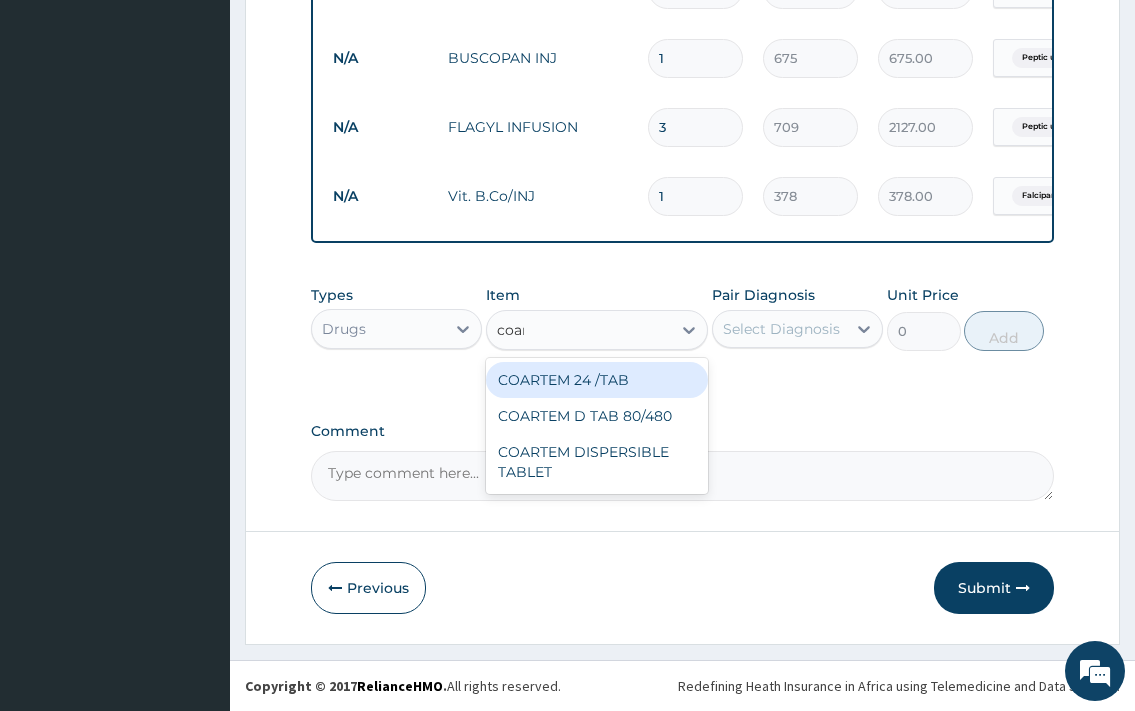 type on "coart" 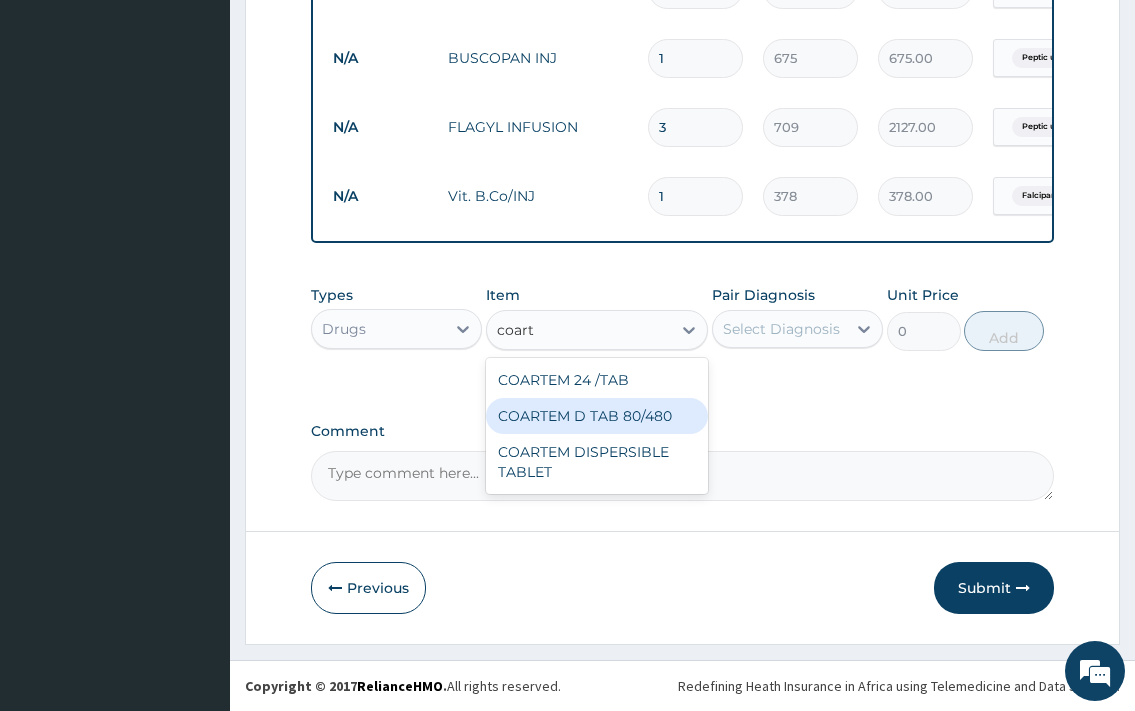 click on "COARTEM D TAB 80/480" at bounding box center (597, 416) 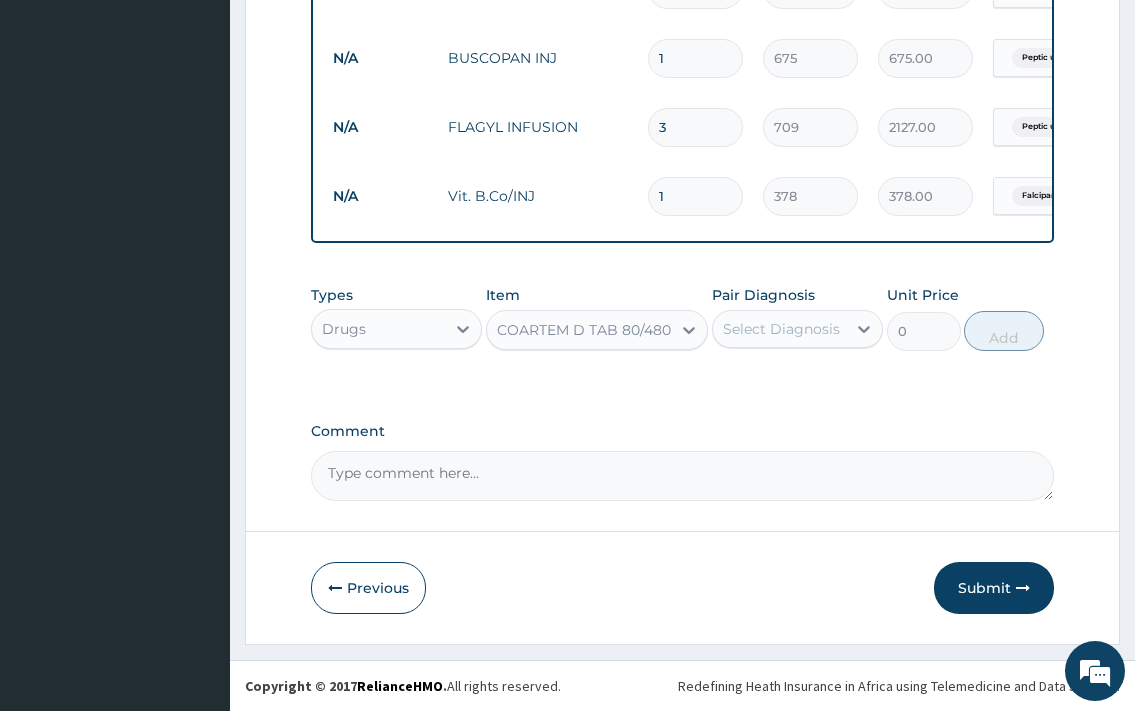 type 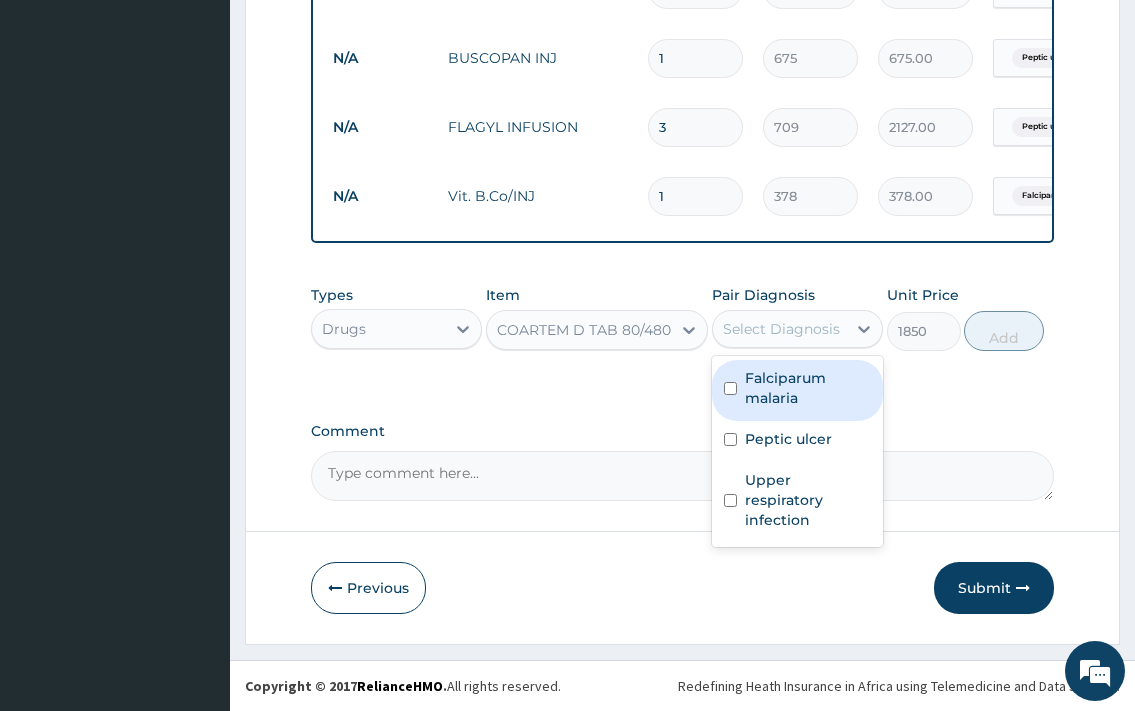 drag, startPoint x: 801, startPoint y: 335, endPoint x: 710, endPoint y: 280, distance: 106.32967 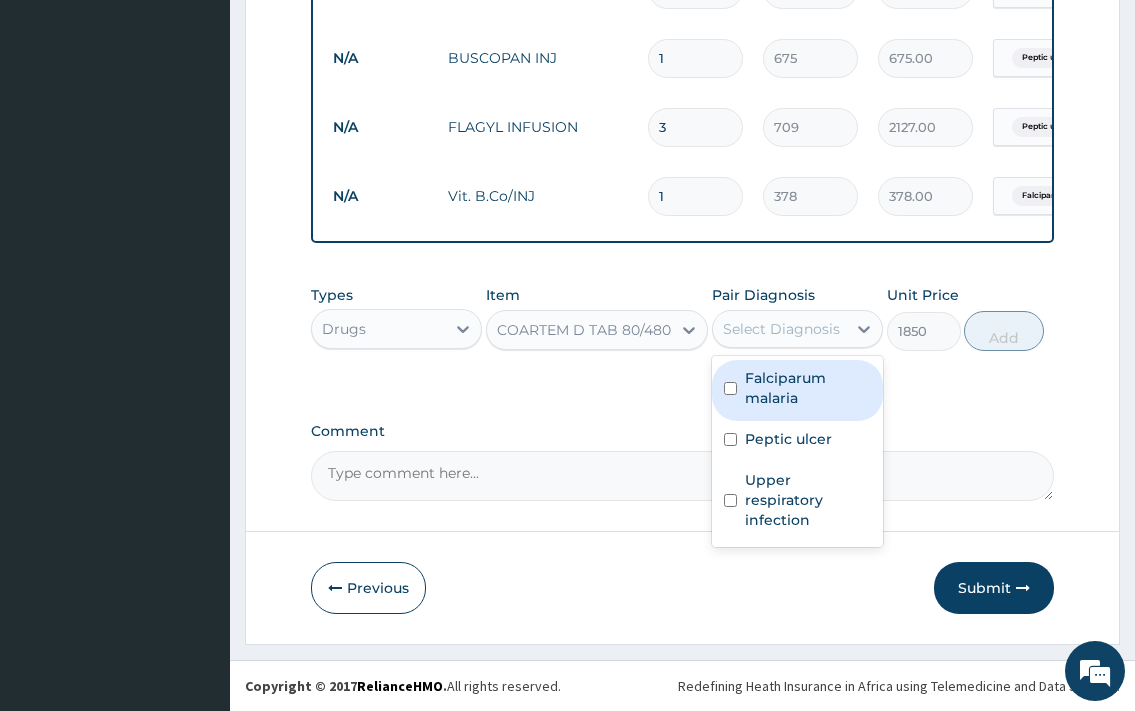 click on "Select Diagnosis" at bounding box center (781, 329) 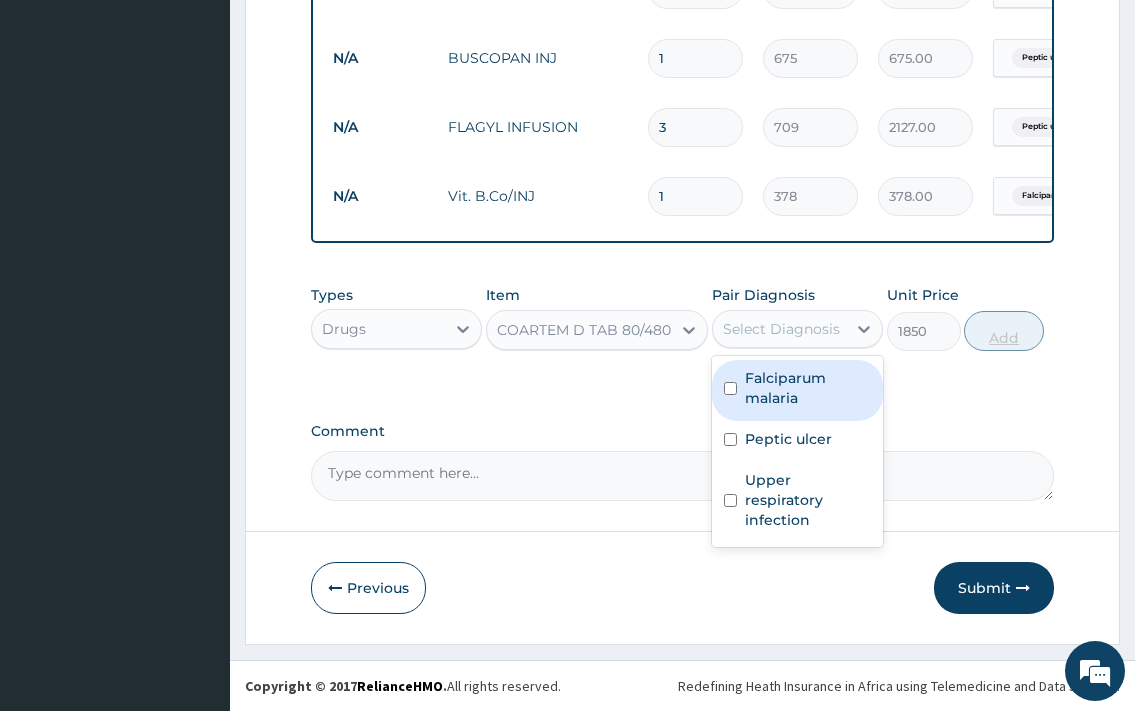 drag, startPoint x: 801, startPoint y: 393, endPoint x: 1036, endPoint y: 330, distance: 243.29817 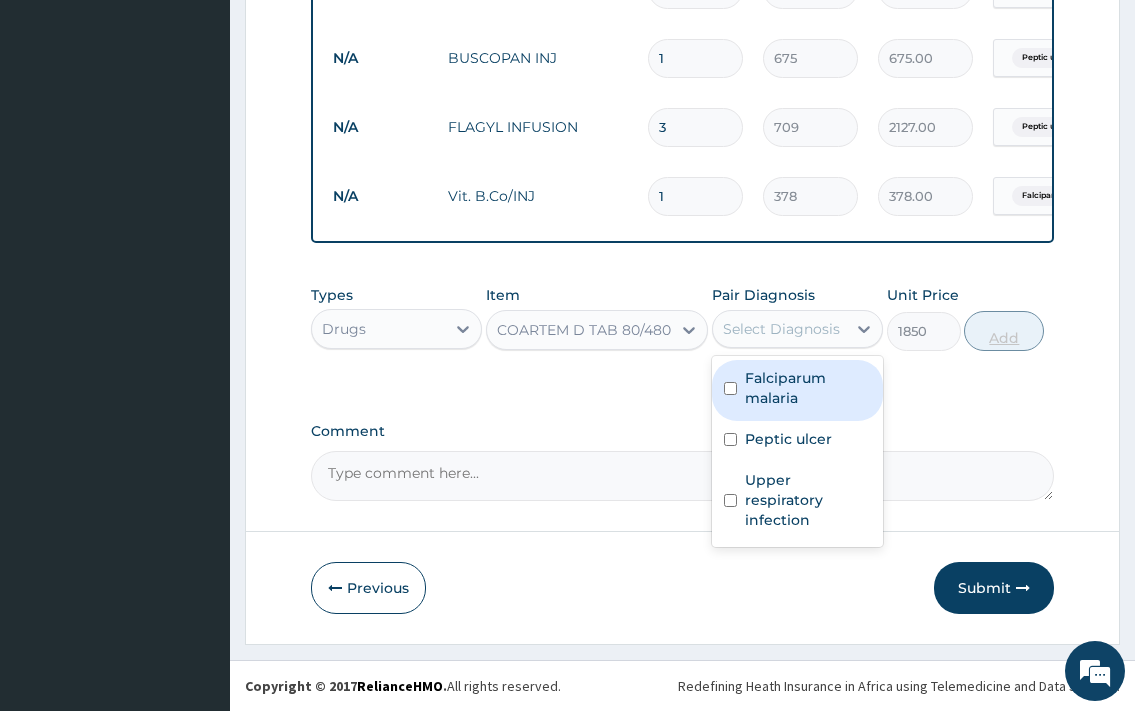 click on "Falciparum malaria" at bounding box center (808, 388) 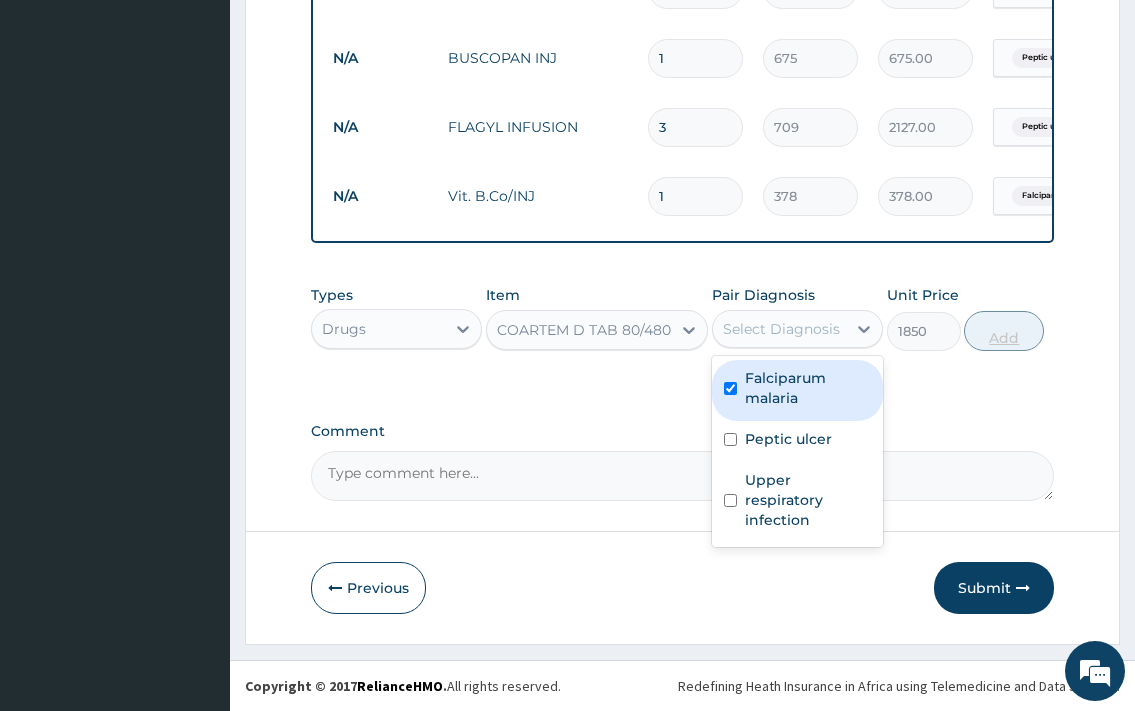 checkbox on "true" 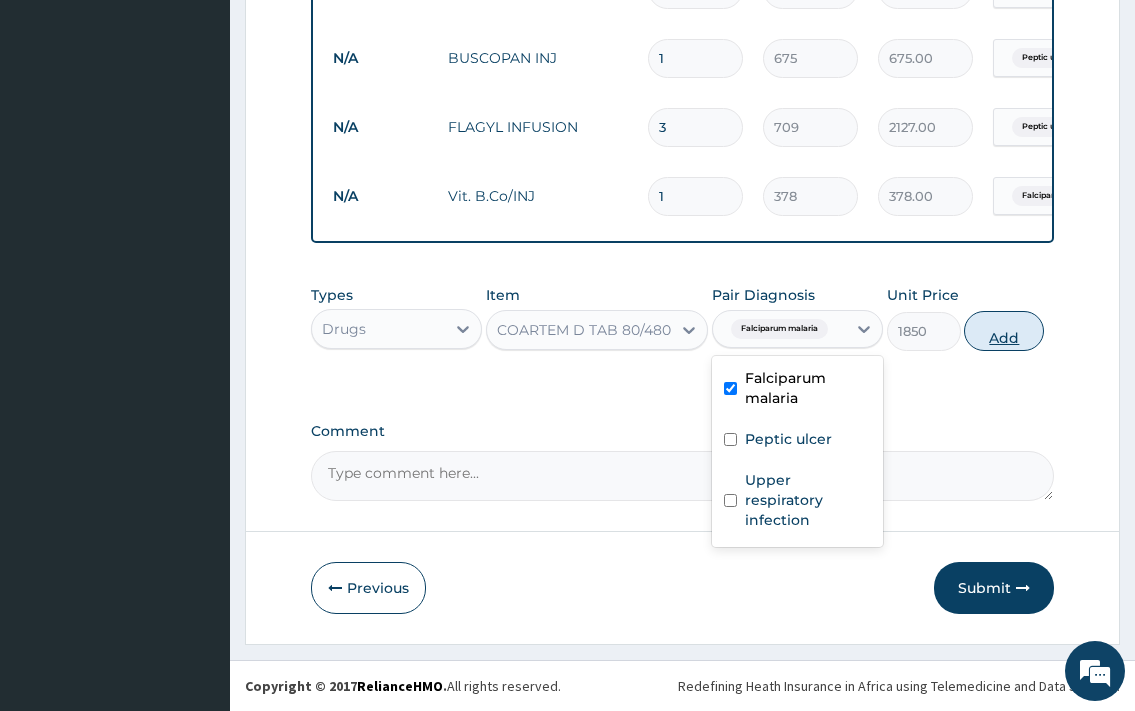 click on "Add" at bounding box center [1004, 331] 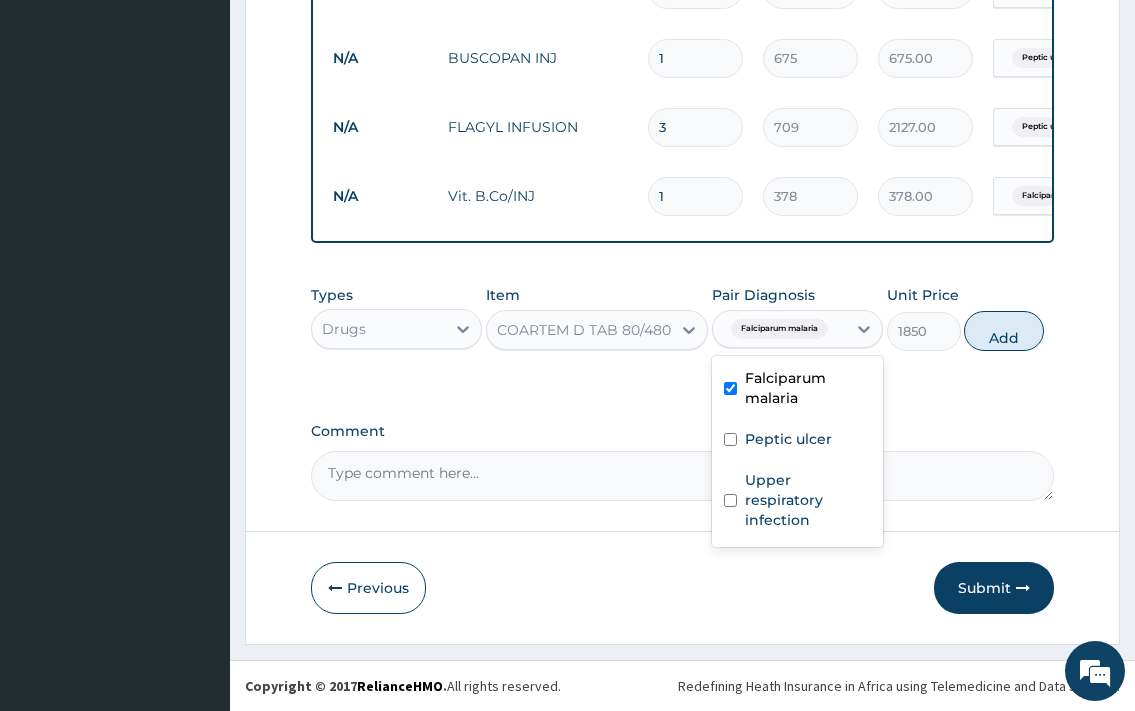 type on "0" 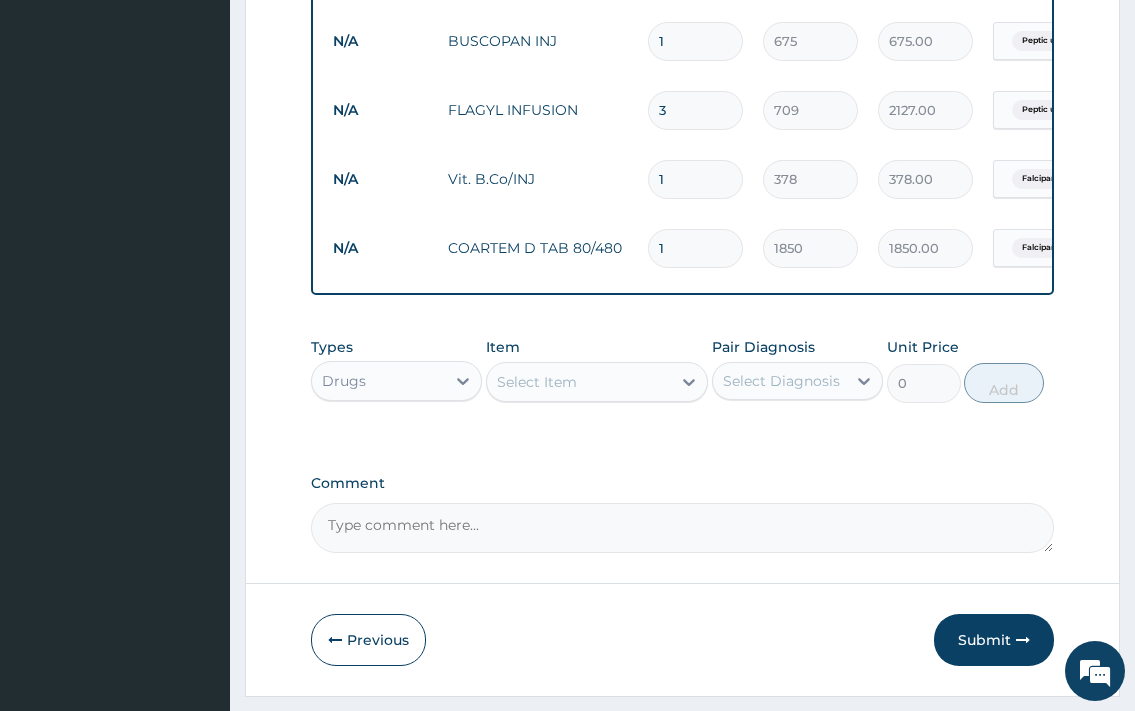click on "Select Item" at bounding box center (579, 382) 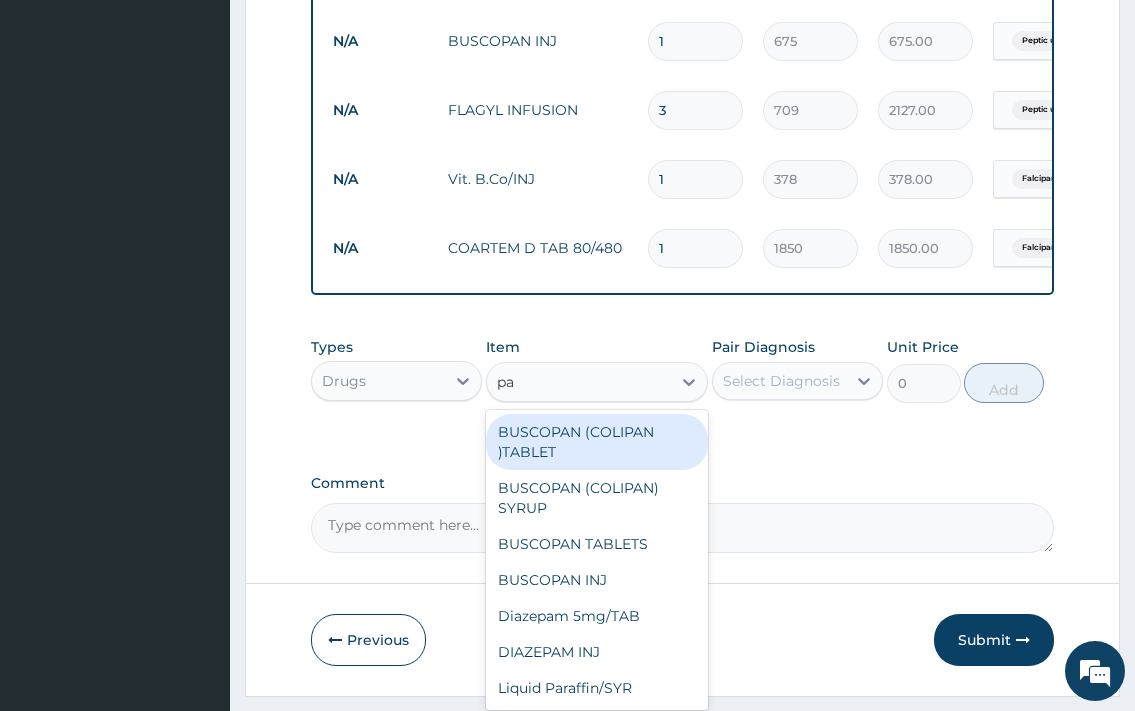 type on "pan" 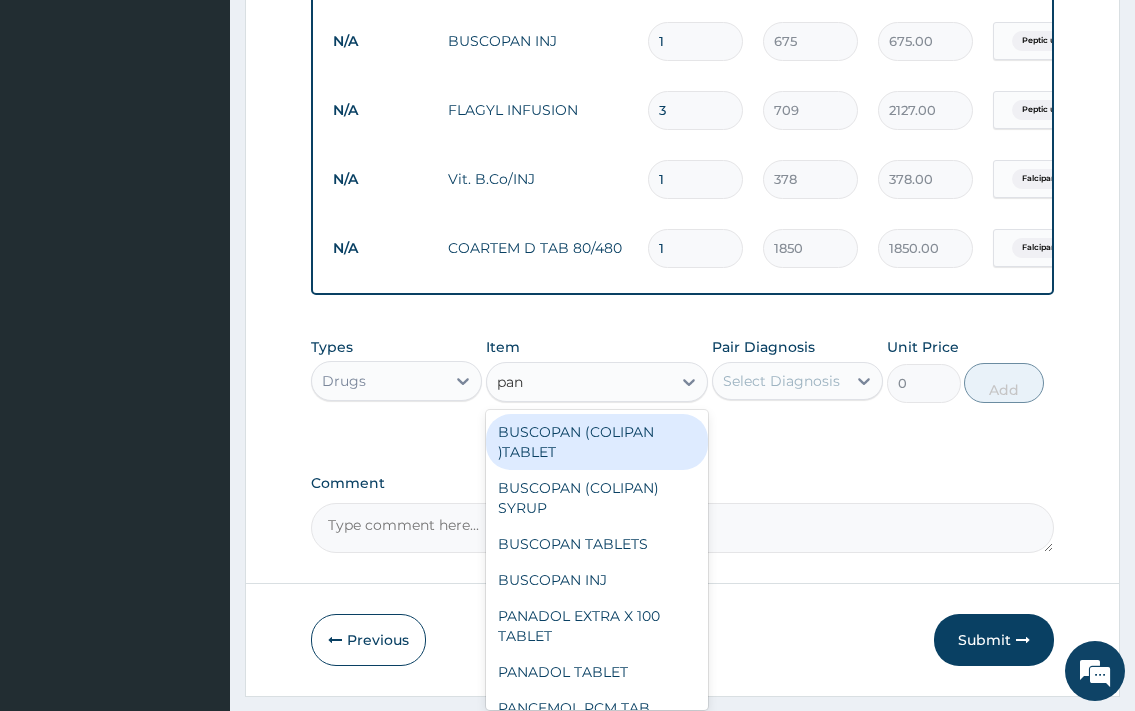 scroll, scrollTop: 76, scrollLeft: 0, axis: vertical 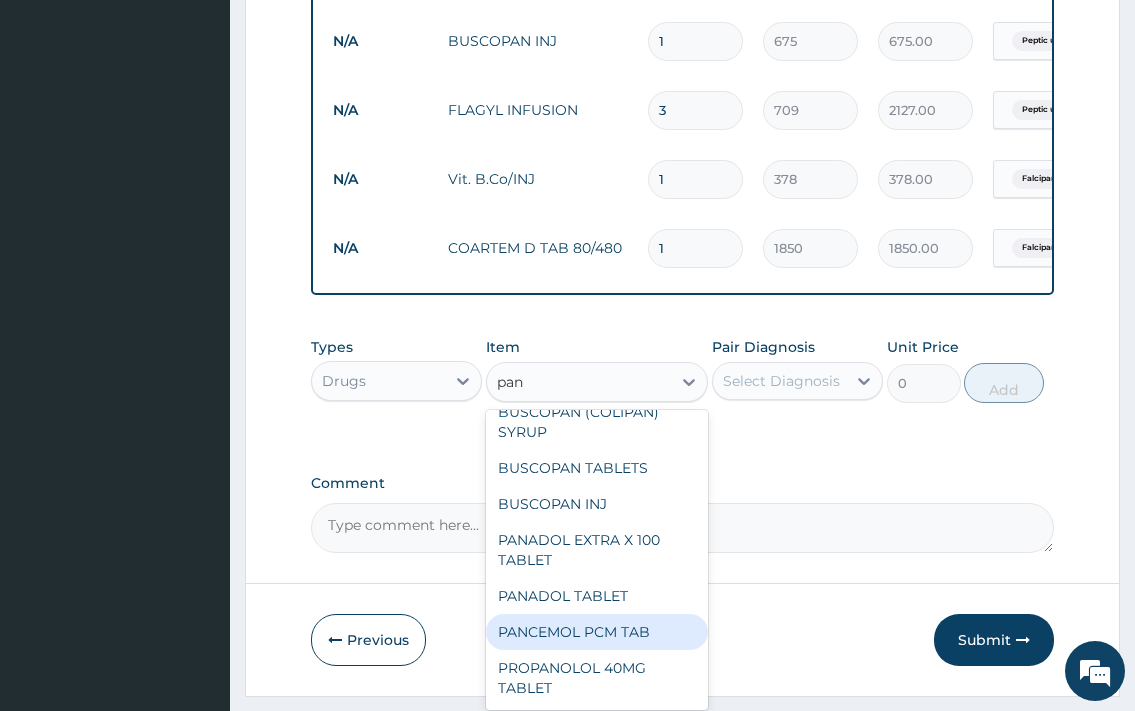 click on "PANCEMOL PCM TAB" at bounding box center (597, 632) 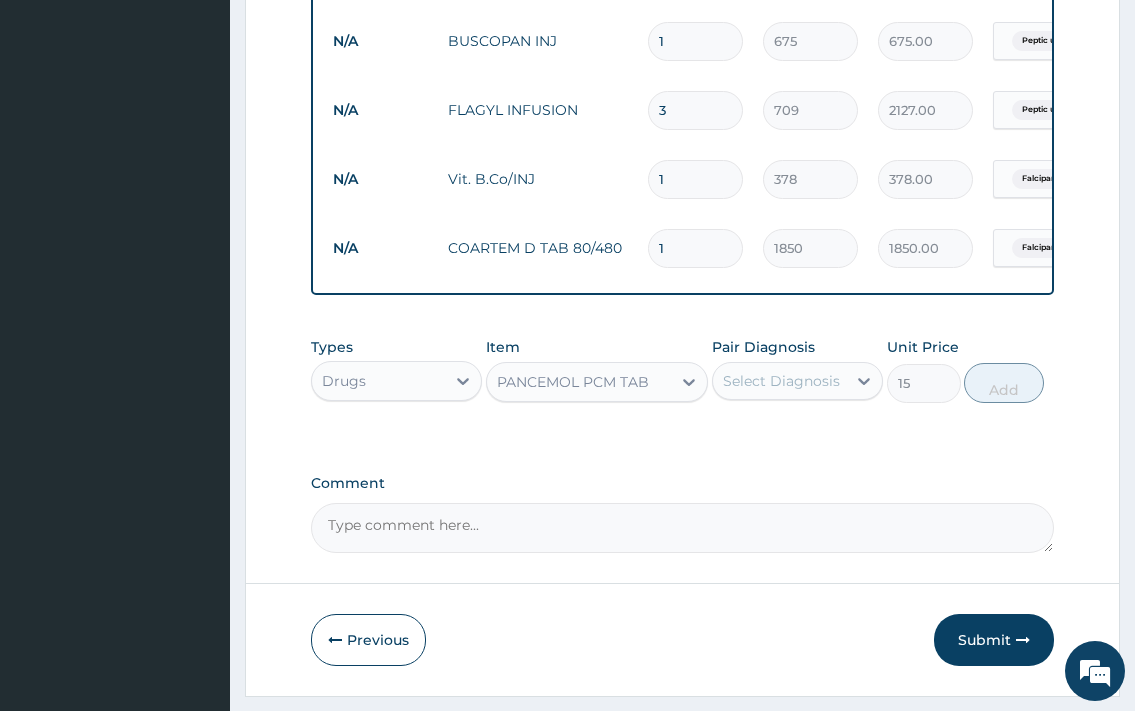 click on "Select Diagnosis" at bounding box center [781, 381] 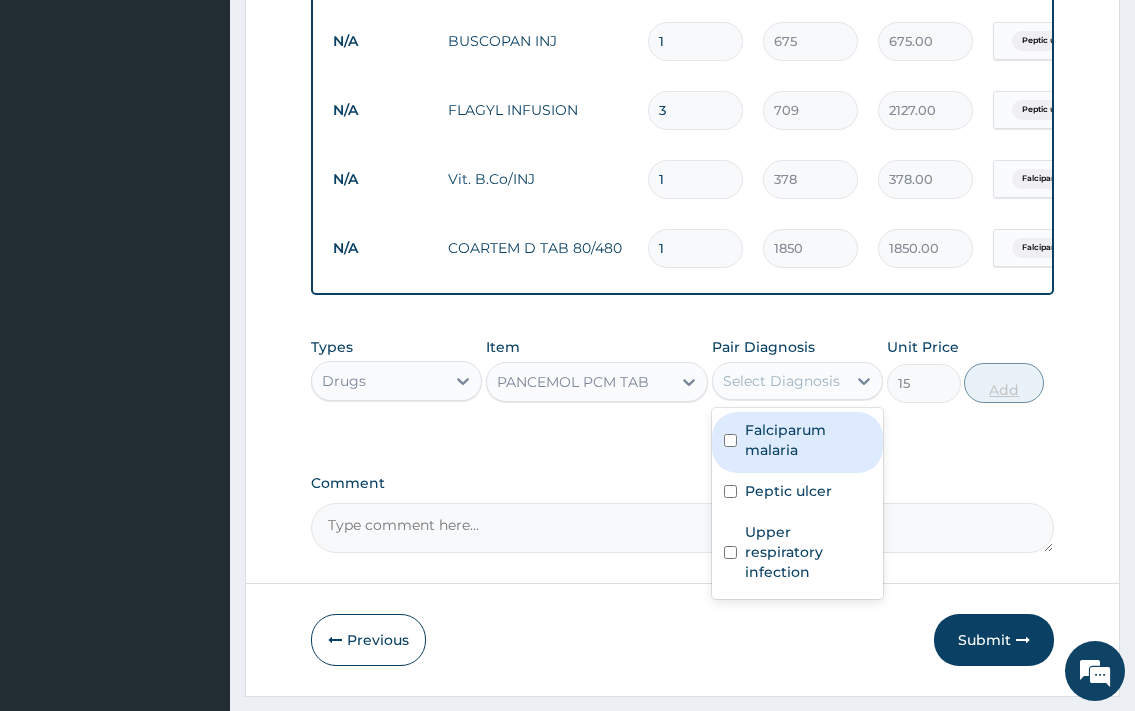 drag, startPoint x: 787, startPoint y: 462, endPoint x: 998, endPoint y: 405, distance: 218.56349 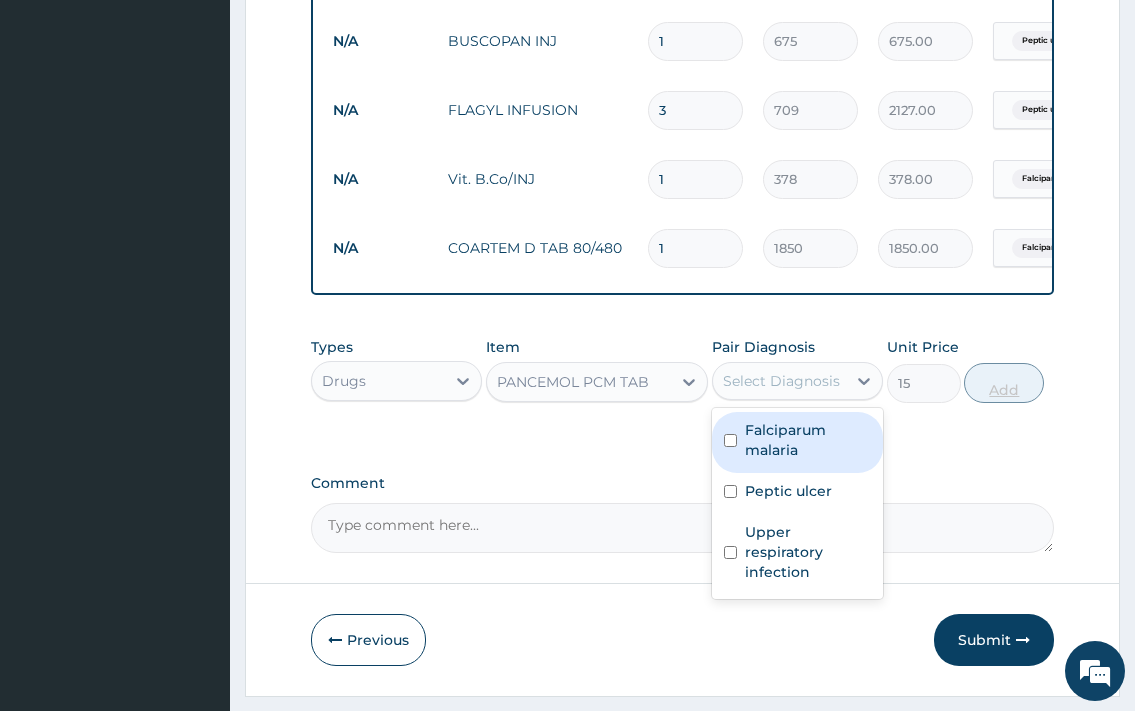 click on "Falciparum malaria" at bounding box center (808, 440) 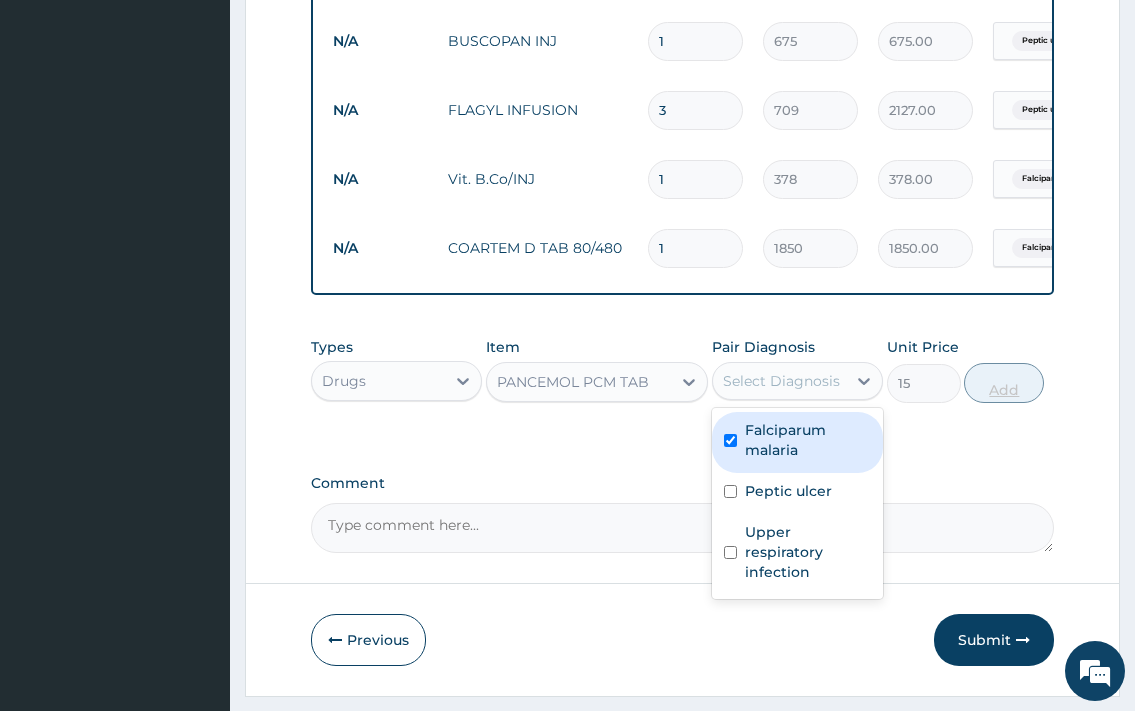 checkbox on "true" 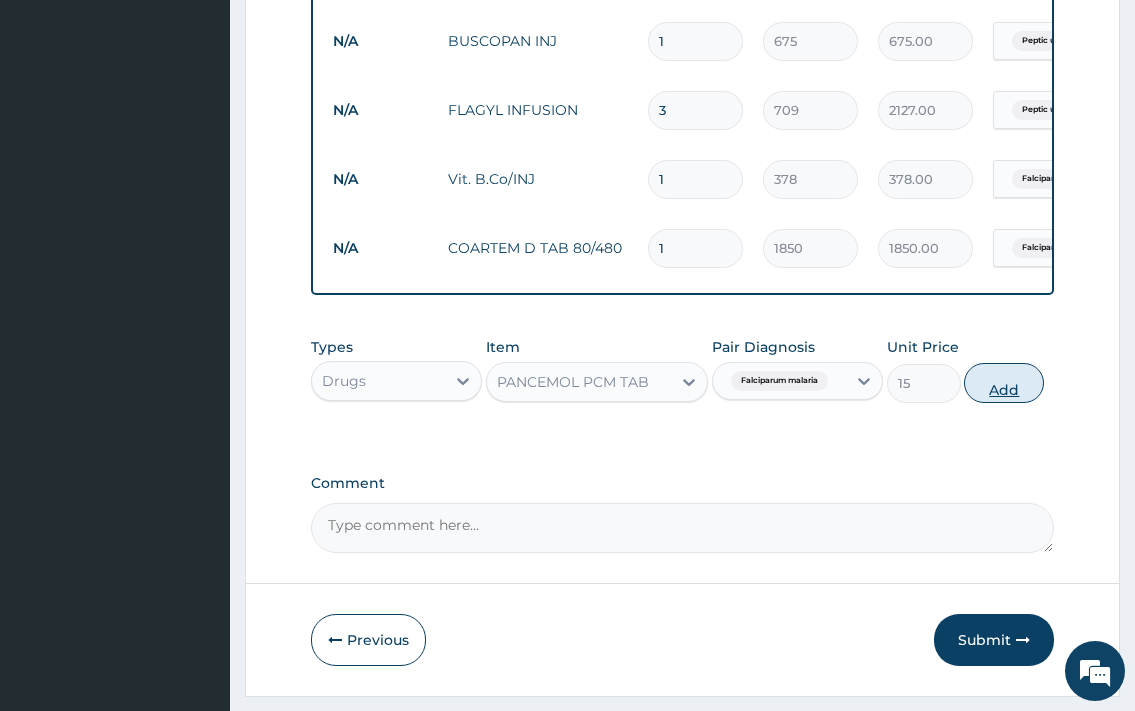 click on "Add" at bounding box center (1004, 383) 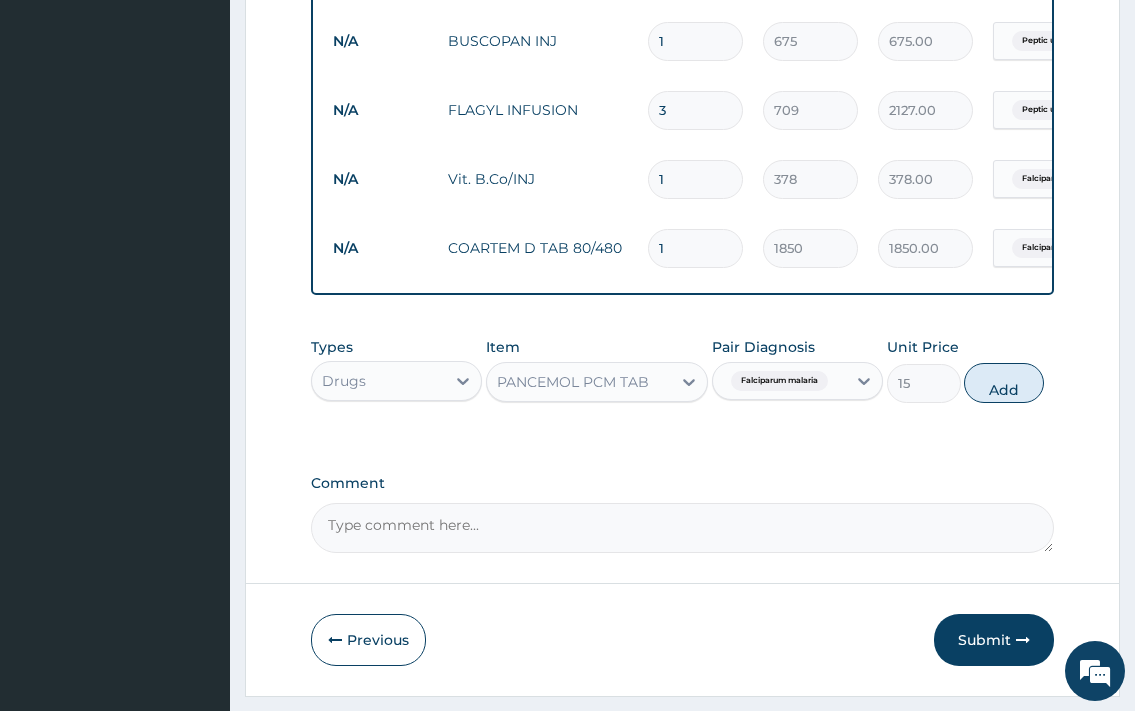 type on "0" 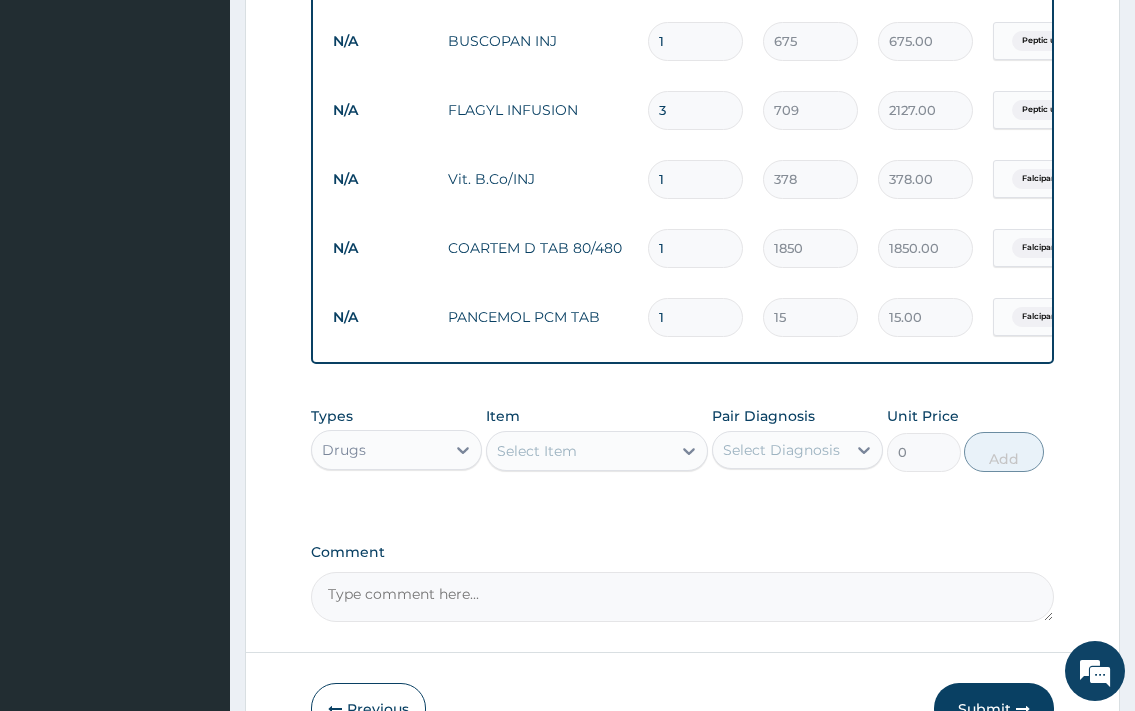type on "18" 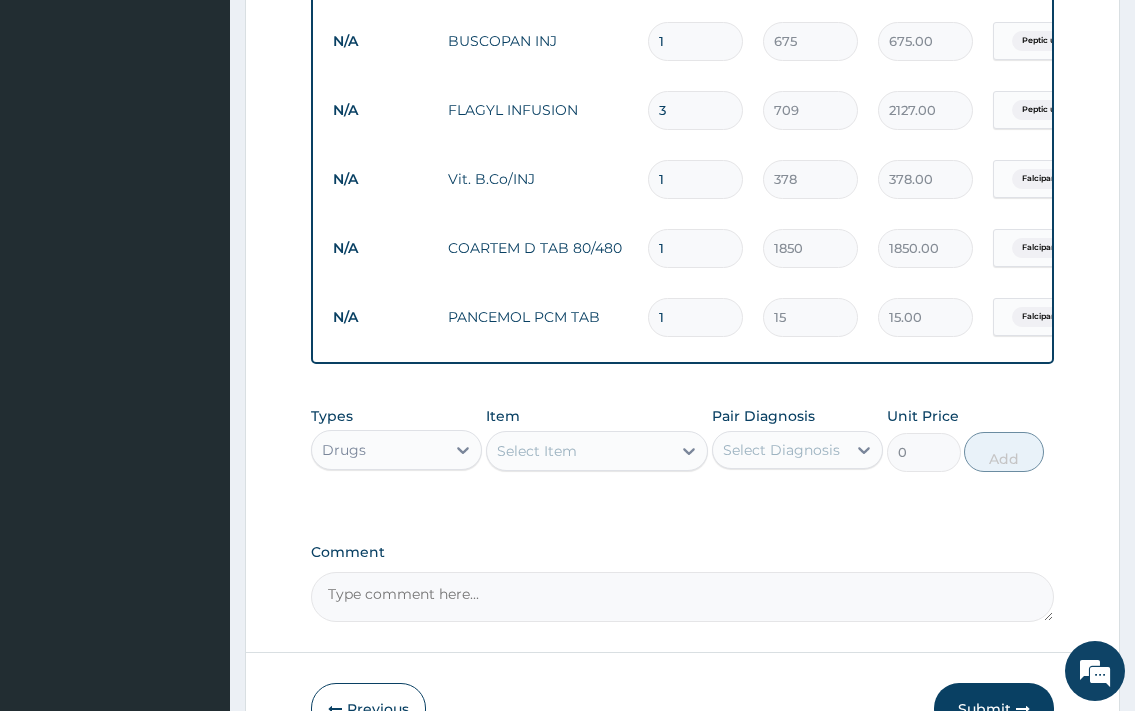 type on "270.00" 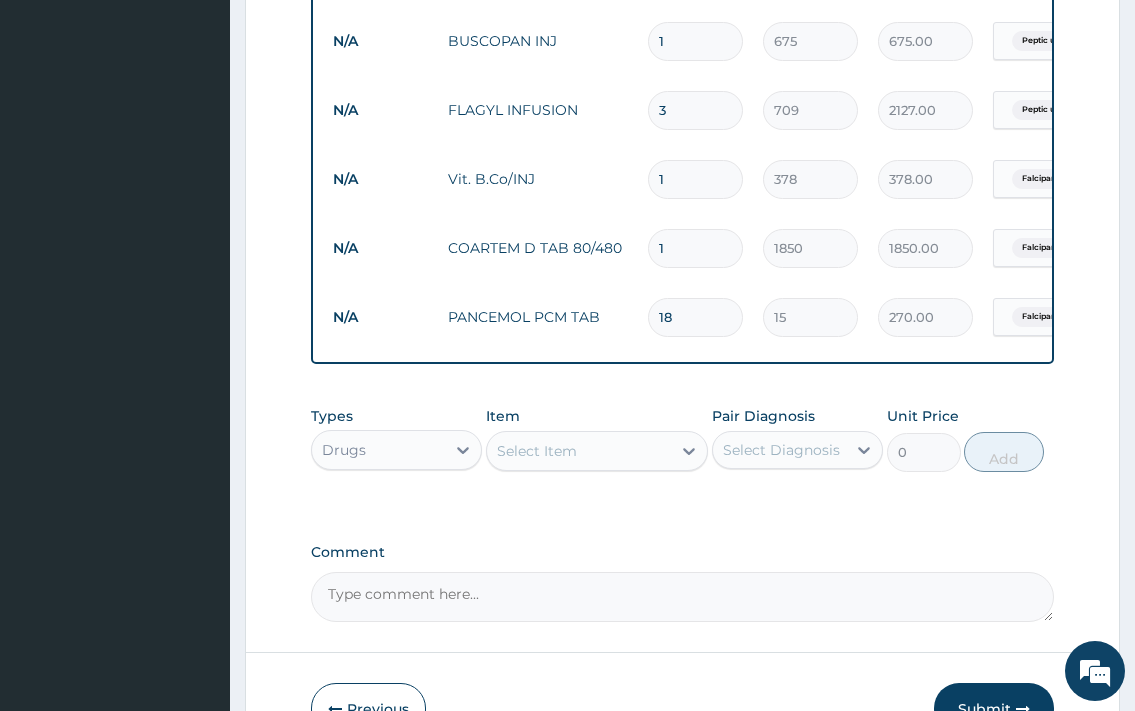 type on "18" 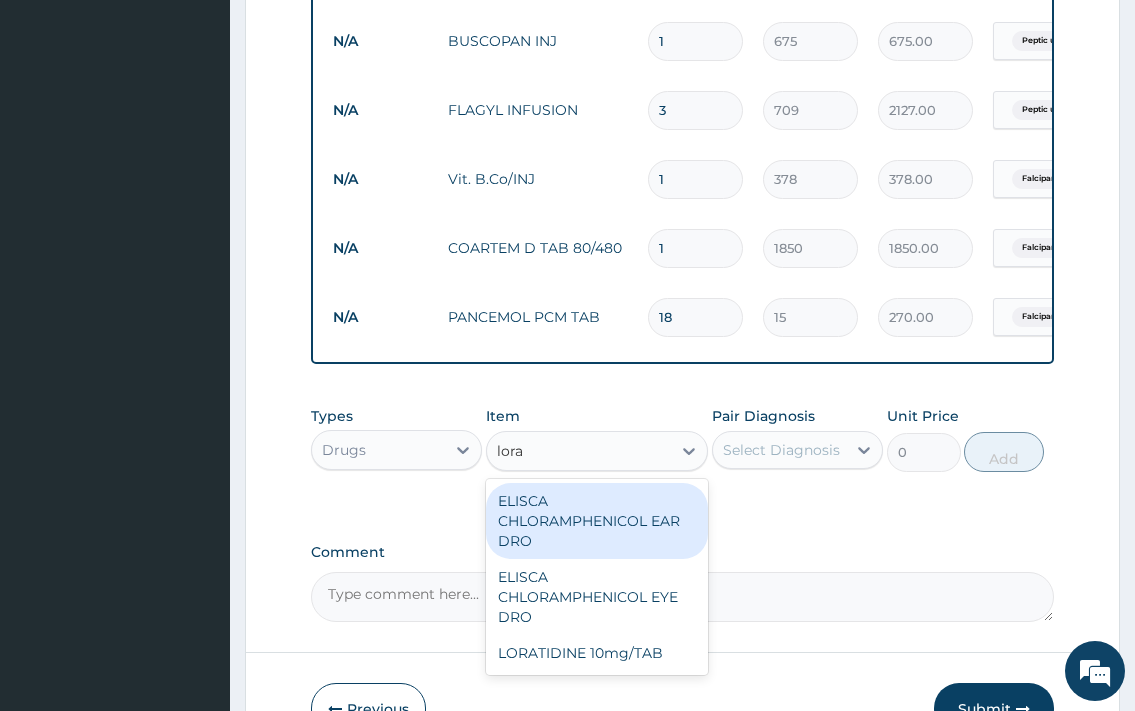 type on "lorat" 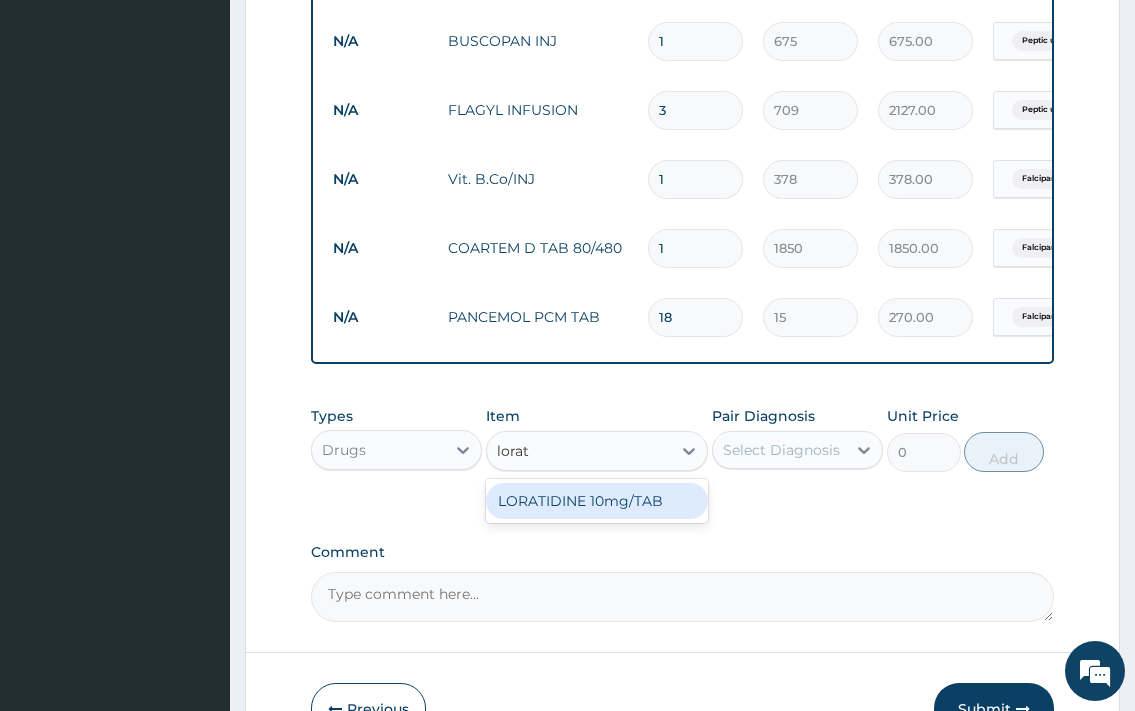 drag, startPoint x: 622, startPoint y: 516, endPoint x: 668, endPoint y: 488, distance: 53.851646 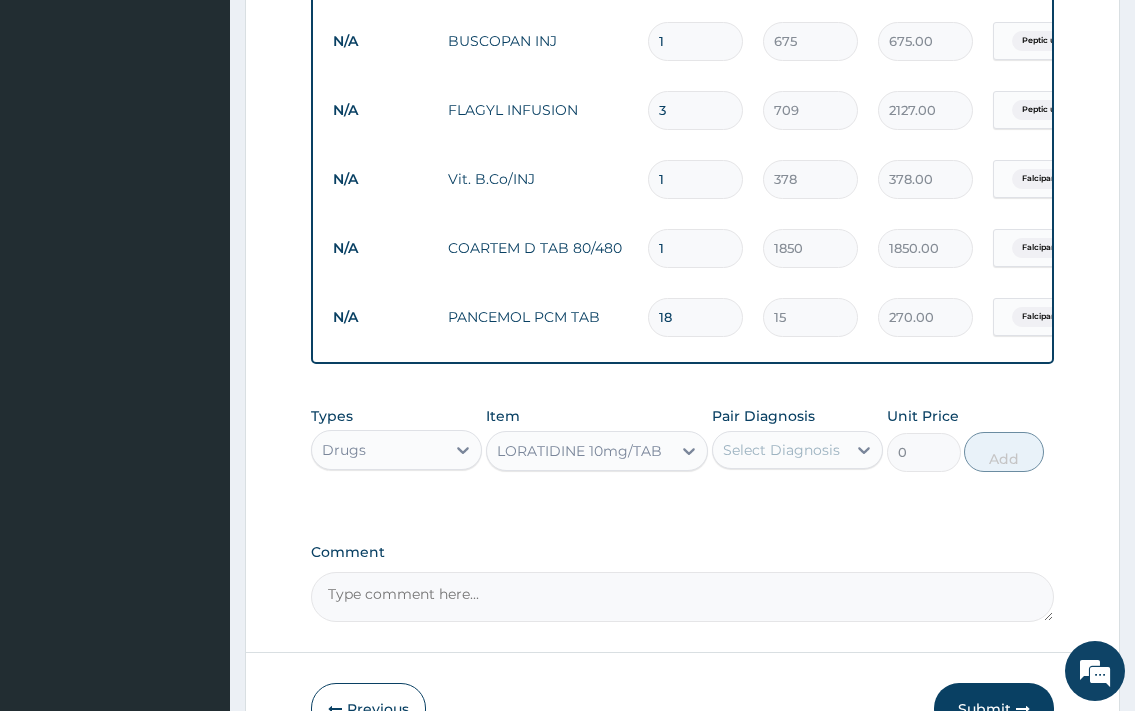 type 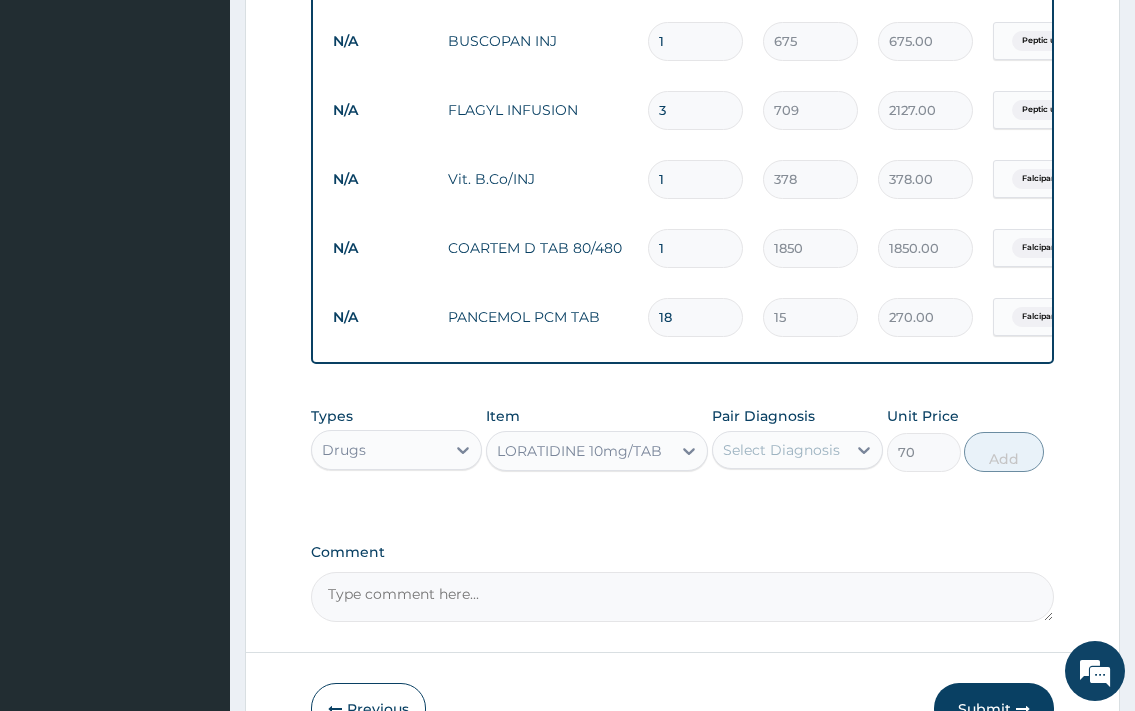 click on "Select Diagnosis" at bounding box center (781, 450) 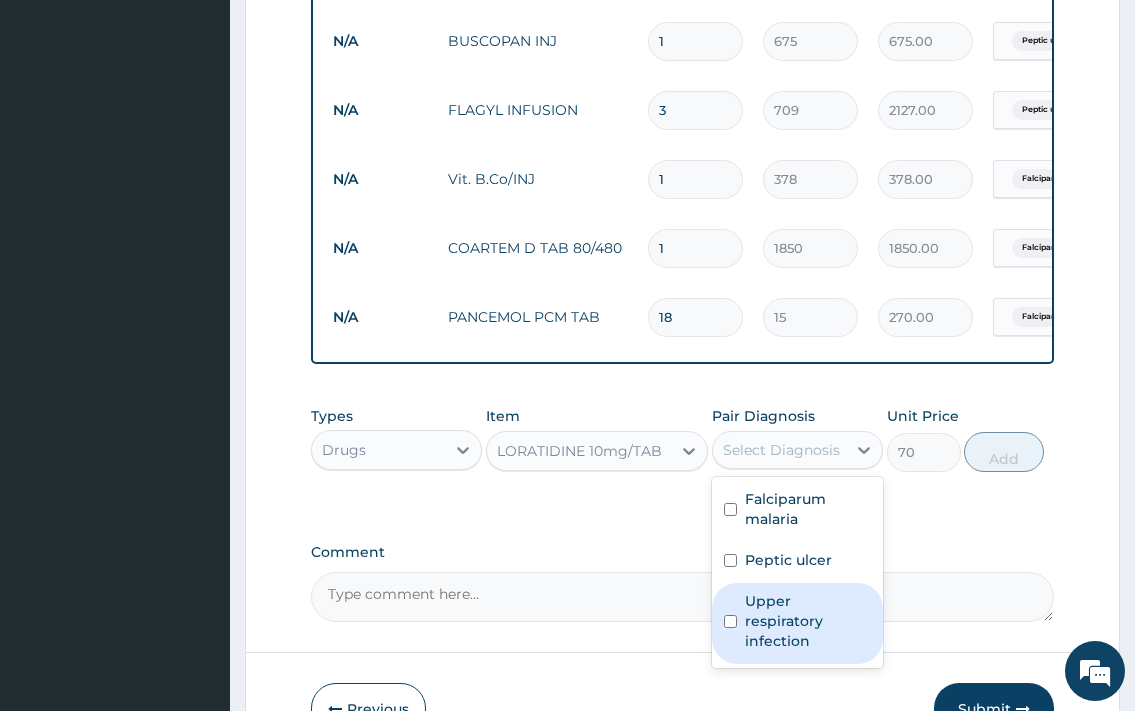 drag, startPoint x: 804, startPoint y: 619, endPoint x: 887, endPoint y: 557, distance: 103.6002 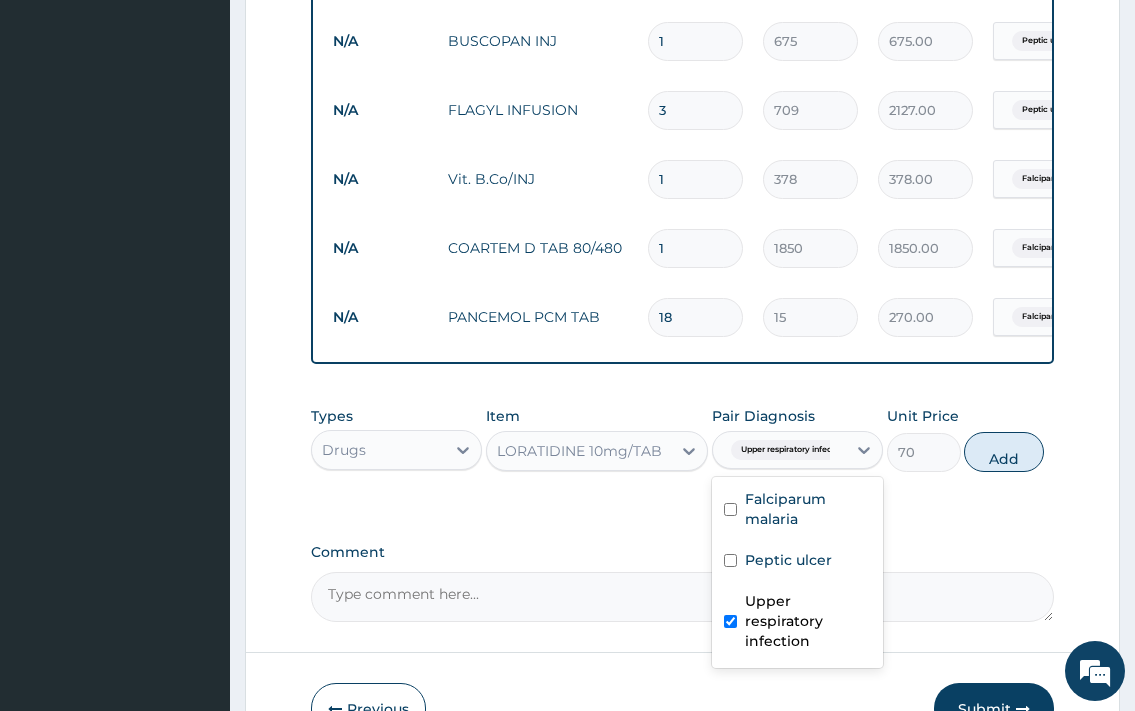 checkbox on "true" 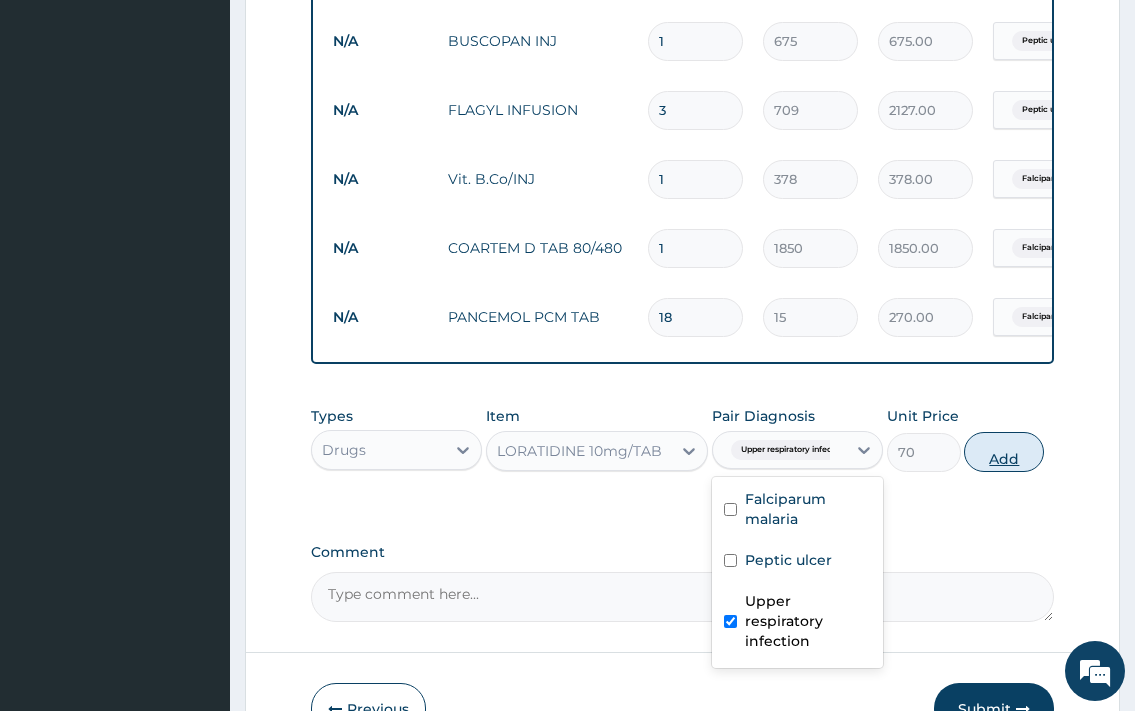 click on "Add" at bounding box center (1004, 452) 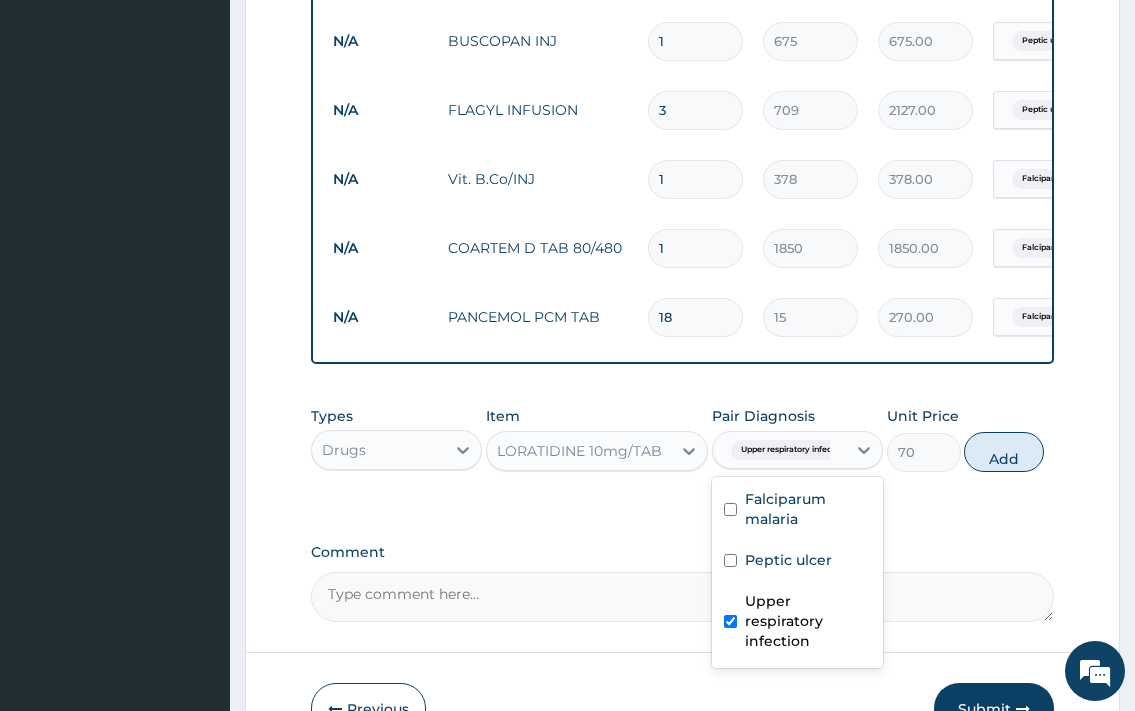 type on "0" 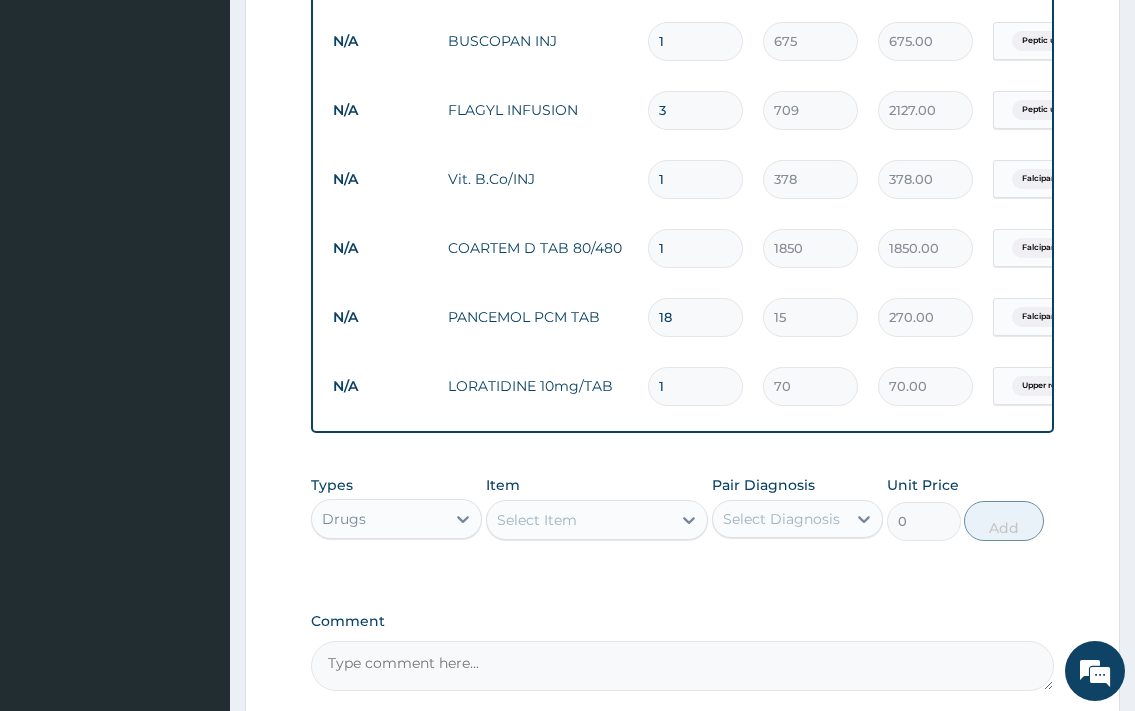 type on "10" 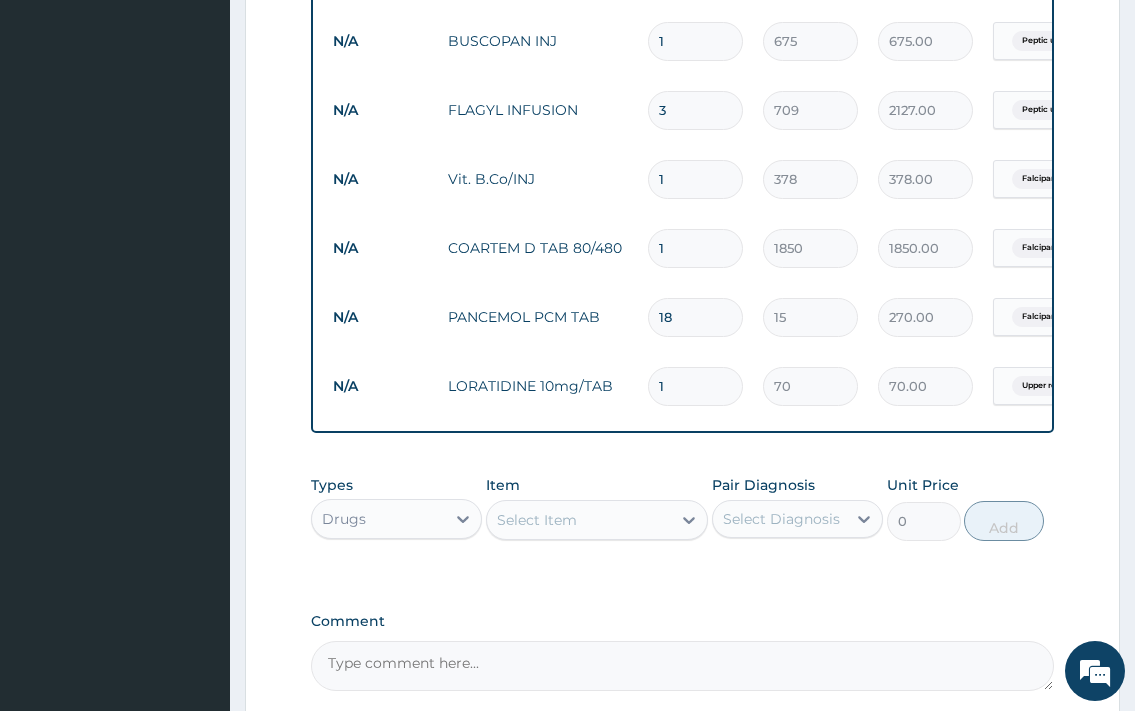 type on "700.00" 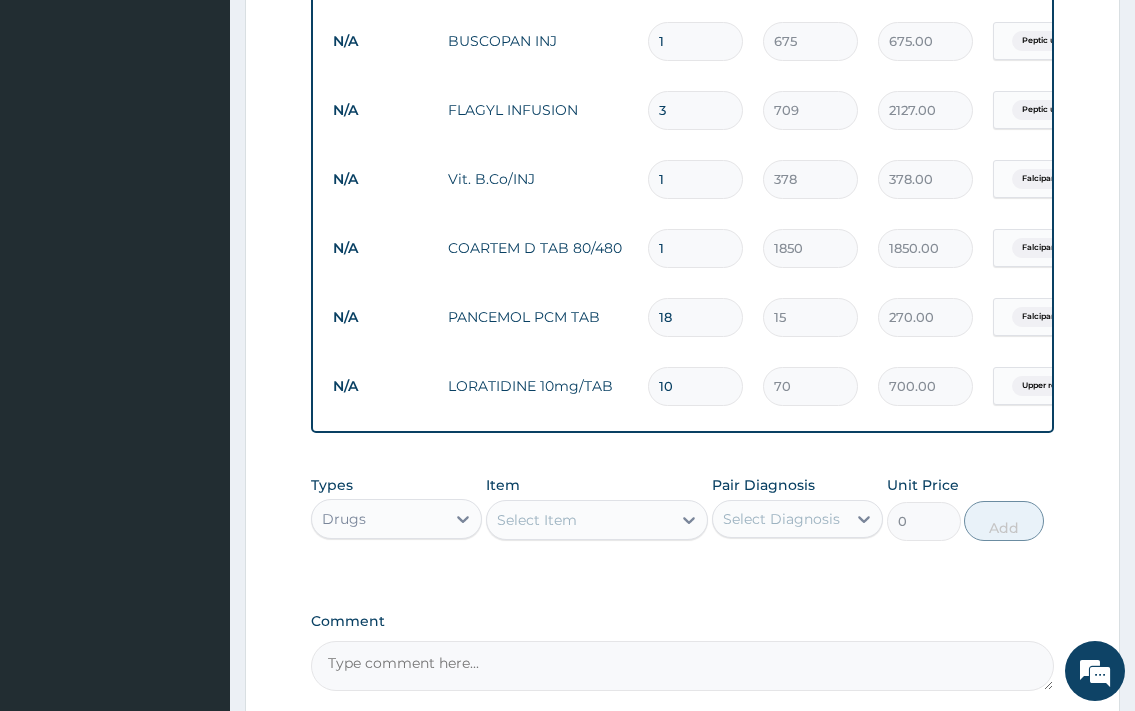 type on "10" 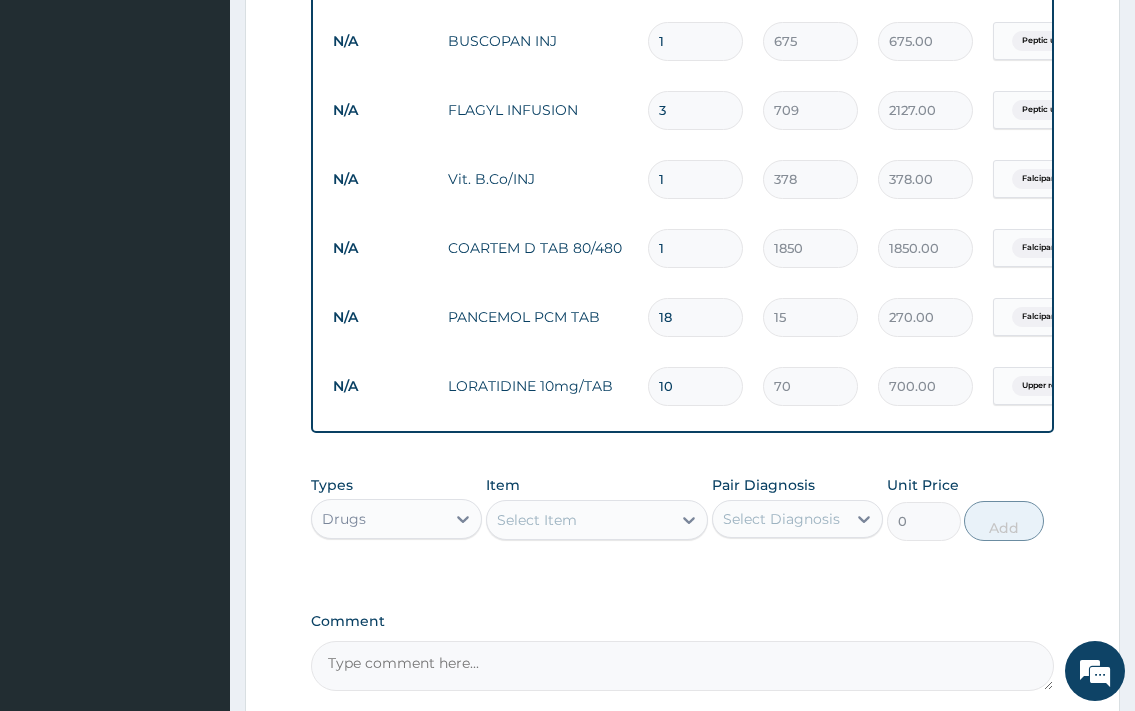 click on "Types Drugs Item Select Item Pair Diagnosis Select Diagnosis Unit Price 0 Add" at bounding box center [682, 508] 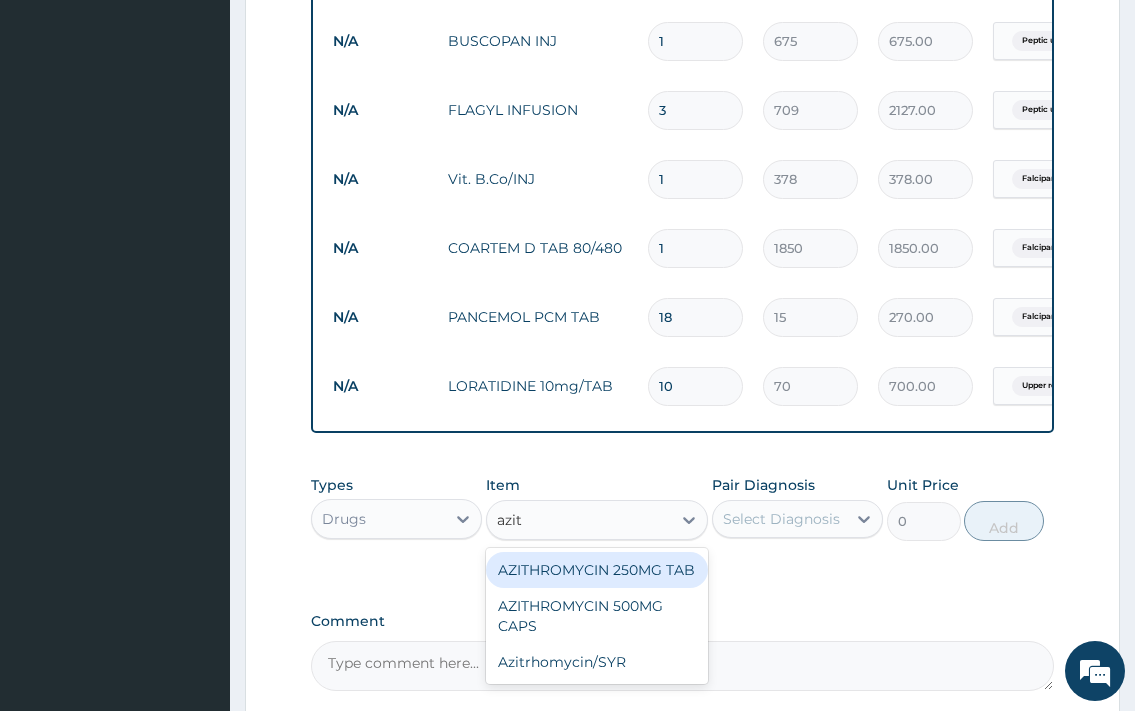 type on "azith" 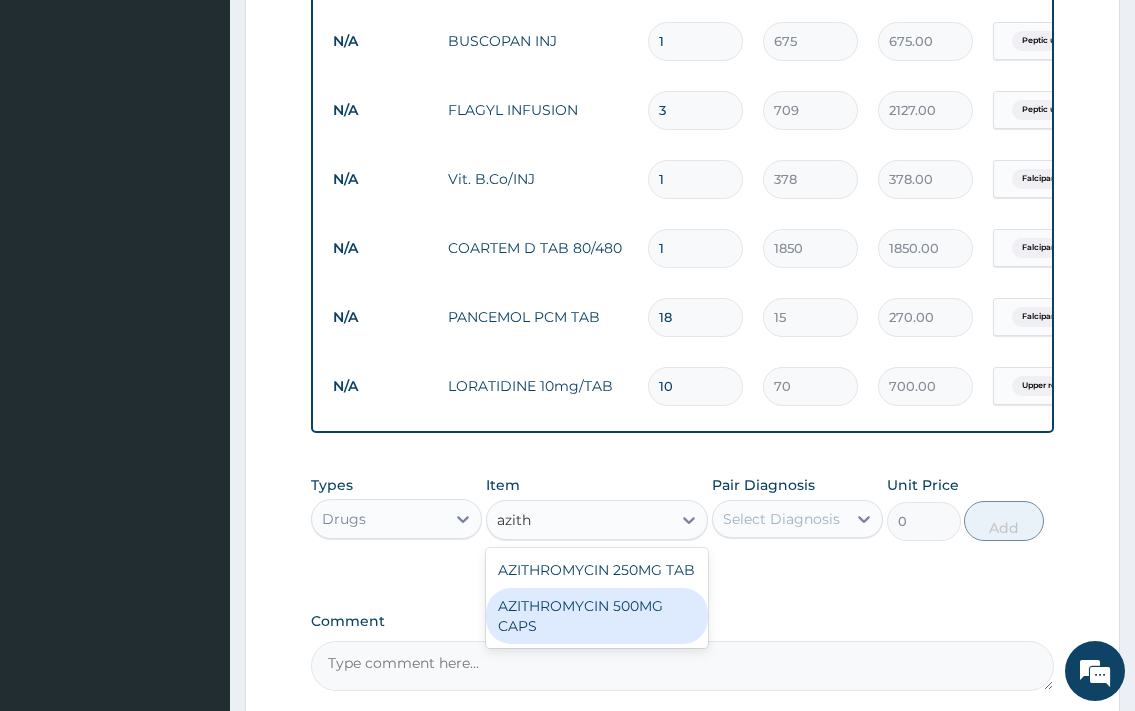 click on "AZITHROMYCIN 500MG CAPS" at bounding box center (597, 616) 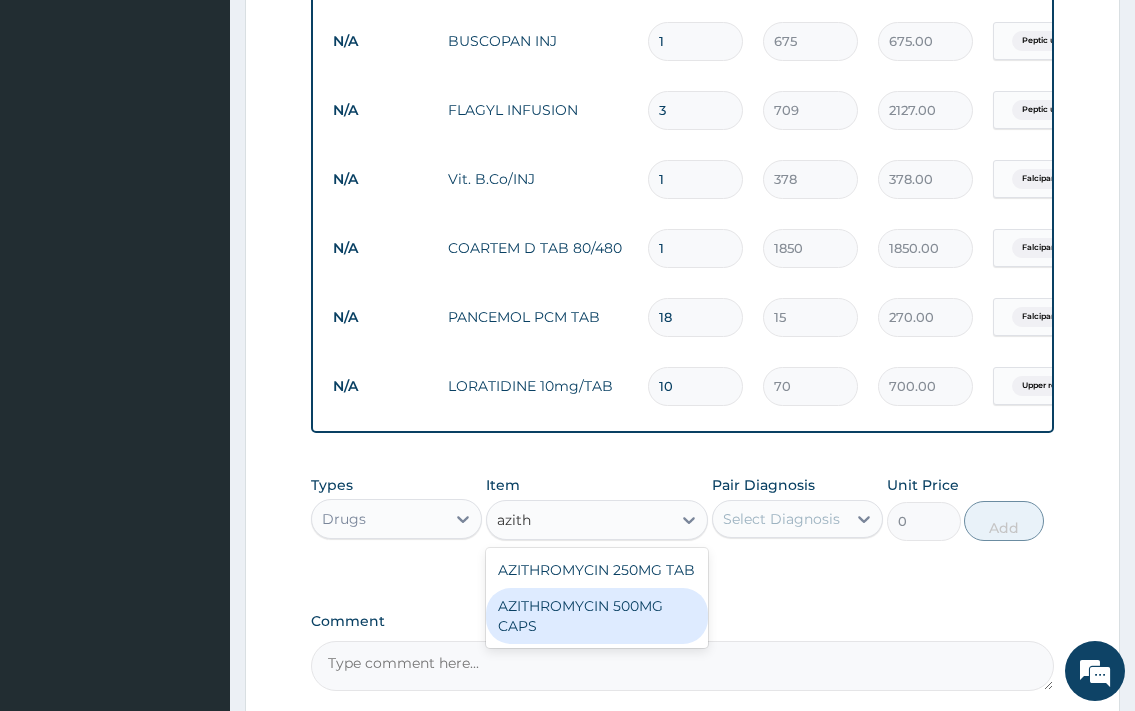 type 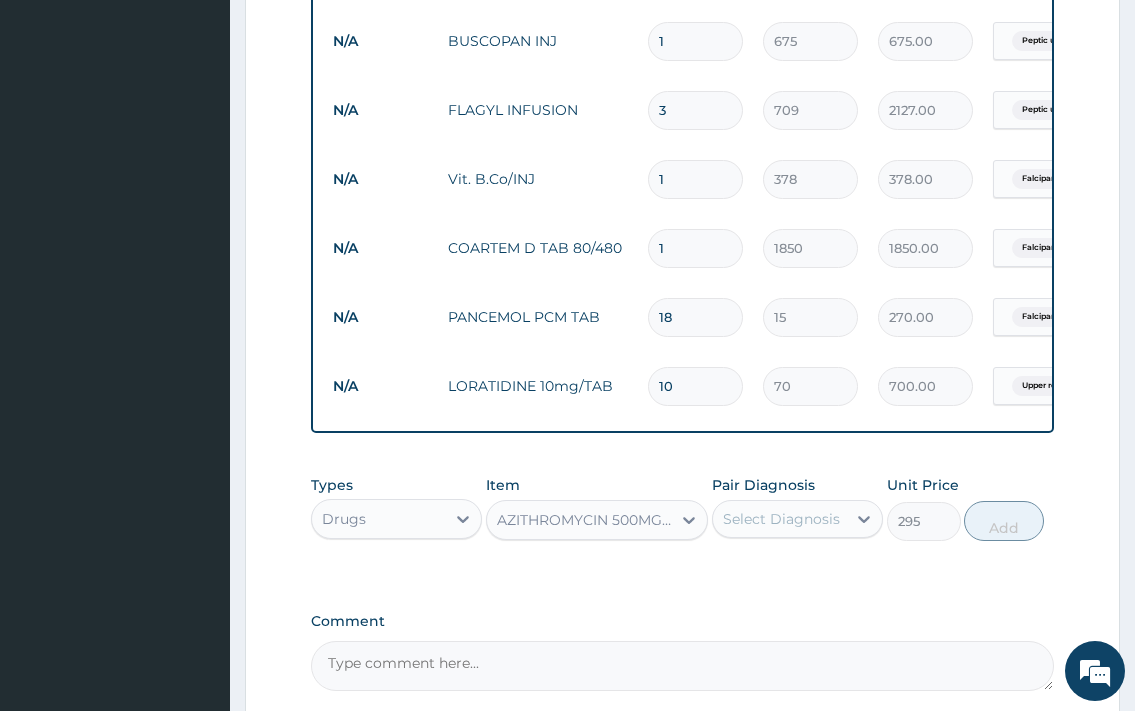 click on "Select Diagnosis" at bounding box center [781, 519] 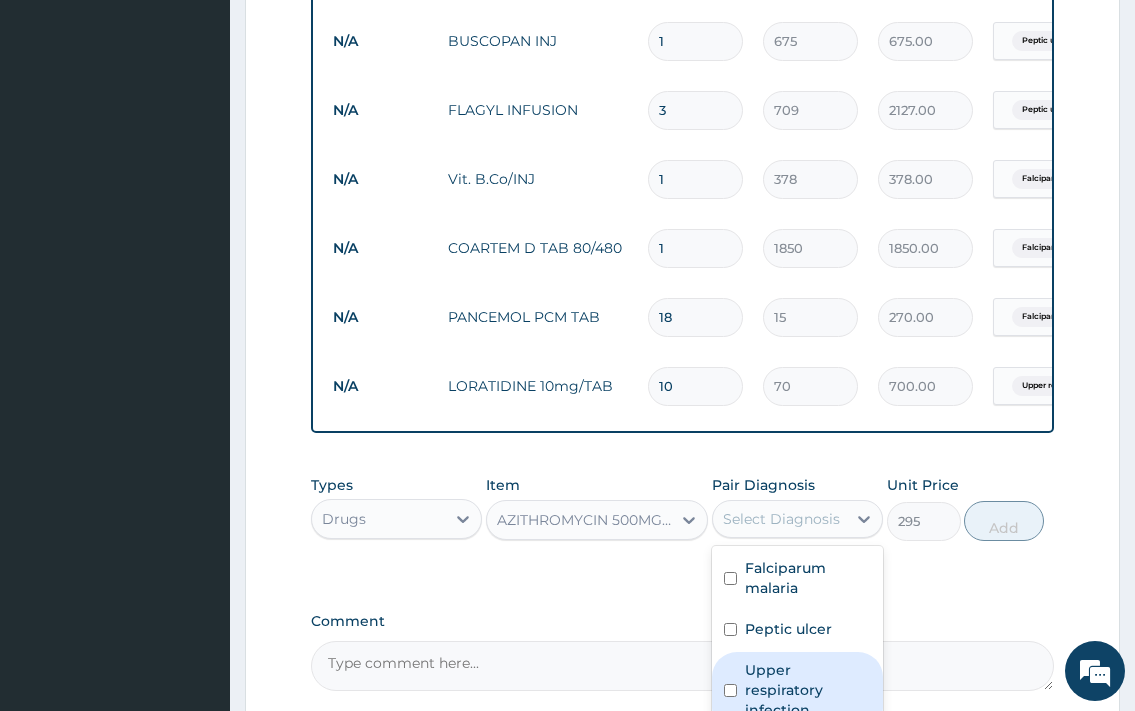 drag, startPoint x: 801, startPoint y: 687, endPoint x: 890, endPoint y: 635, distance: 103.077644 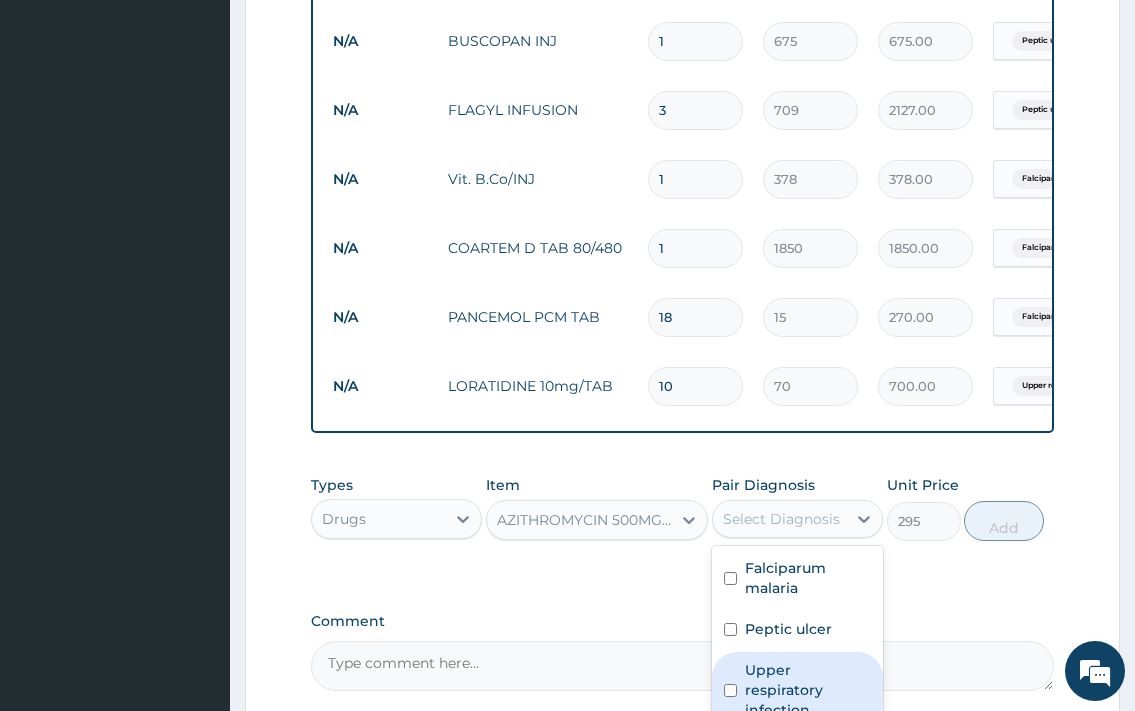 click on "Upper respiratory infection" at bounding box center (808, 690) 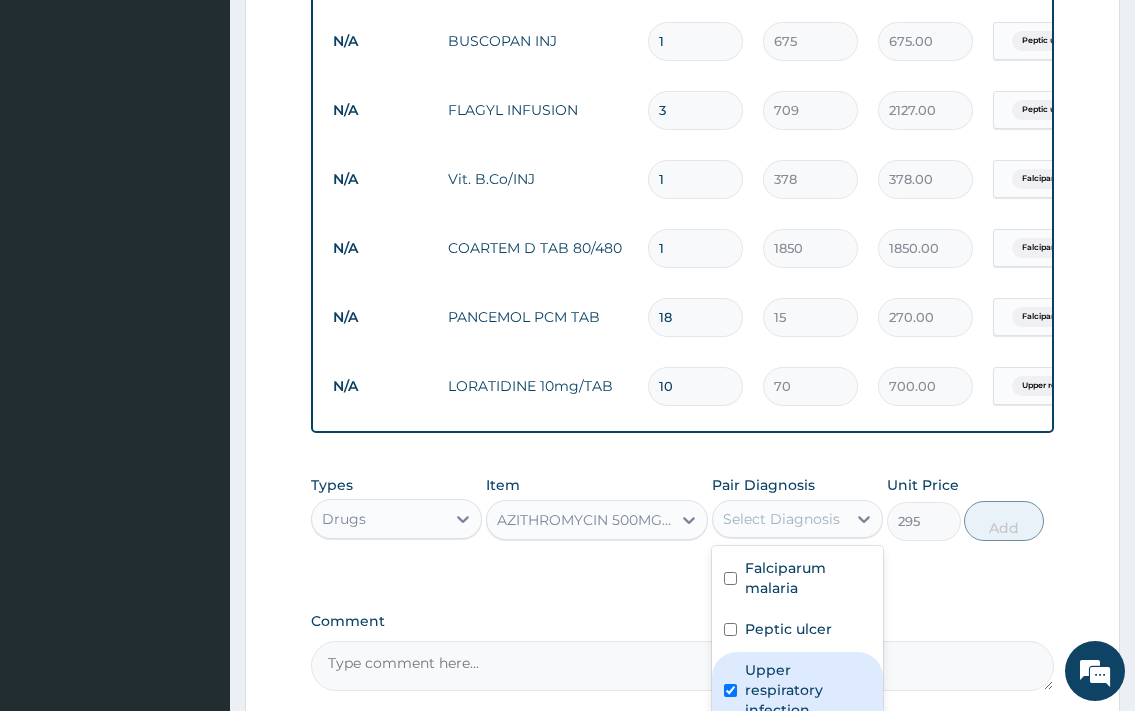checkbox on "true" 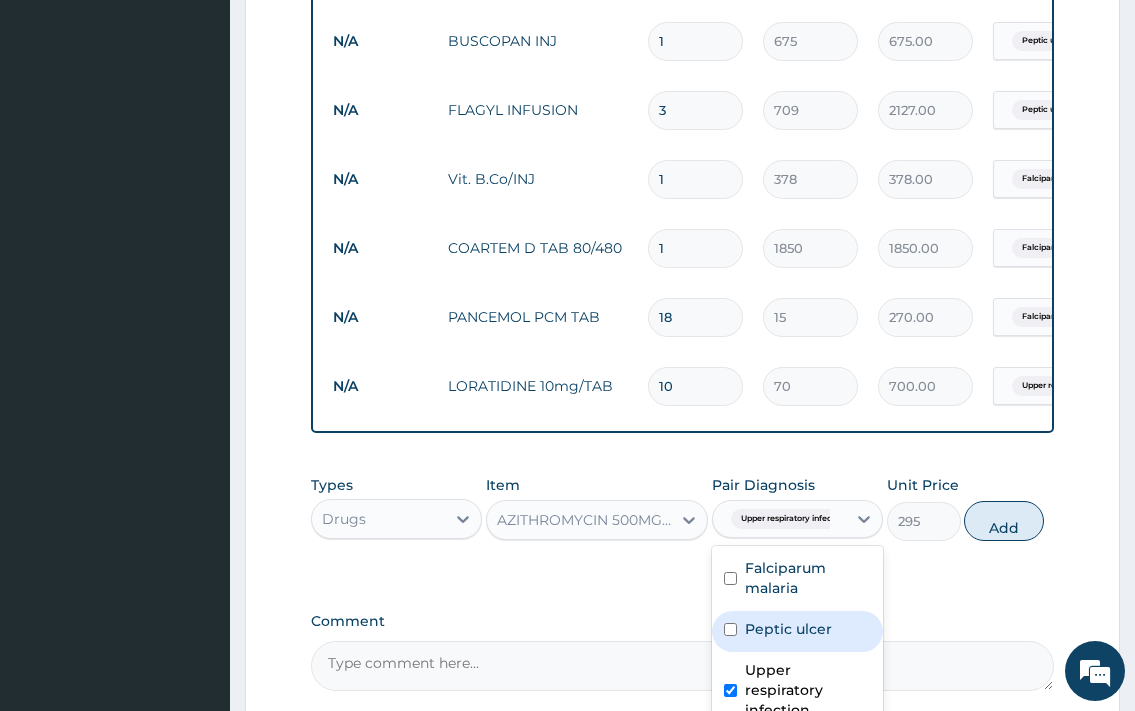 click on "Add" at bounding box center (1004, 521) 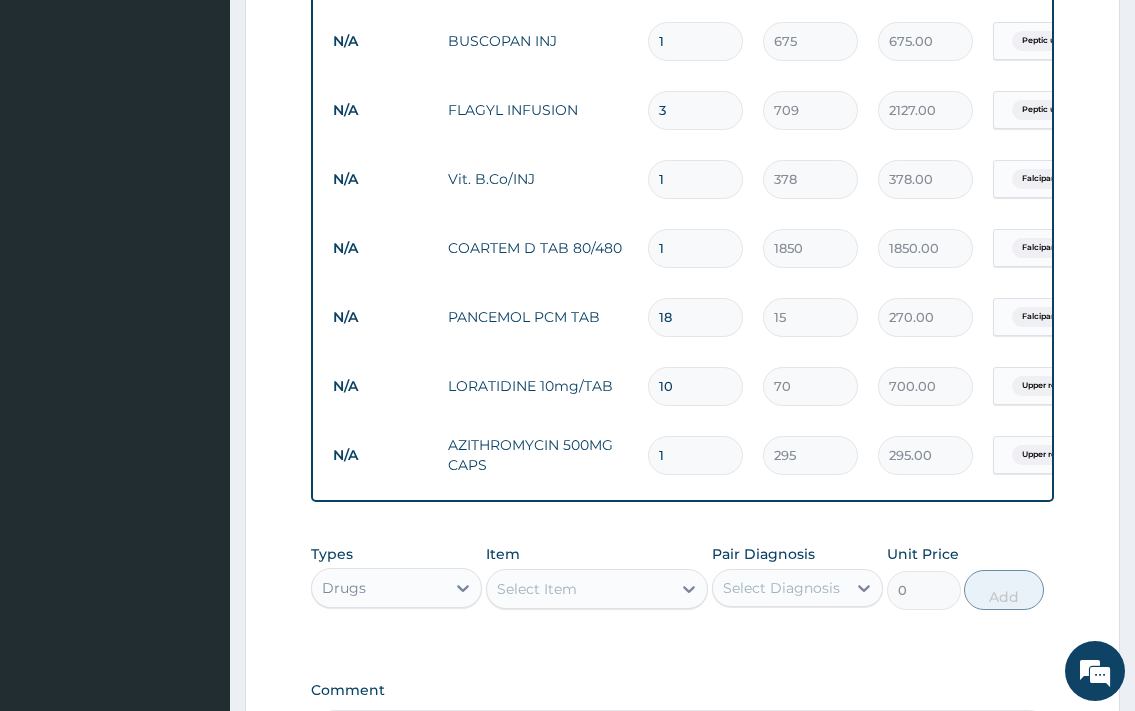 type 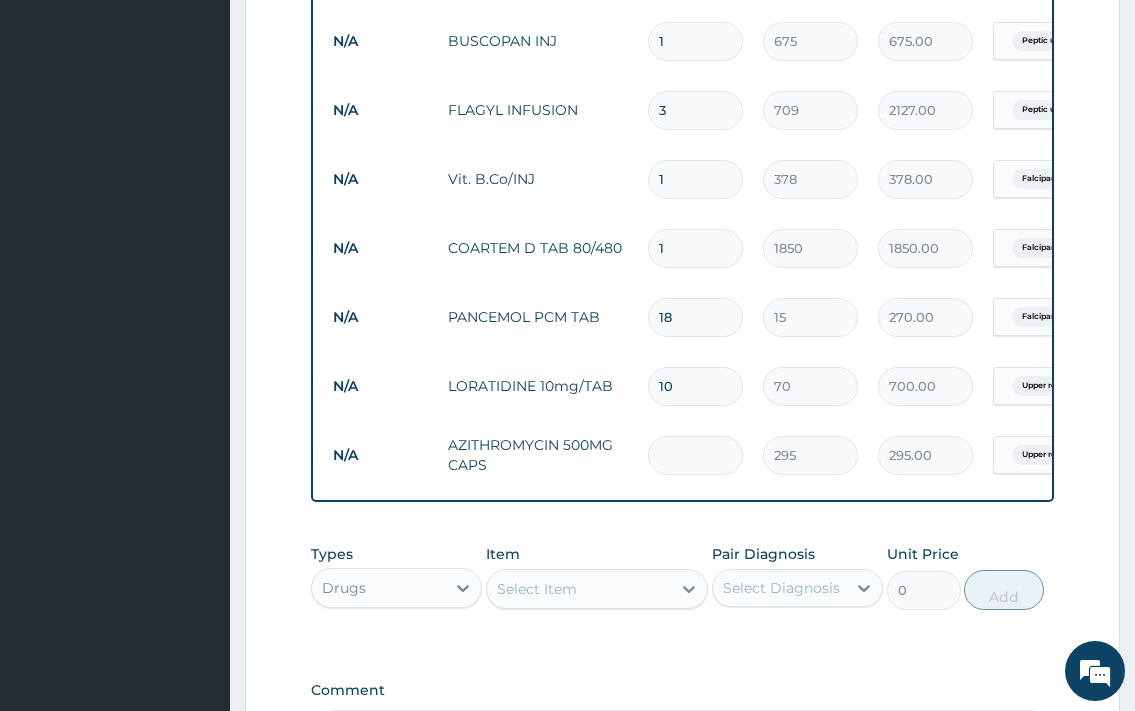 type on "0.00" 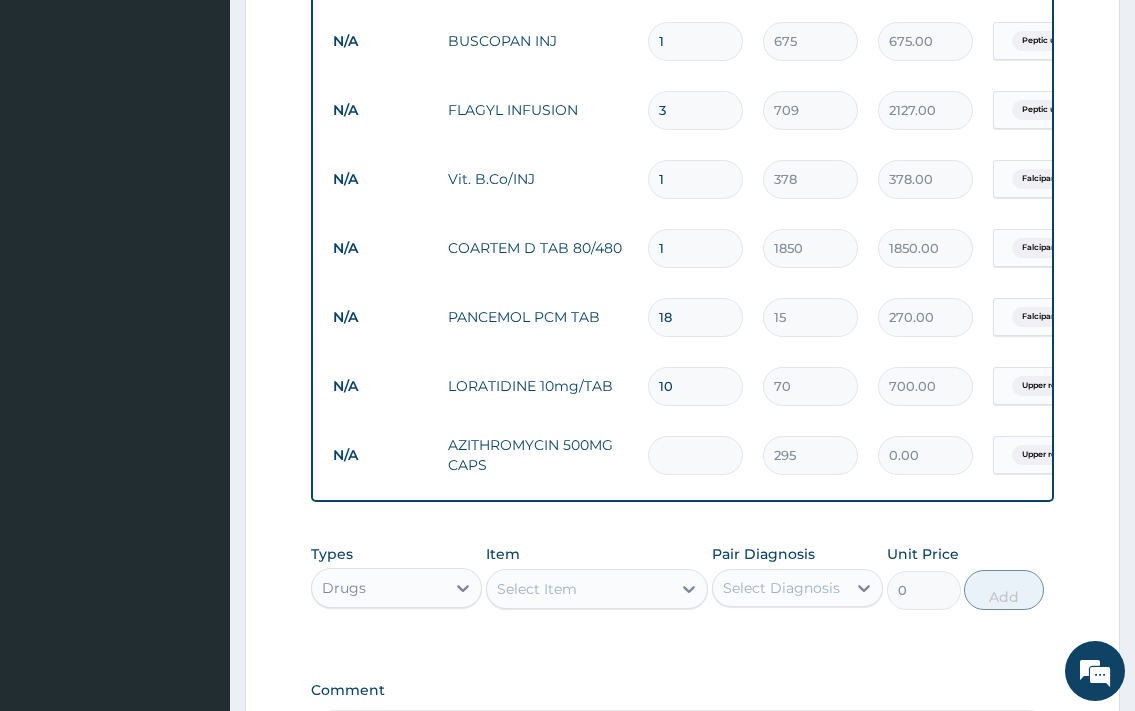 type on "5" 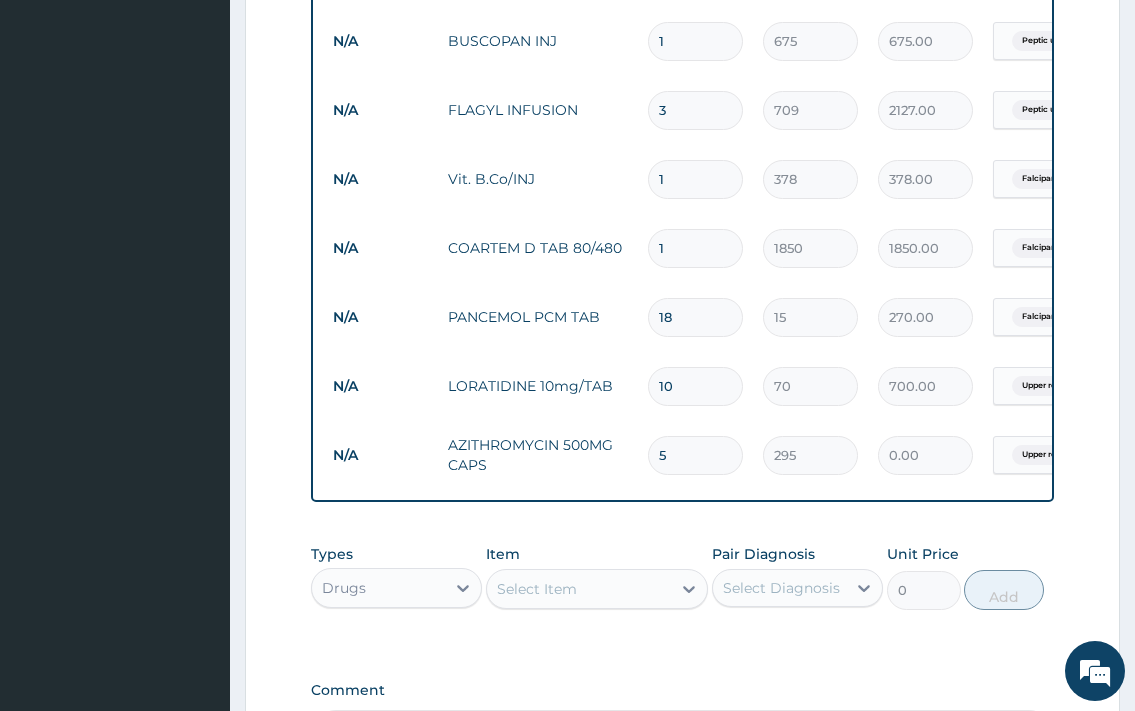 type on "1475.00" 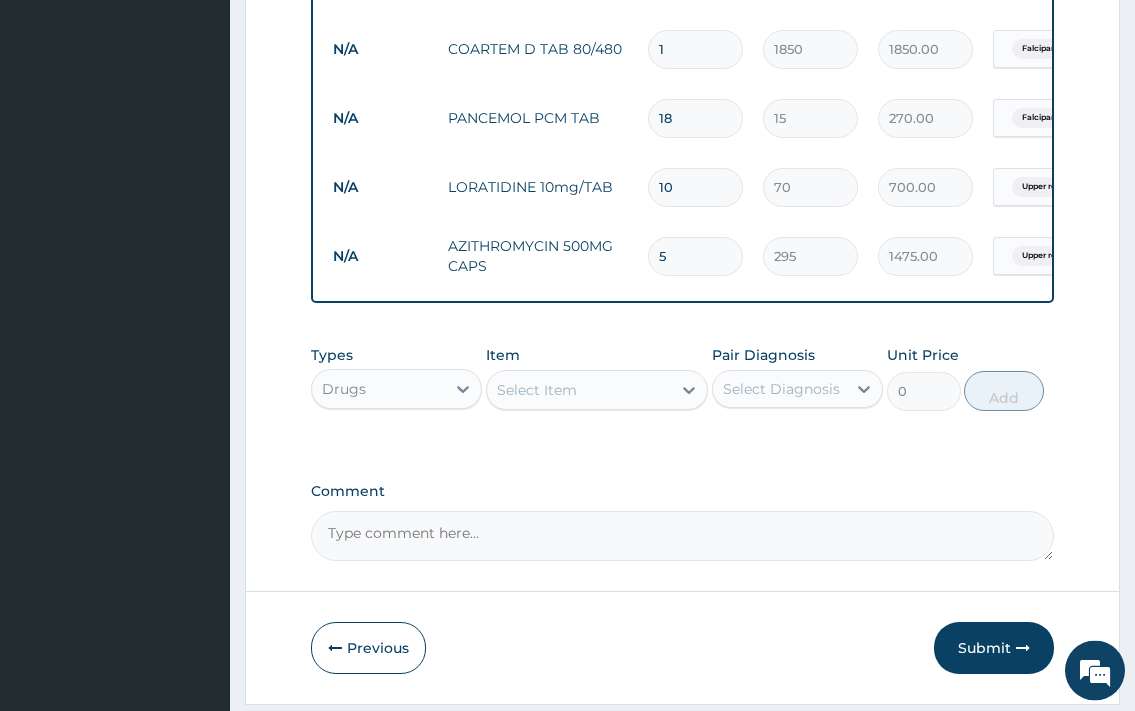 scroll, scrollTop: 1895, scrollLeft: 0, axis: vertical 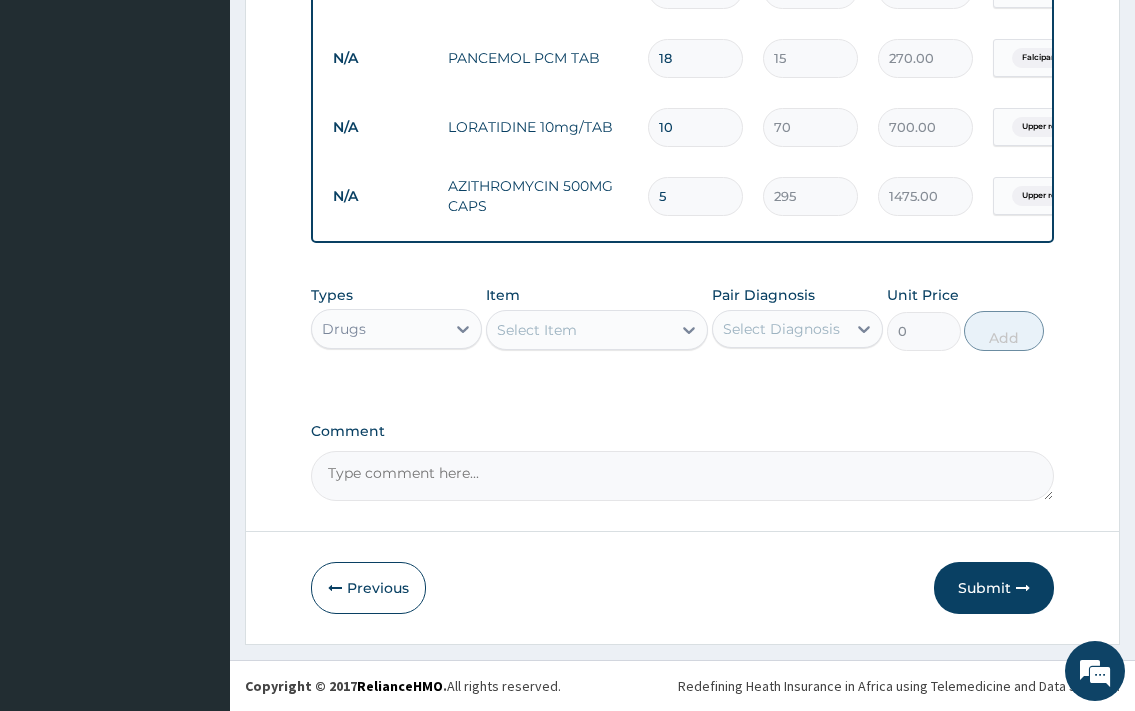 type on "5" 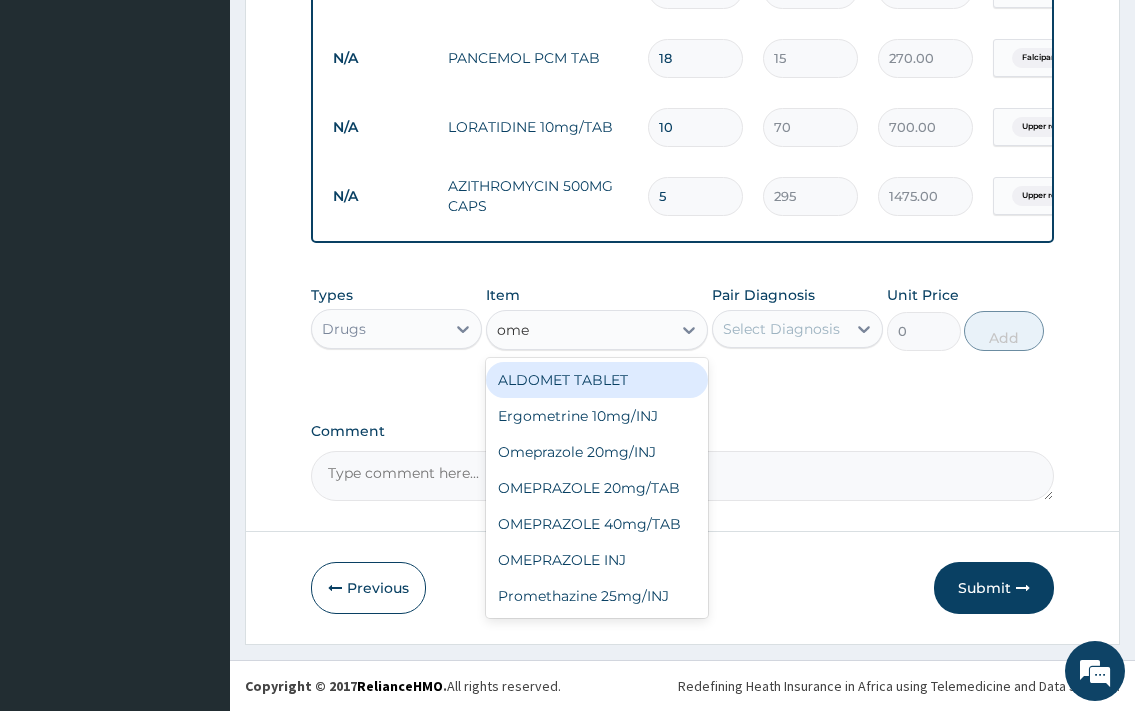 type on "omep" 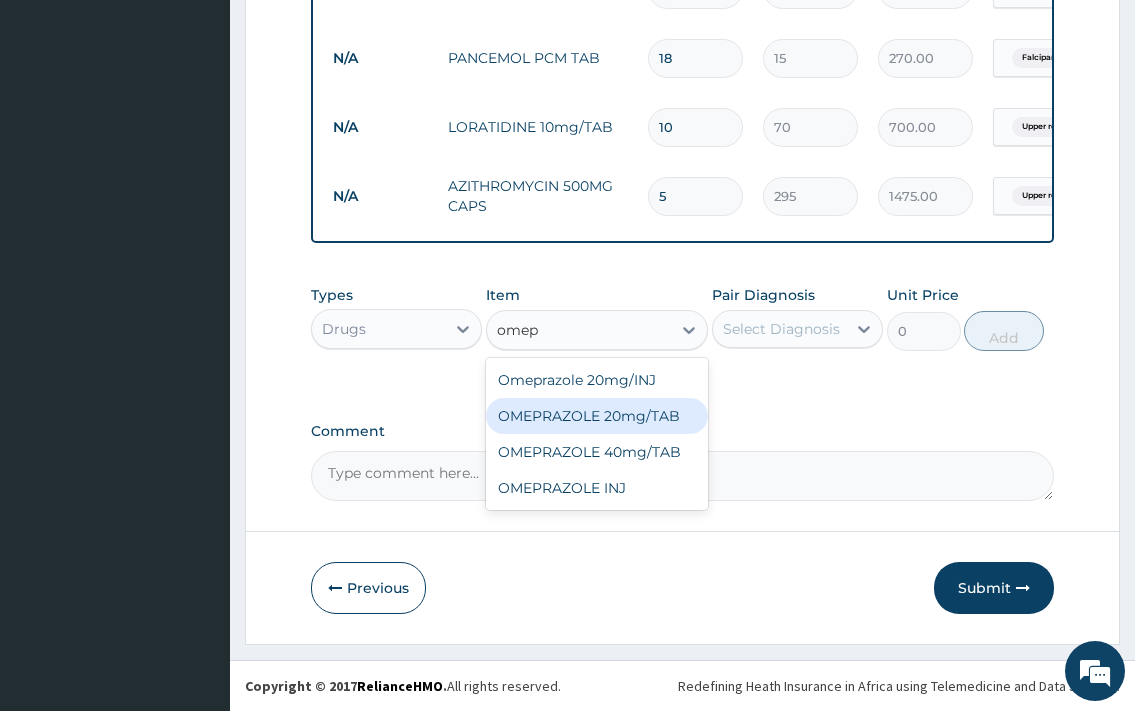 click on "OMEPRAZOLE 20mg/TAB" at bounding box center (597, 416) 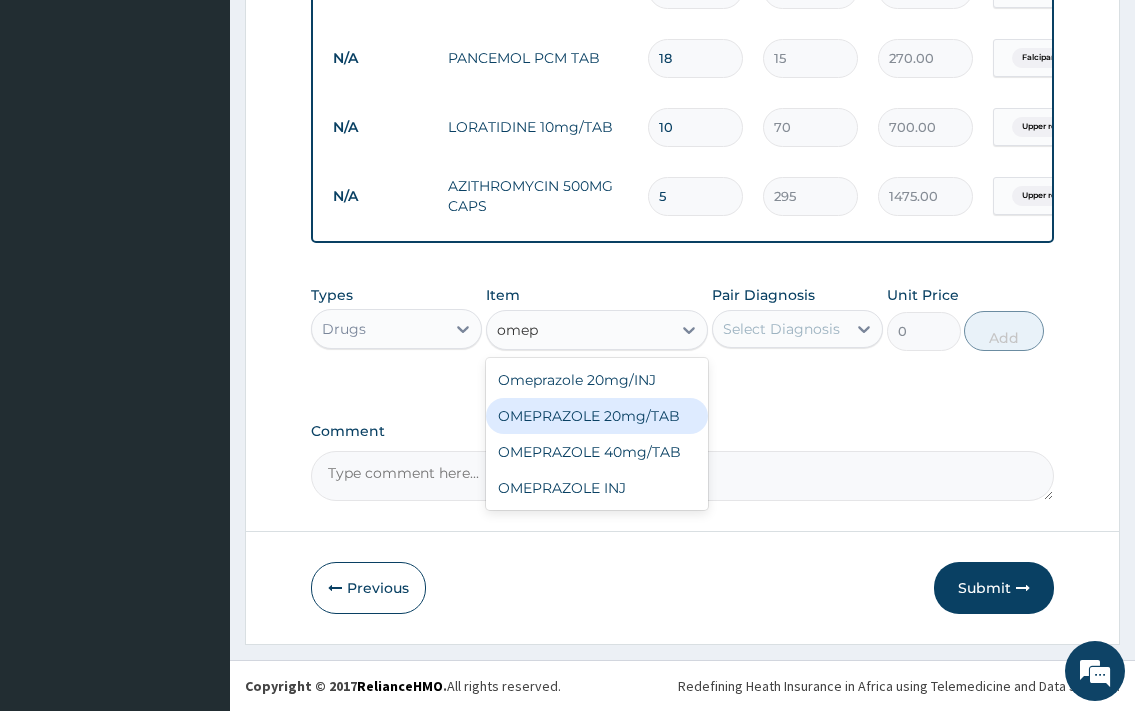 type 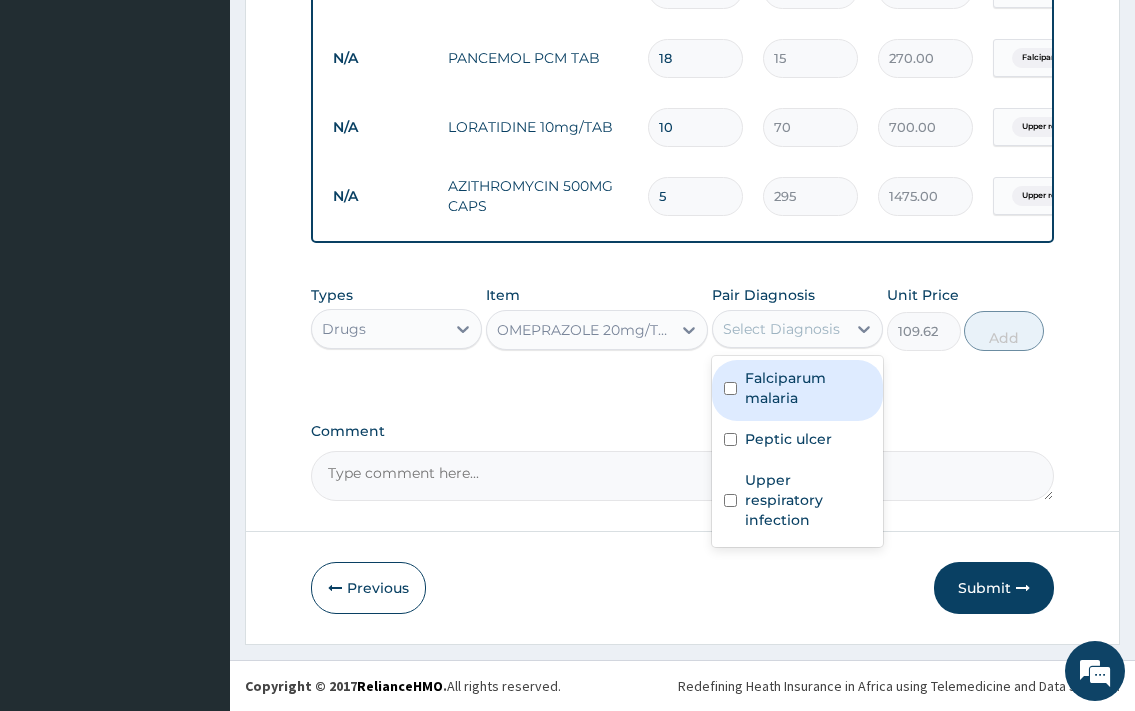 click on "Select Diagnosis" at bounding box center (779, 329) 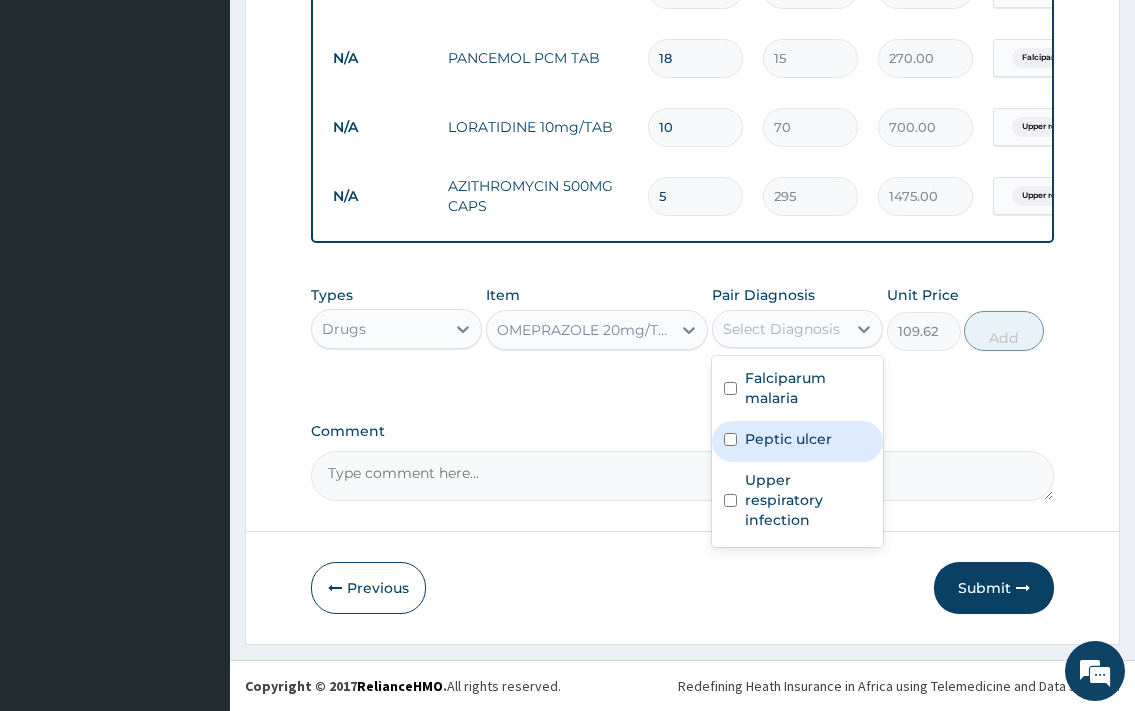 drag, startPoint x: 799, startPoint y: 442, endPoint x: 861, endPoint y: 423, distance: 64.84597 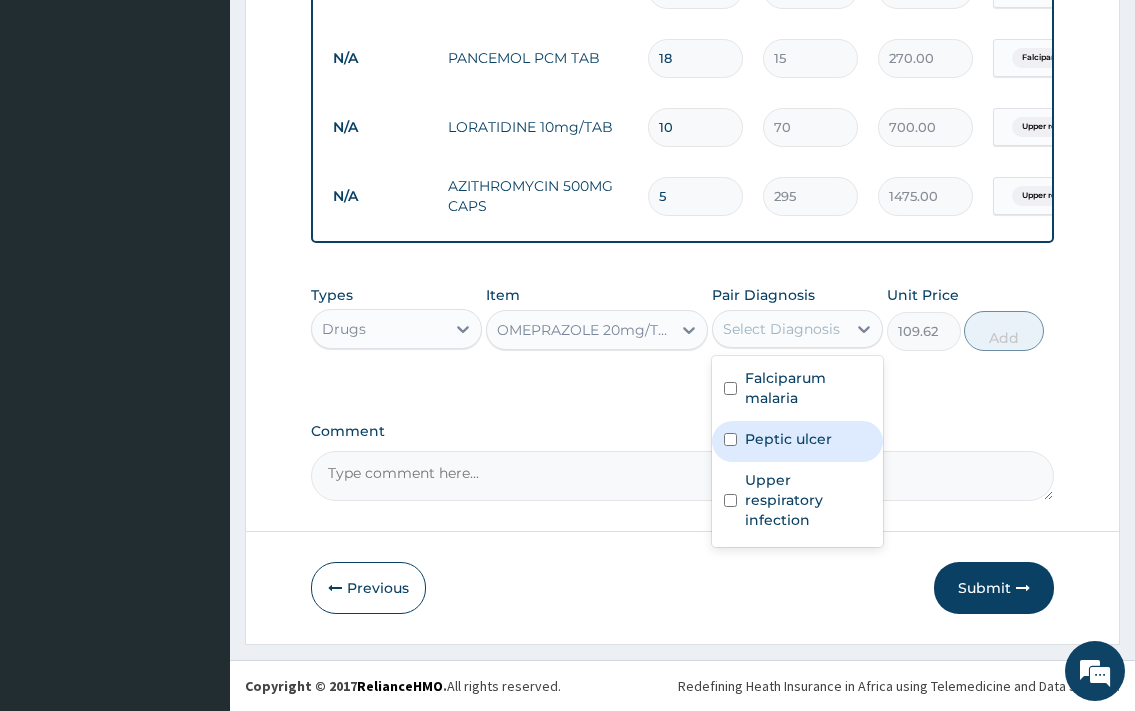 click on "Peptic ulcer" at bounding box center (788, 439) 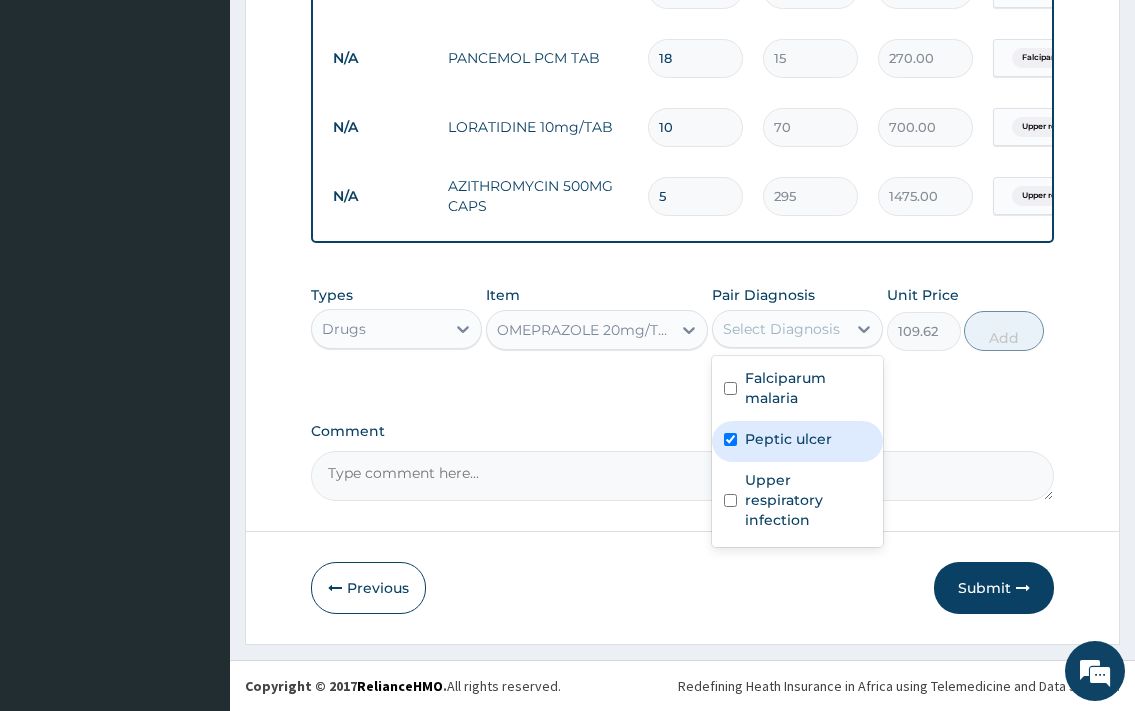checkbox on "true" 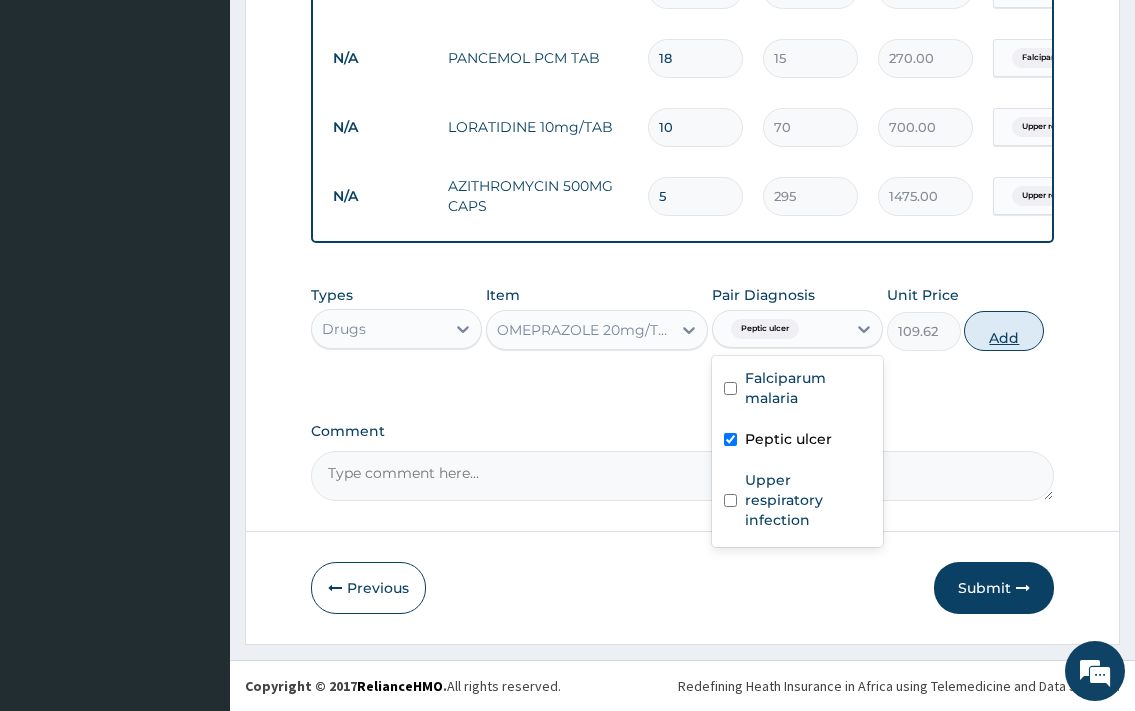 click on "Add" at bounding box center [1004, 331] 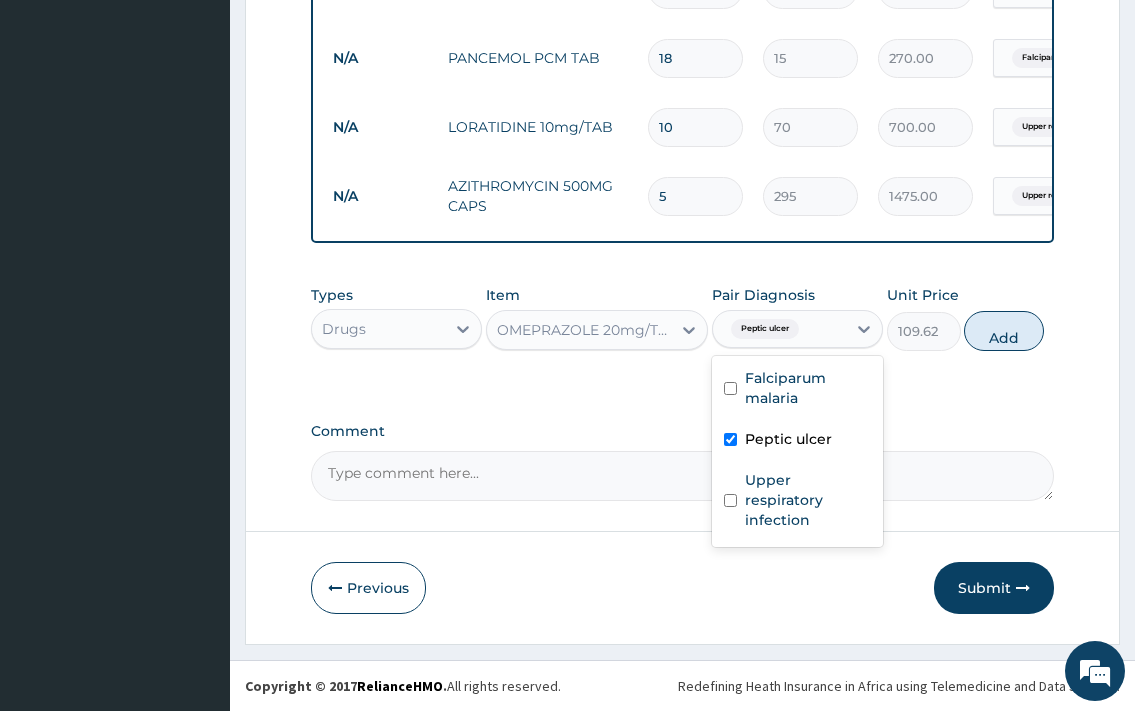 type on "0" 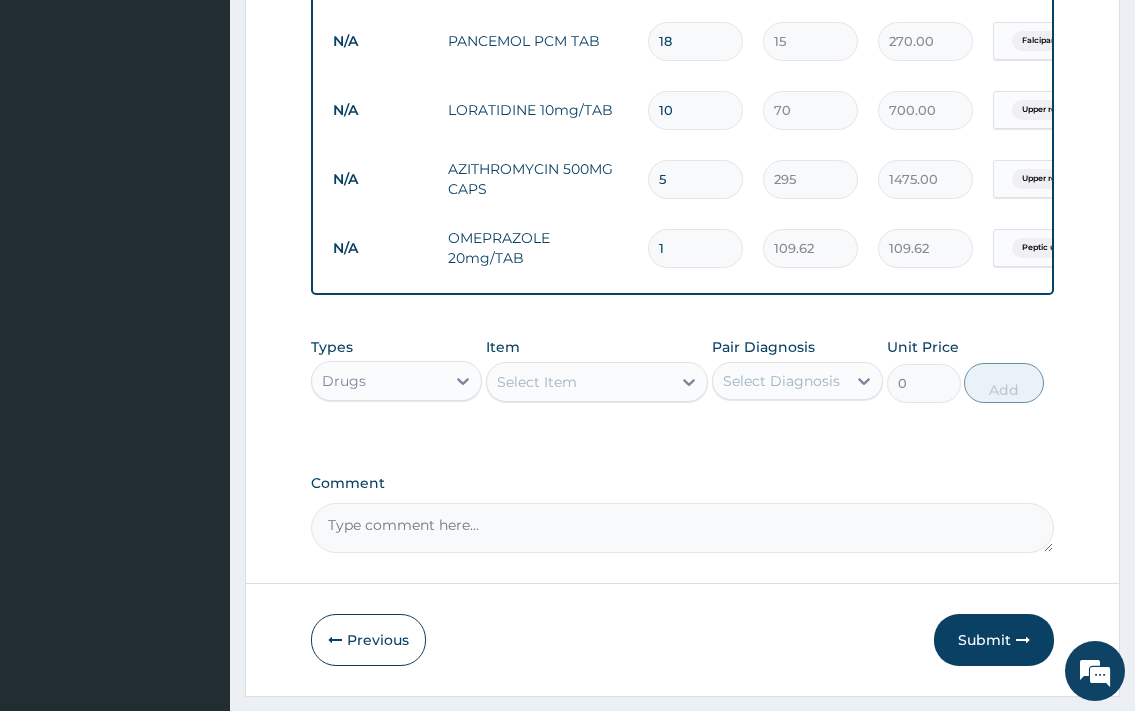 type 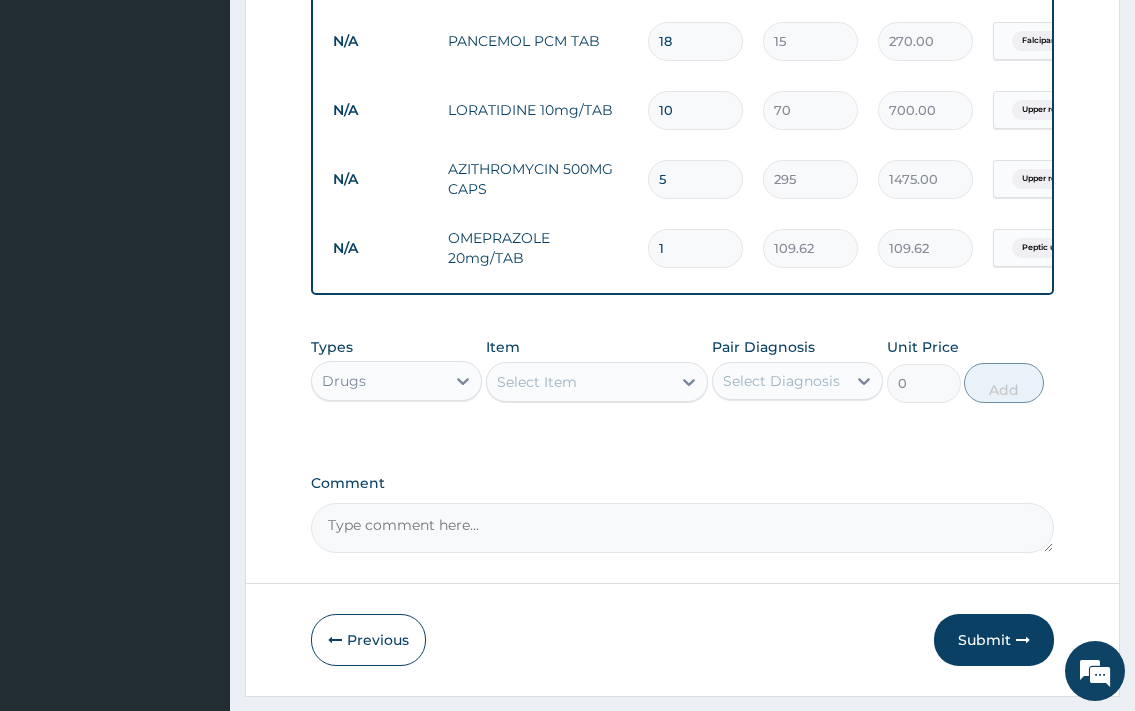 type on "0.00" 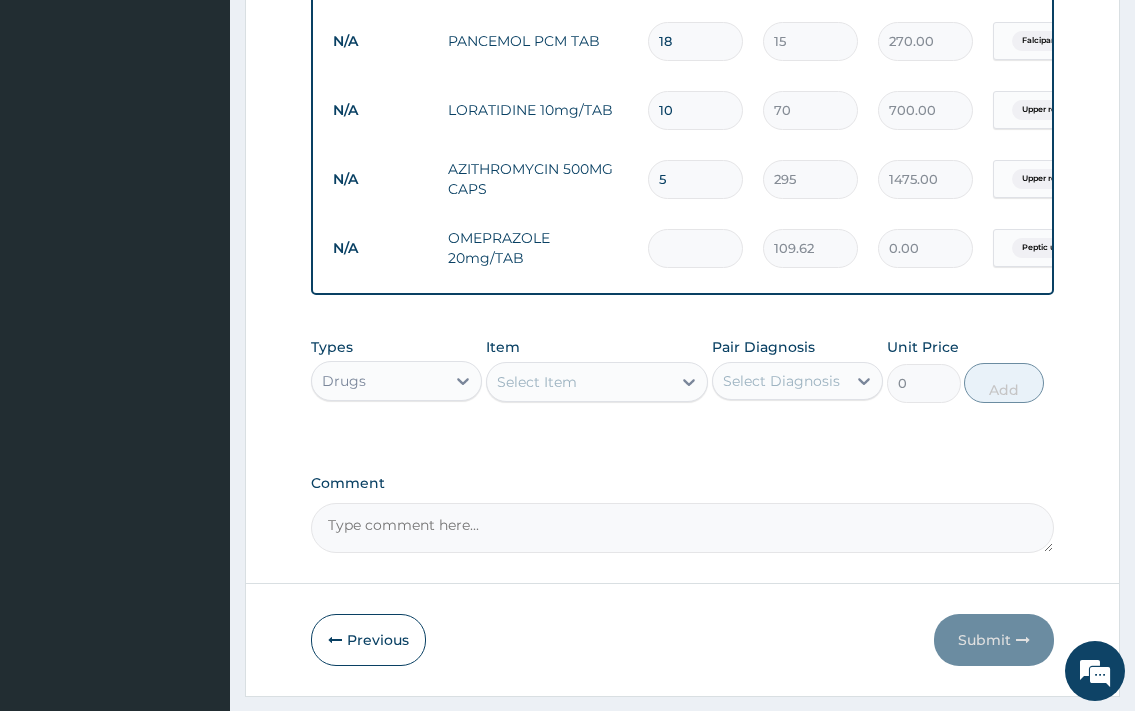 type on "2" 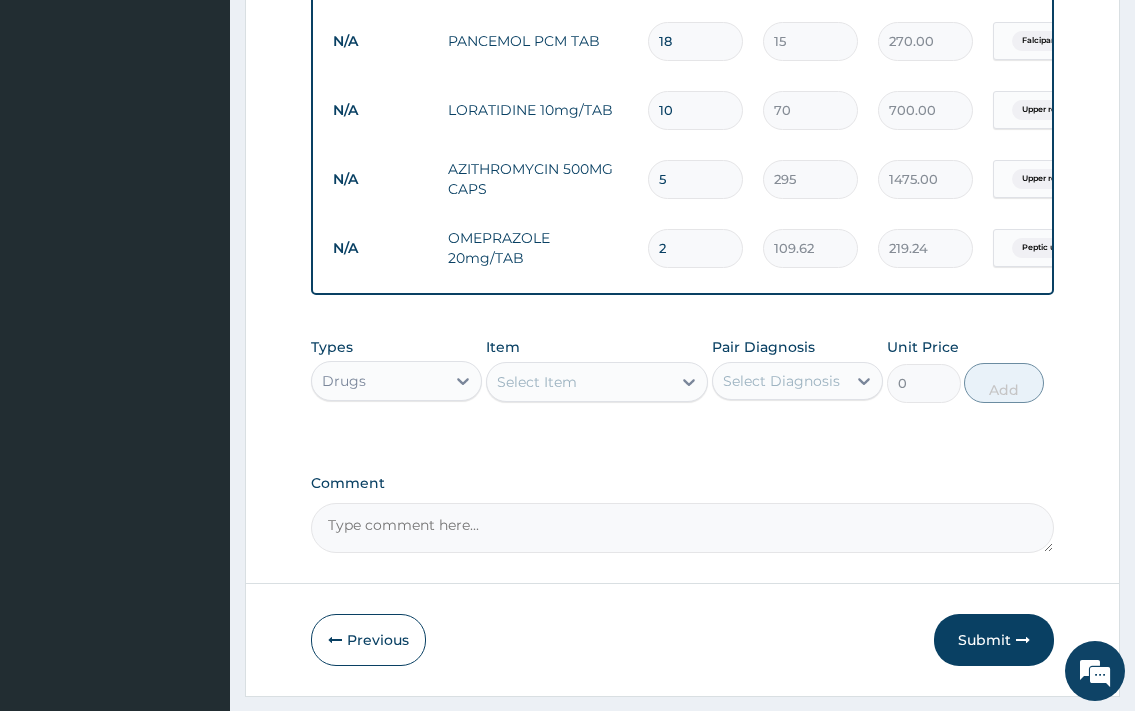 type on "28" 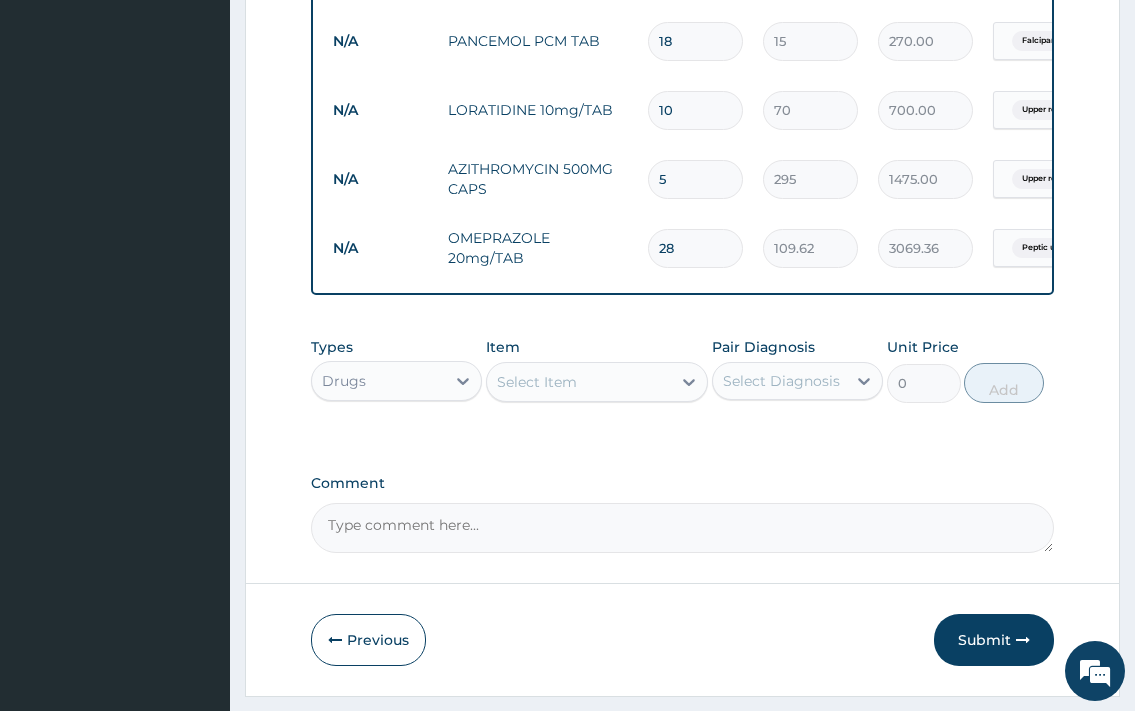 type on "28" 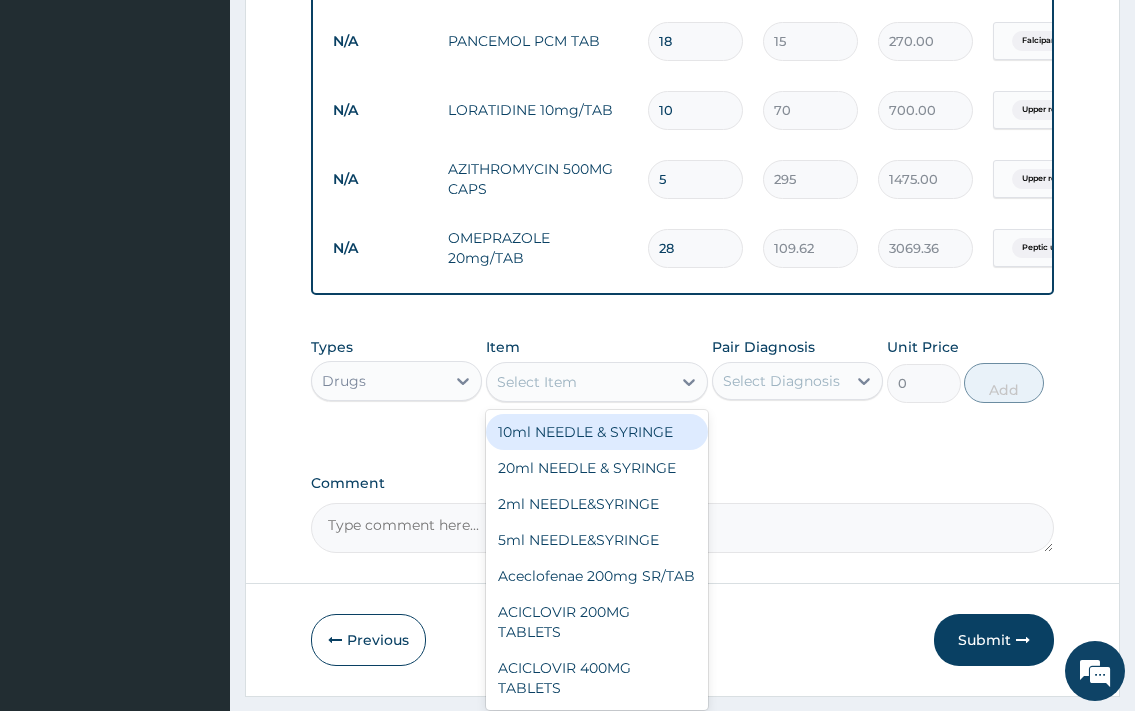 click on "Select Item" at bounding box center (537, 382) 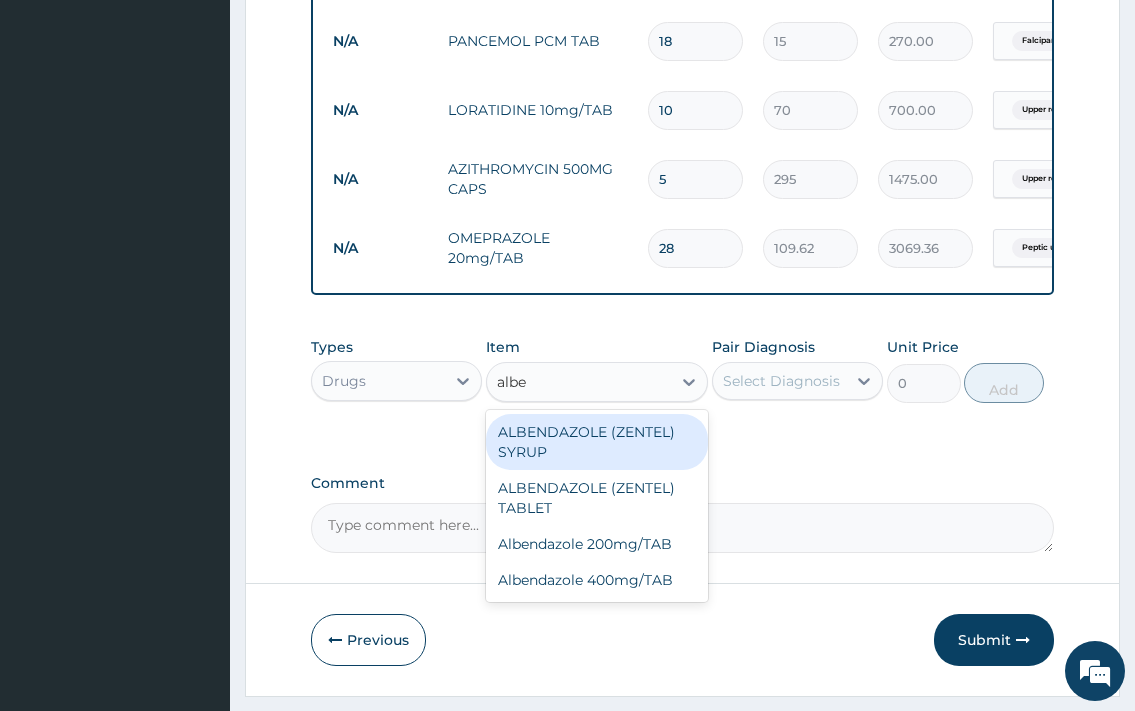 type on "alben" 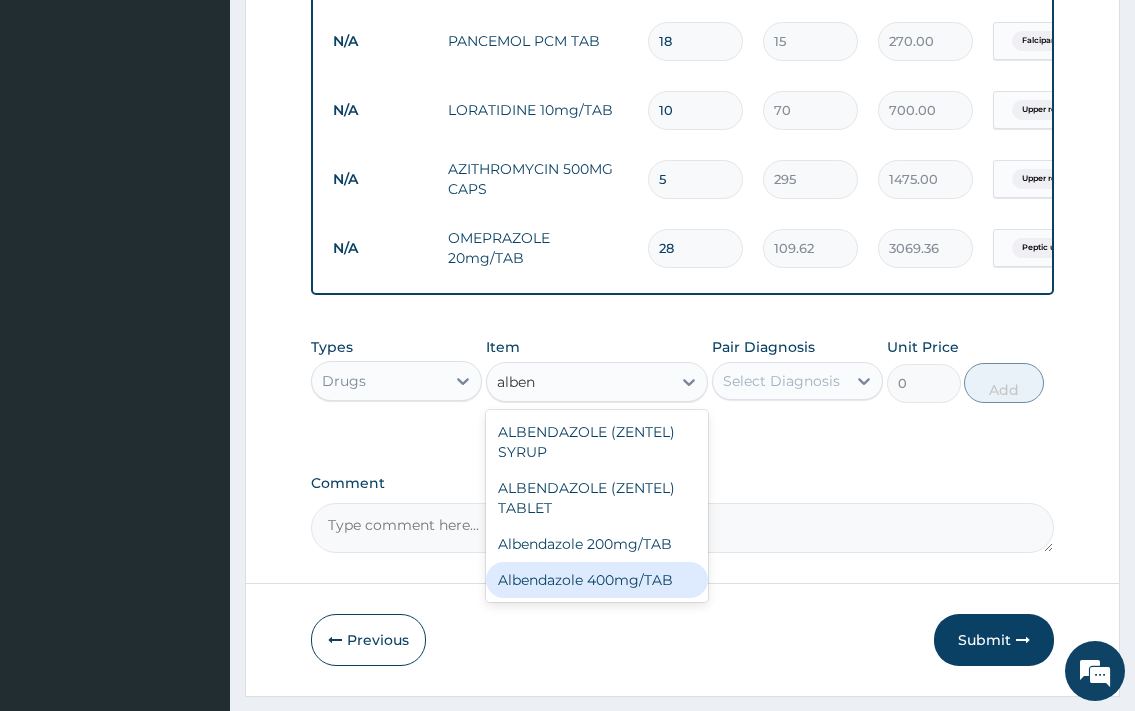 click on "Albendazole 400mg/TAB" at bounding box center [597, 580] 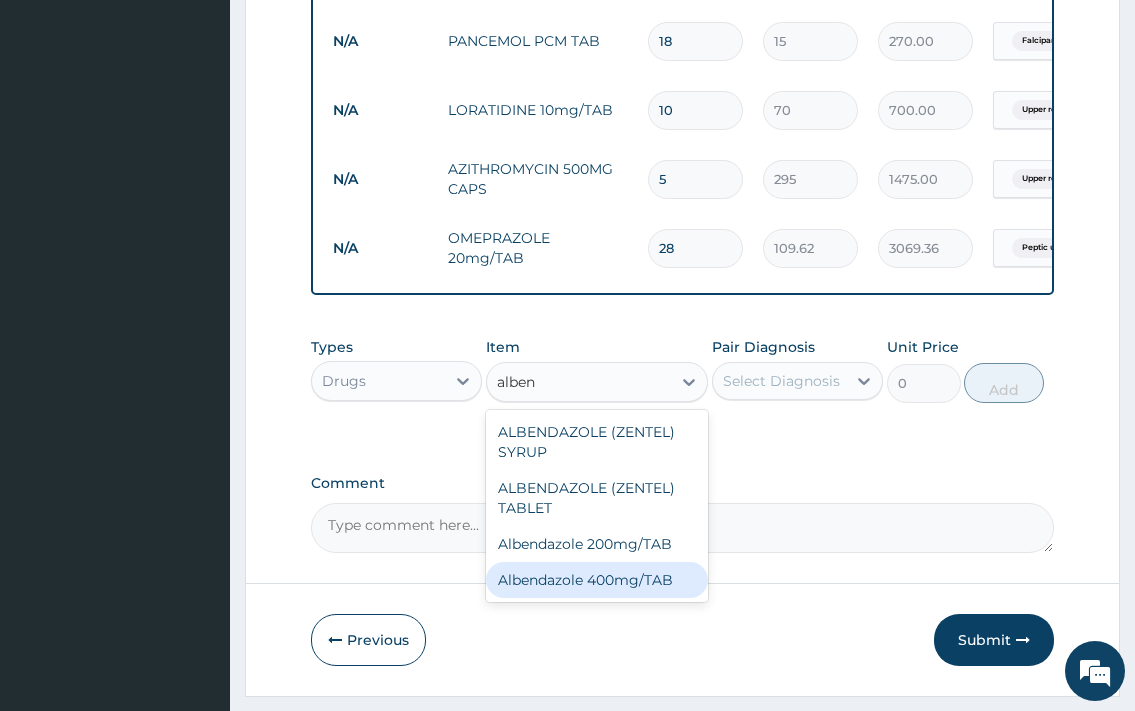 type 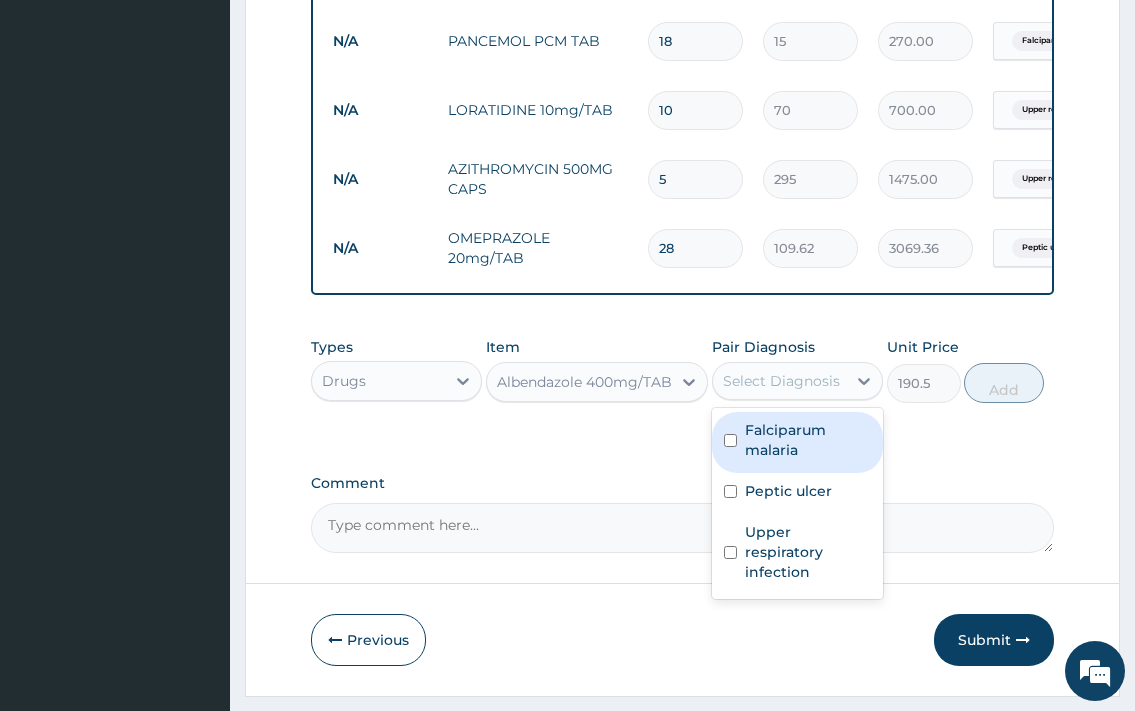 click on "Select Diagnosis" at bounding box center (781, 381) 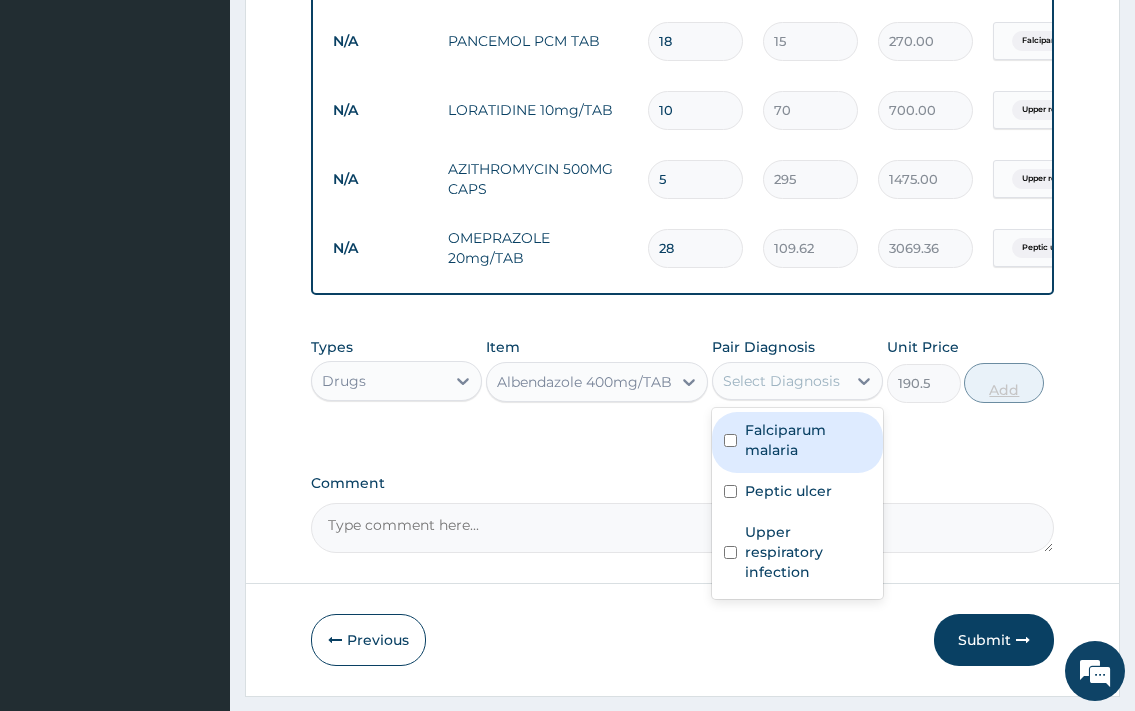 drag, startPoint x: 799, startPoint y: 460, endPoint x: 978, endPoint y: 408, distance: 186.4001 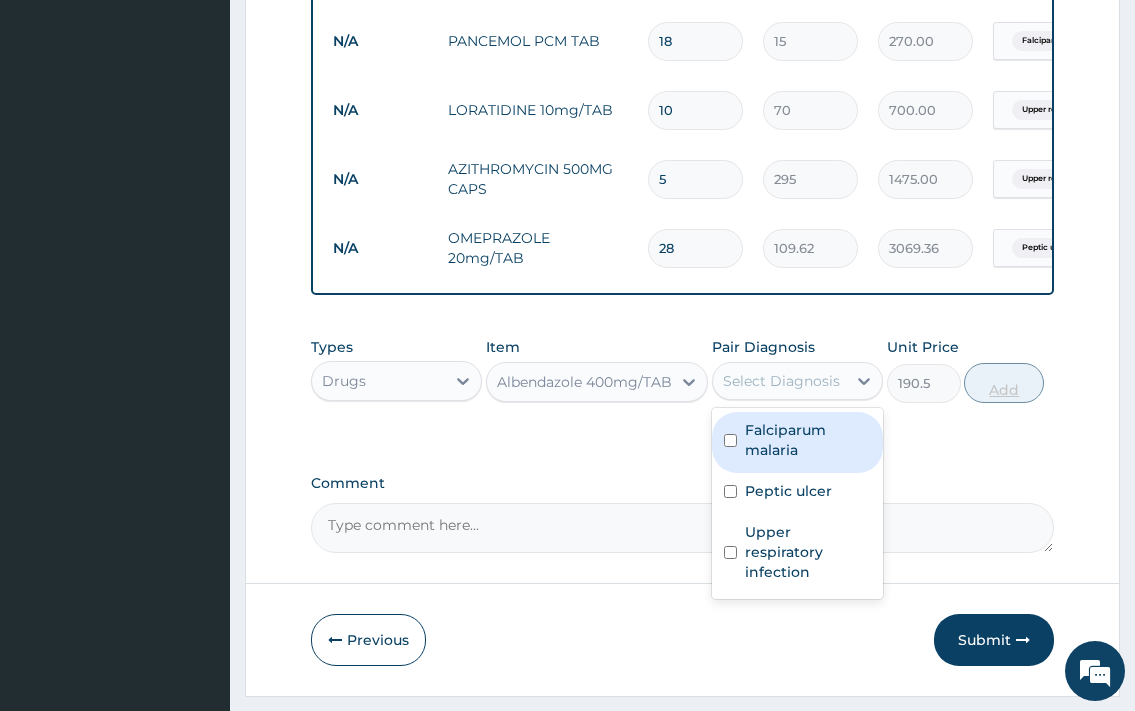 click on "Falciparum malaria" at bounding box center (808, 440) 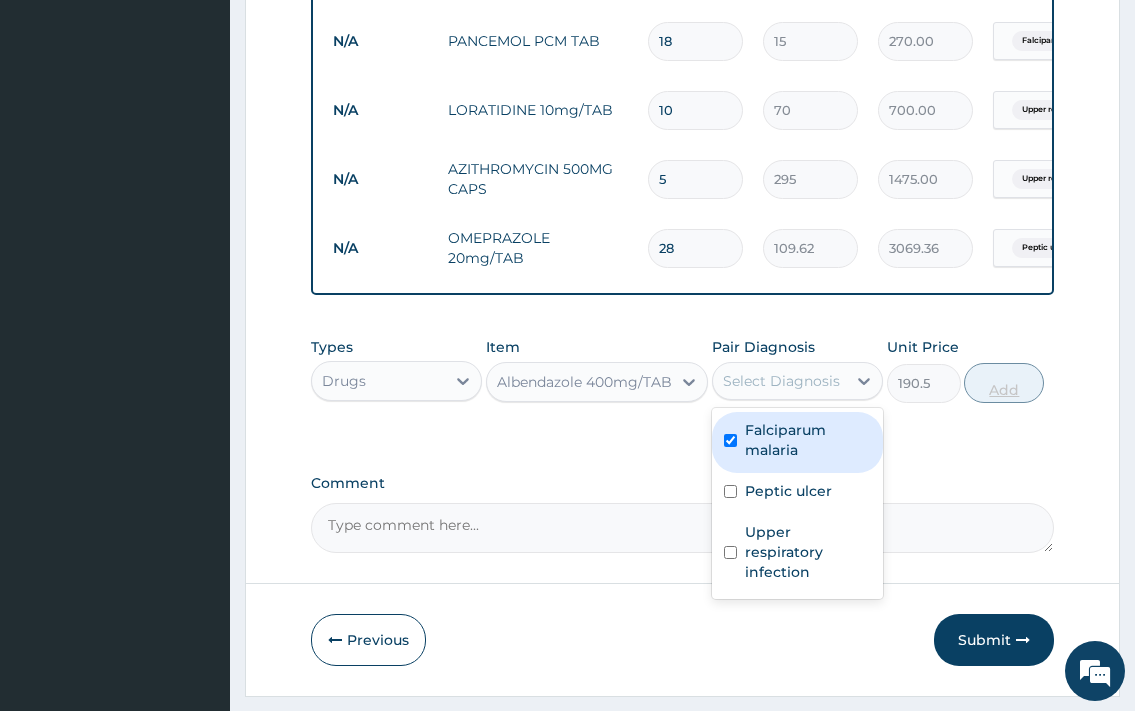 checkbox on "true" 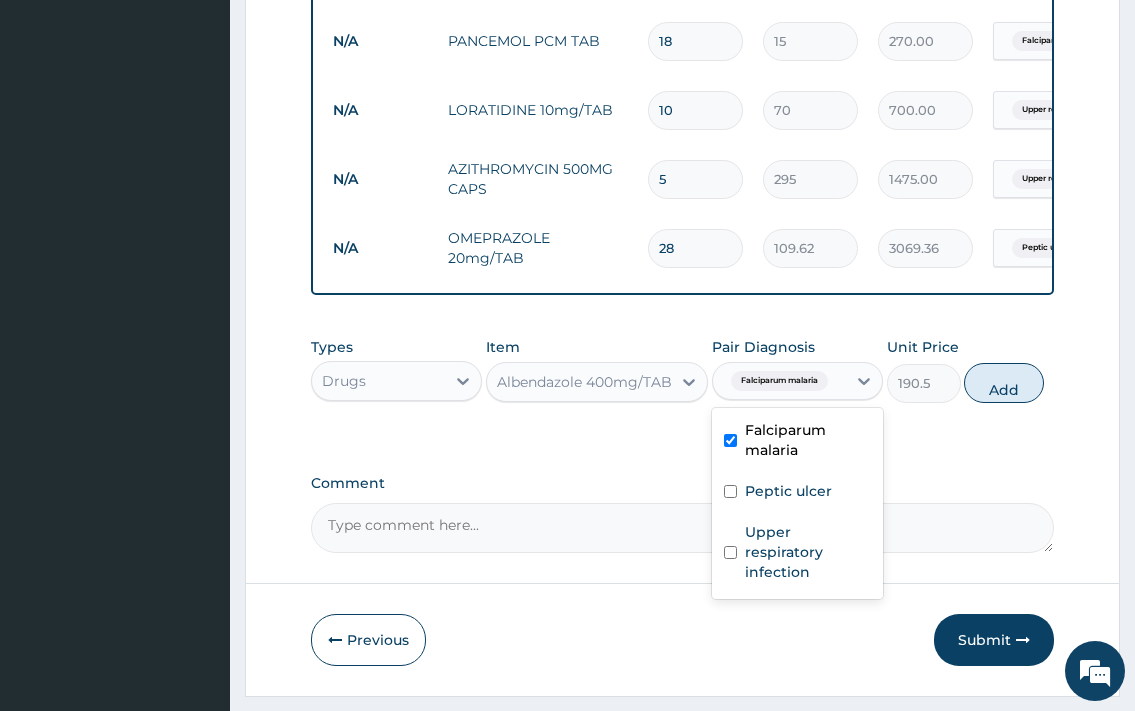 drag, startPoint x: 981, startPoint y: 407, endPoint x: 771, endPoint y: 448, distance: 213.96495 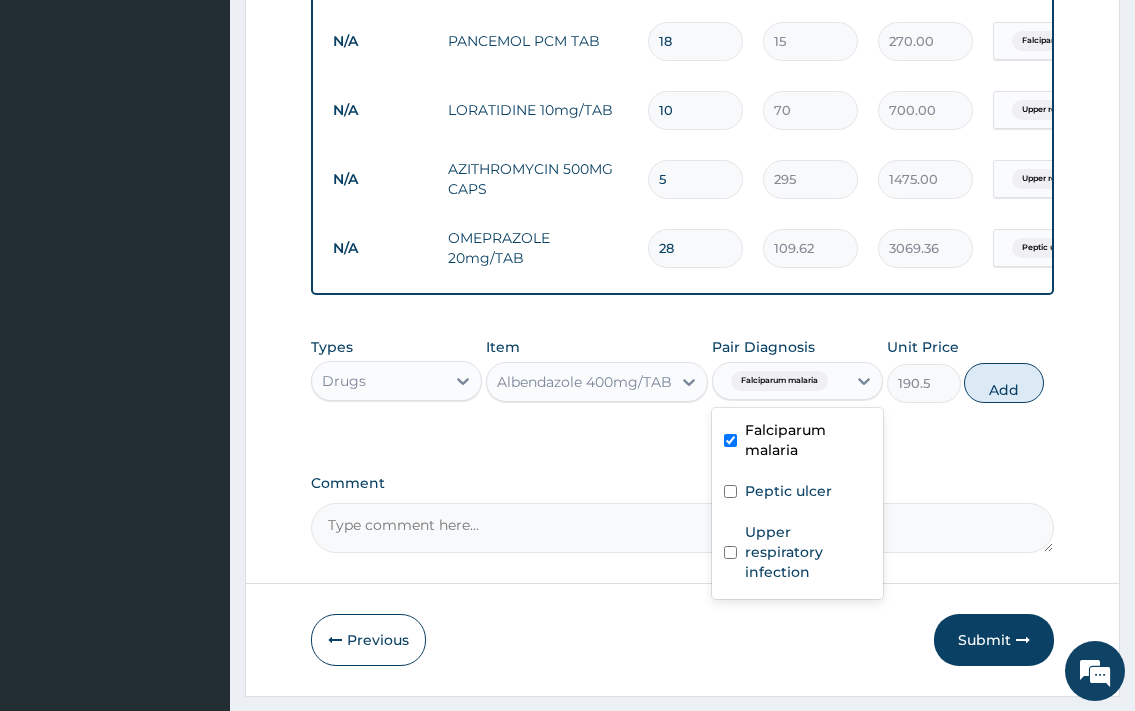 click on "Add" at bounding box center [1004, 383] 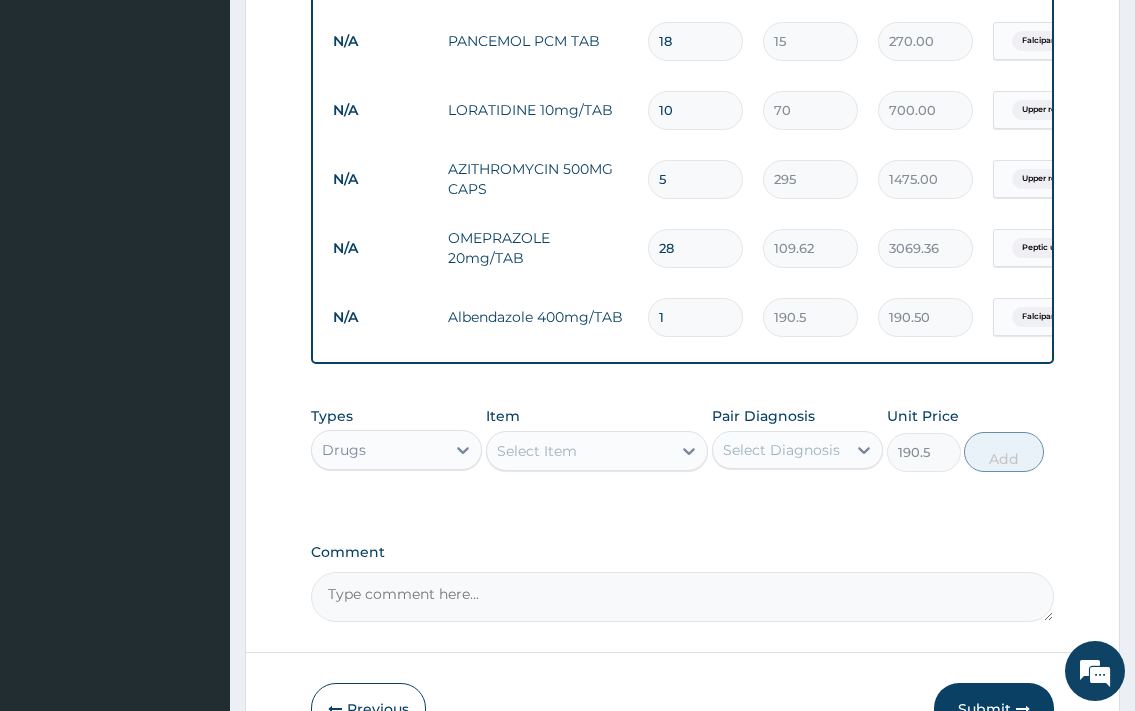 type on "0" 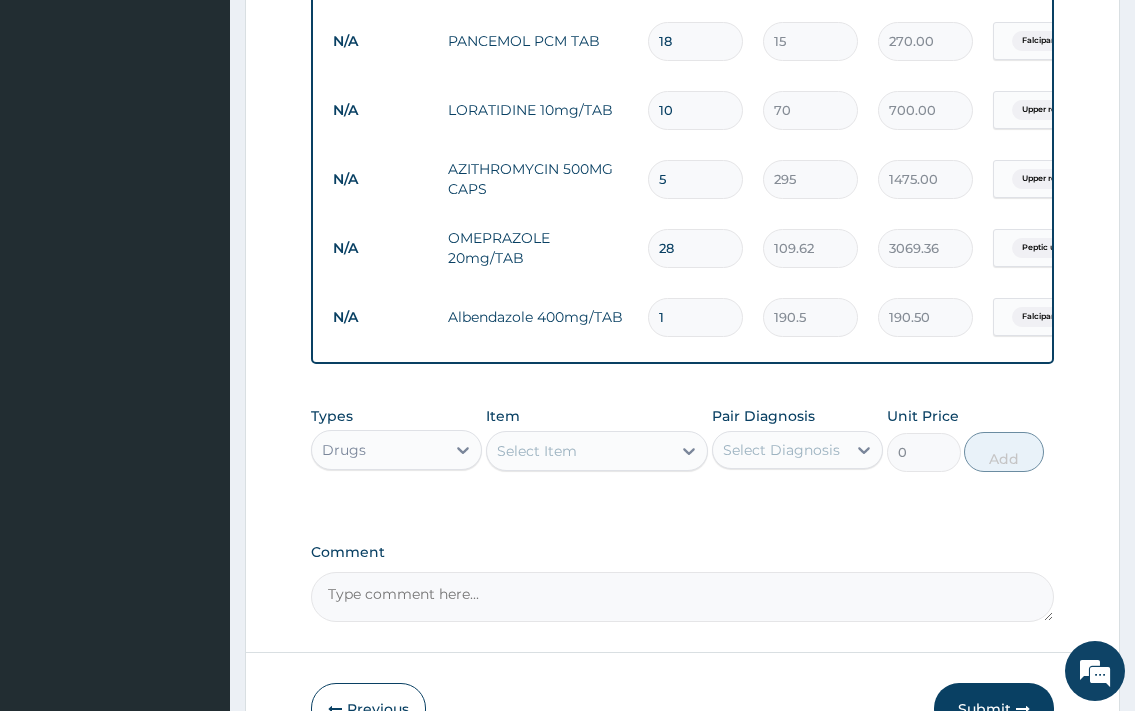 click on "Select Item" at bounding box center (579, 451) 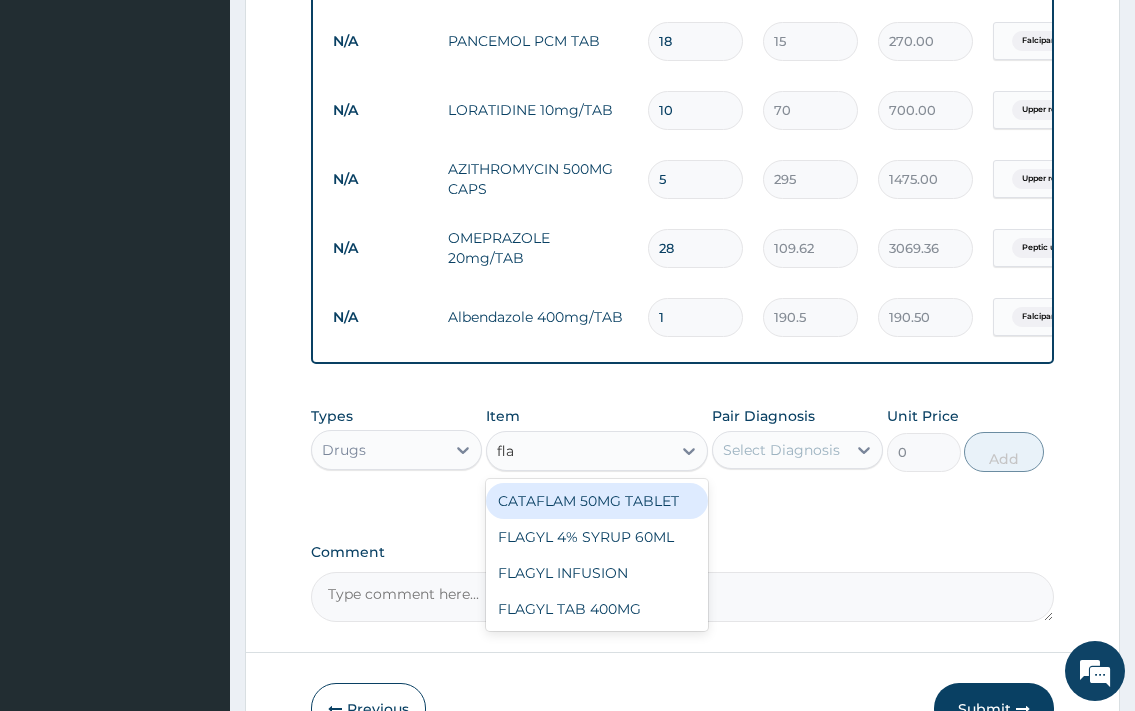type on "flag" 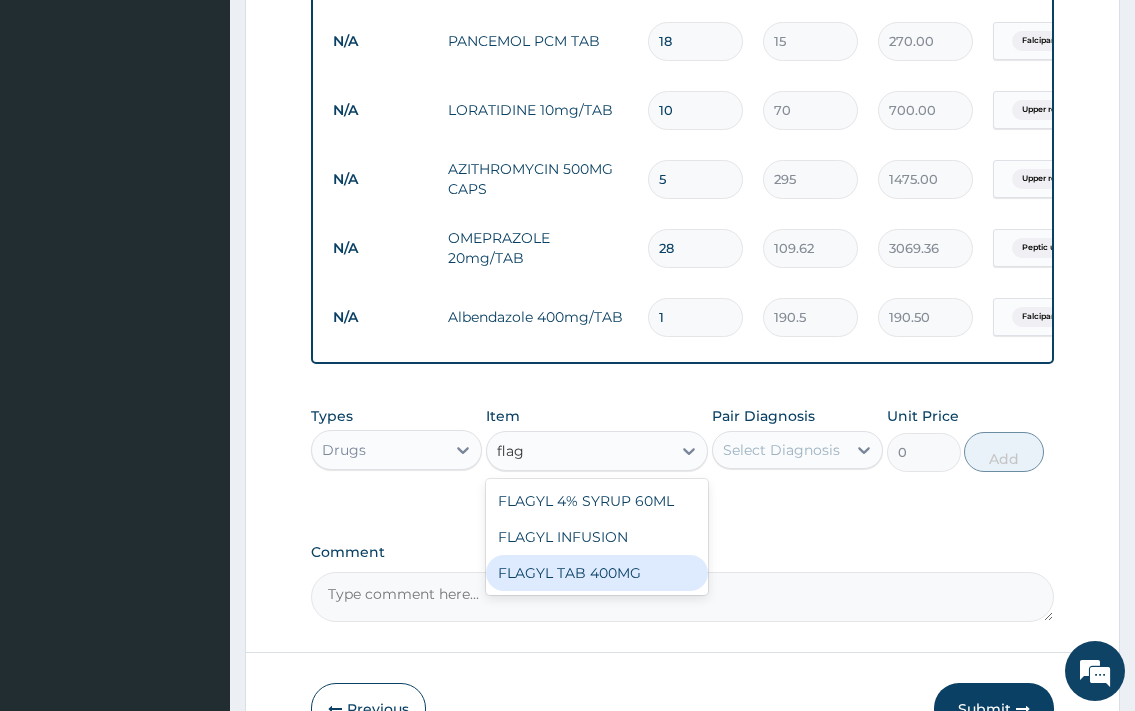 click on "FLAGYL TAB 400MG" at bounding box center [597, 573] 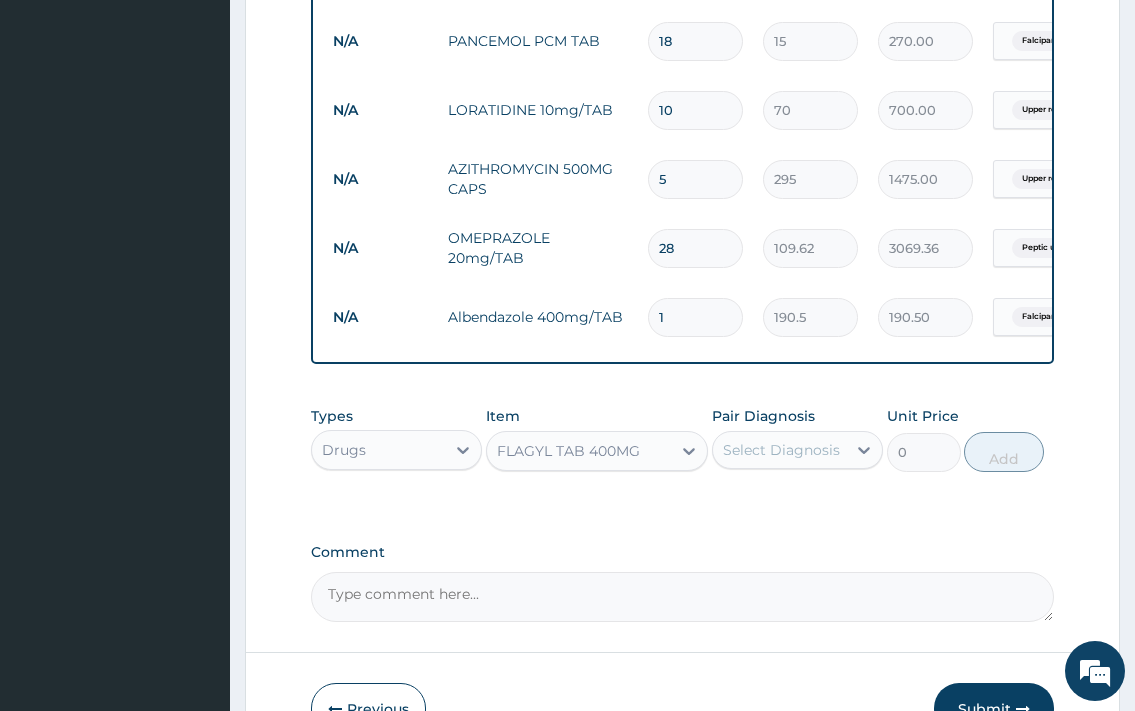 type 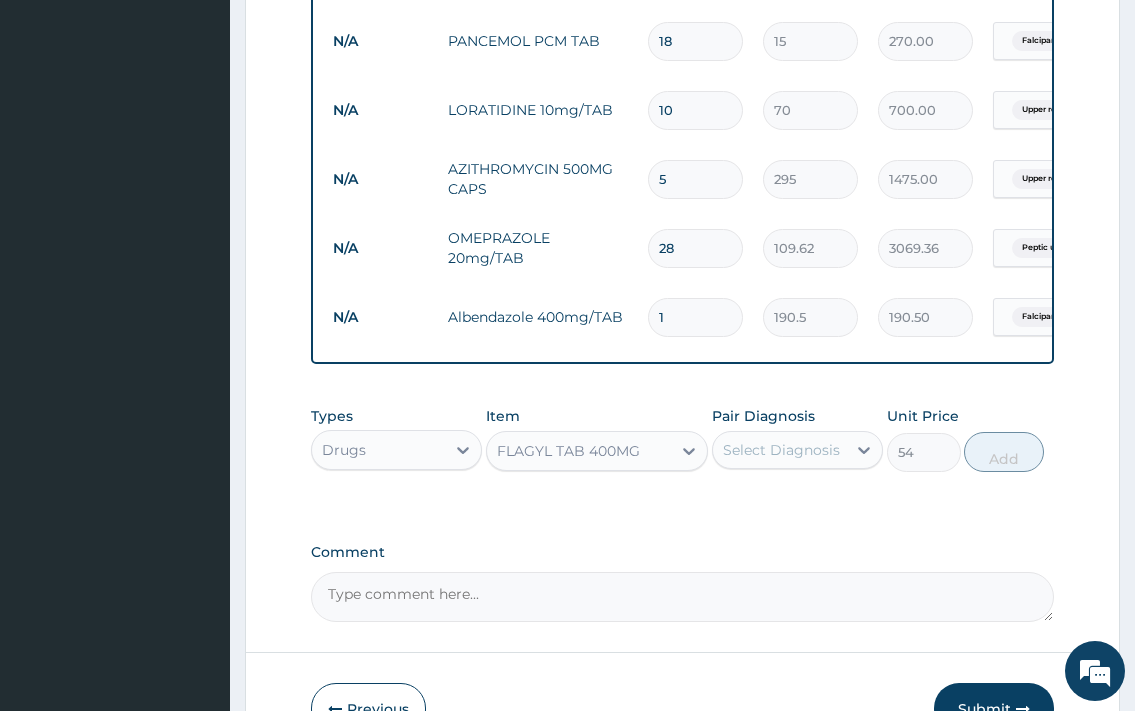 click on "Select Diagnosis" at bounding box center [781, 450] 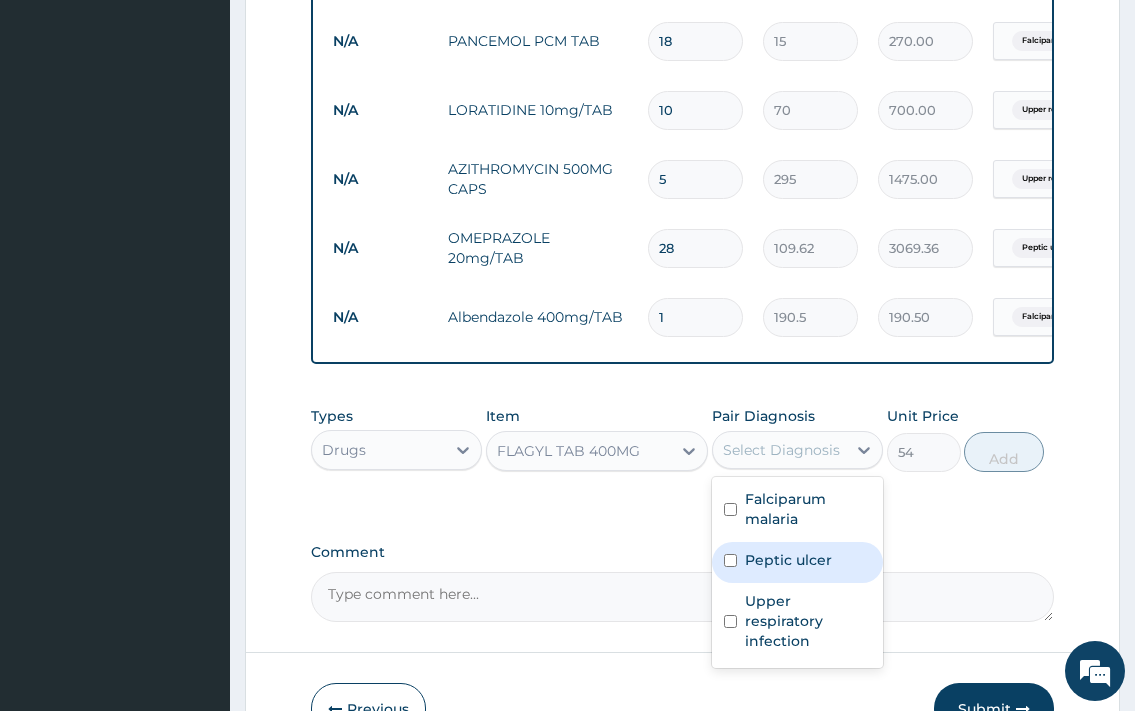 drag, startPoint x: 806, startPoint y: 581, endPoint x: 855, endPoint y: 550, distance: 57.982758 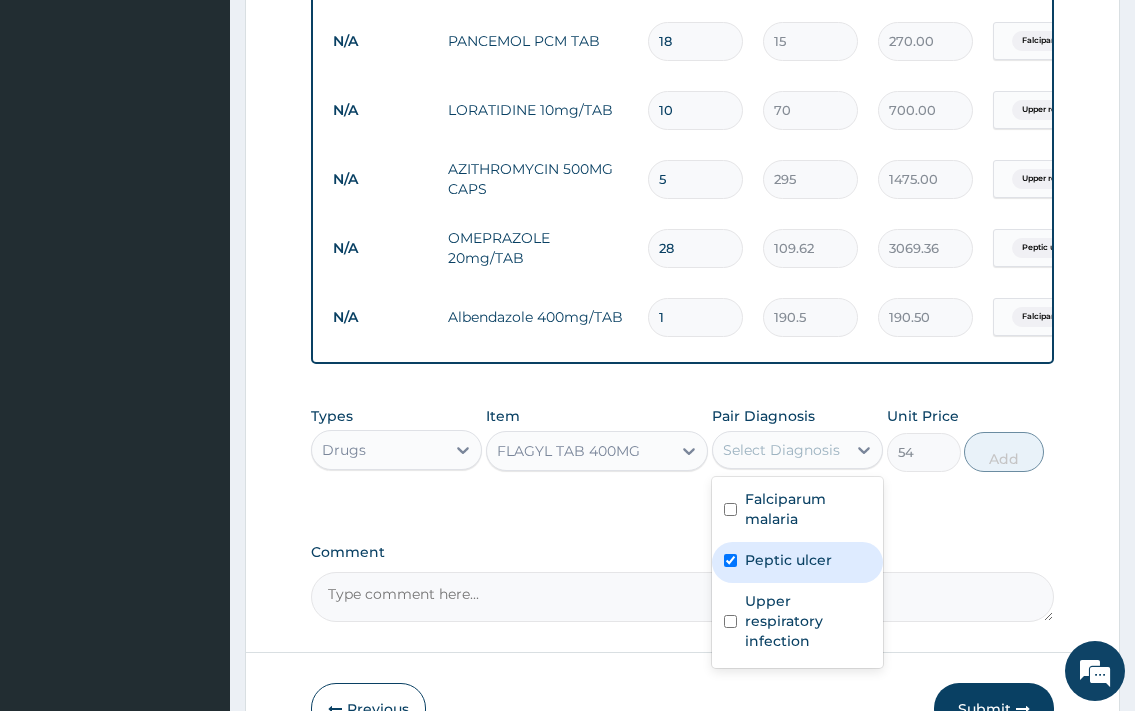 checkbox on "true" 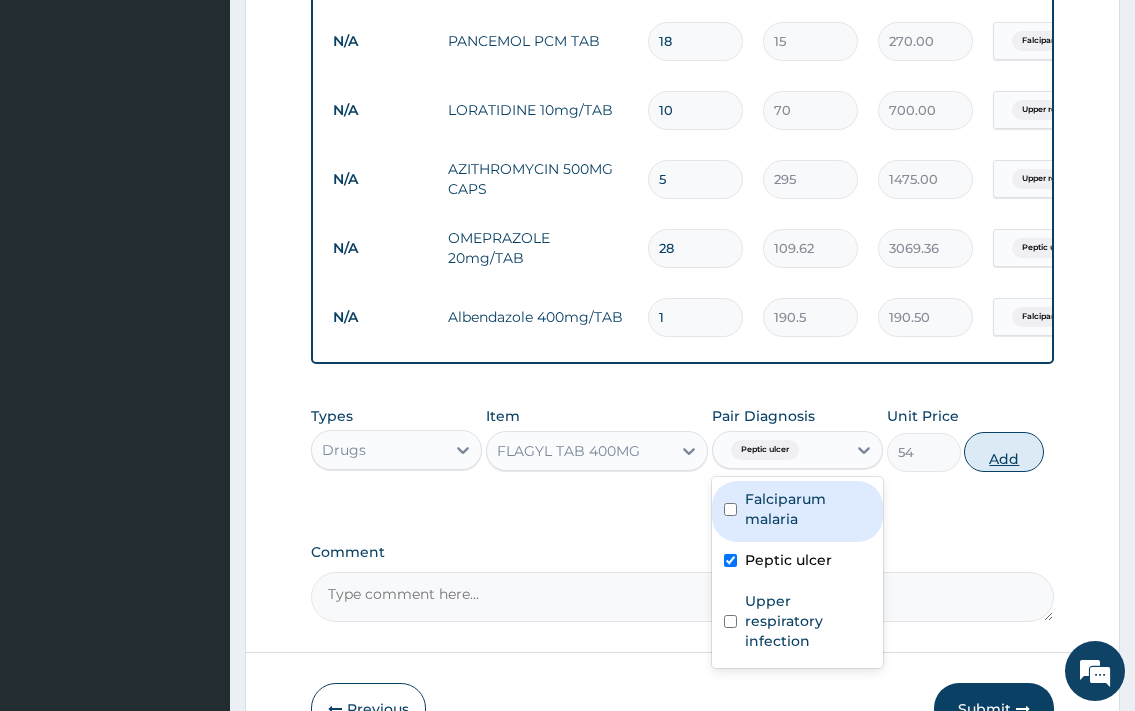click on "Add" at bounding box center (1004, 452) 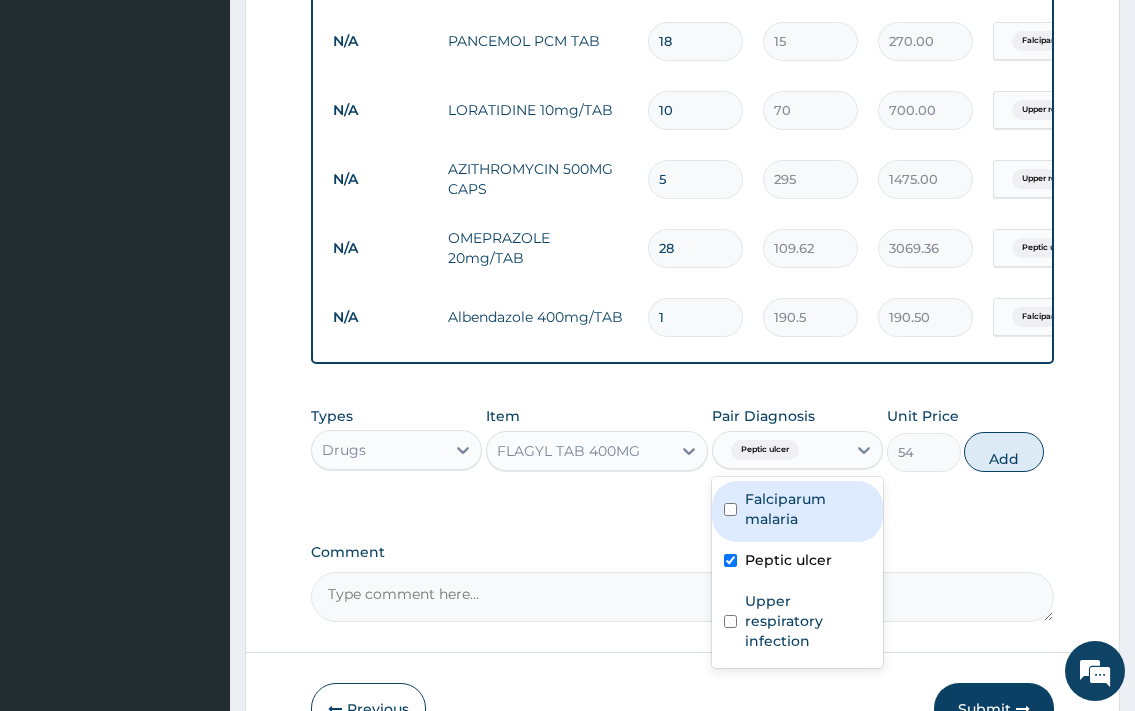 type on "0" 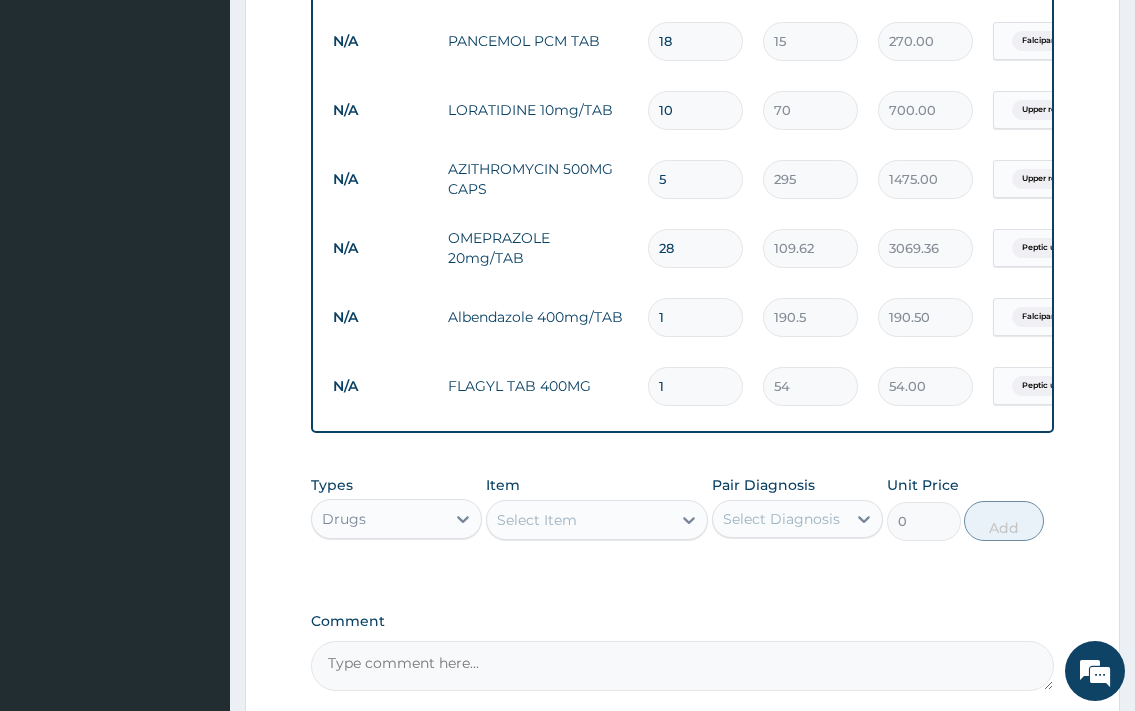 type on "15" 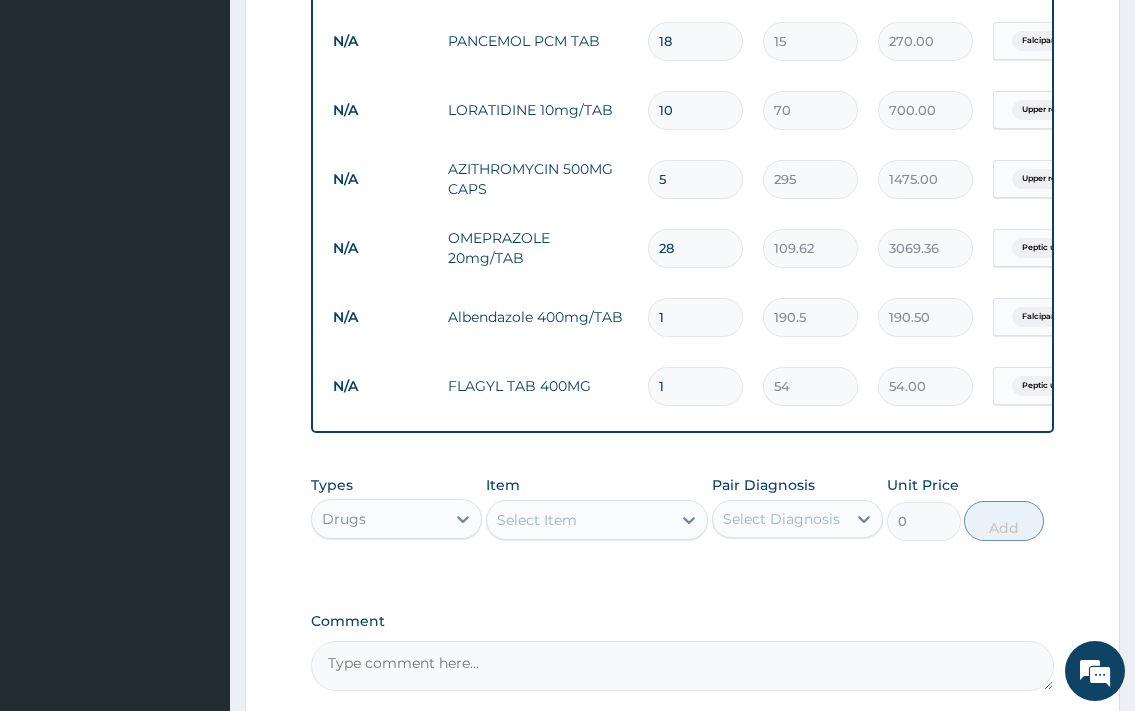 type on "810.00" 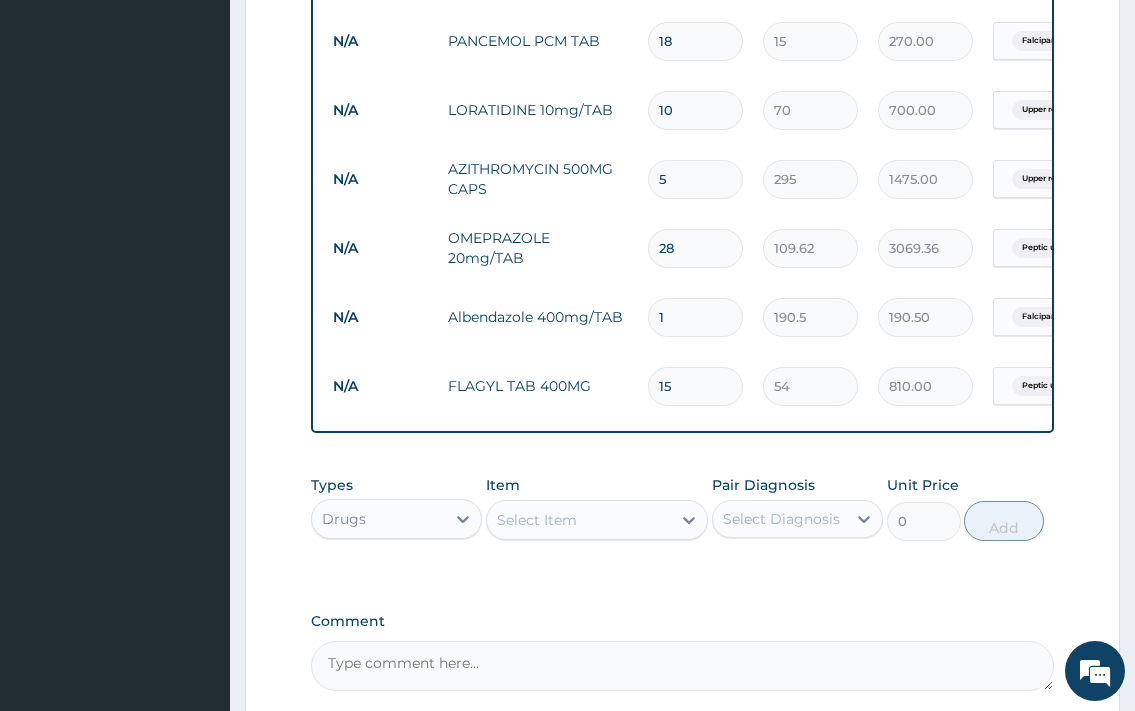 type on "15" 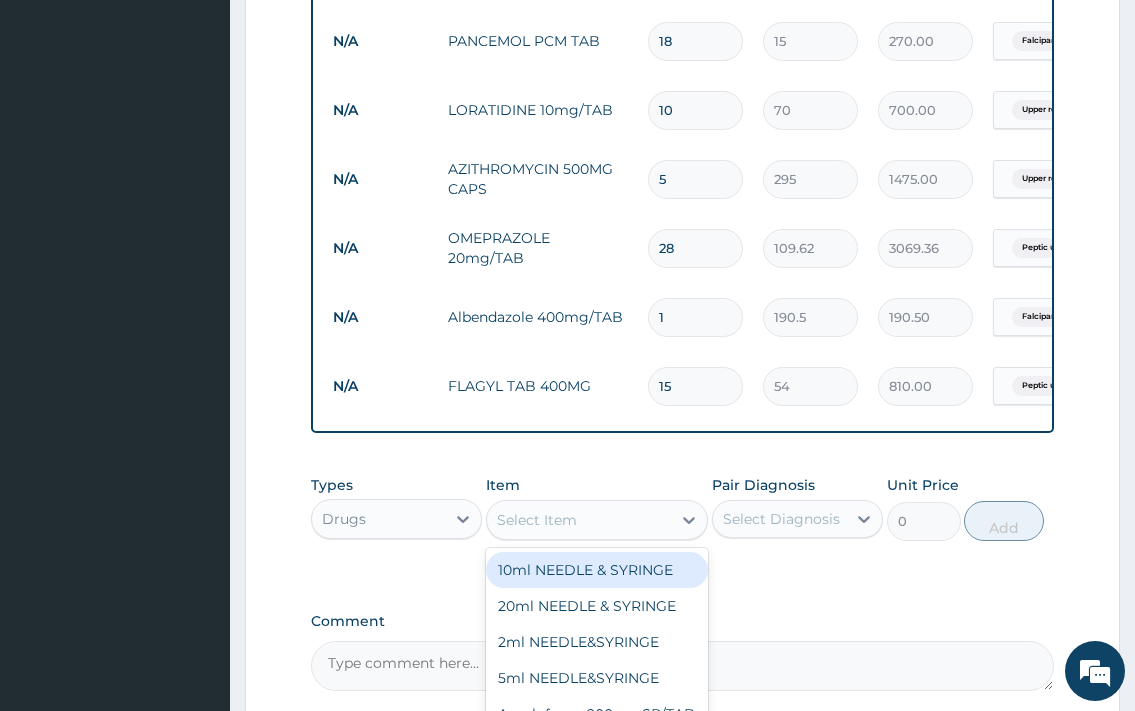 click on "Select Item" at bounding box center [579, 520] 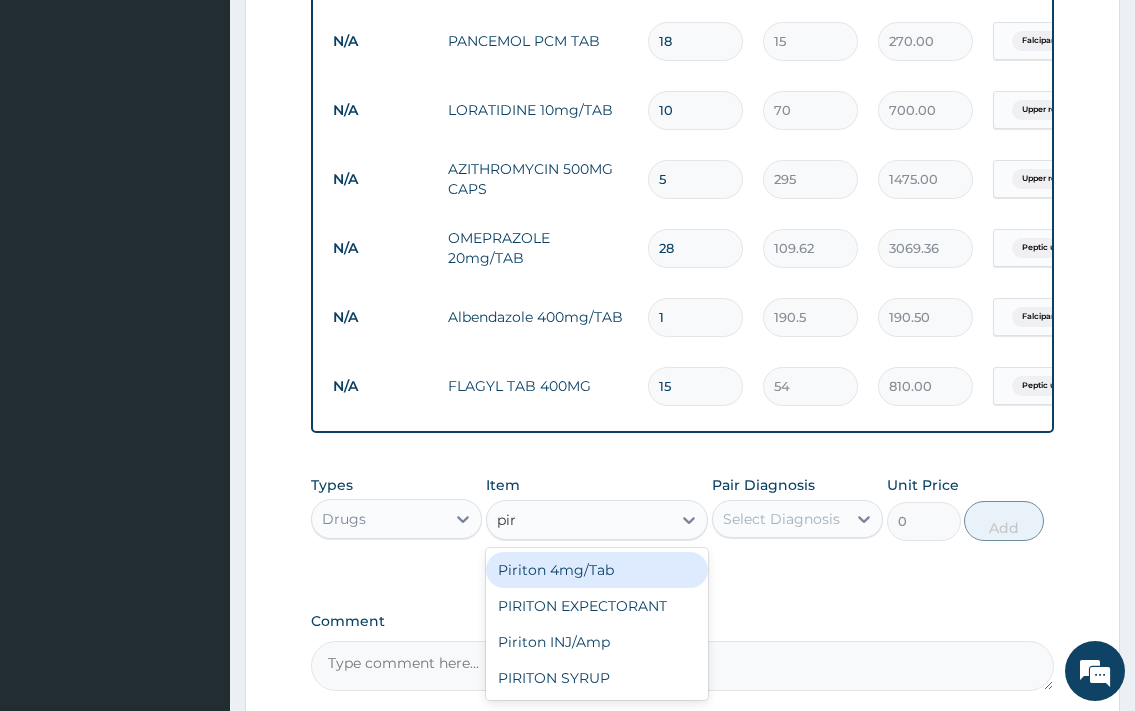 type on "piri" 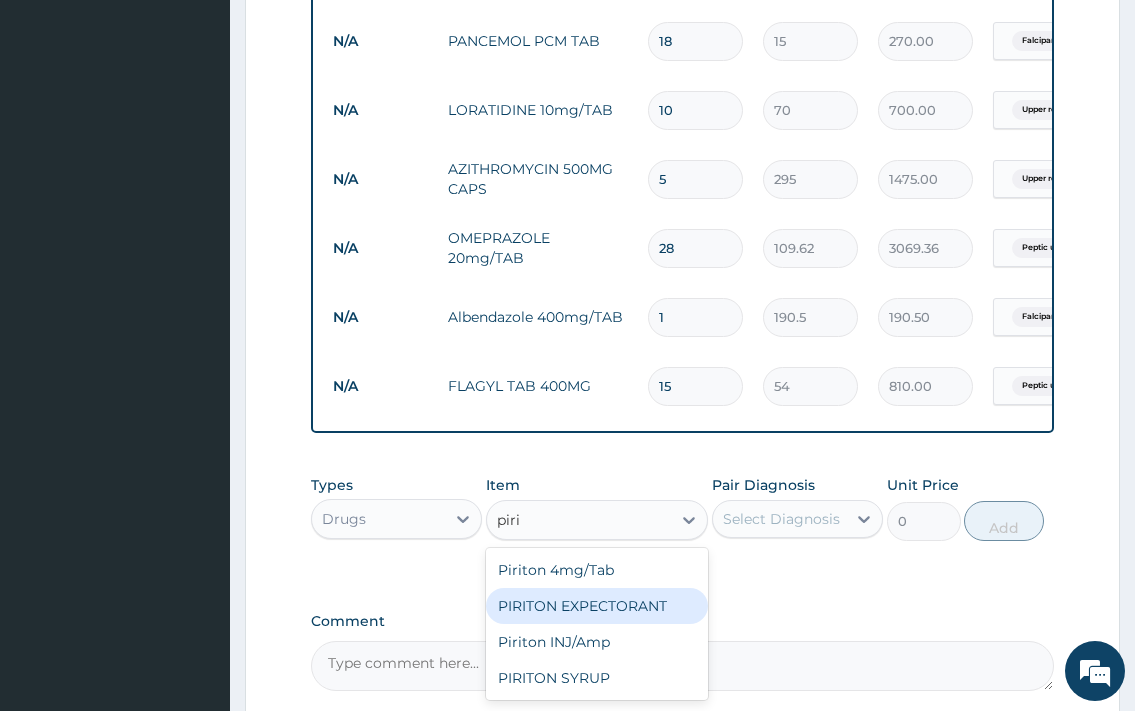 click on "PIRITON EXPECTORANT" at bounding box center (597, 606) 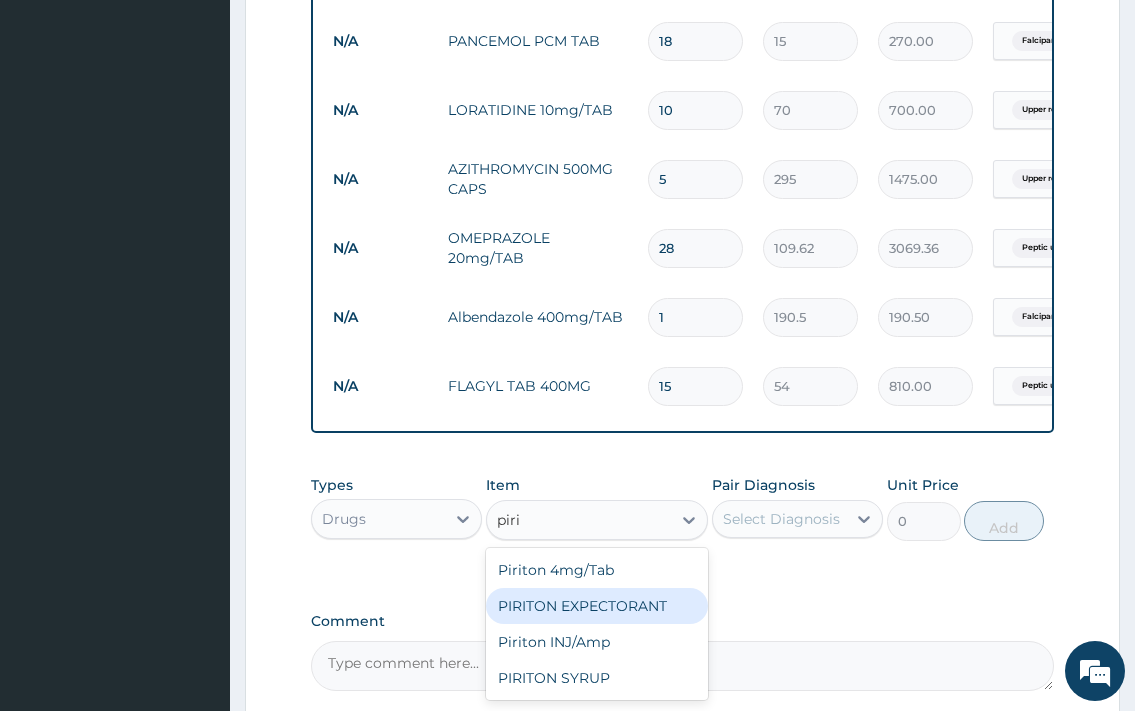 type 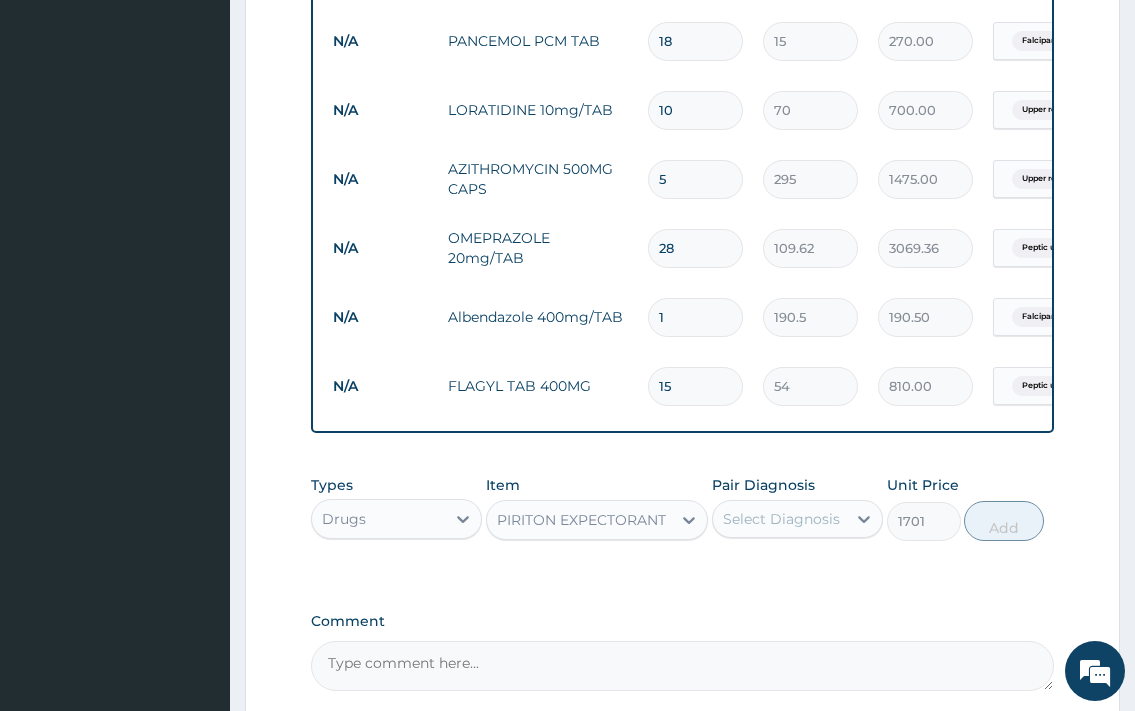 click on "Select Diagnosis" at bounding box center (781, 519) 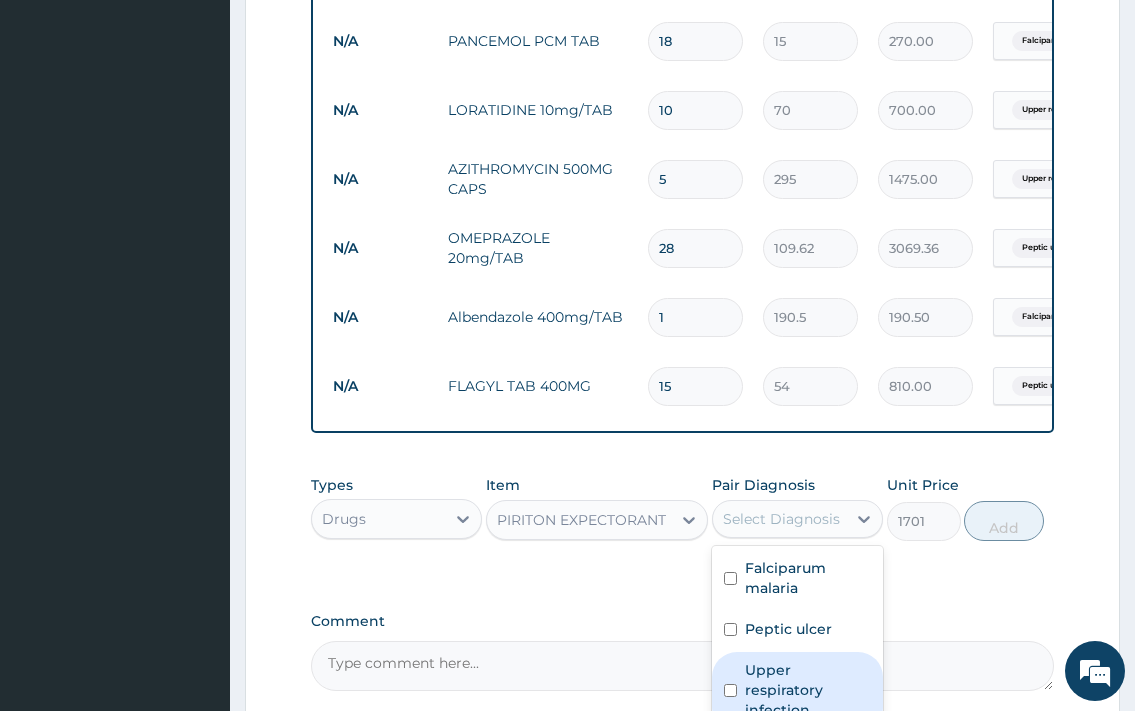 drag, startPoint x: 814, startPoint y: 679, endPoint x: 967, endPoint y: 594, distance: 175.02571 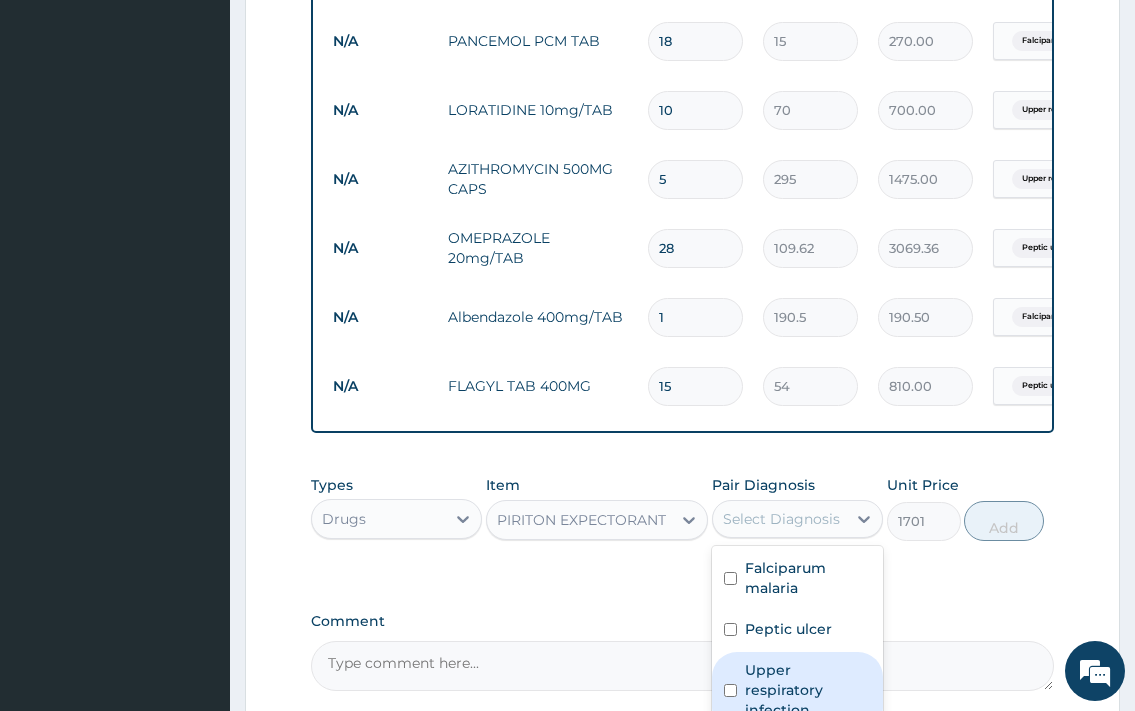 click on "Upper respiratory infection" at bounding box center (797, 692) 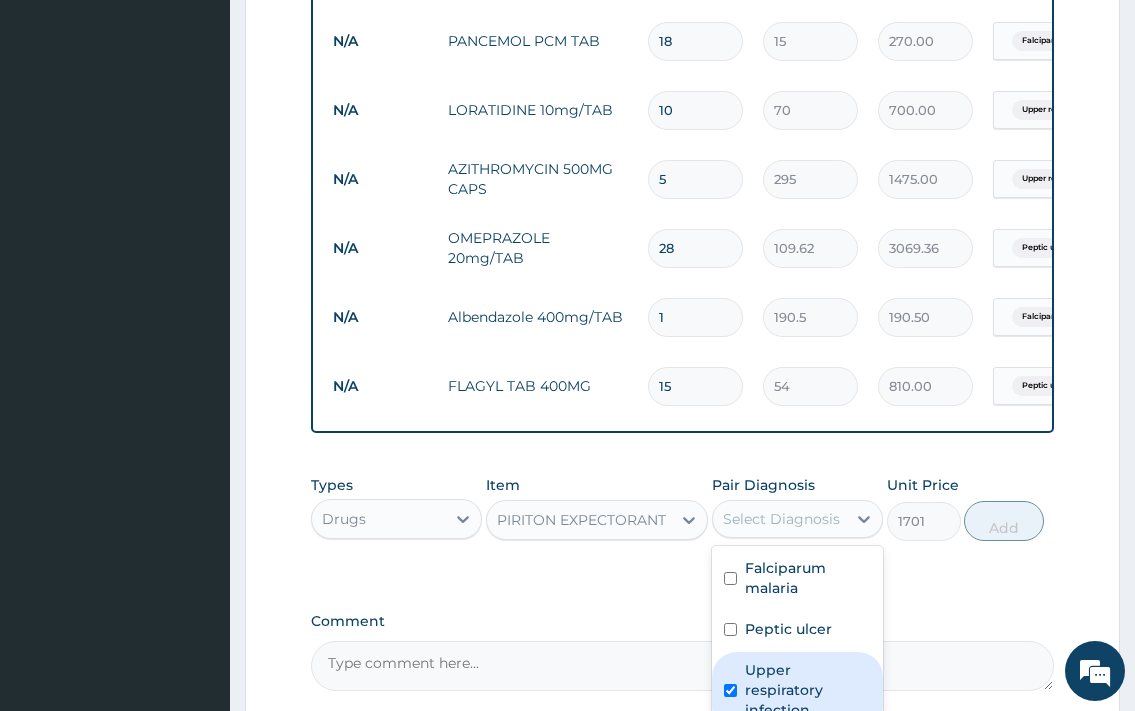 checkbox on "true" 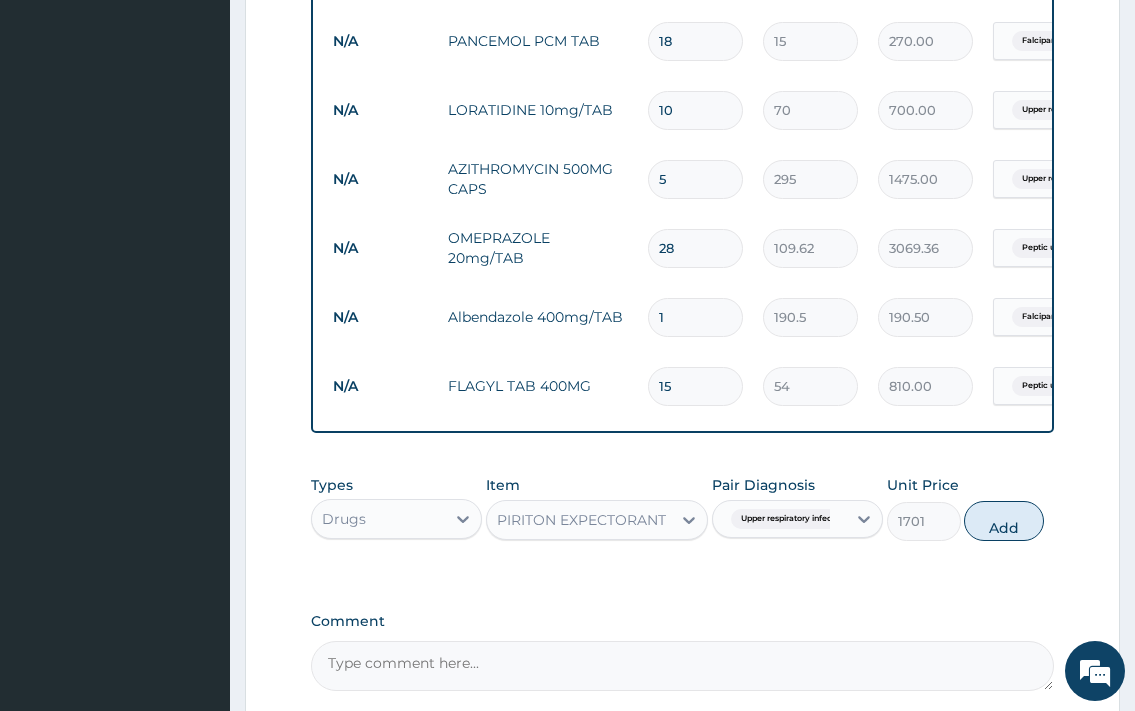 click on "Types Drugs Item PIRITON EXPECTORANT Pair Diagnosis Upper respiratory infection Unit Price 1701 Add" at bounding box center [682, 508] 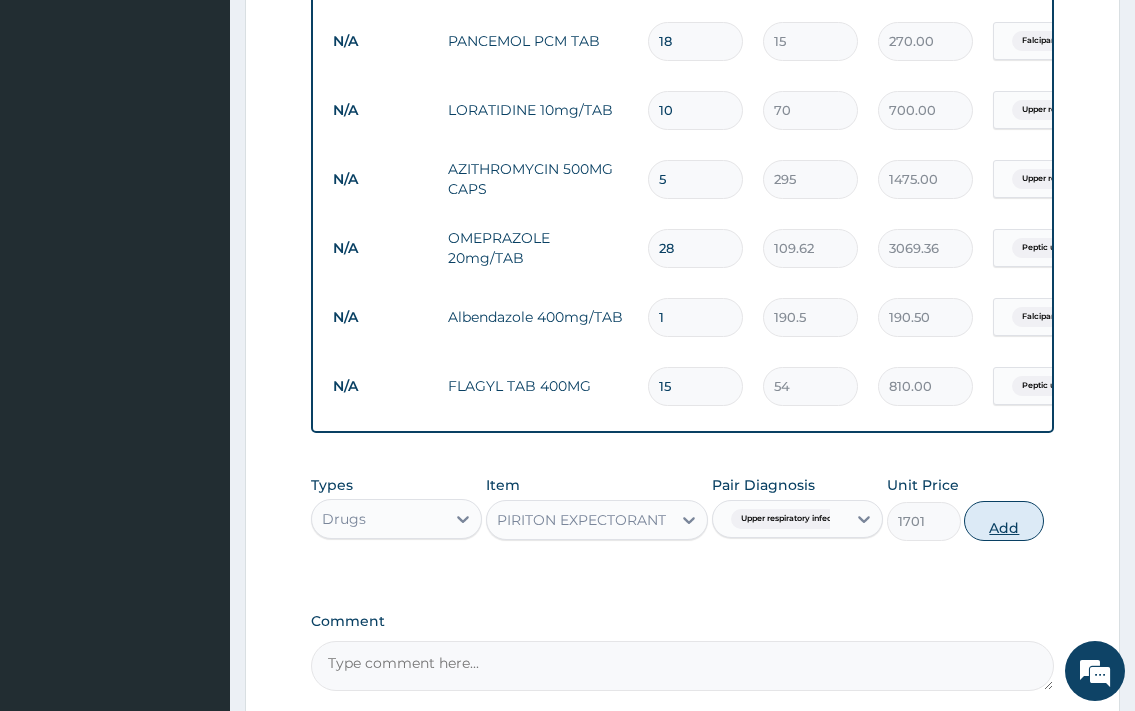 click on "Add" at bounding box center (1004, 521) 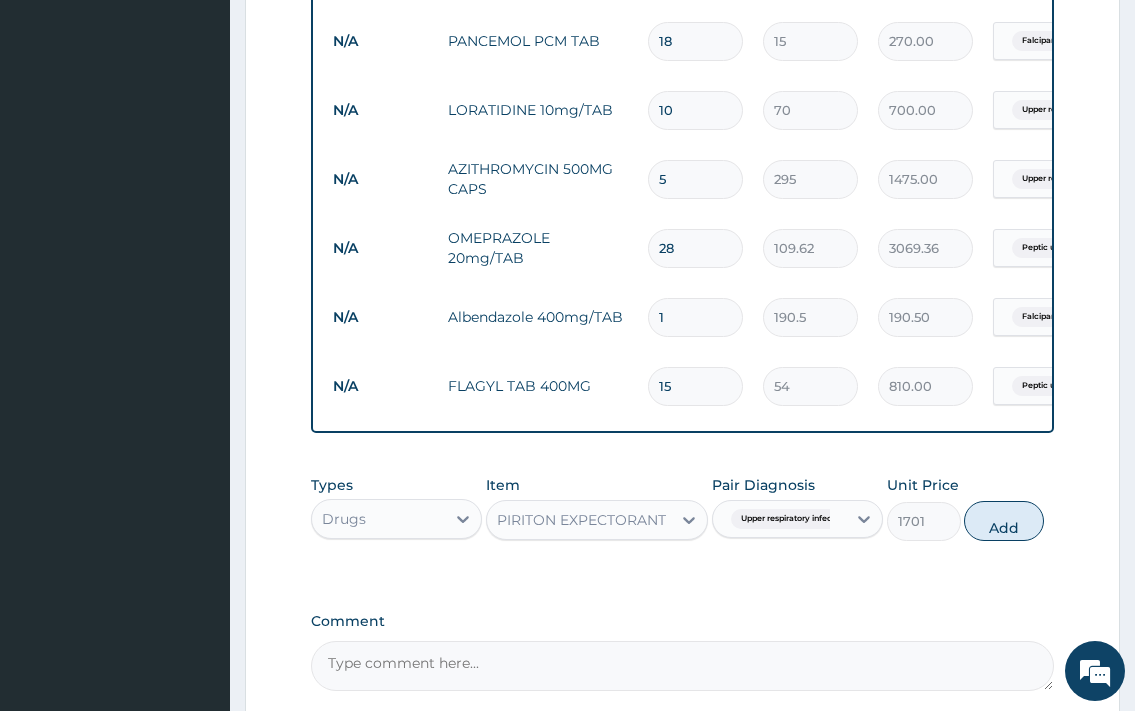 type on "0" 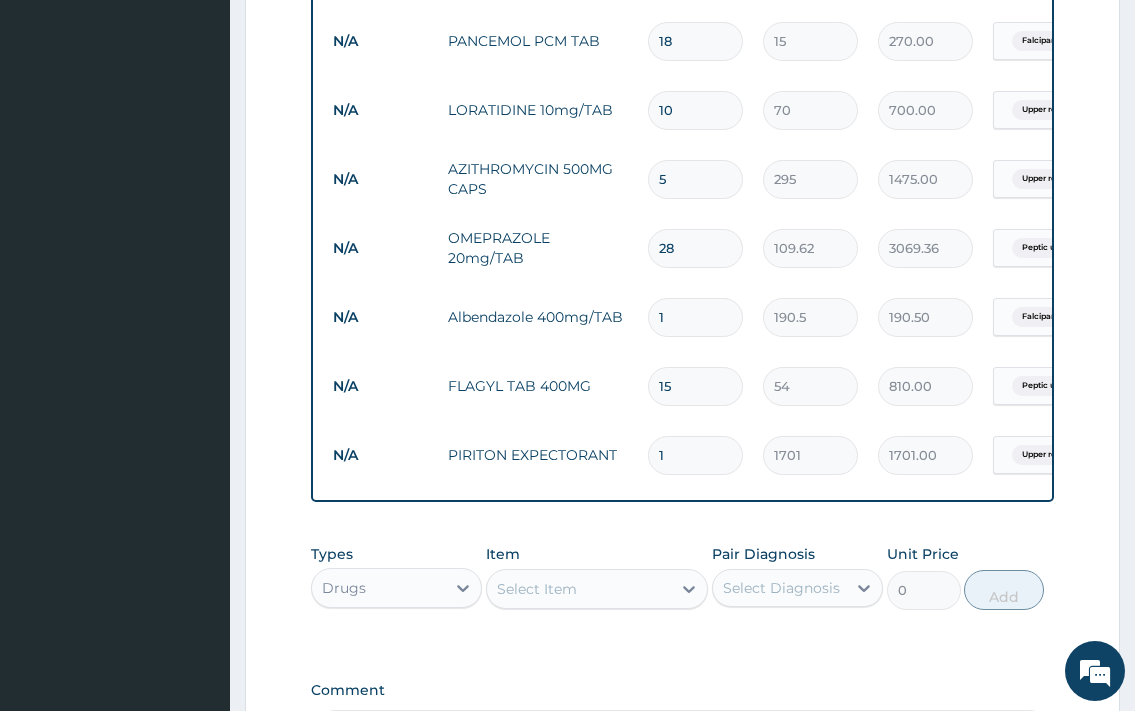 click on "Select Item" at bounding box center [579, 589] 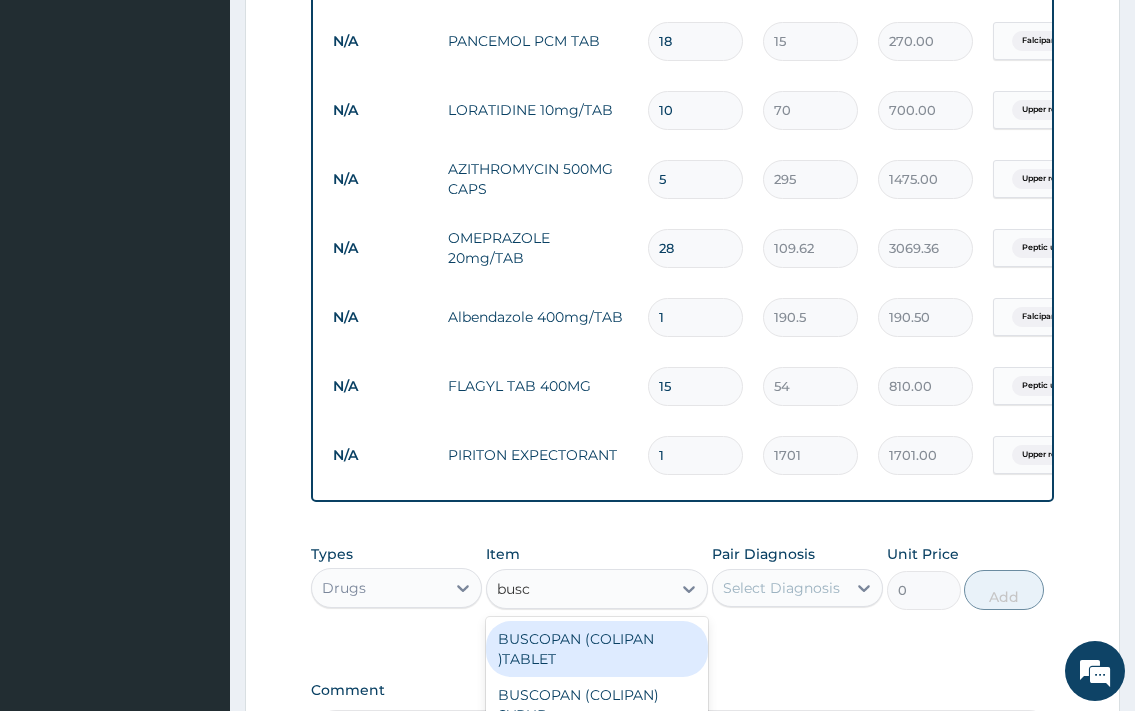 type on "busco" 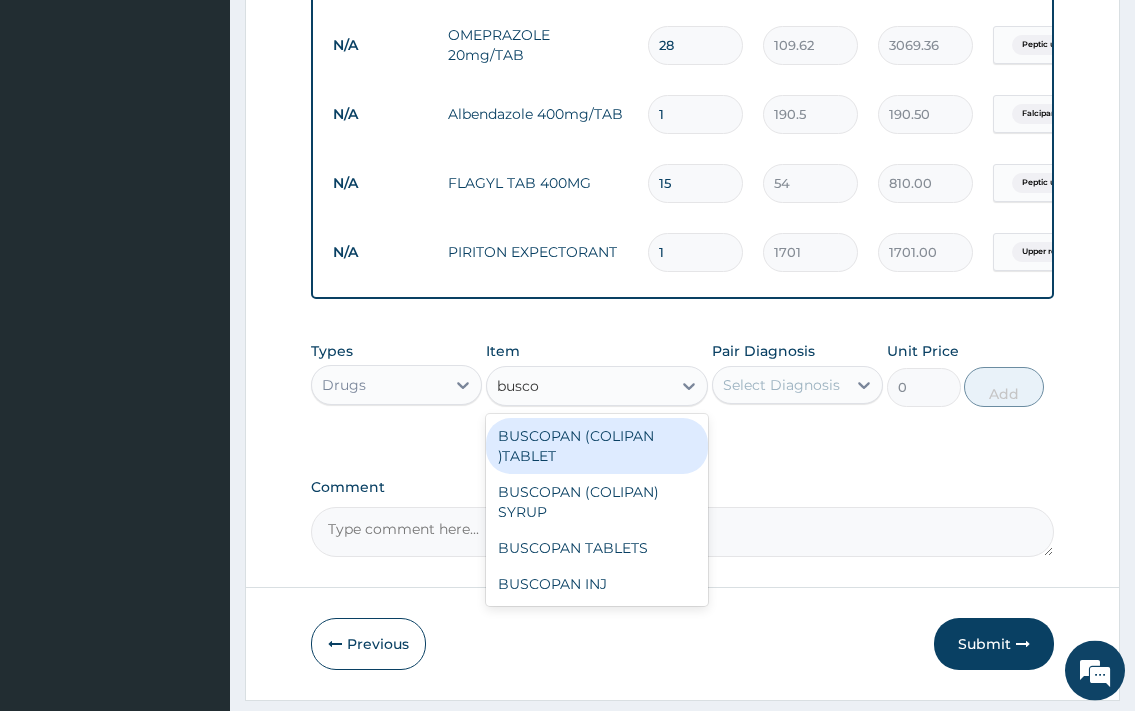 scroll, scrollTop: 2099, scrollLeft: 0, axis: vertical 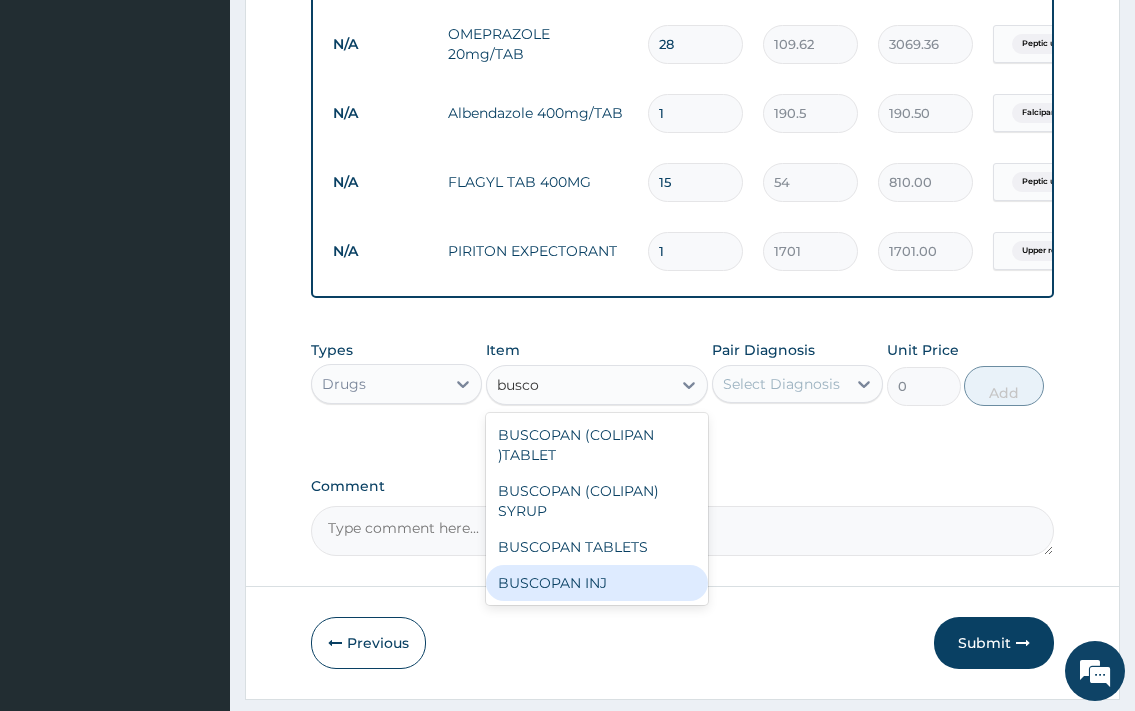 drag, startPoint x: 599, startPoint y: 599, endPoint x: 684, endPoint y: 544, distance: 101.24229 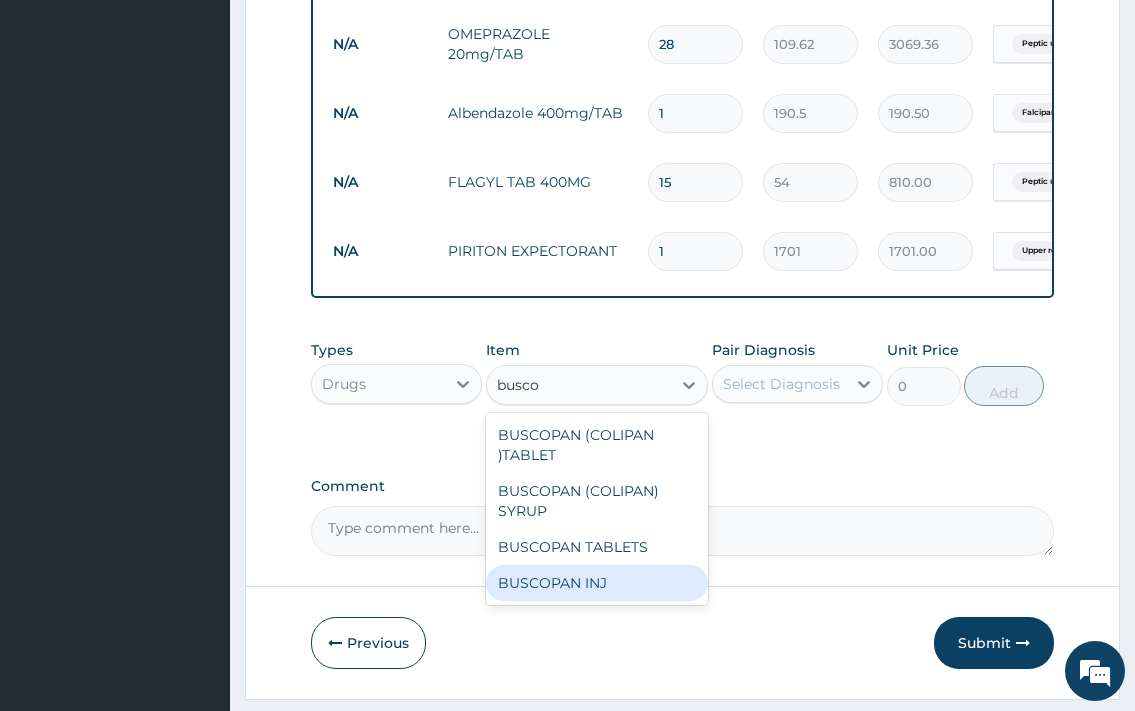 click on "BUSCOPAN INJ" at bounding box center (597, 583) 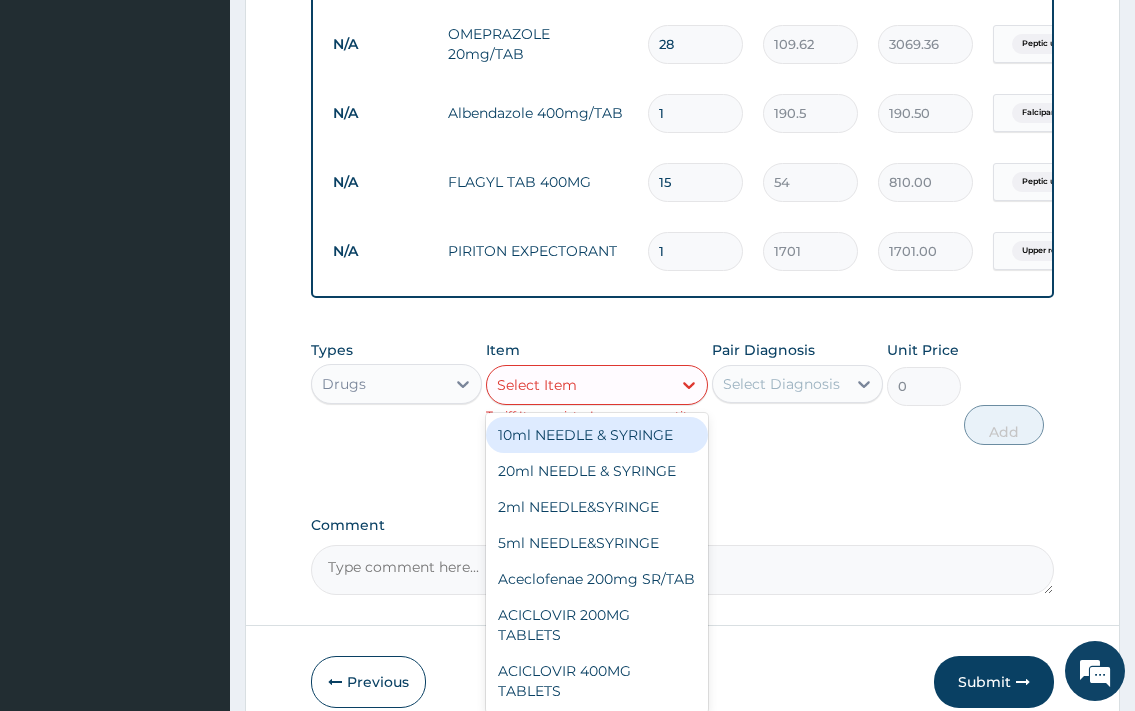 click on "Select Item" at bounding box center [579, 385] 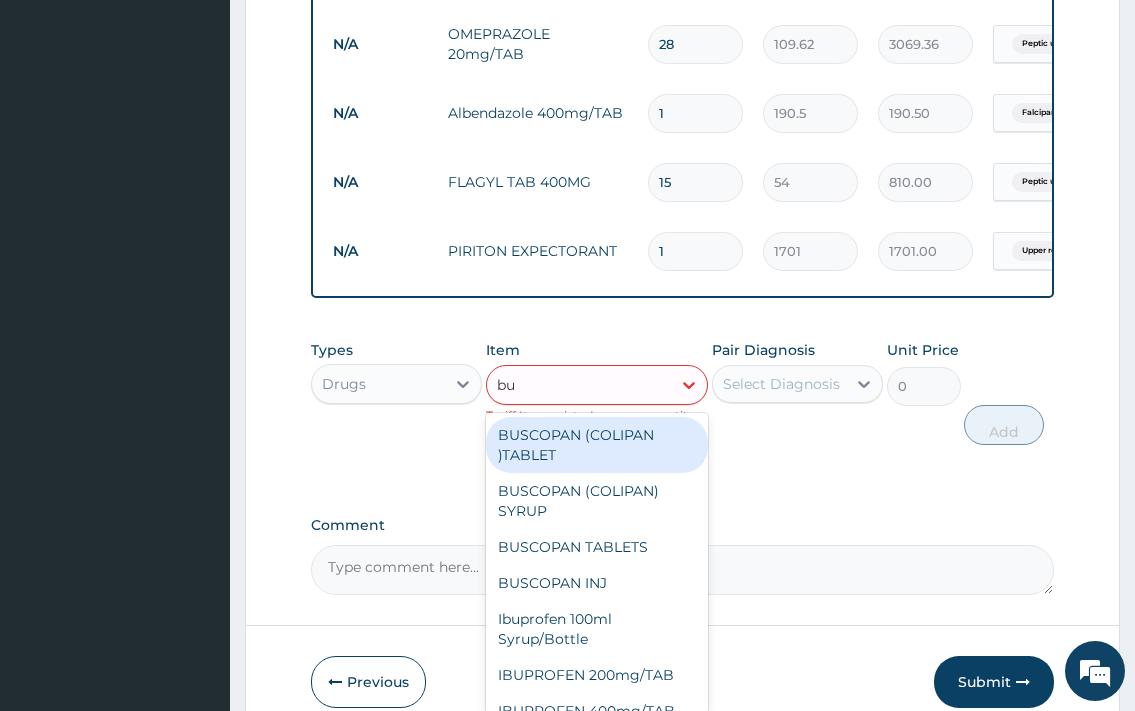 type on "bus" 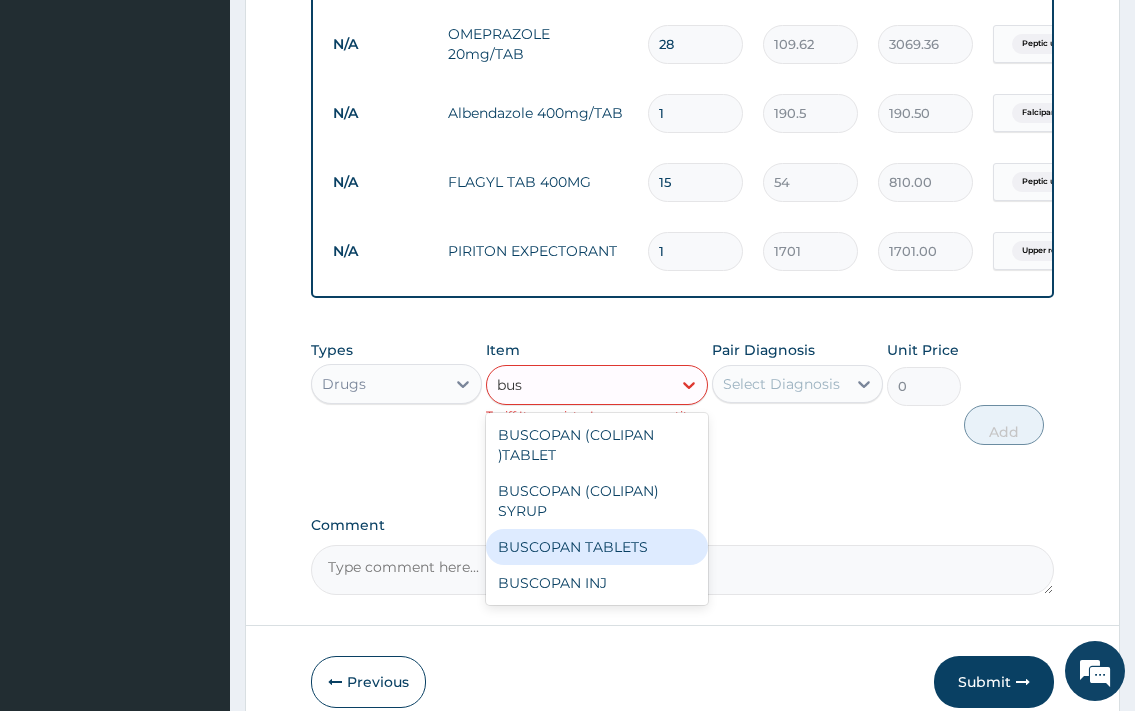 click on "BUSCOPAN TABLETS" at bounding box center (597, 547) 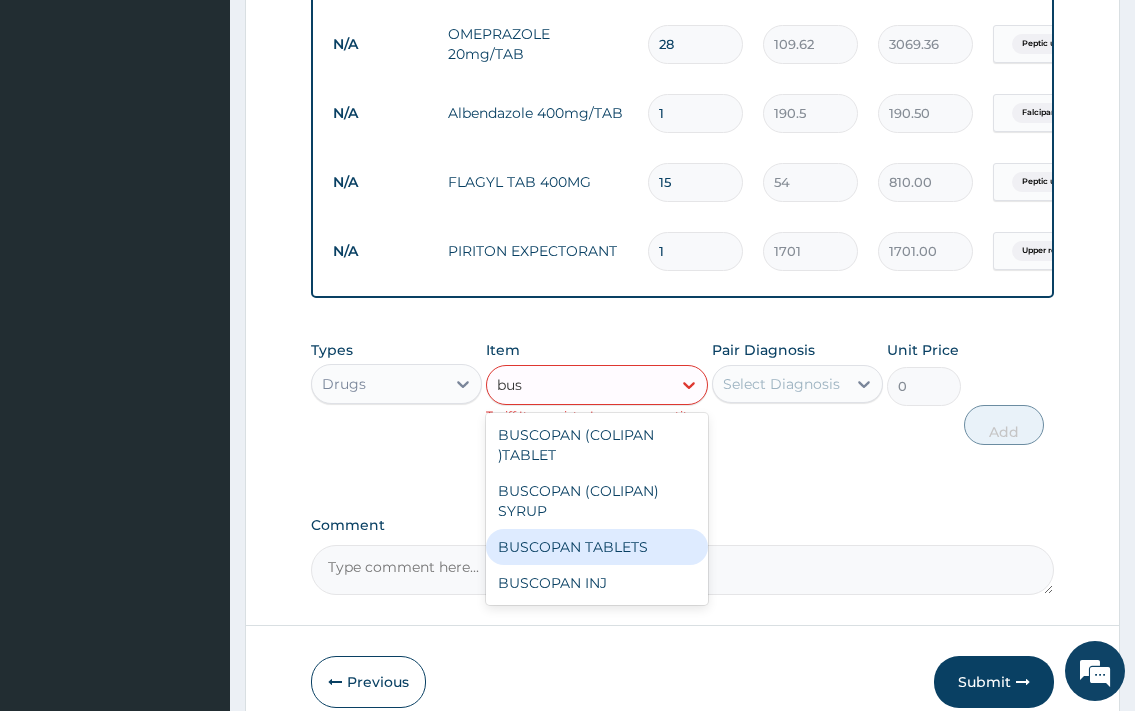 type 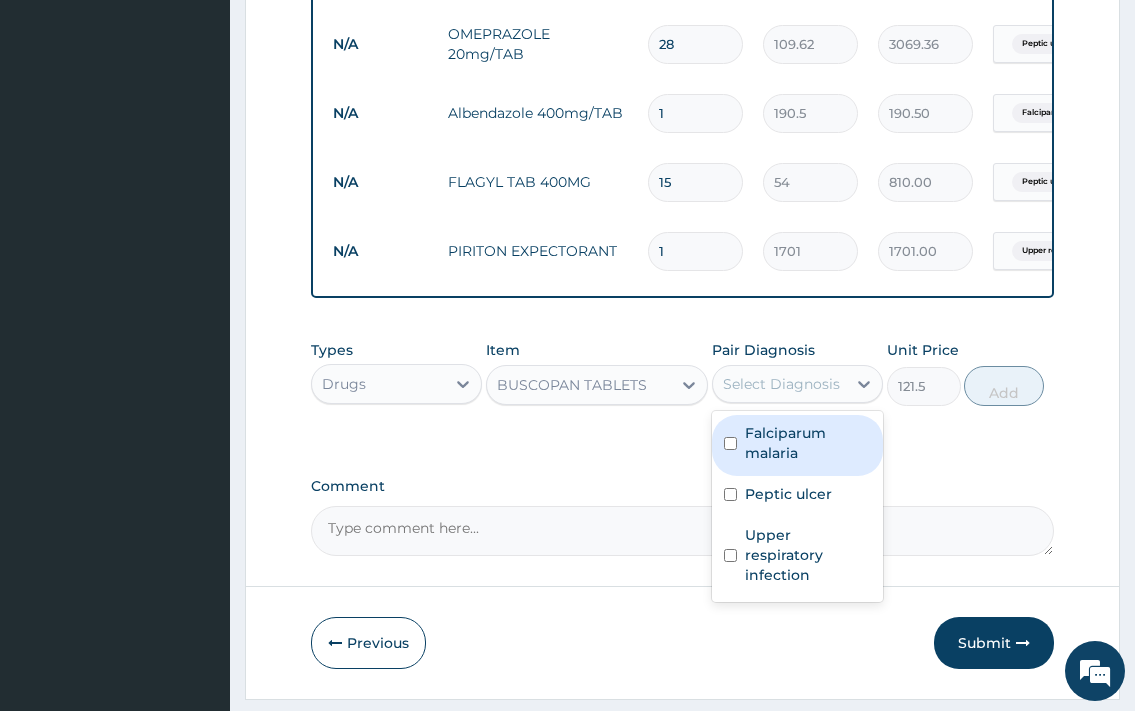 click on "Select Diagnosis" at bounding box center [781, 384] 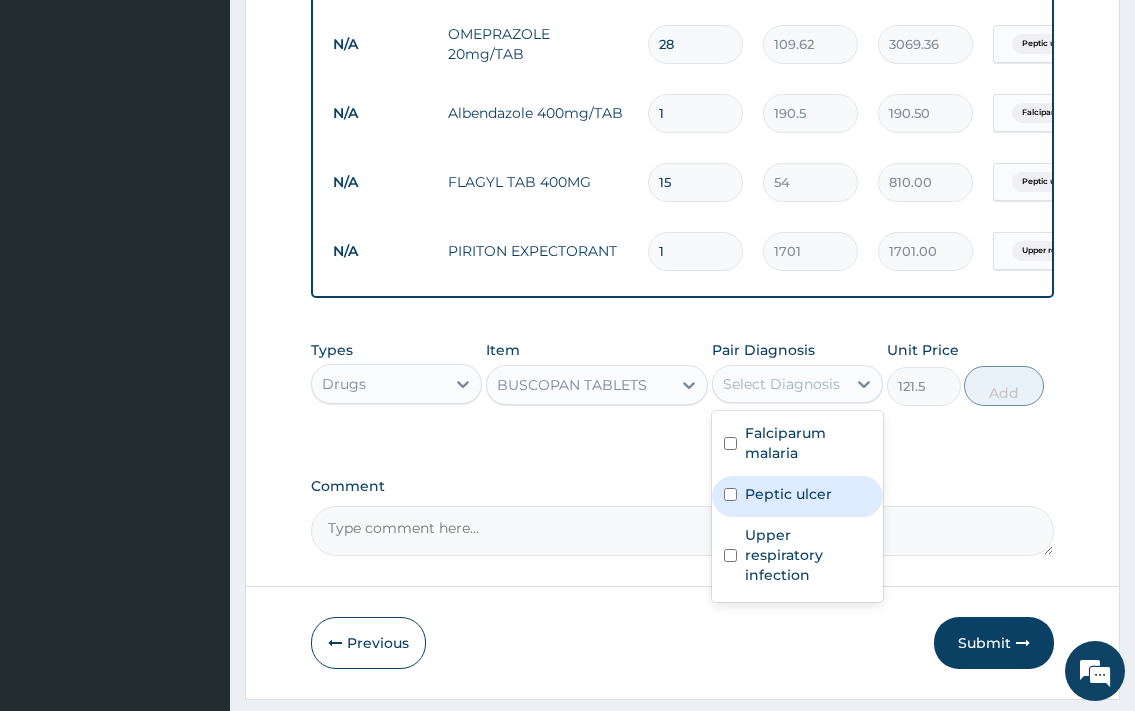 drag, startPoint x: 807, startPoint y: 511, endPoint x: 923, endPoint y: 449, distance: 131.52946 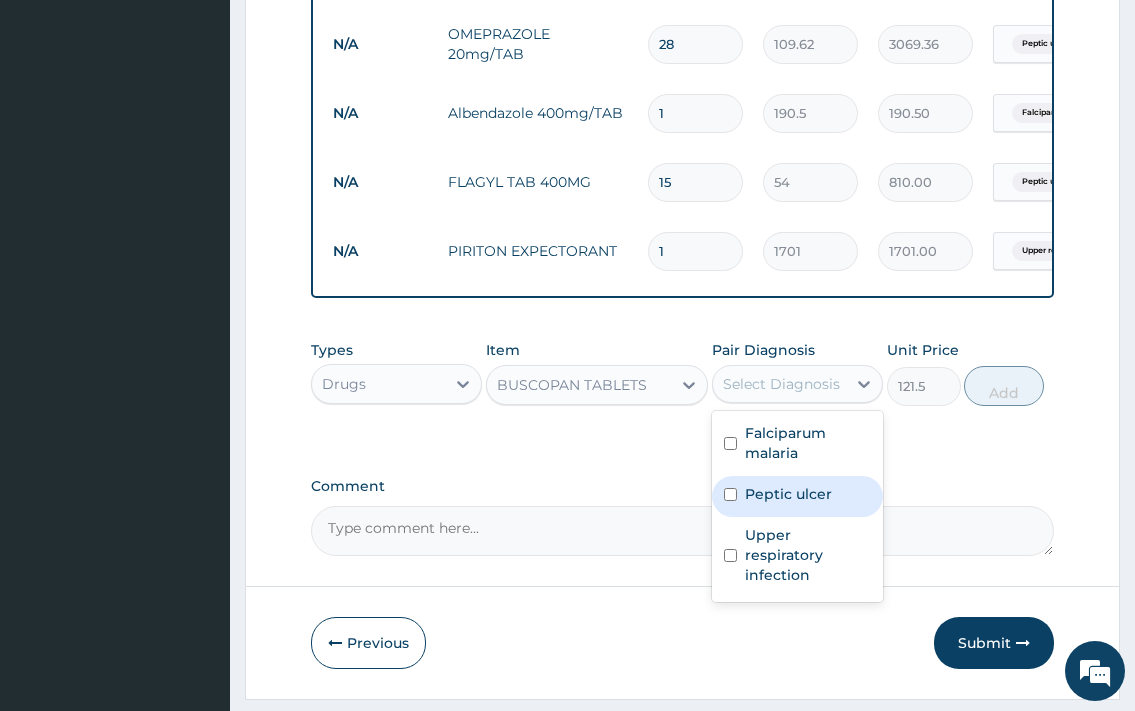 click on "Peptic ulcer" at bounding box center [788, 494] 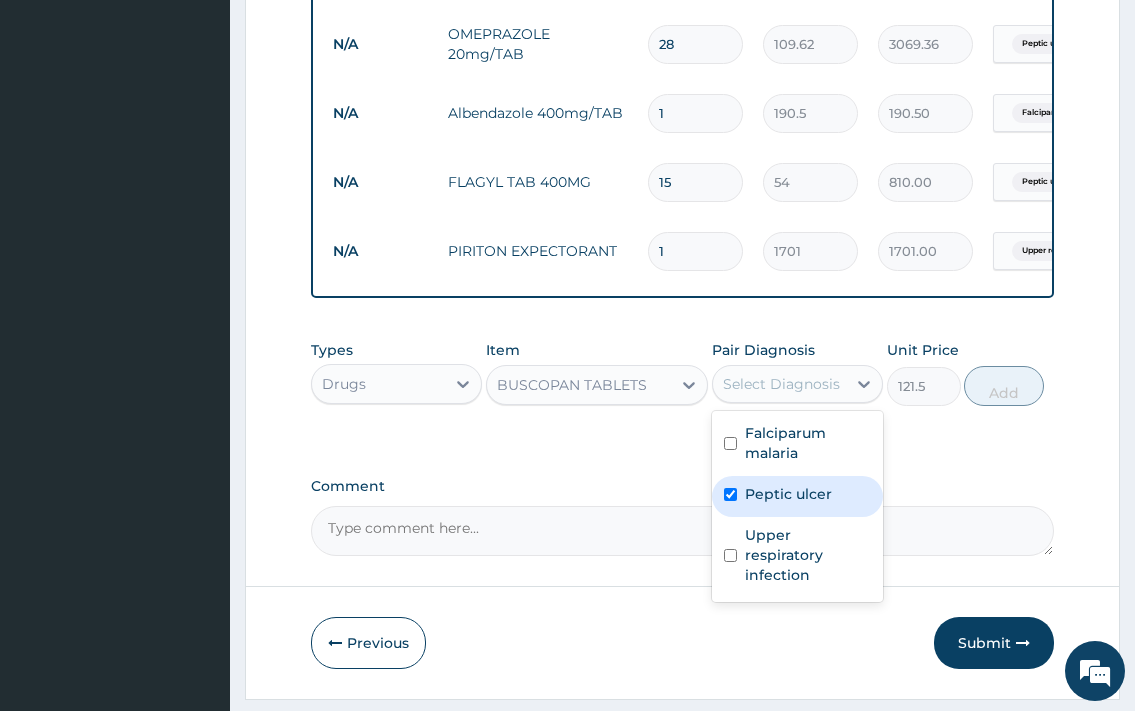 checkbox on "true" 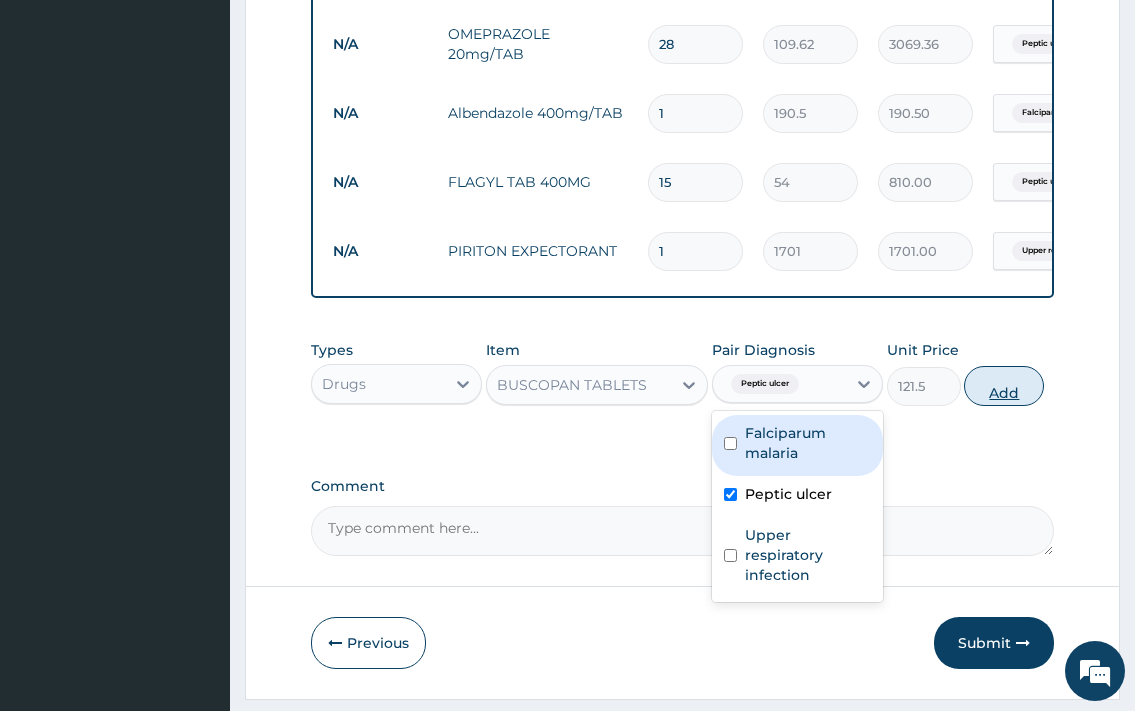 click on "Add" at bounding box center [1004, 386] 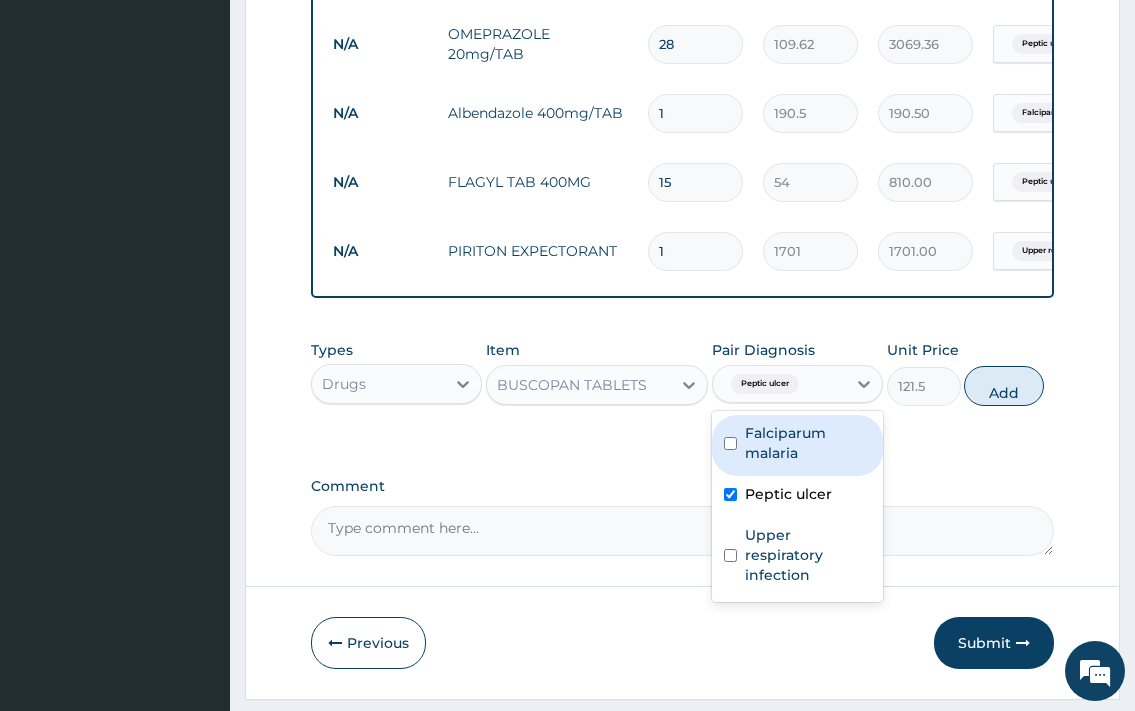 type on "0" 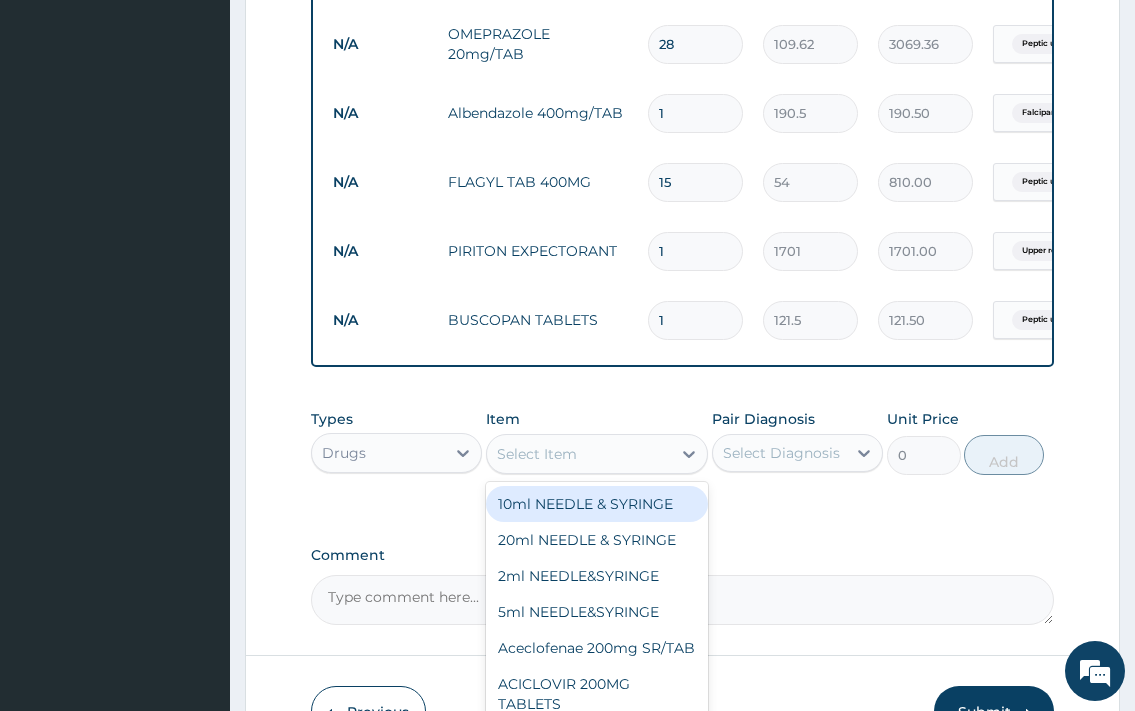 click on "Select Item" at bounding box center [579, 454] 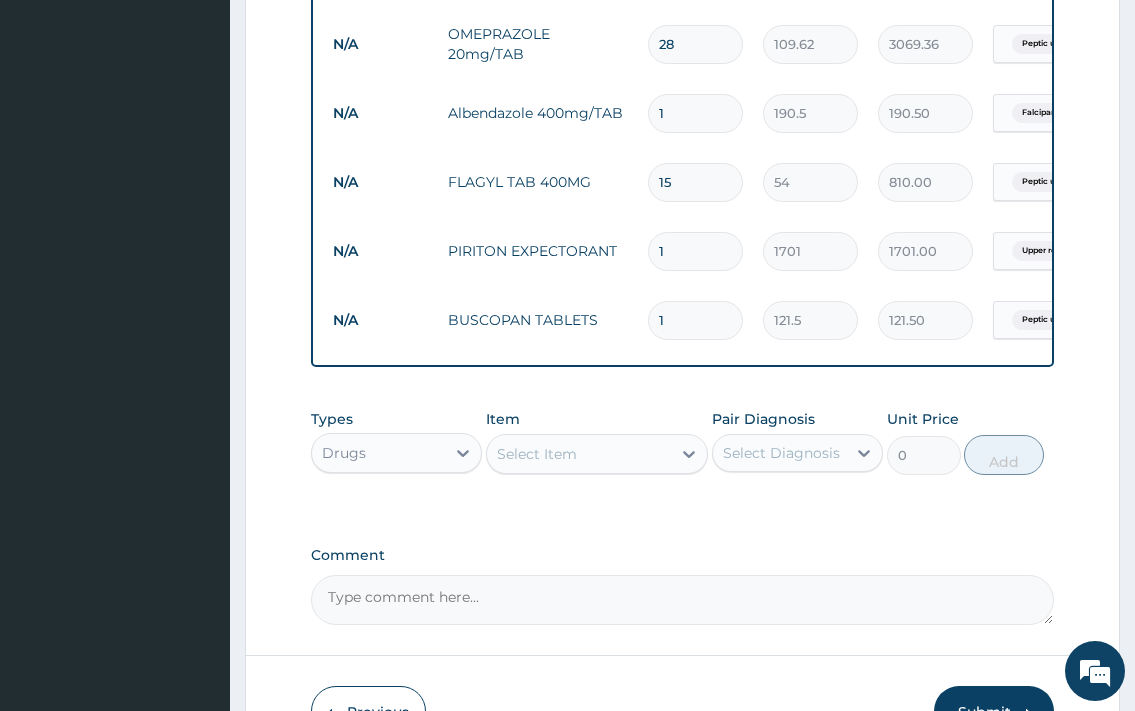 click on "PA Code / Prescription Code PA/5E49E3 Encounter Date 04-08-2025 Important Notice Please enter PA codes before entering items that are not attached to a PA code   All diagnoses entered must be linked to a claim item. Diagnosis & Claim Items that are visible but inactive cannot be edited because they were imported from an already approved PA code. Diagnosis Falciparum malaria confirmed Peptic ulcer confirmed Upper respiratory infection Confirmed NB: All diagnosis must be linked to a claim item Claim Items Type Name Quantity Unit Price Total Price Pair Diagnosis Actions Drugs infusion normal saline 1 1500 1500.00 Falciparum malaria Delete Drugs omeprazole inj 1 577.5 577.50 Peptic ulcer Delete Drugs infusion 5%dextrose in saline 2 1500 3000.00 Falciparum malaria Delete Drugs antacid (gaviscon)/syr 1 1997.6 1997.60 Peptic ulcer Delete Procedures semi-private ward  (per diem) 1 6500 6500.00 Falciparum malaria Delete Procedures nursing care per day 1 2000 2000.00 Falciparum malaria Delete Procedures 1 4500 4500.00" at bounding box center [682, -642] 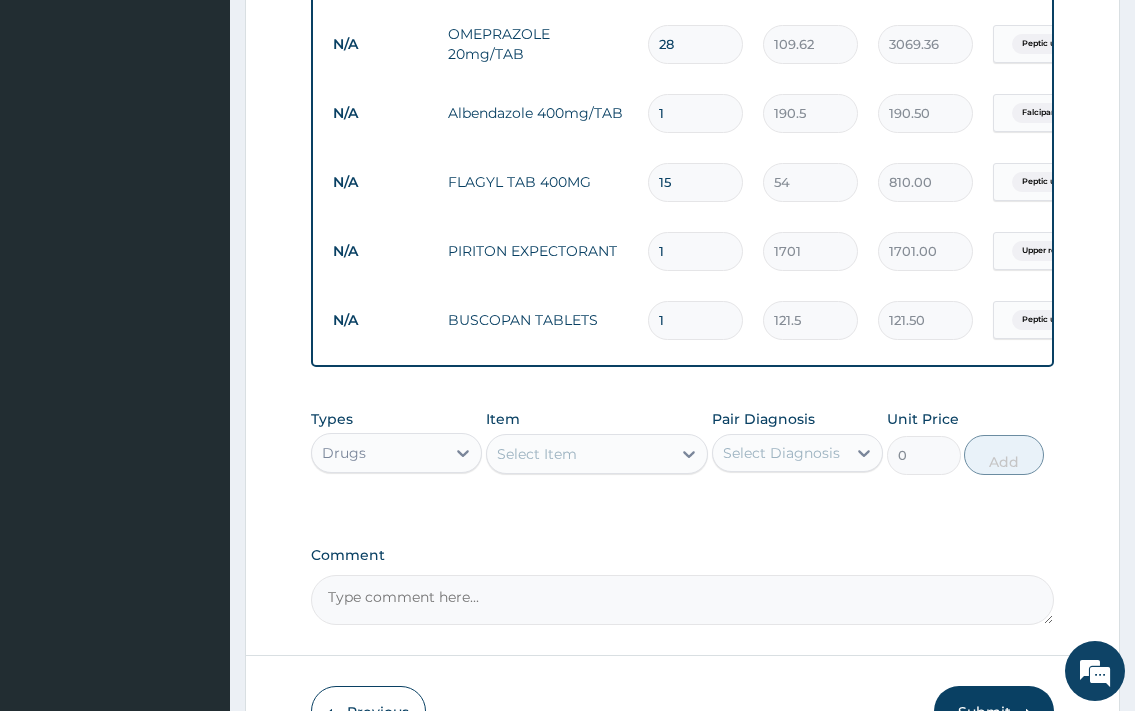 scroll, scrollTop: 2240, scrollLeft: 0, axis: vertical 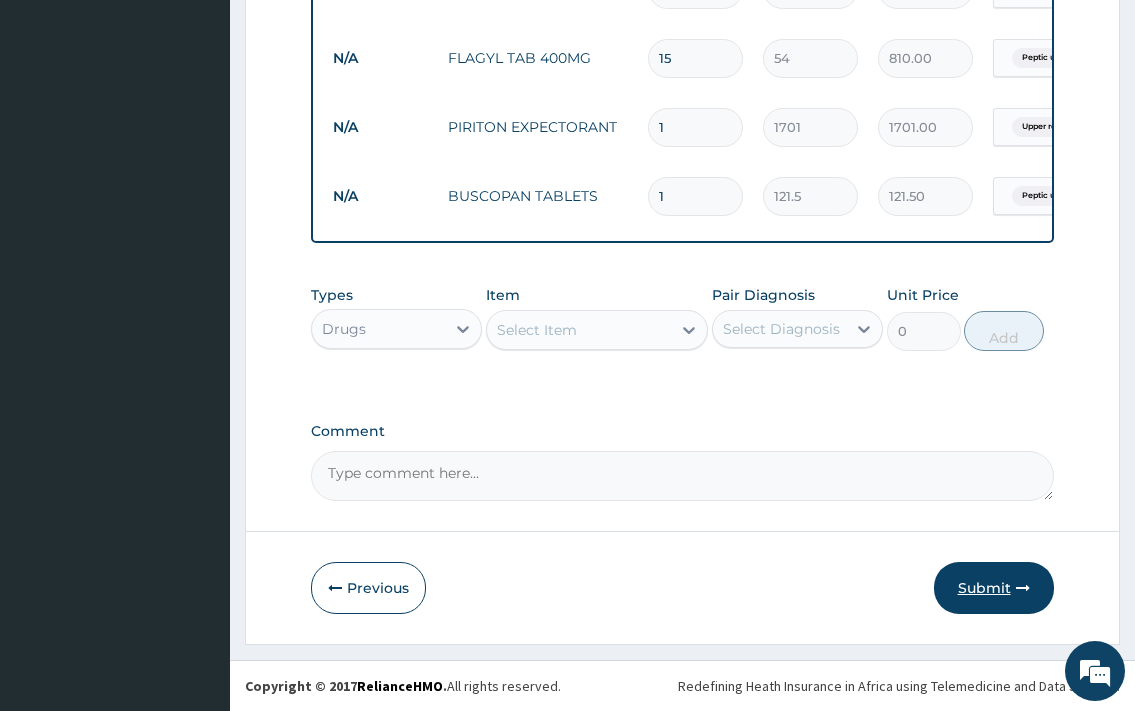 click on "Submit" at bounding box center [994, 588] 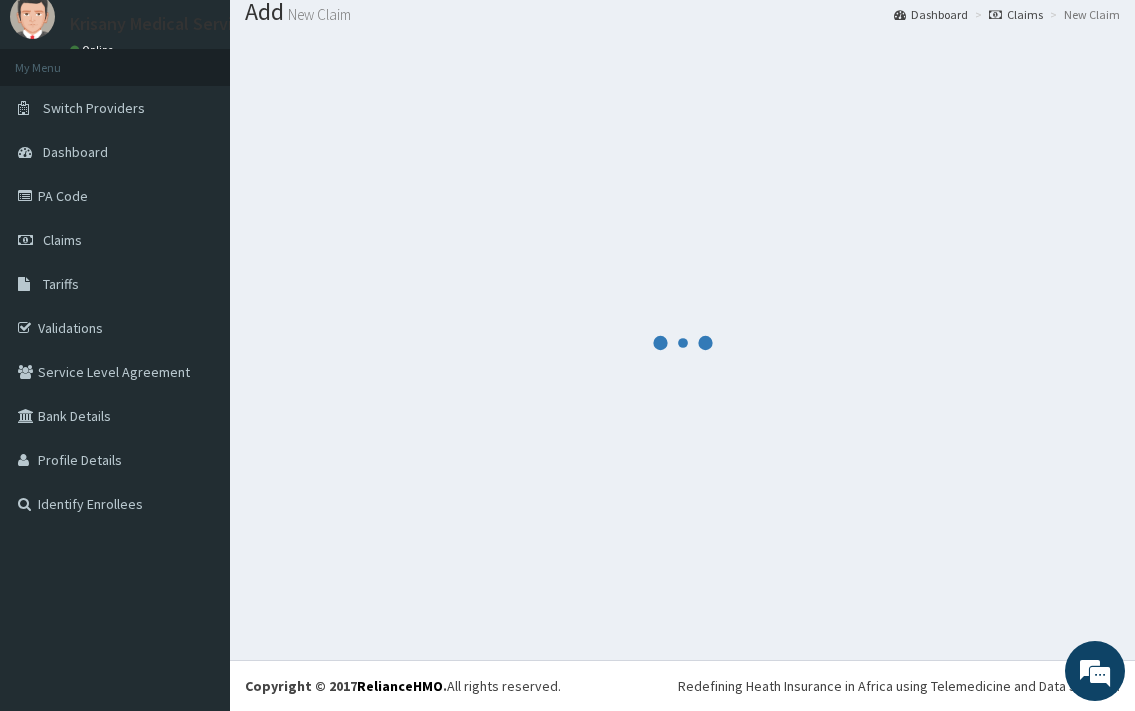 scroll, scrollTop: 66, scrollLeft: 0, axis: vertical 